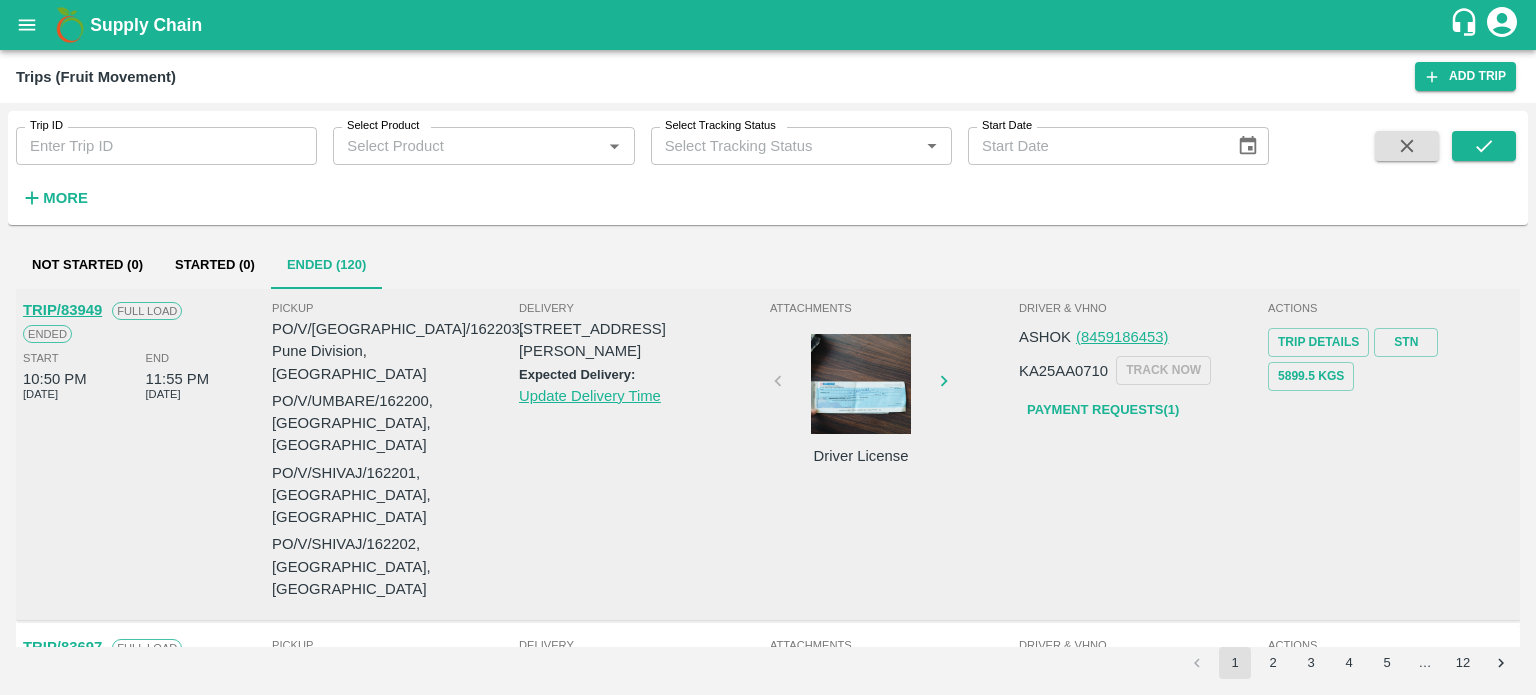 scroll, scrollTop: 0, scrollLeft: 0, axis: both 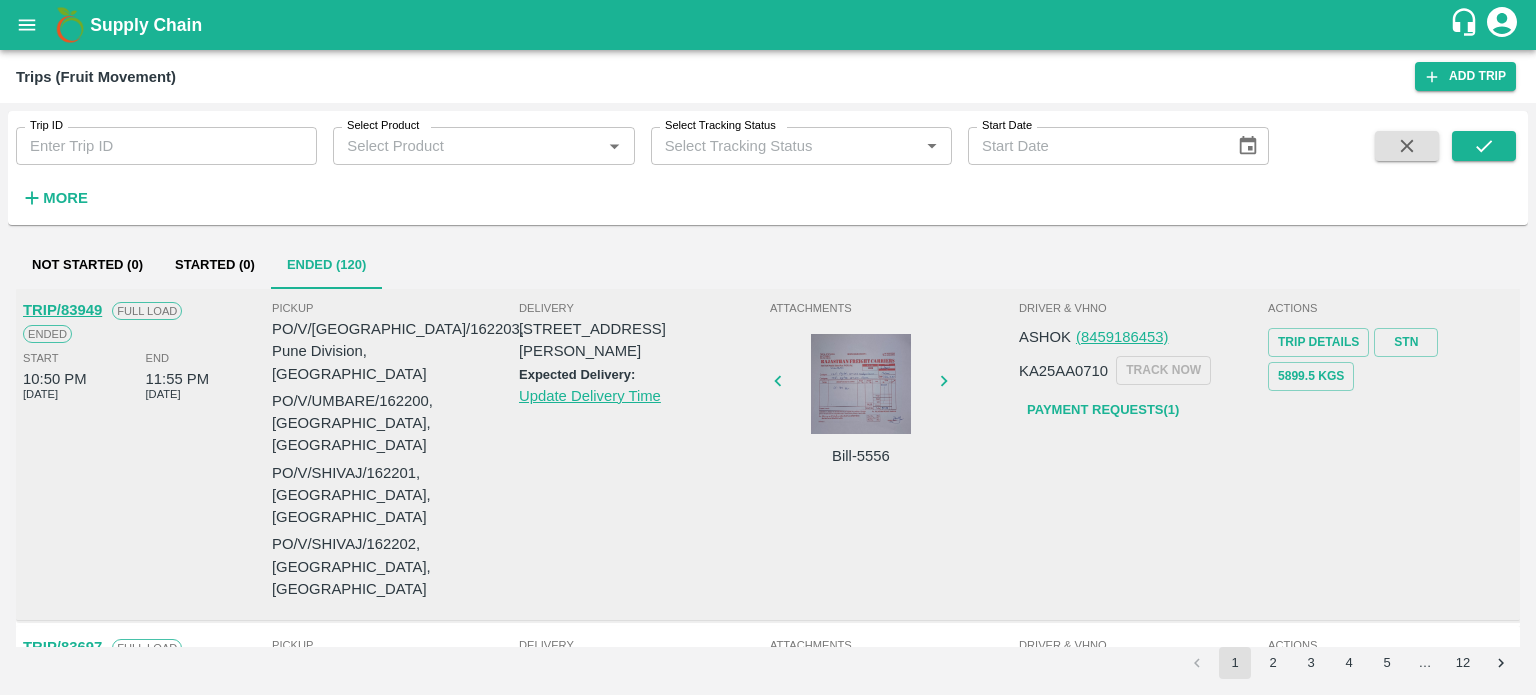 click on "Trip ID Trip ID Select Product Select Product   * Select Tracking Status Select Tracking Status   * Start Date Start Date More" at bounding box center [768, 168] 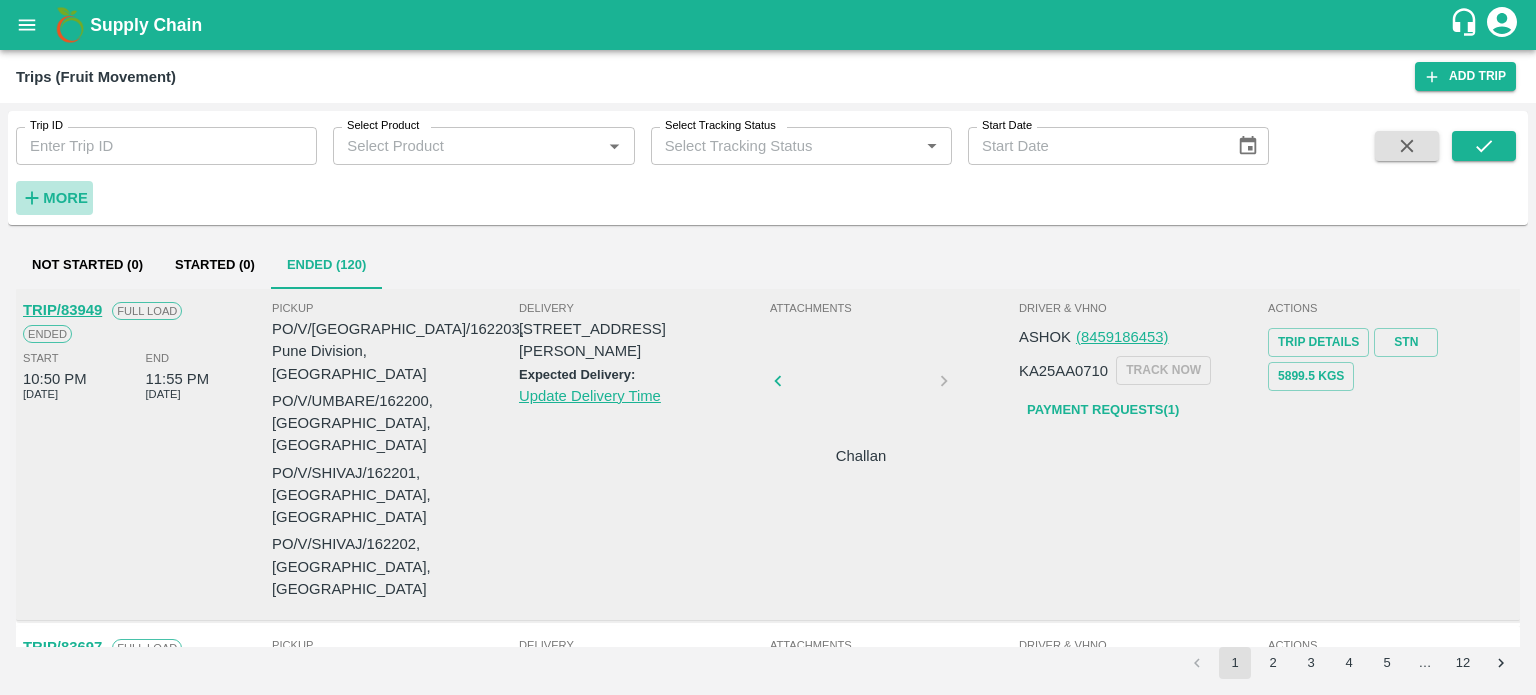 click on "More" at bounding box center (65, 198) 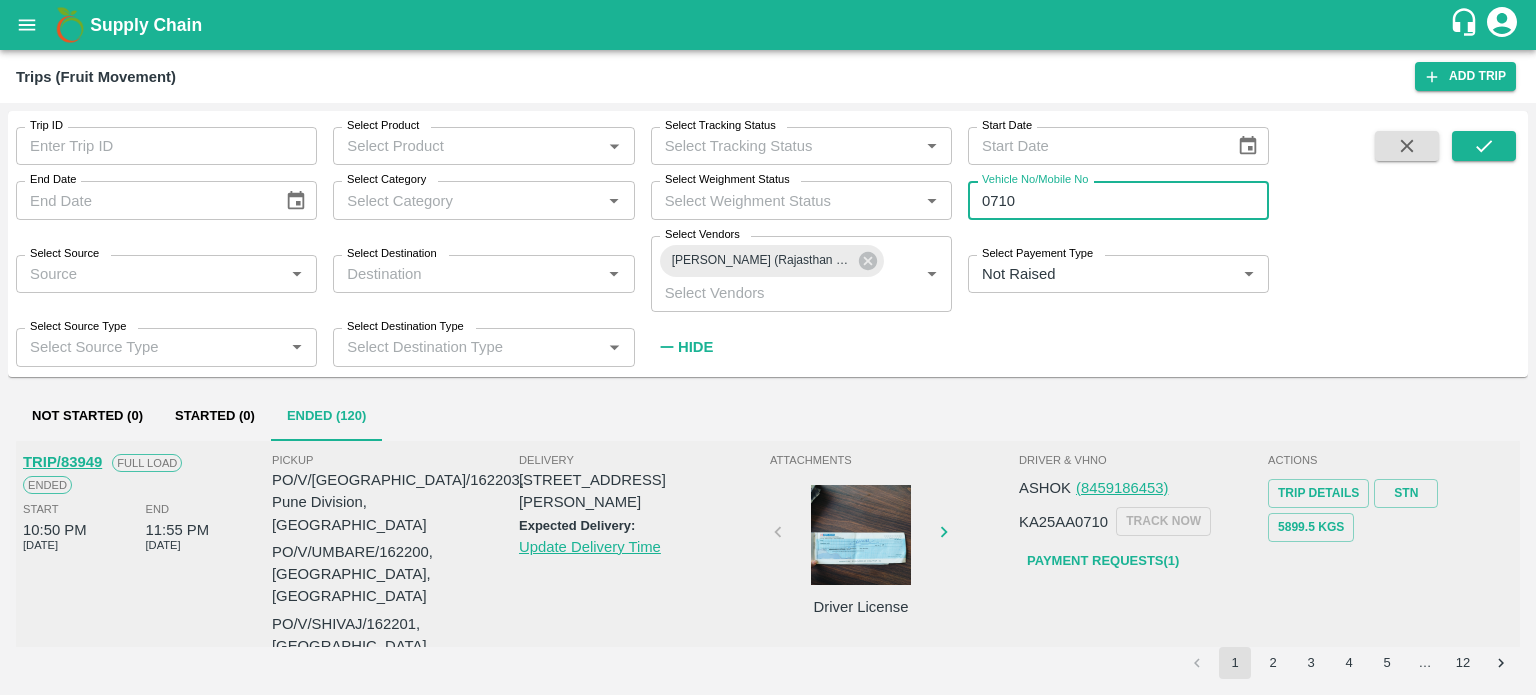 click on "0710" at bounding box center [1118, 200] 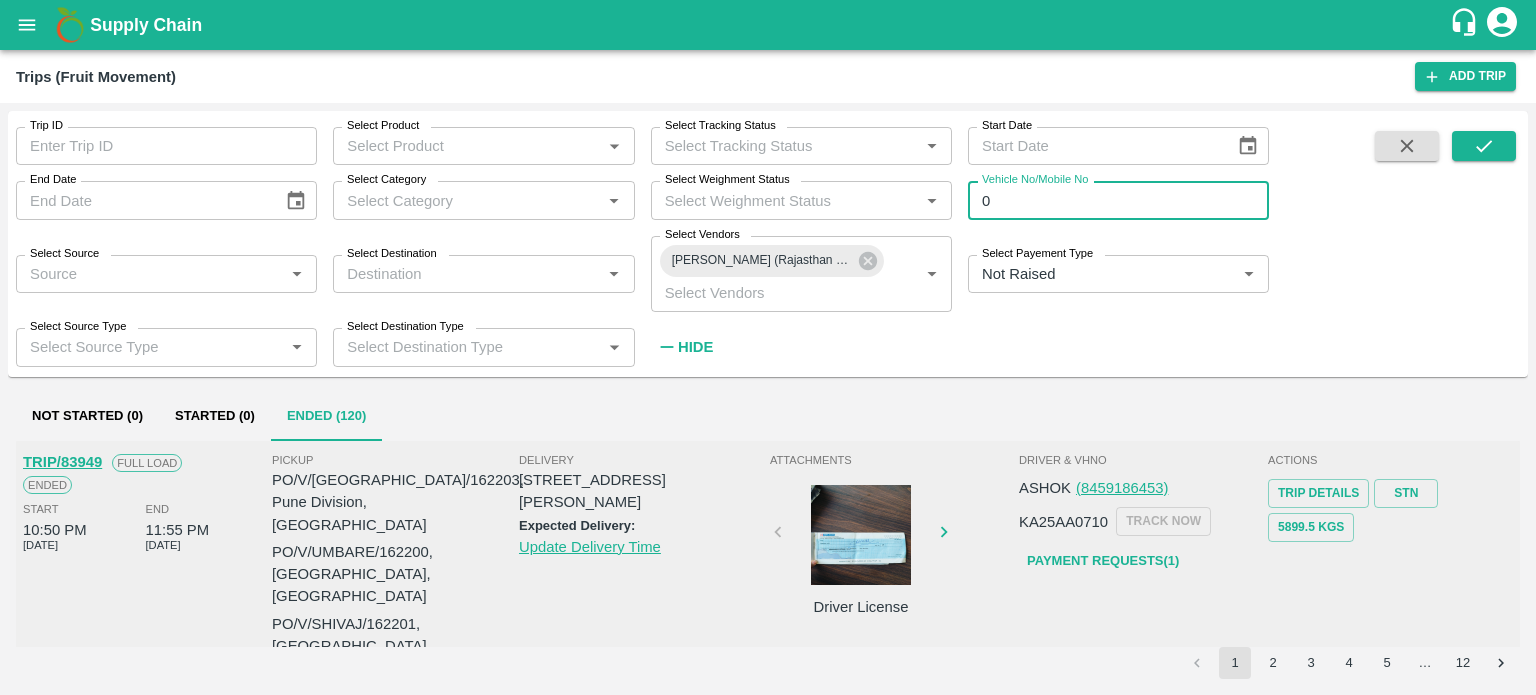 type on "0" 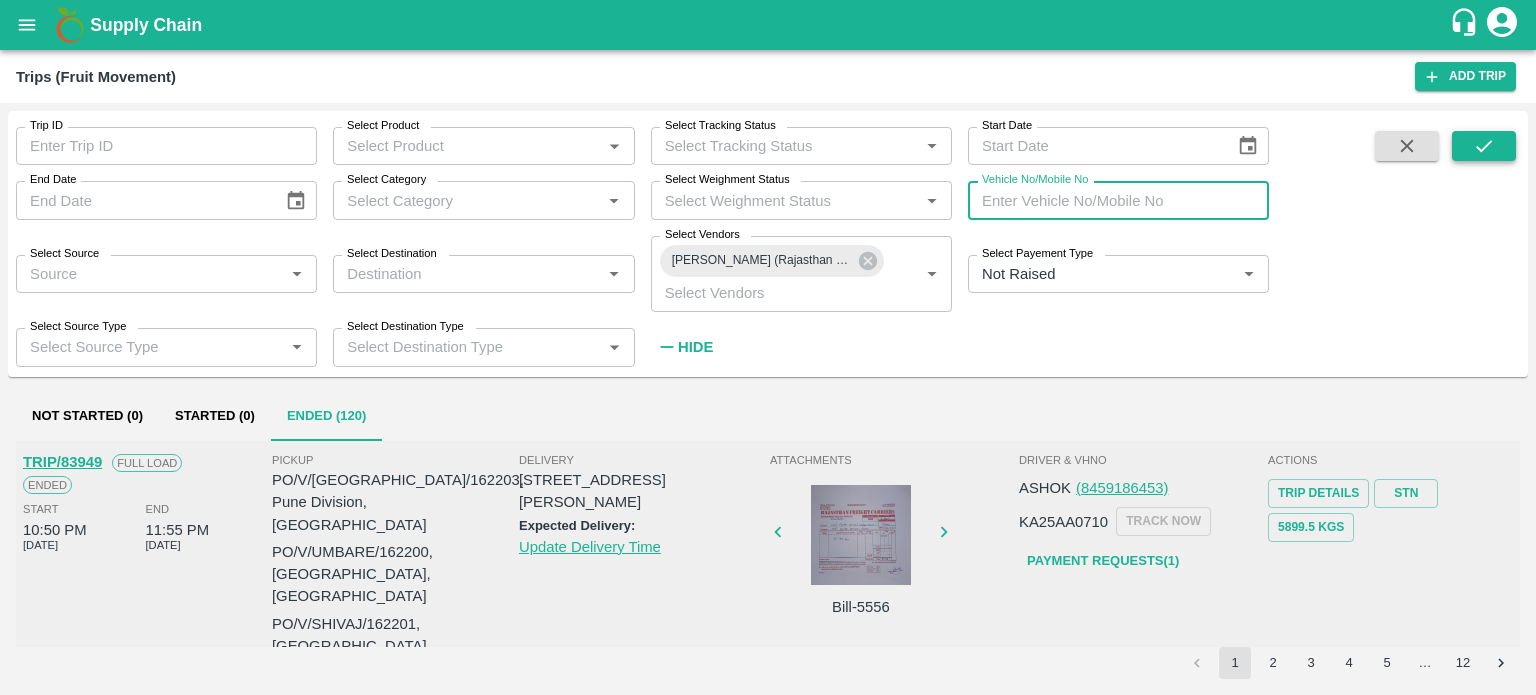 type 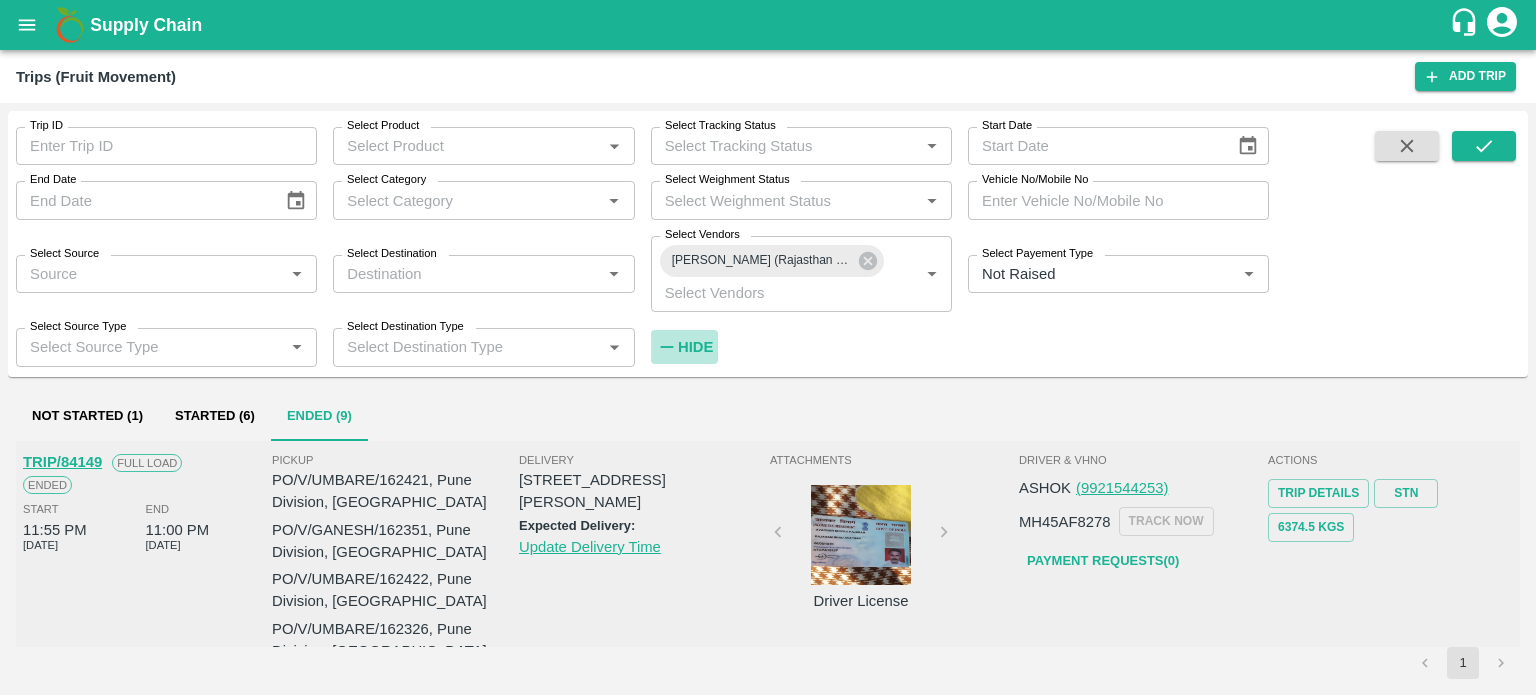 click on "Hide" at bounding box center [695, 347] 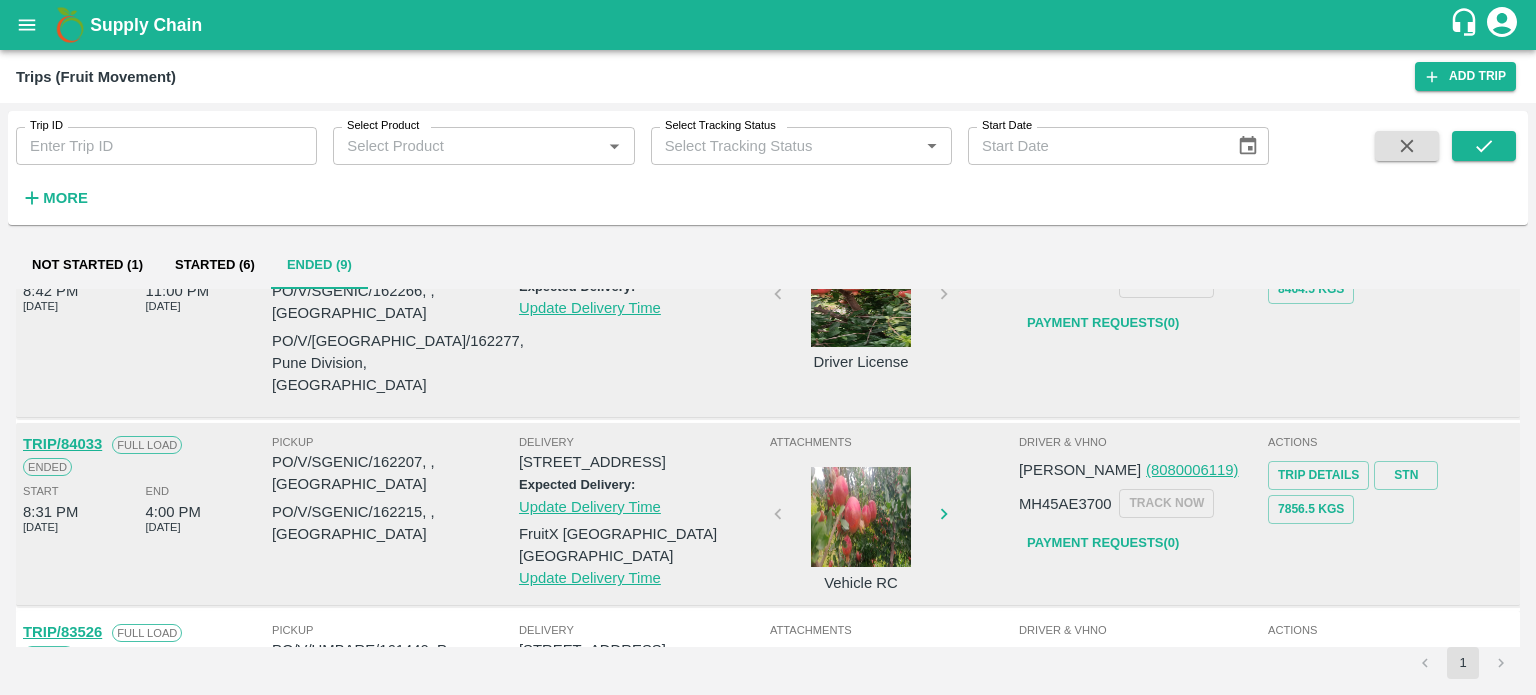 scroll, scrollTop: 408, scrollLeft: 0, axis: vertical 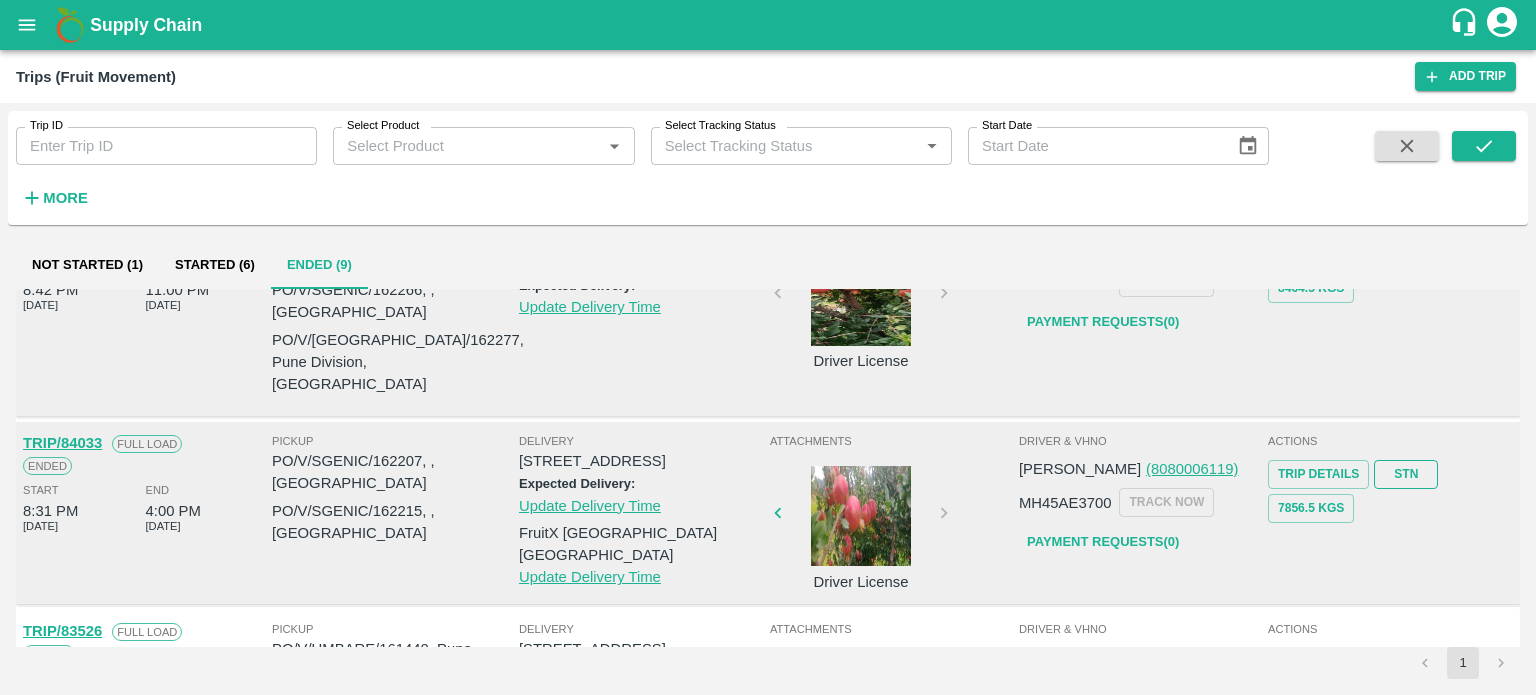type 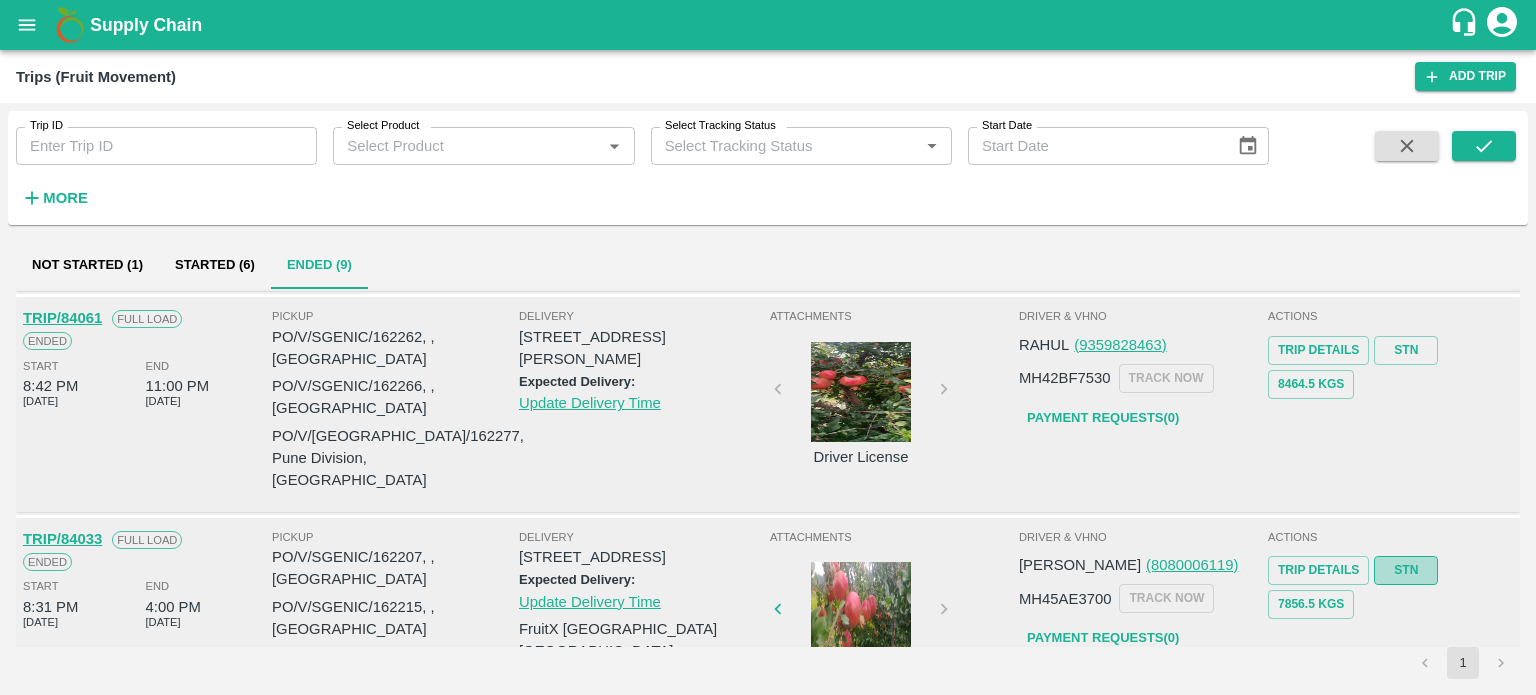 click on "TRIP/84149 Full Load Ended Start 11:55 PM 01 Jul 2025 End 11:00 PM 07 Jul 2025 Pickup PO/V/UMBARE/162421, Pune Division, Maharashtra PO/V/GANESH/162351, Pune Division, Maharashtra PO/V/UMBARE/162422, Pune Division, Maharashtra PO/V/UMBARE/162326, Pune Division, Maharashtra PO/V/UMBARE/162352, Pune Division, Maharashtra Delivery TC/73,  ANNA FRUITS MARKET KOYAMBEDU, Chennai, Chennai, TAMILNADU, 600092 Expected Delivery: Update Delivery Time Attachments Driver License Driver & VHNo ASHOK (9921544253) MH45AF8278 TRACK NOW Payment Requests( 0 ) Actions Trip Details STN 6374.5  Kgs TRIP/84061 Full Load Ended Start 8:42 PM 30 Jun 2025 End 11:00 PM 04 Jul 2025 Pickup PO/V/SGENIC/162262, , Telangana PO/V/SGENIC/162266, , Telangana PO/V/GANESH/162277, Pune Division, Maharashtra Delivery TC/73,  ANNA FRUITS MARKET KOYAMBEDU, Chennai, Chennai, TAMILNADU, 600092 Expected Delivery: Update Delivery Time Attachments Driver License Driver & VHNo RAHUL (9359828463) MH42BF7530 TRACK NOW Payment Requests( 0 ) Actions STN Ended" at bounding box center [768, 965] 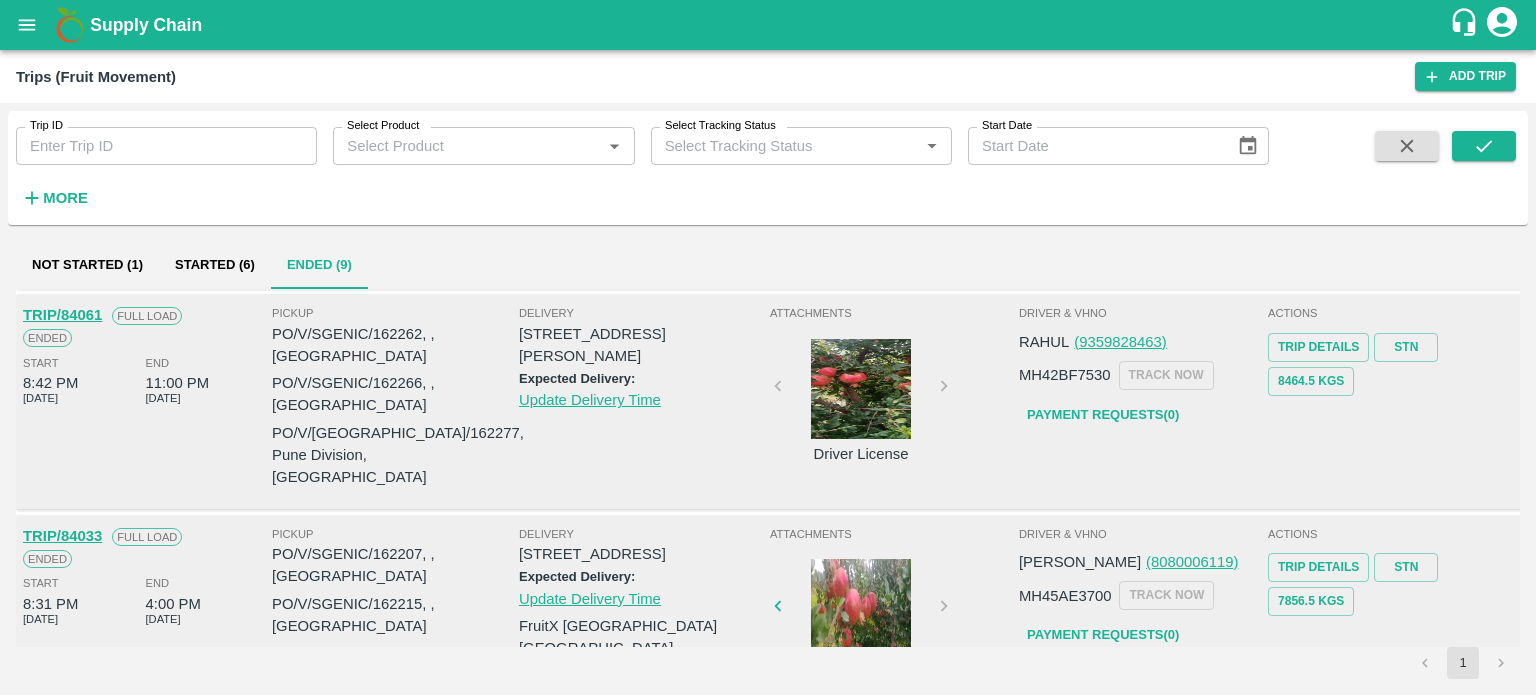 scroll, scrollTop: 314, scrollLeft: 0, axis: vertical 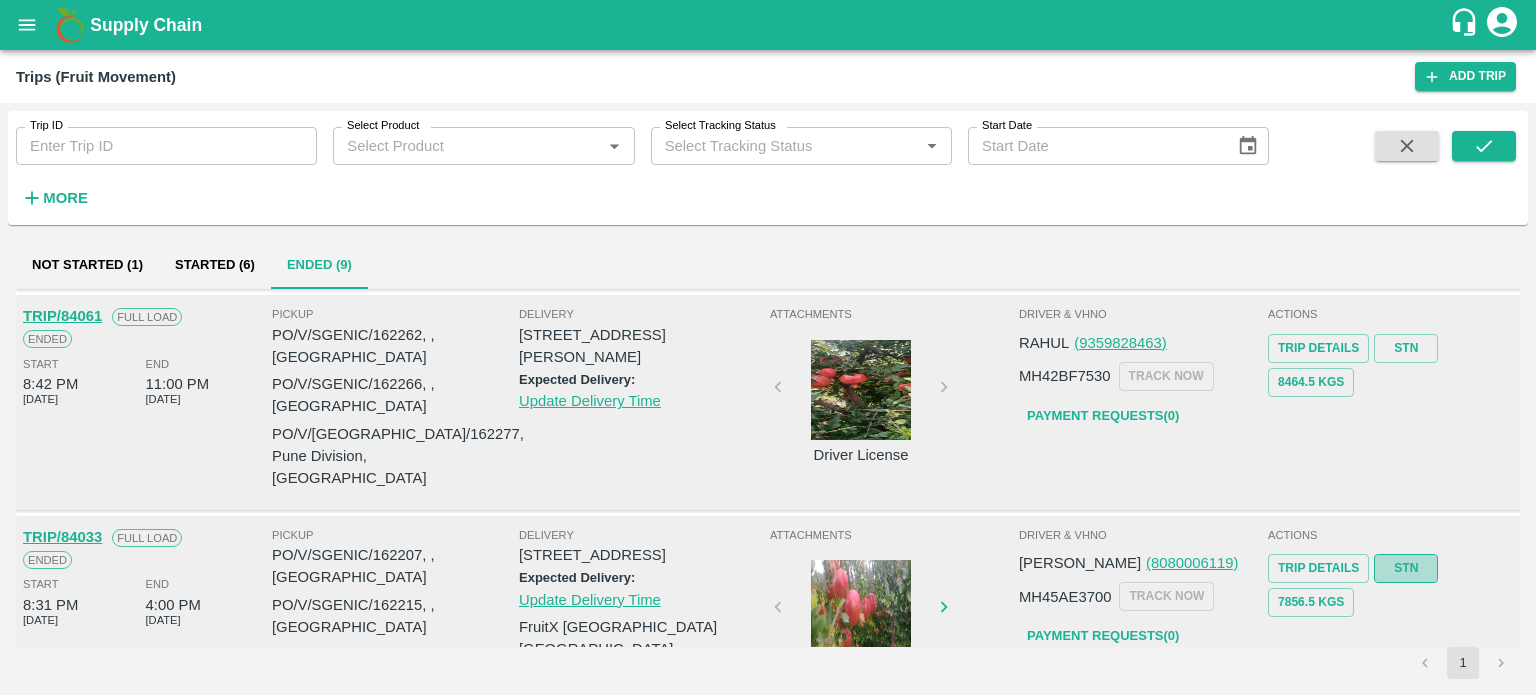 click on "STN" at bounding box center (1406, 568) 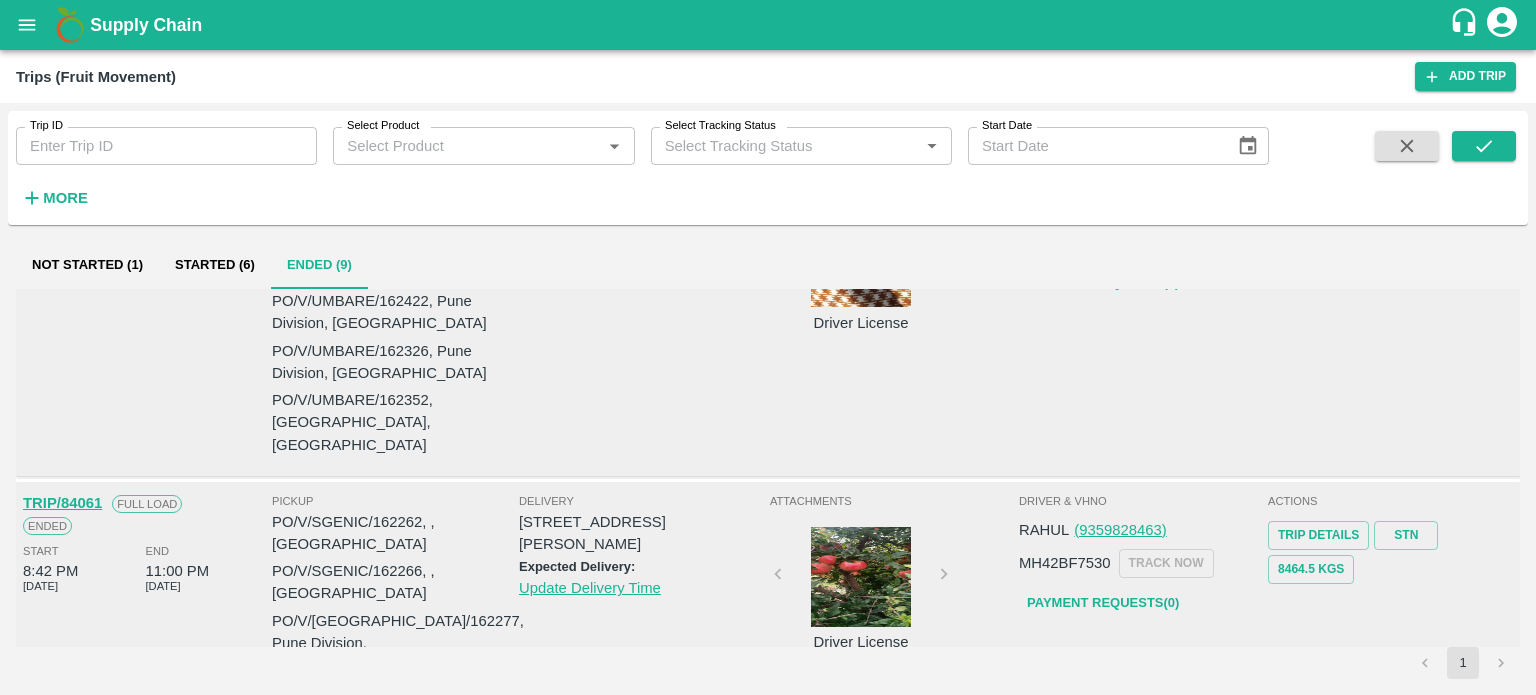 scroll, scrollTop: 0, scrollLeft: 0, axis: both 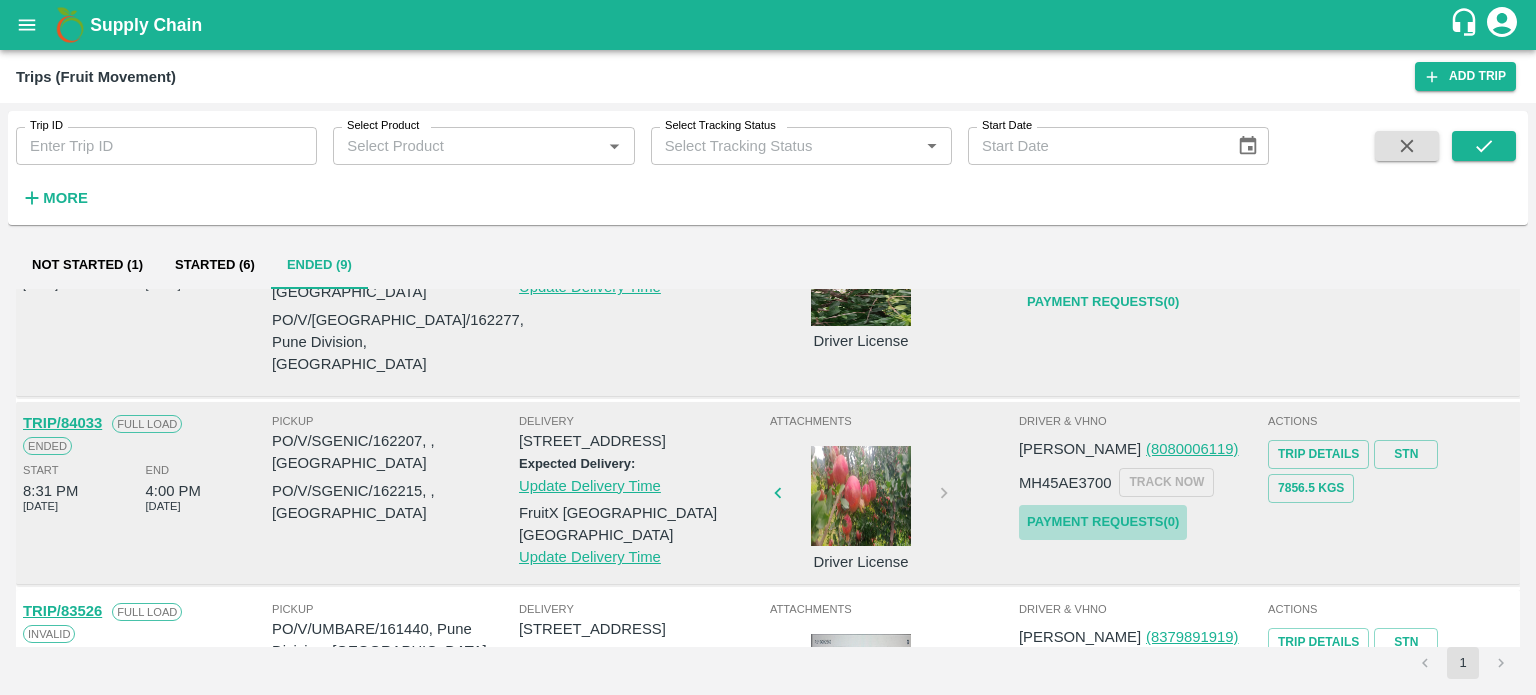 click on "Payment Requests( 0 )" at bounding box center [1103, 522] 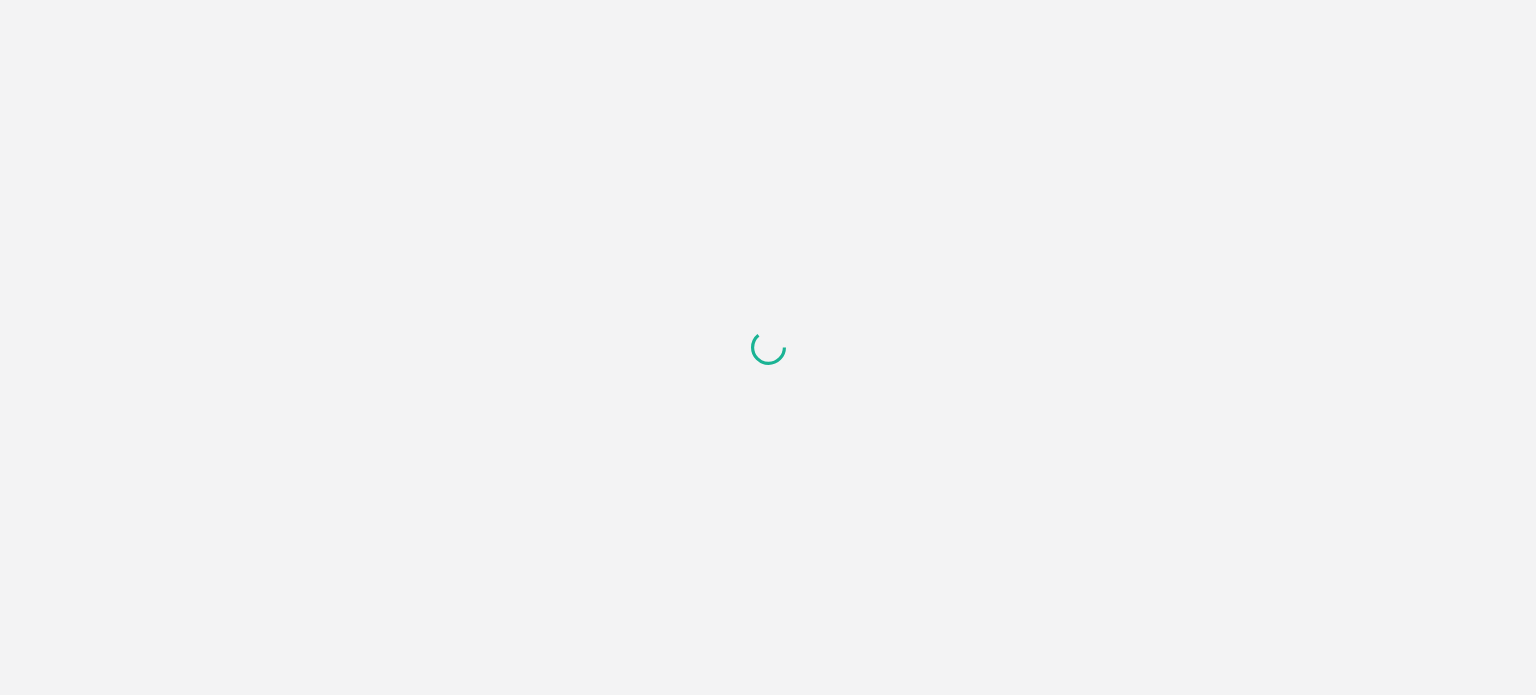 scroll, scrollTop: 0, scrollLeft: 0, axis: both 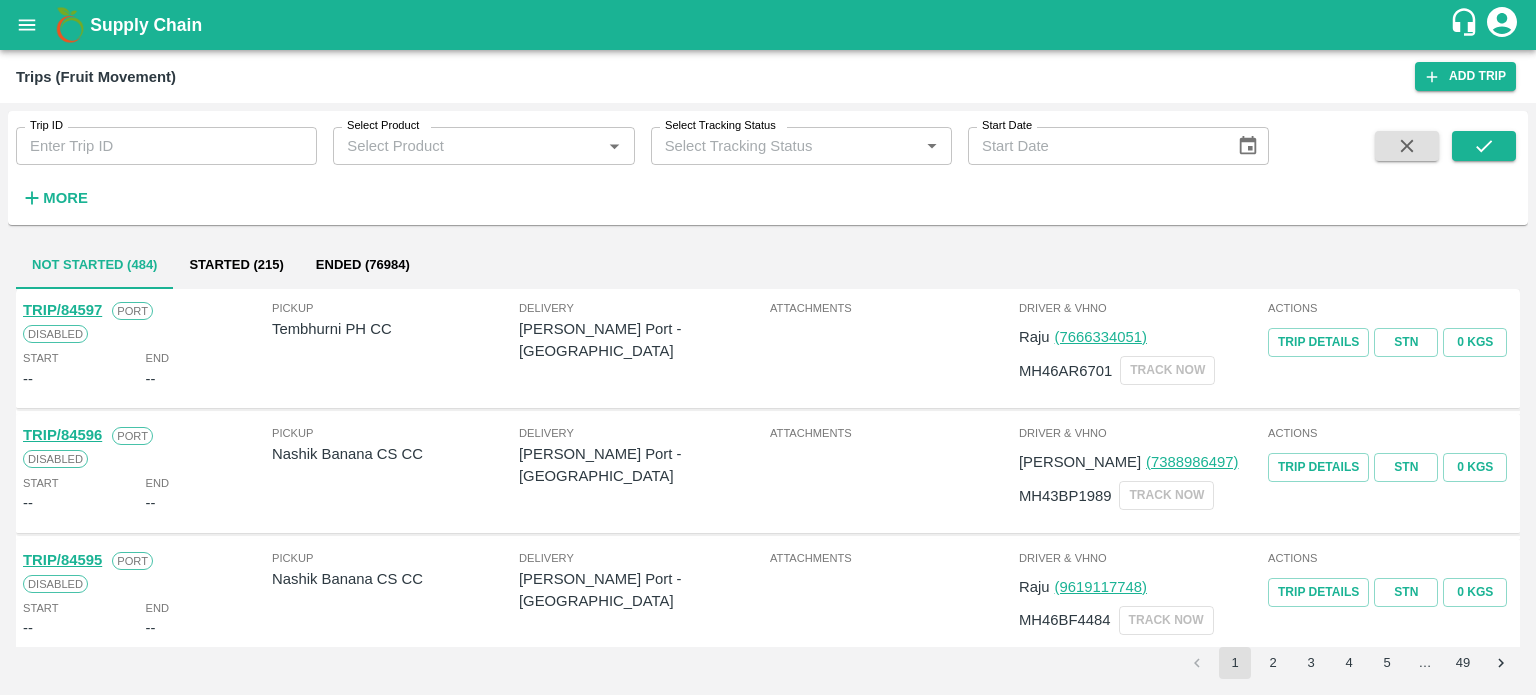click on "Attachments" at bounding box center (892, 433) 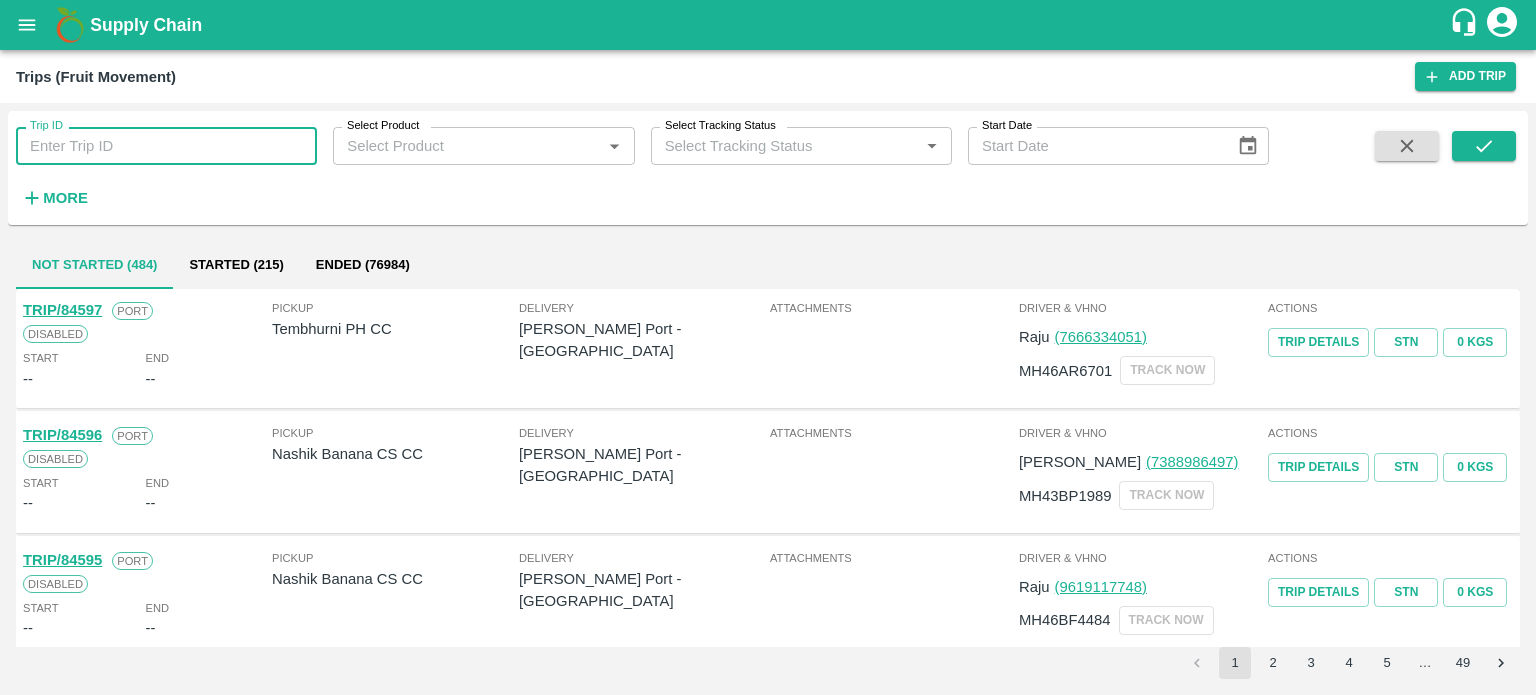 click on "Trip ID" at bounding box center (166, 146) 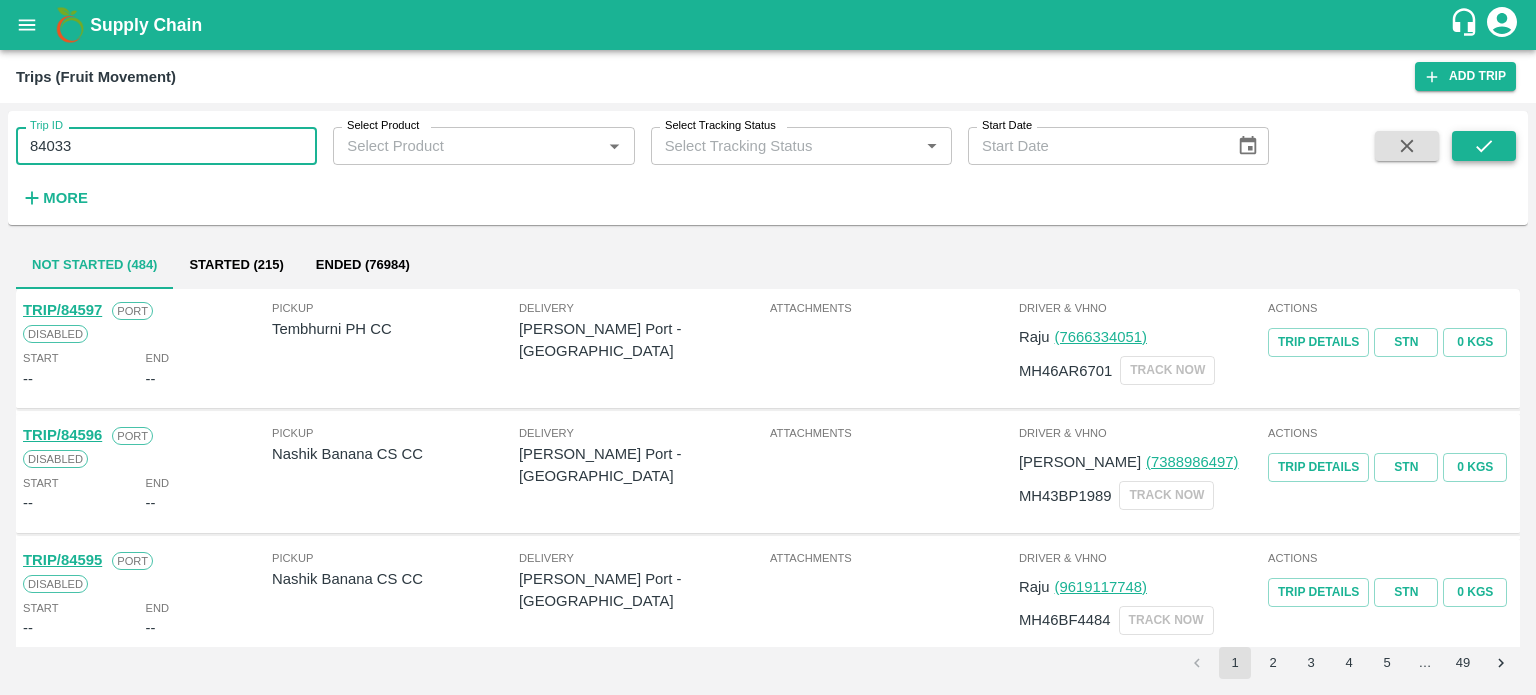 type on "84033" 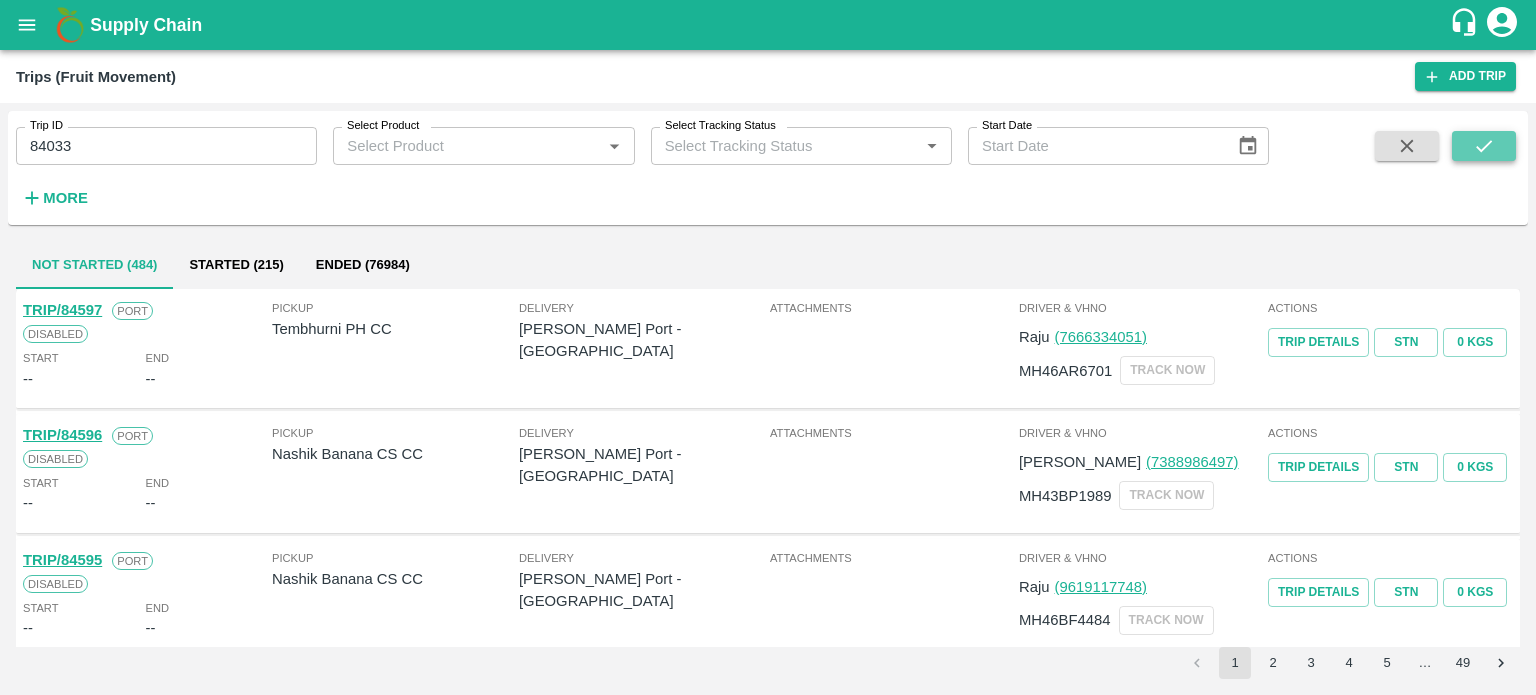 click at bounding box center [1484, 146] 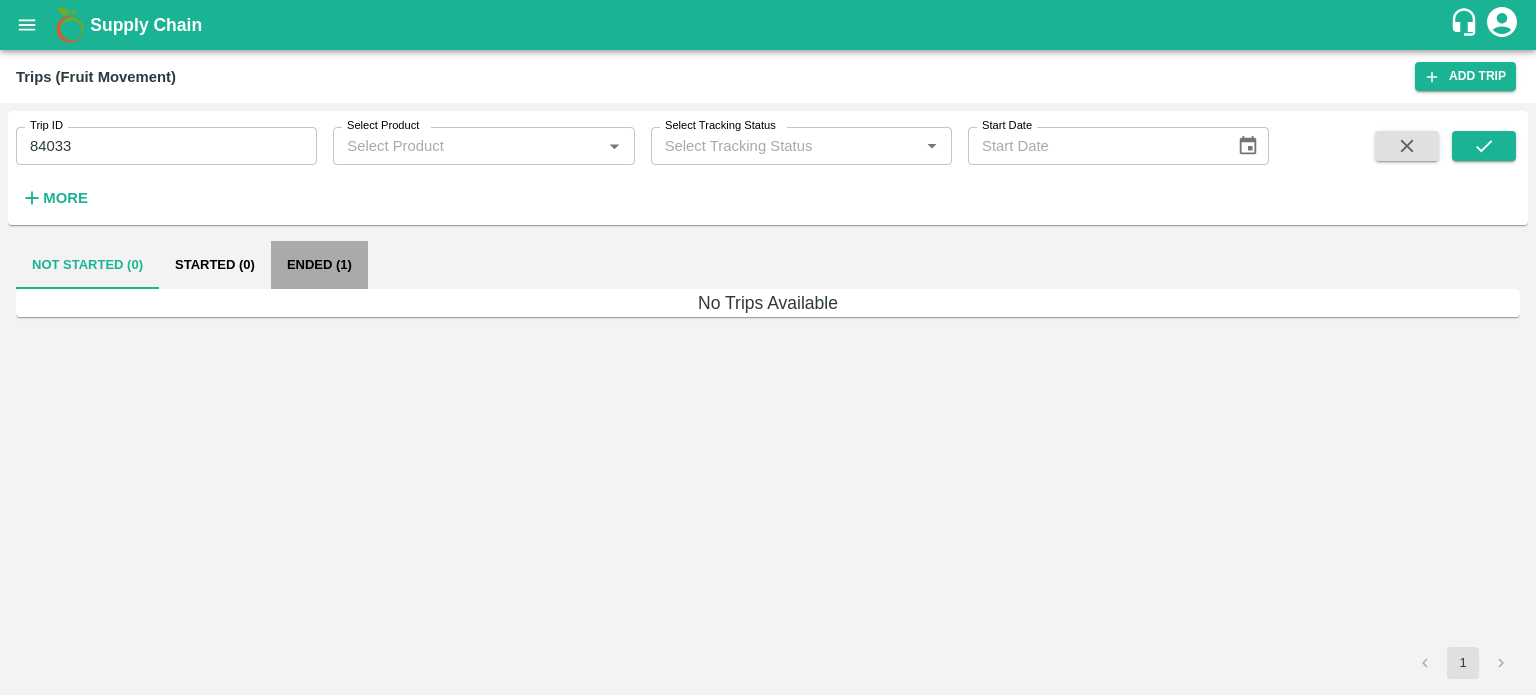 click on "Ended (1)" at bounding box center (319, 265) 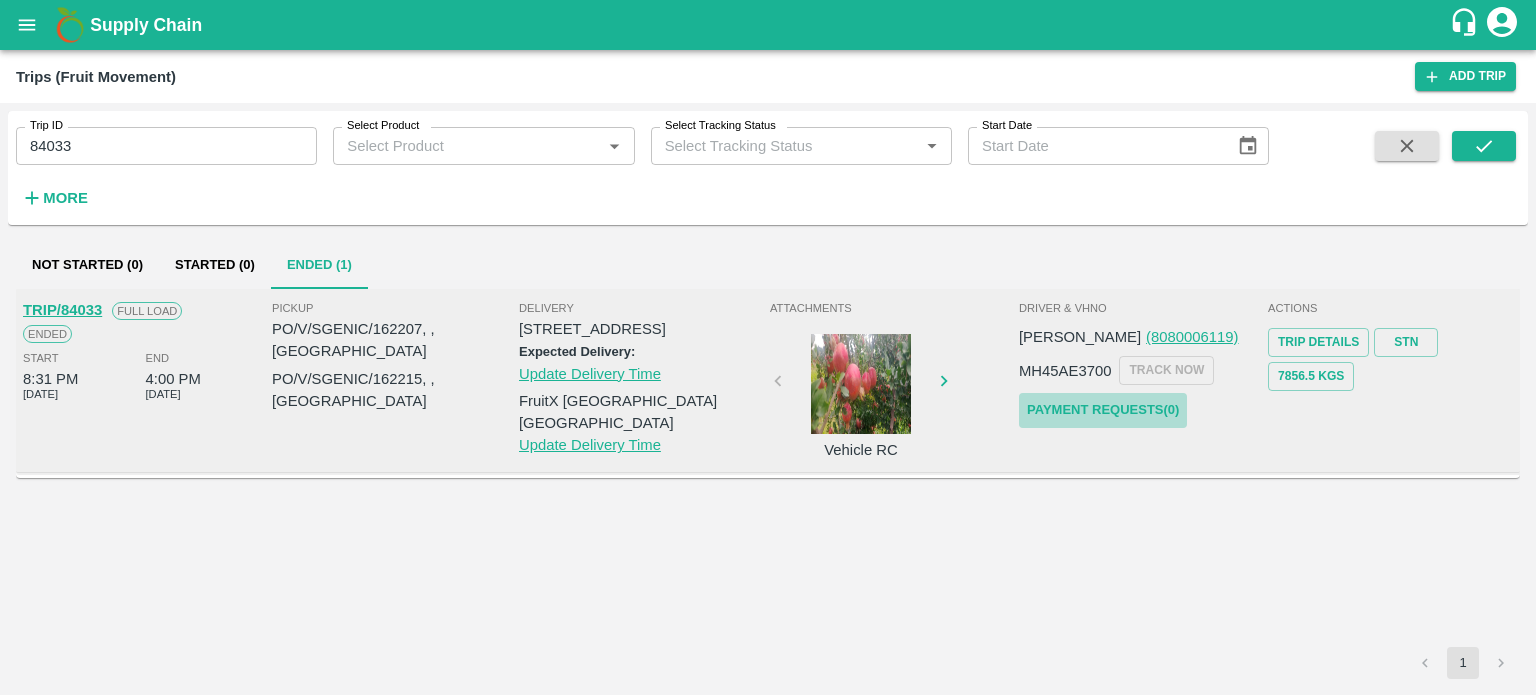 click on "Payment Requests( 0 )" at bounding box center [1103, 410] 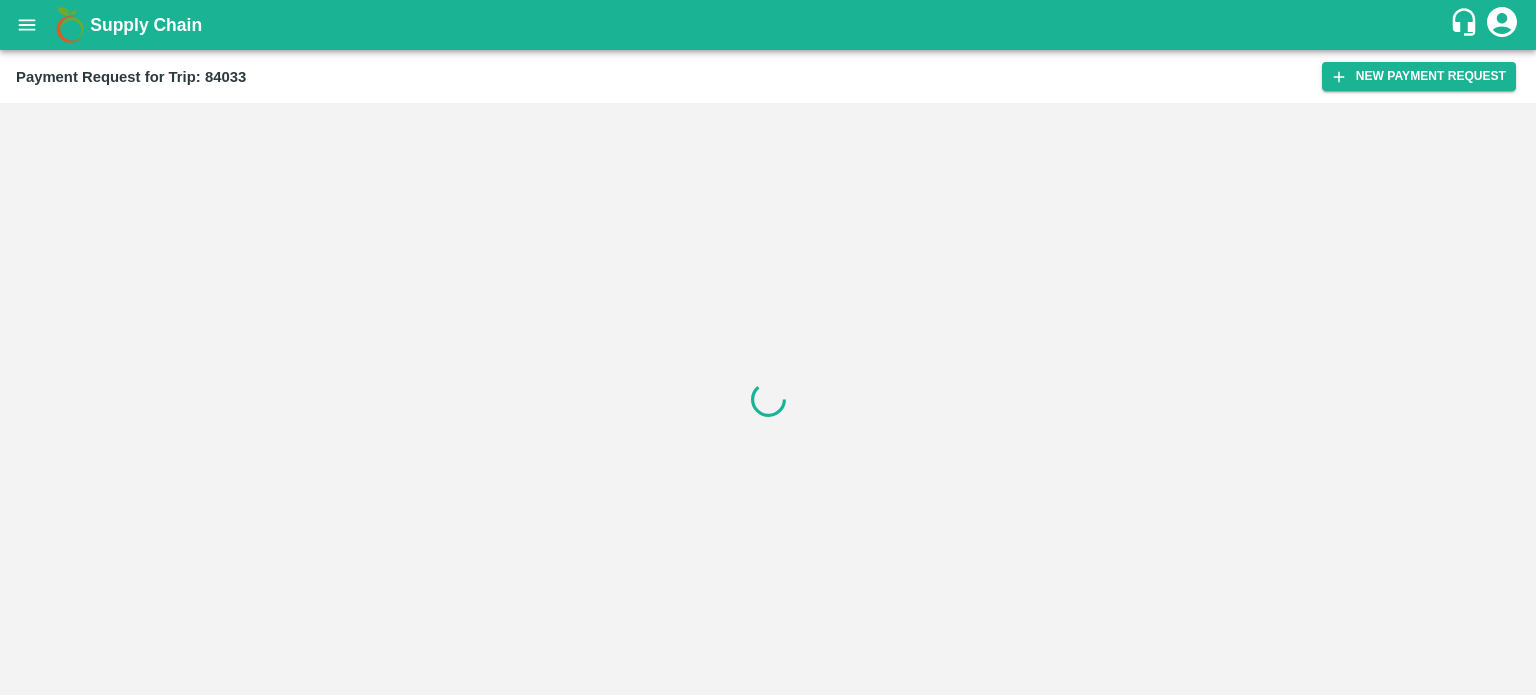 scroll, scrollTop: 0, scrollLeft: 0, axis: both 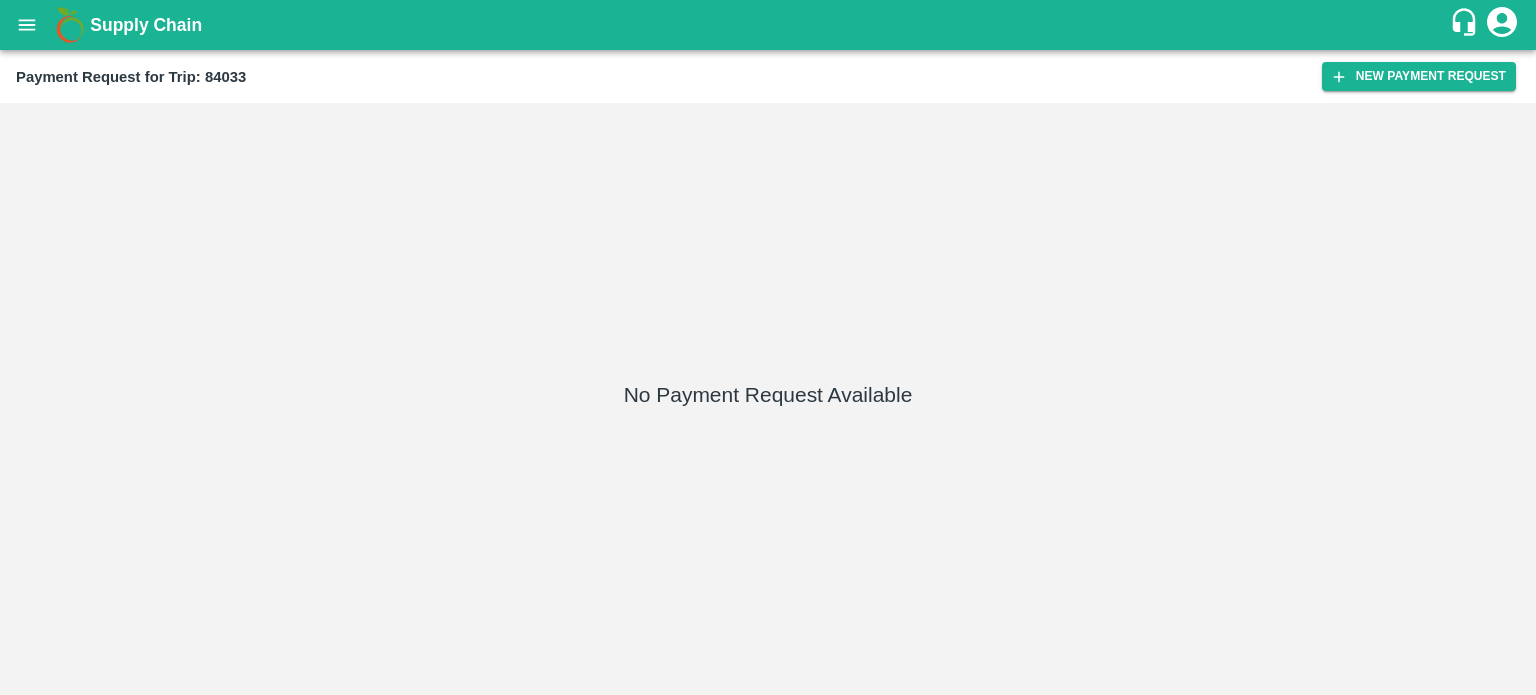 click on "New Payment Request" at bounding box center [1419, 76] 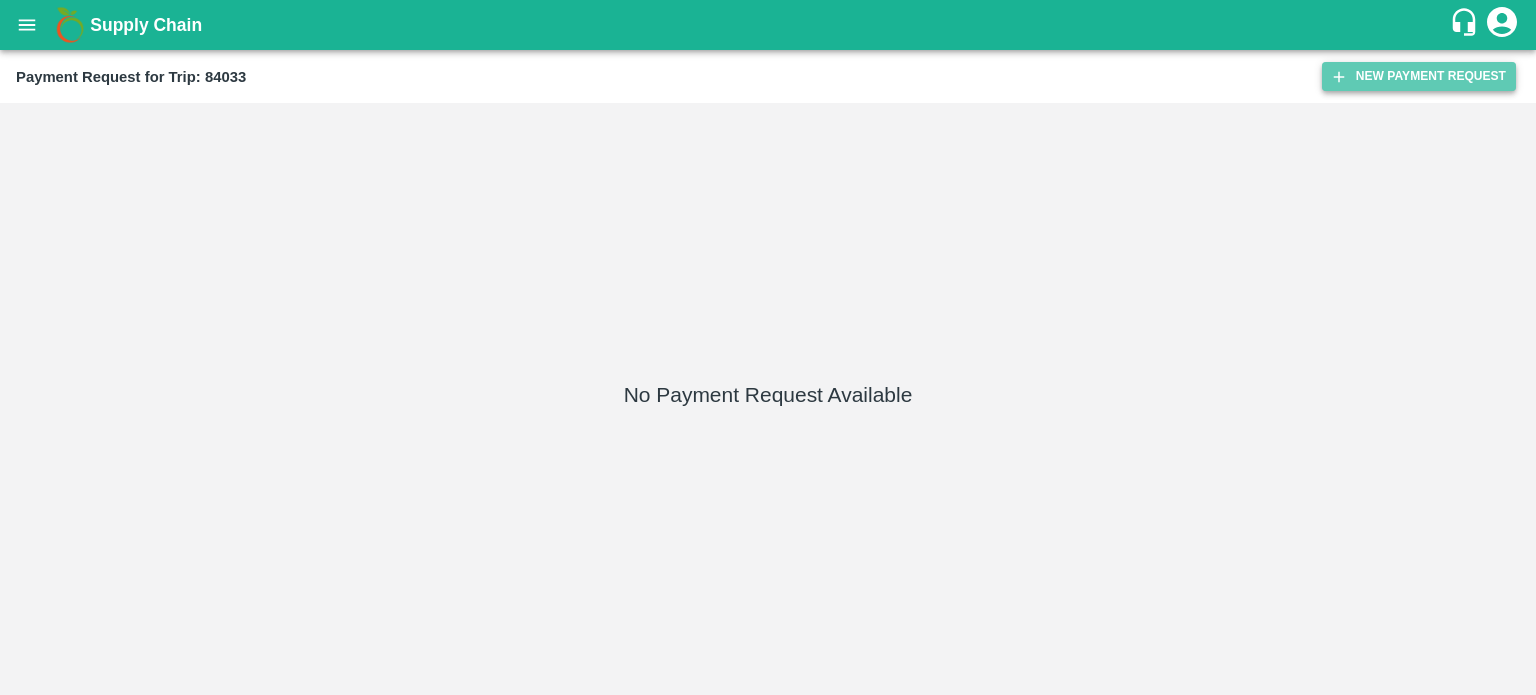 click on "New Payment Request" at bounding box center [1419, 76] 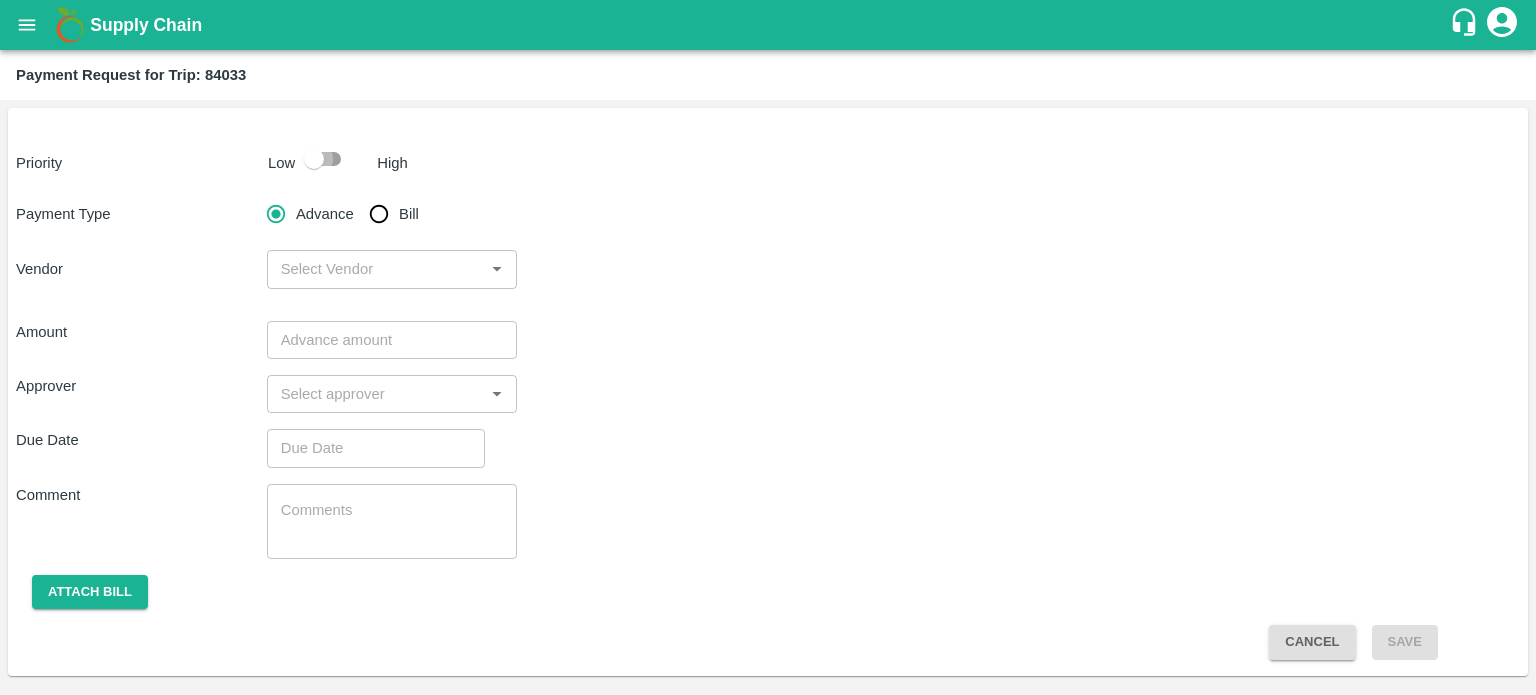 click at bounding box center (314, 159) 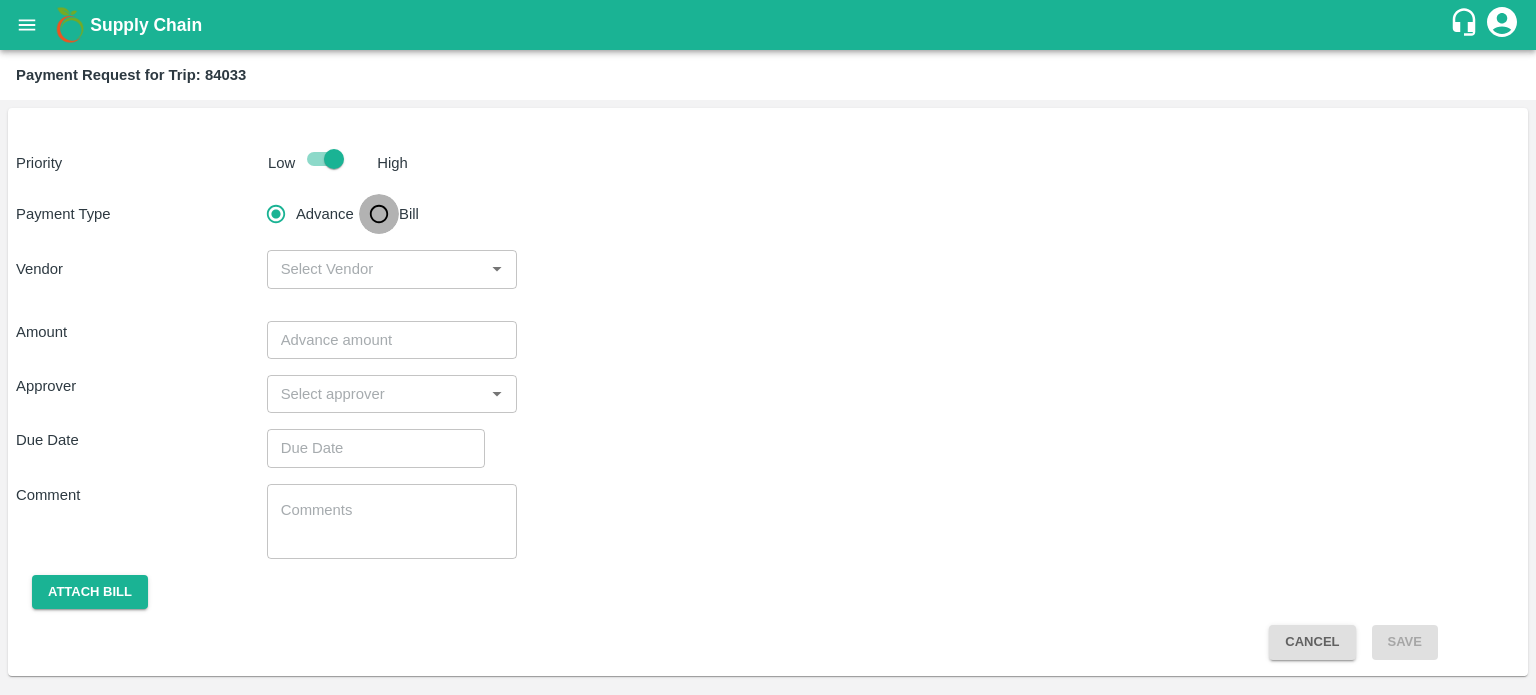 click on "Bill" at bounding box center [379, 214] 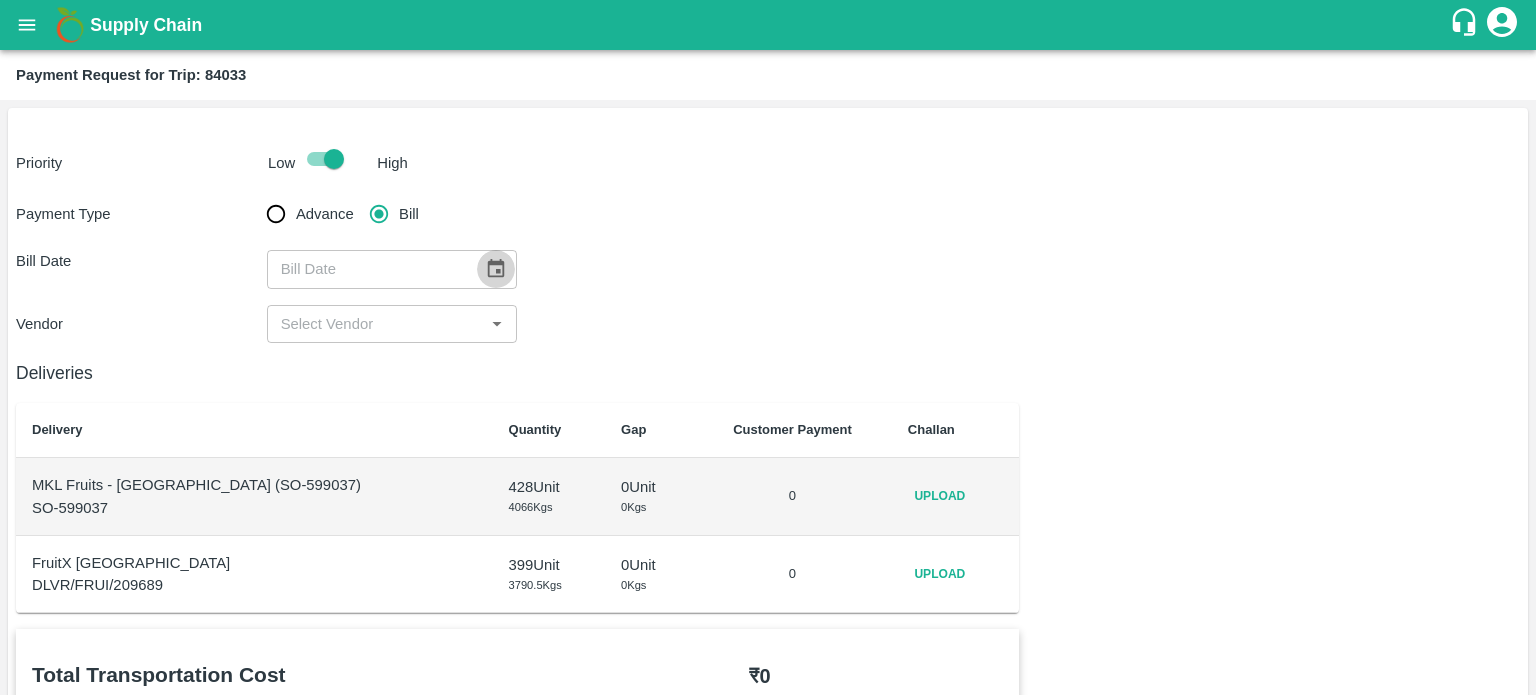 click 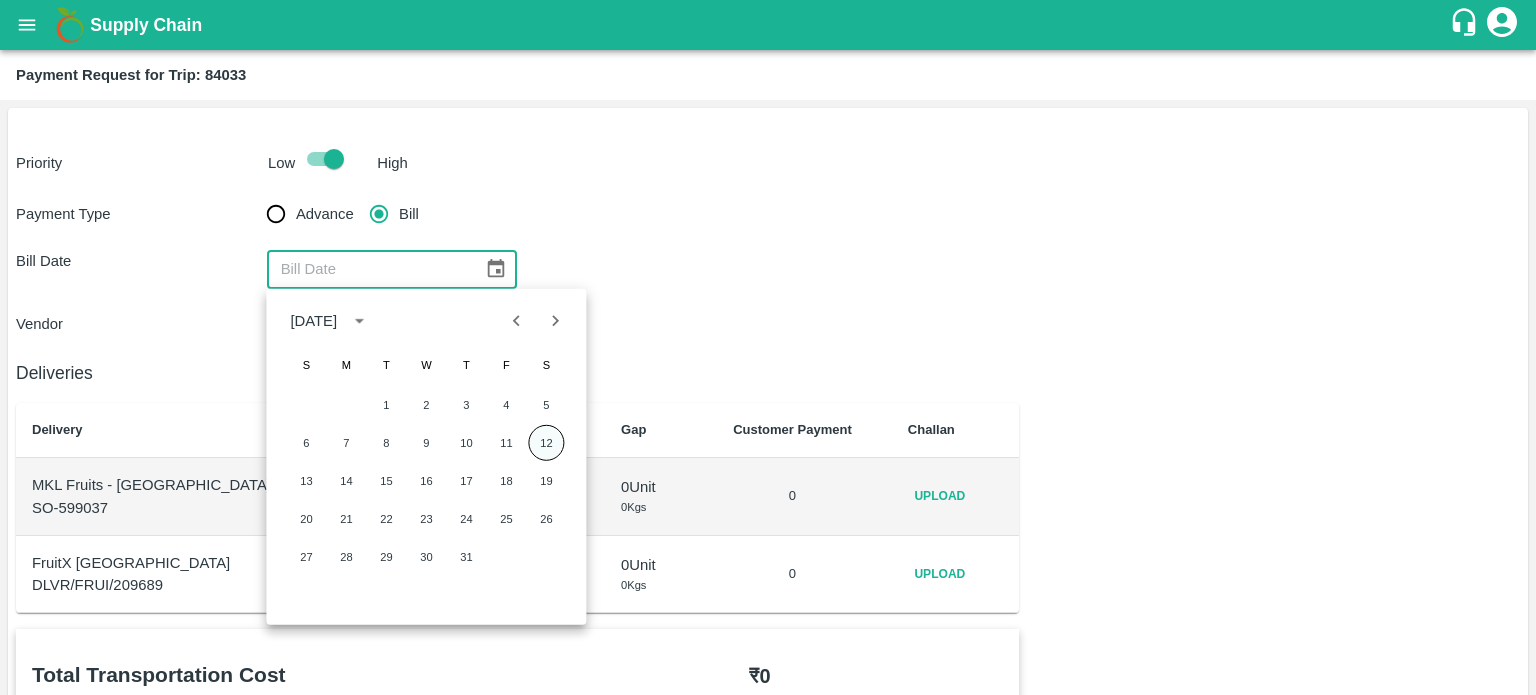 click on "12" at bounding box center (546, 443) 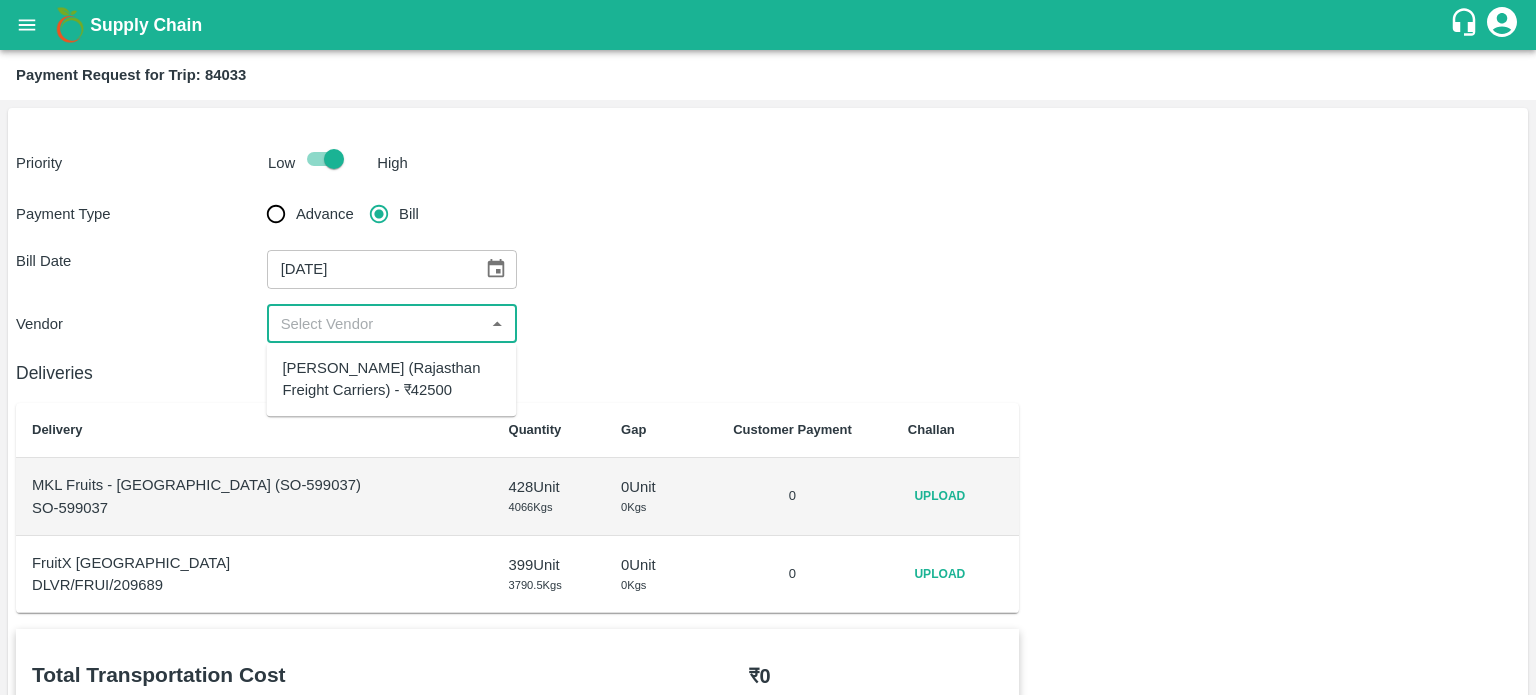 click at bounding box center (376, 324) 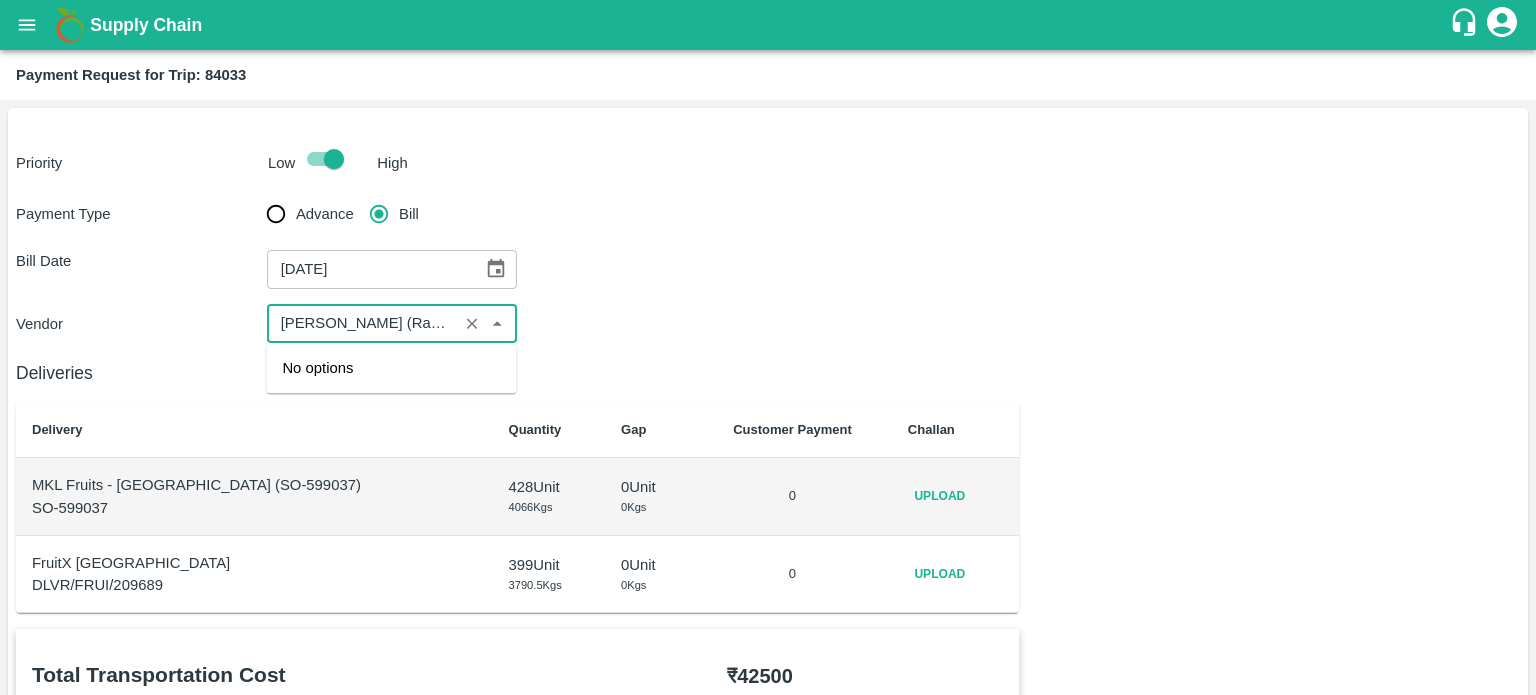 scroll, scrollTop: 0, scrollLeft: 169, axis: horizontal 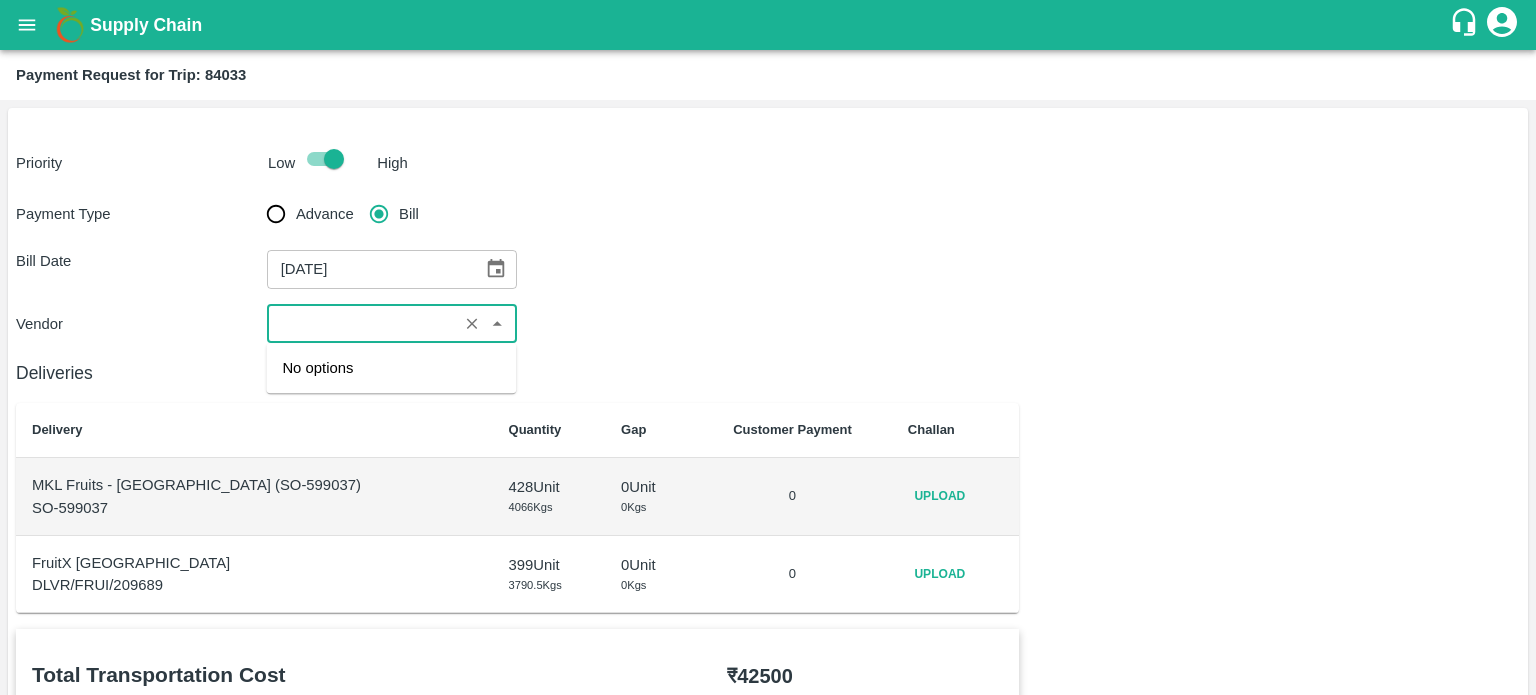 type on "Hanif Khan (Rajasthan Freight Carriers)  - ₹42500" 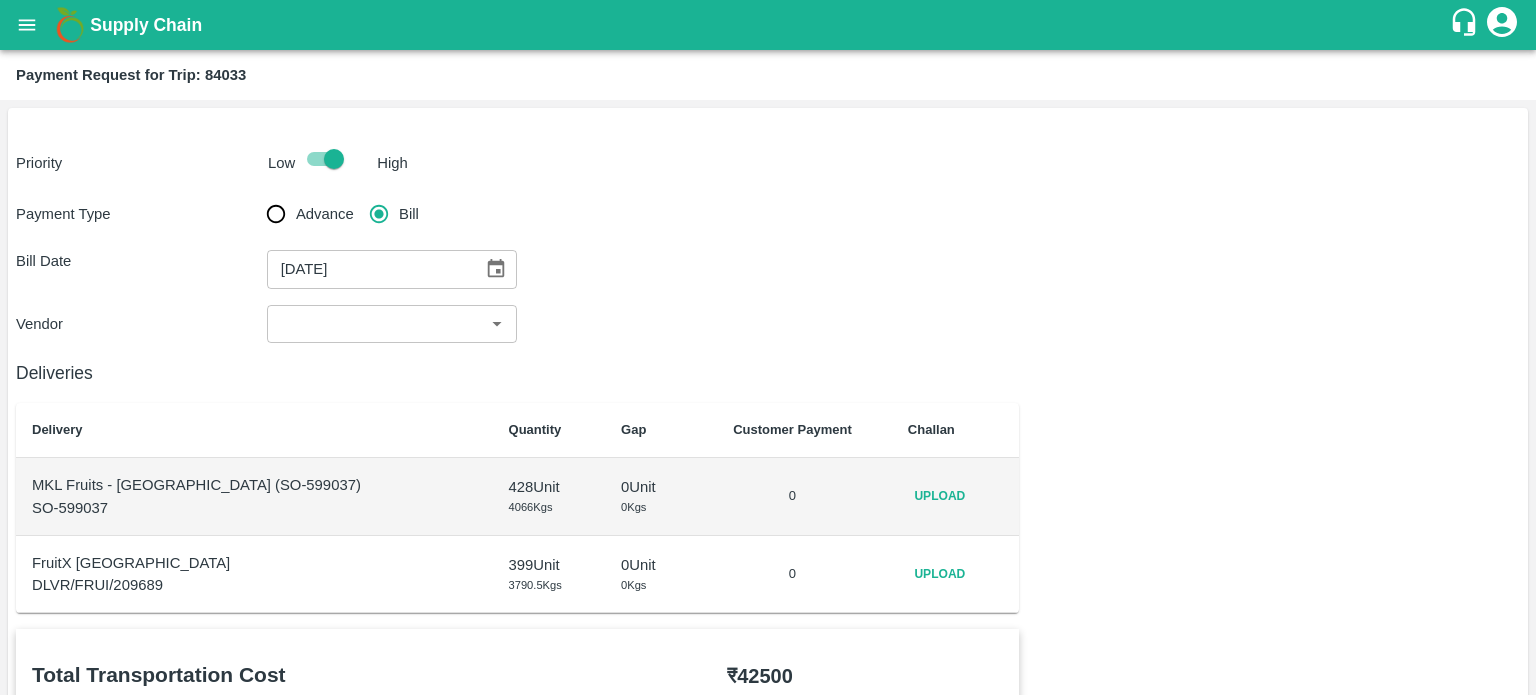 click on "Vendor ​" at bounding box center [768, 324] 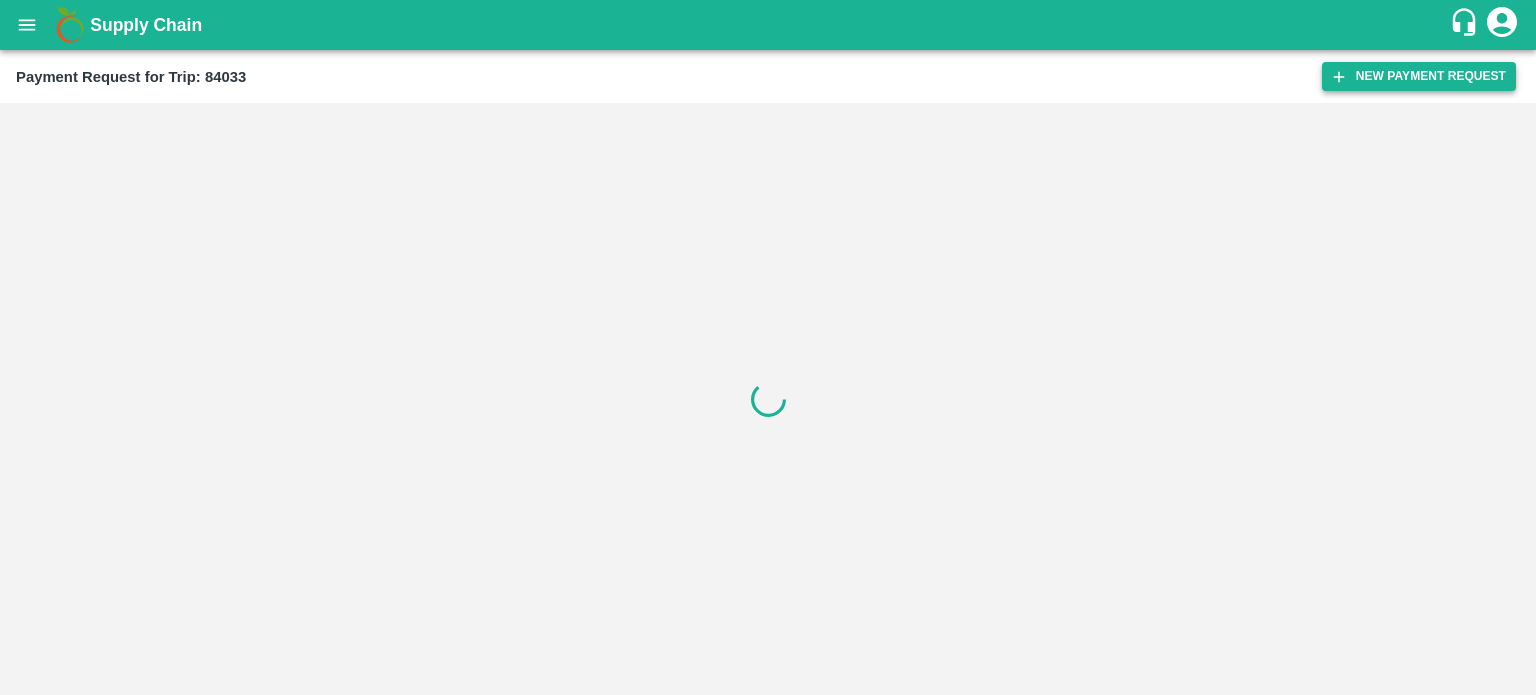 scroll, scrollTop: 0, scrollLeft: 0, axis: both 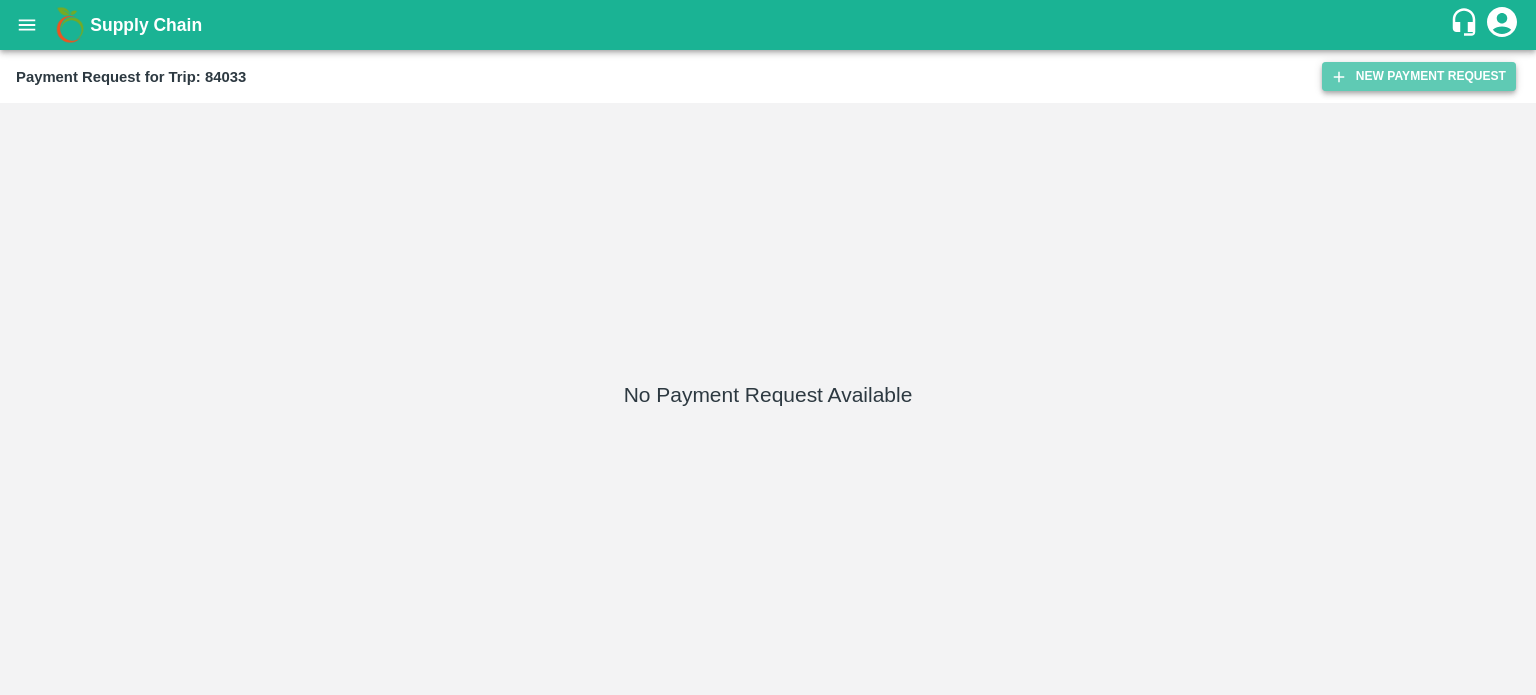 click on "New Payment Request" at bounding box center [1419, 76] 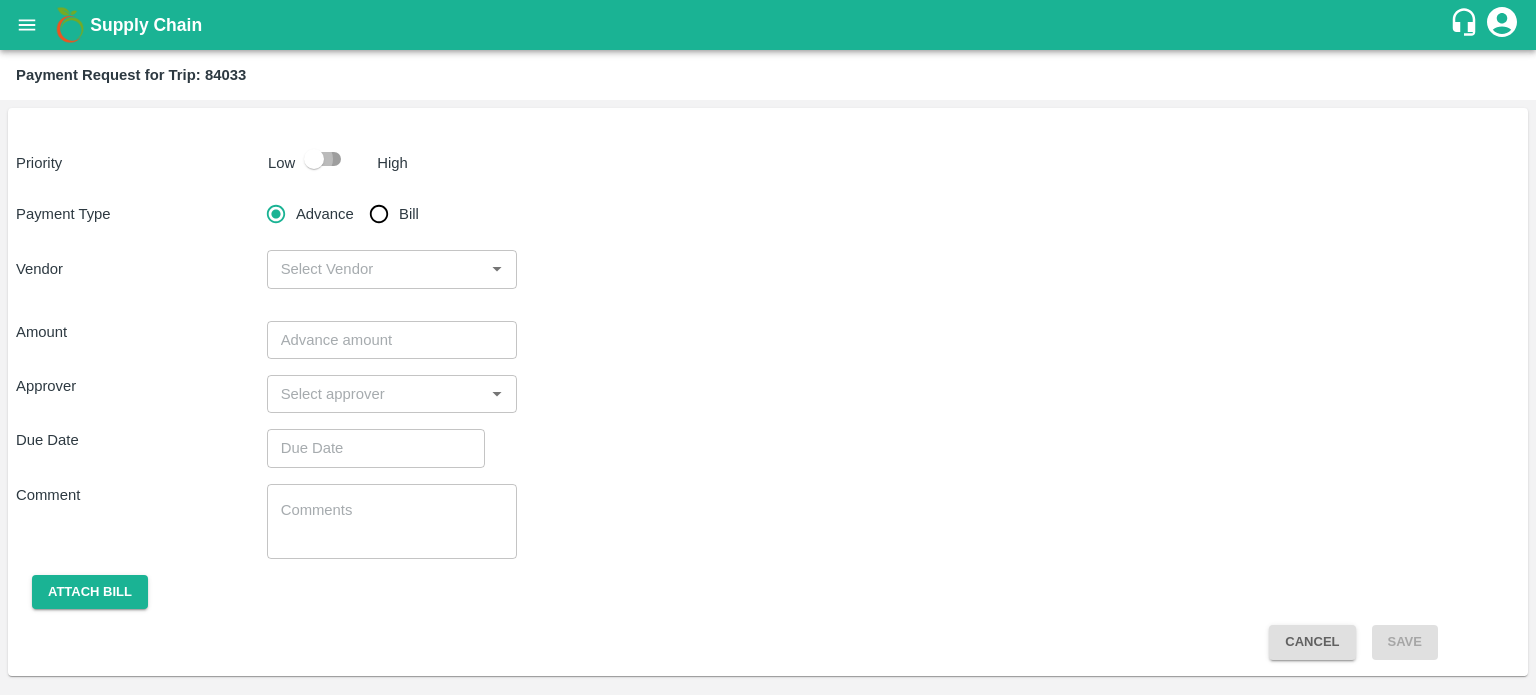 click at bounding box center [314, 159] 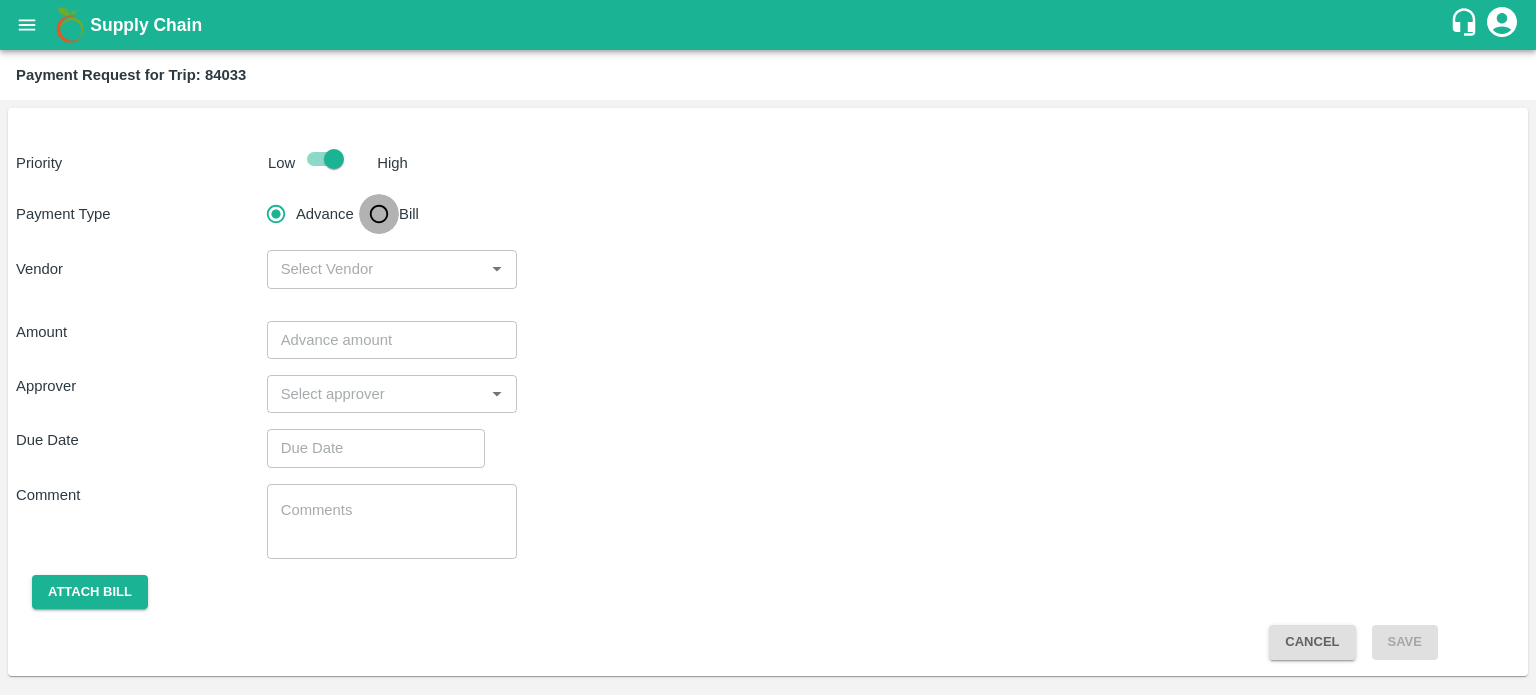 click on "Bill" at bounding box center [379, 214] 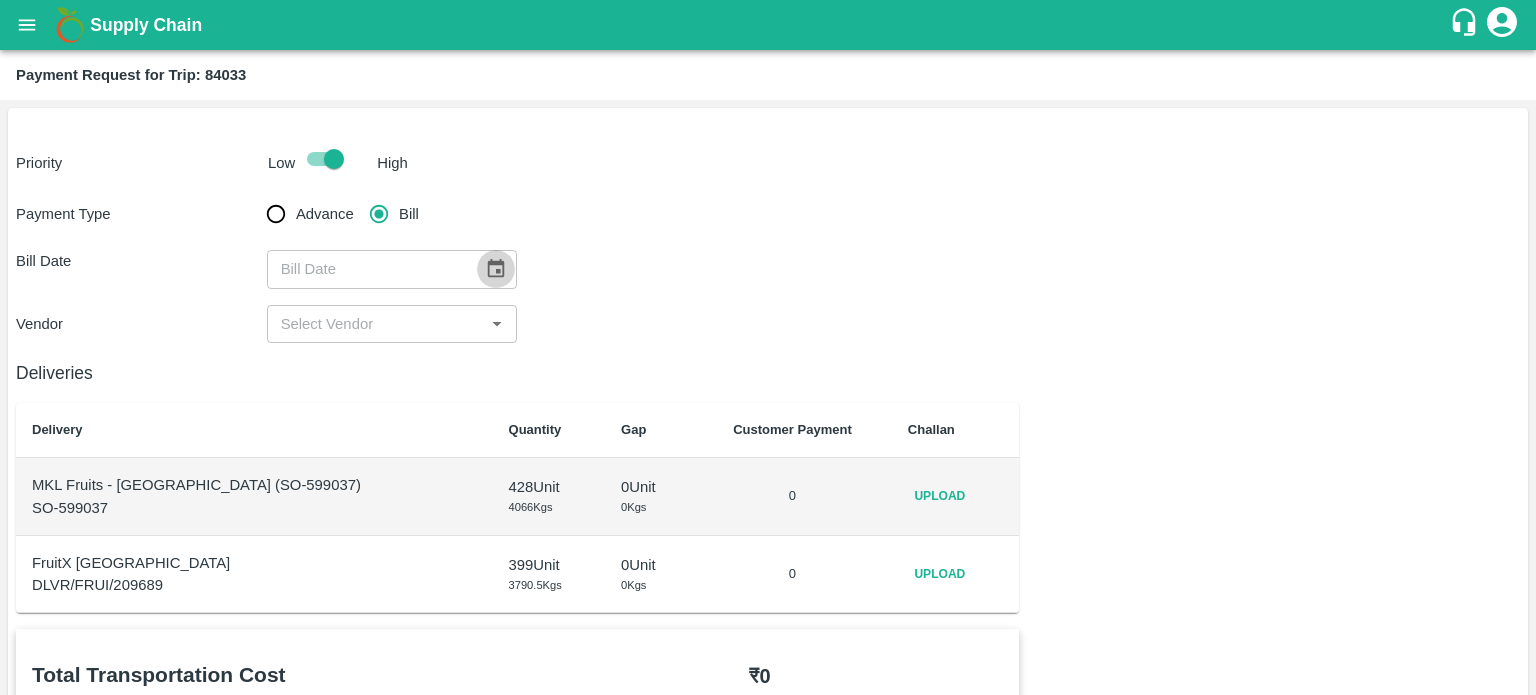 click 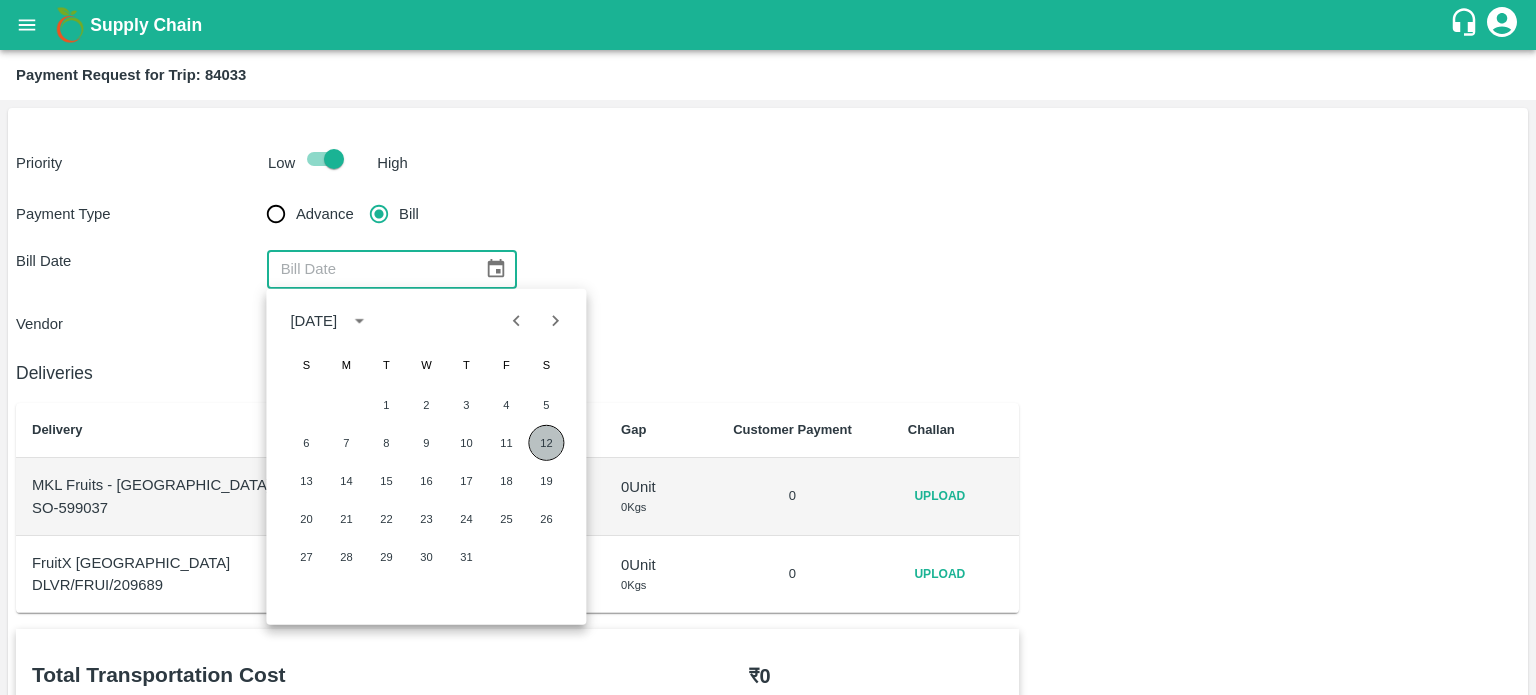 click on "12" at bounding box center [546, 443] 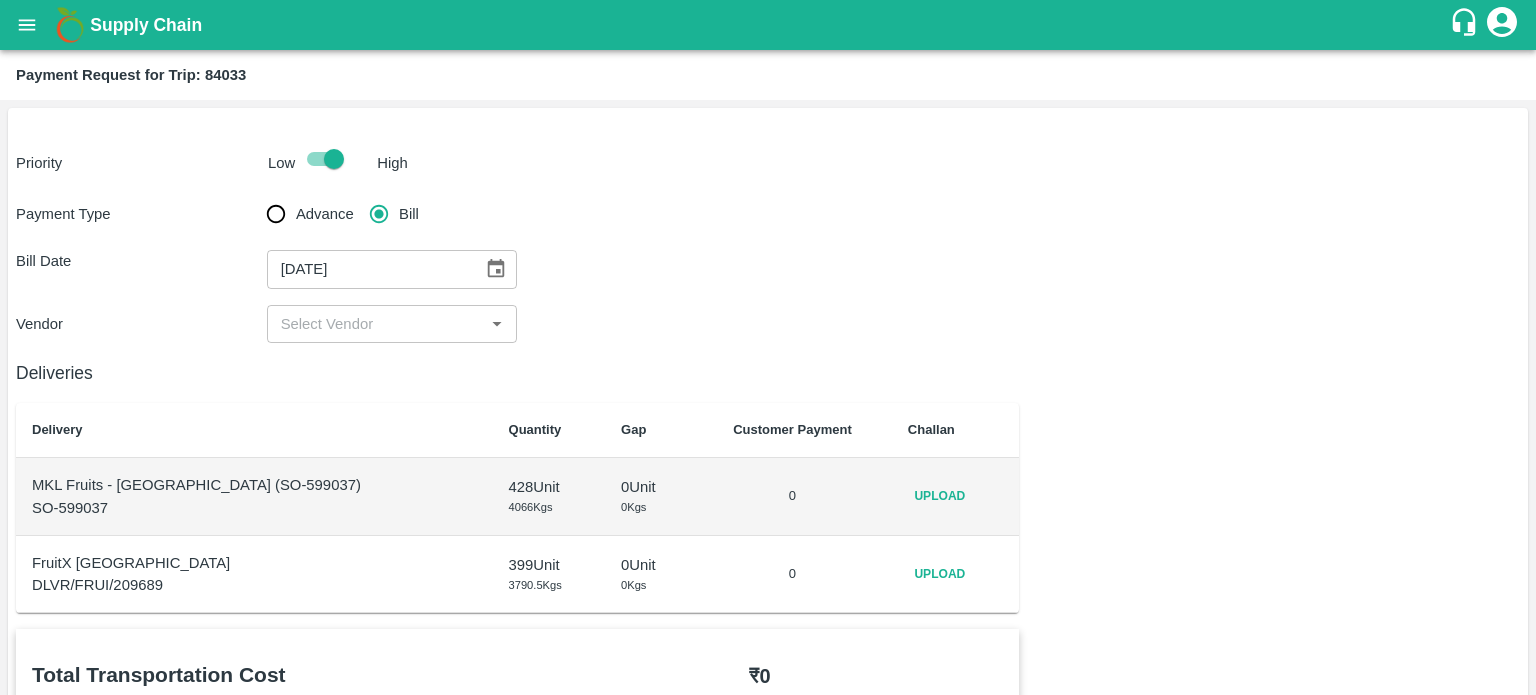 click on "​" at bounding box center [392, 324] 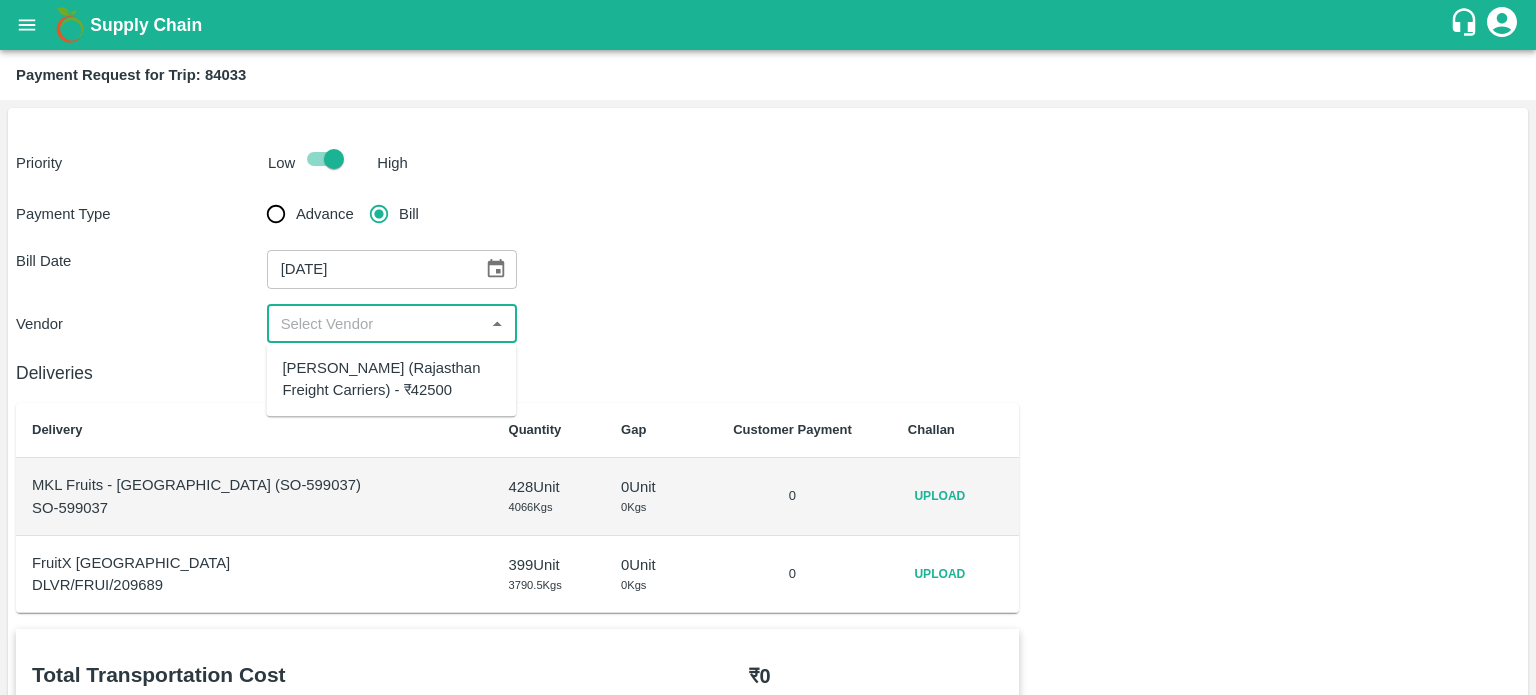 click on "Hanif Khan (Rajasthan Freight Carriers)  - ₹42500" at bounding box center [391, 379] 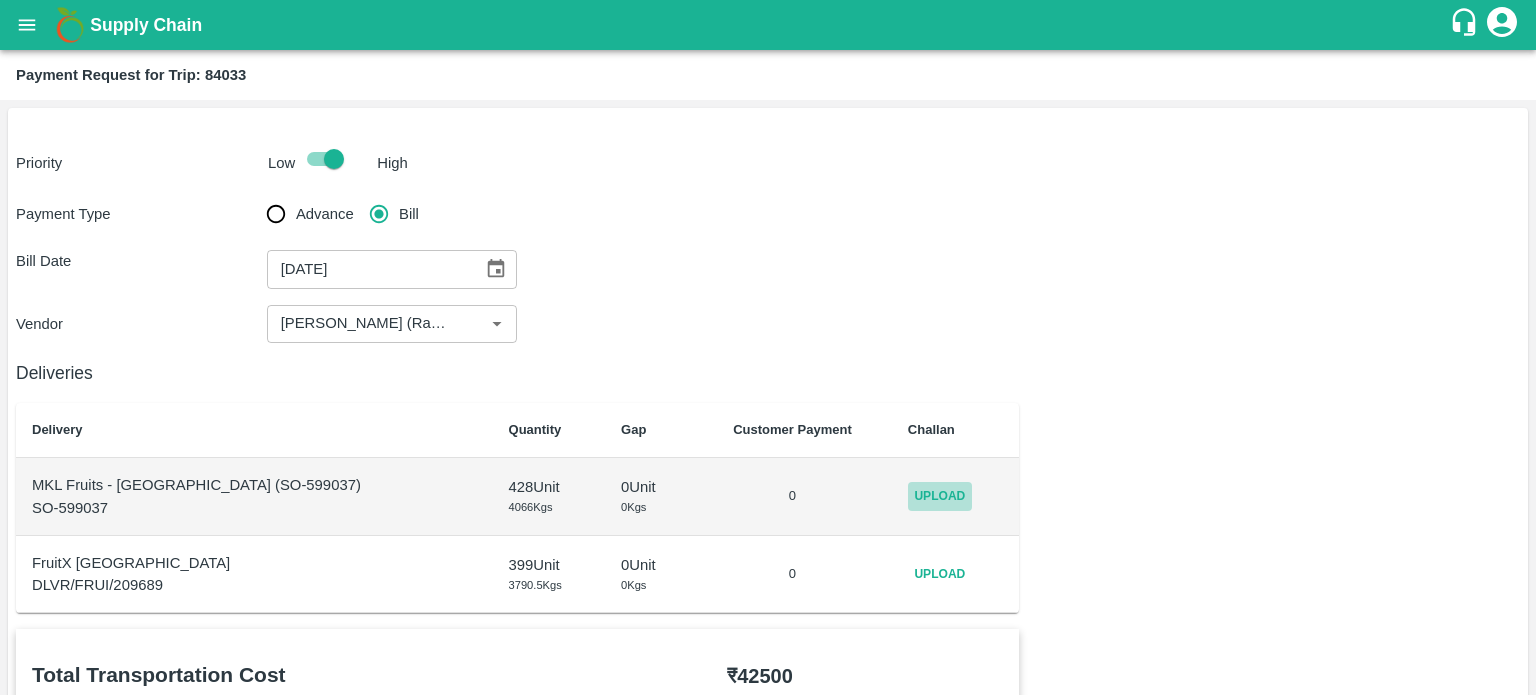 click on "Upload" at bounding box center [940, 496] 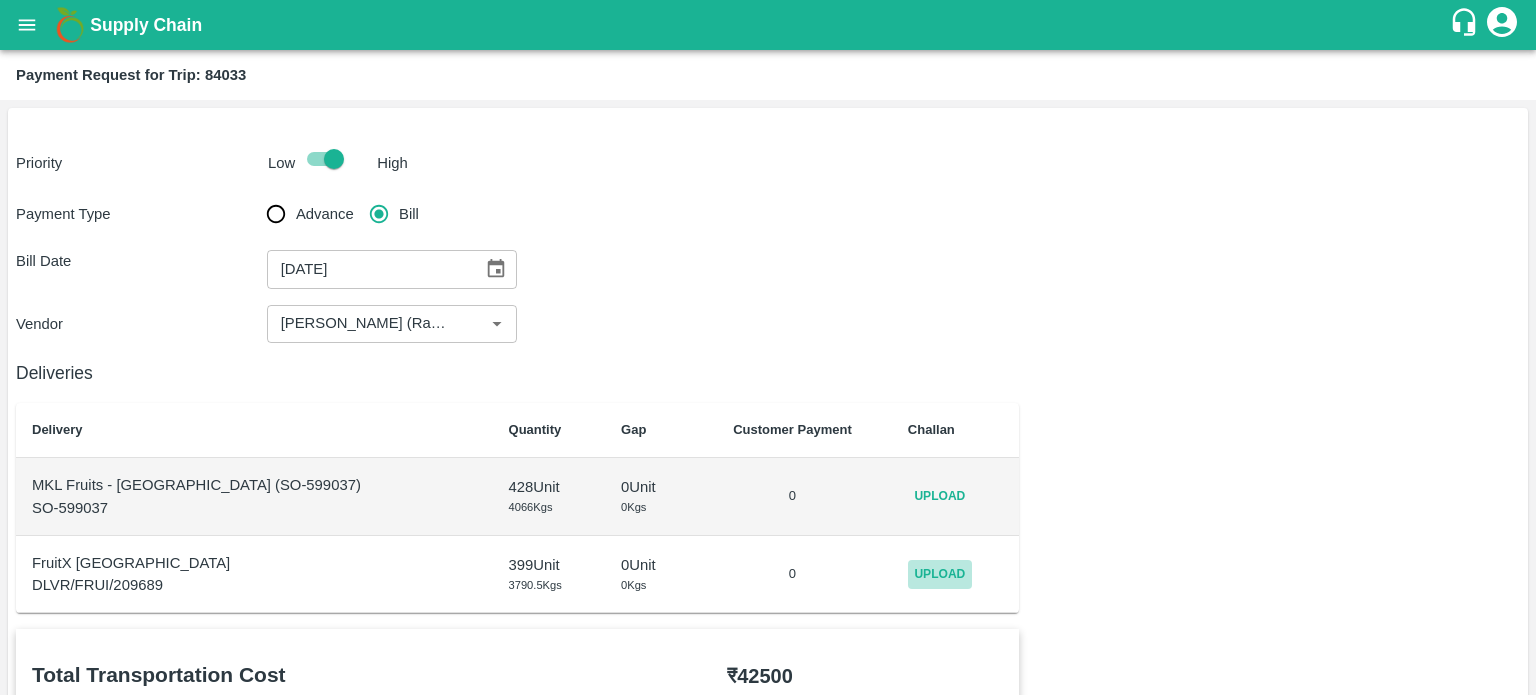 click on "Upload" at bounding box center (940, 574) 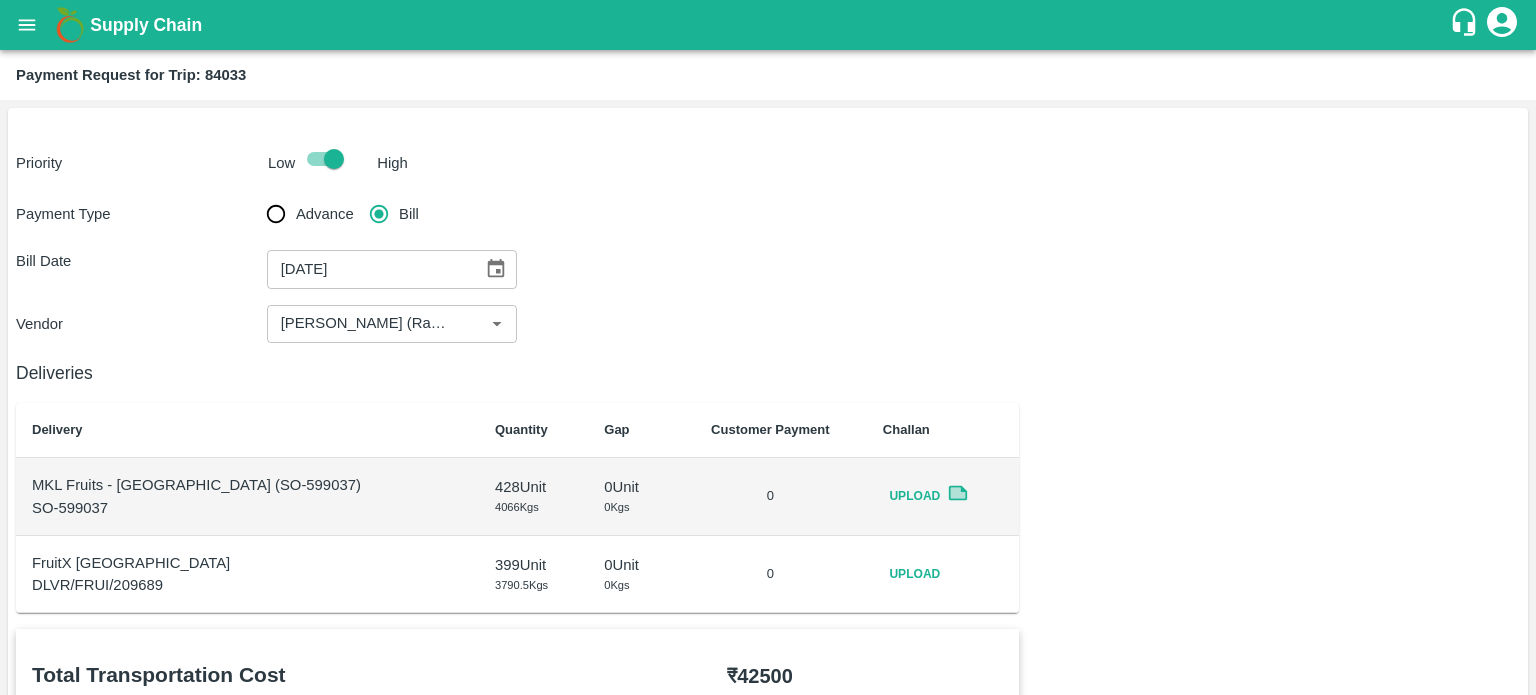 click on "Deliveries Delivery Quantity Gap Customer Payment Challan MKL Fruits - Bangalore (SO-599037) SO-599037 428  Unit 4066  Kgs 0  Unit 0  Kgs 0 Upload FruitX Bangalore DLVR/FRUI/209689 399  Unit 3790.5  Kgs 0  Unit 0  Kgs 0 Upload" at bounding box center (517, 478) 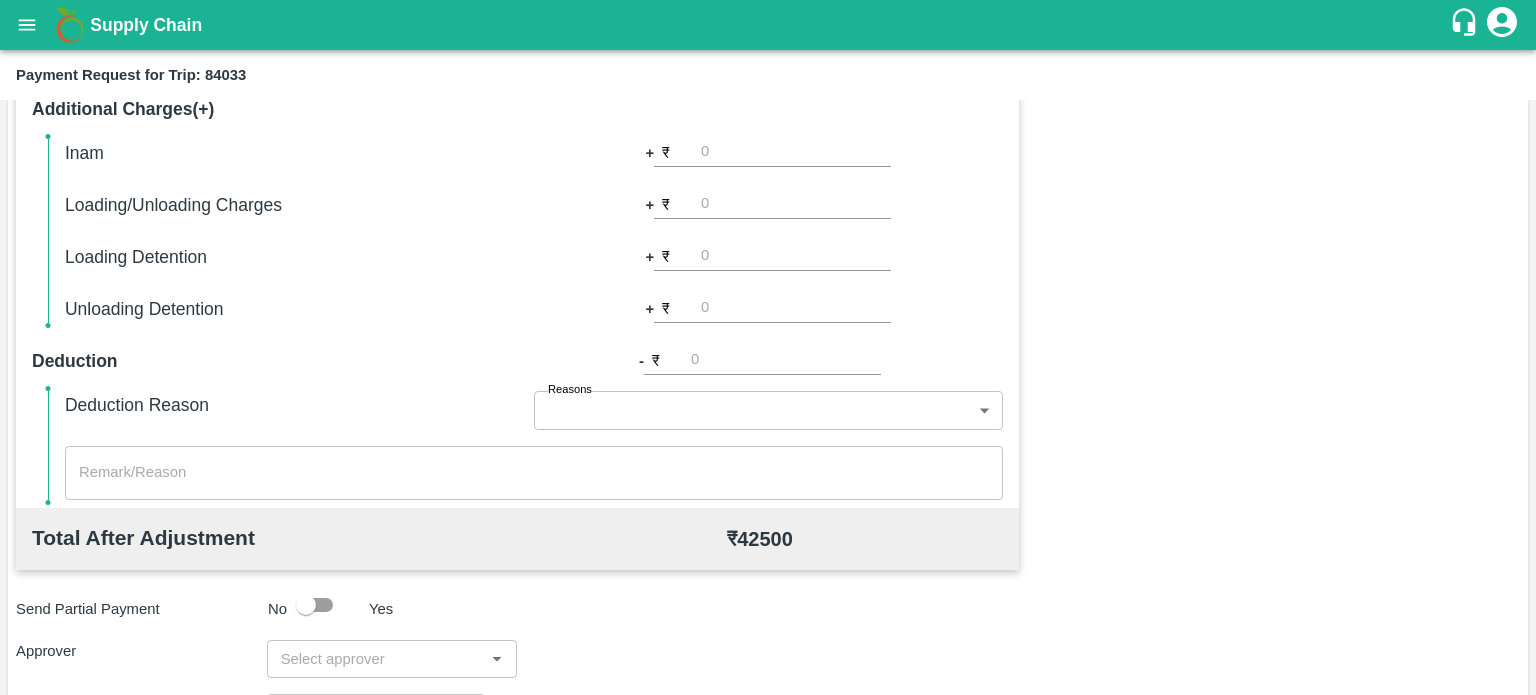 scroll, scrollTop: 680, scrollLeft: 0, axis: vertical 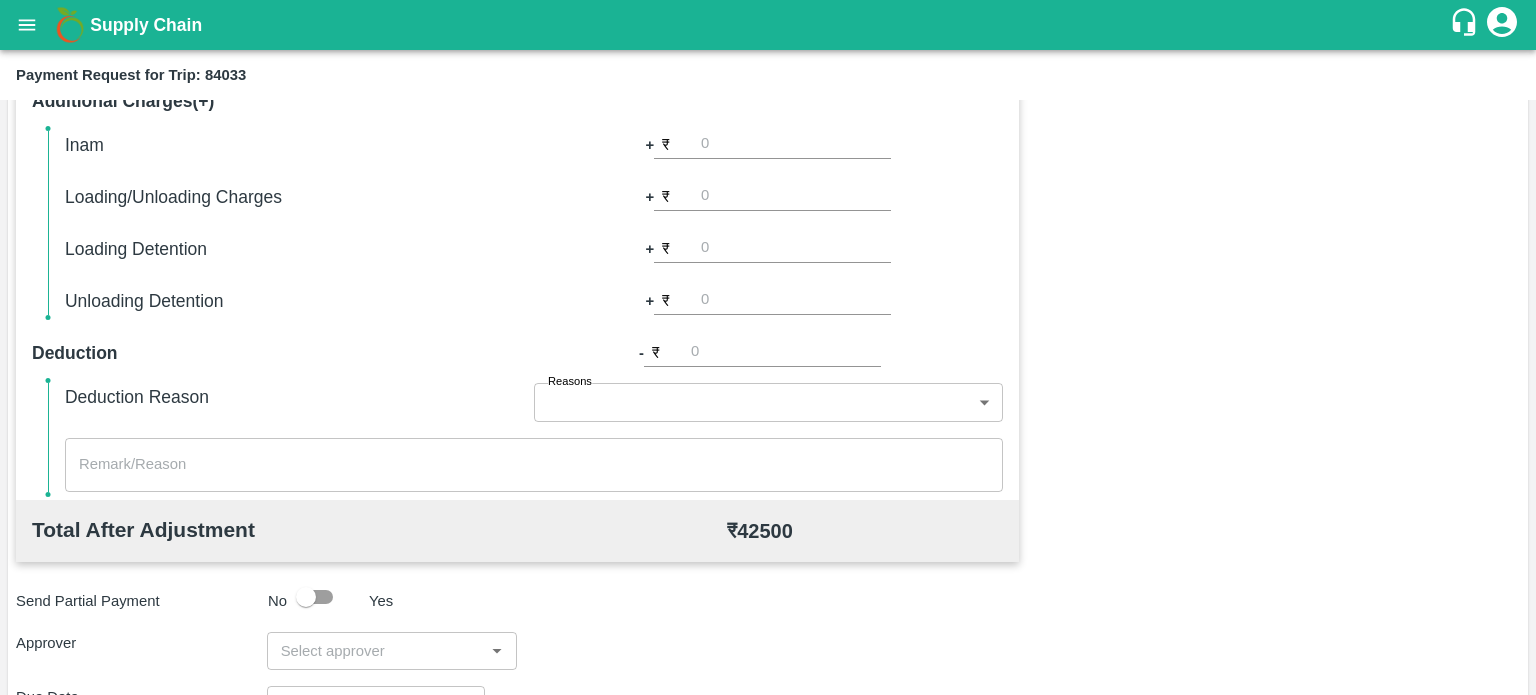 click at bounding box center (376, 651) 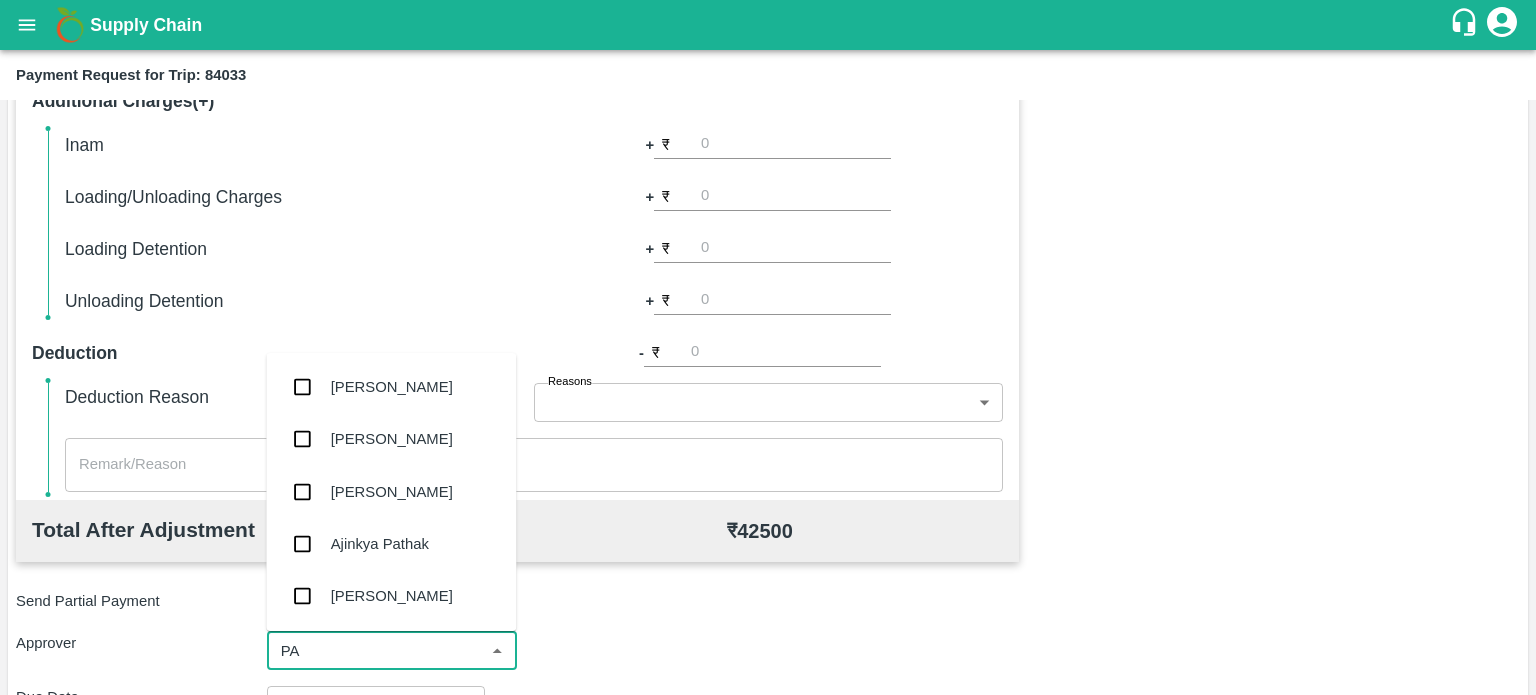 type on "PAL" 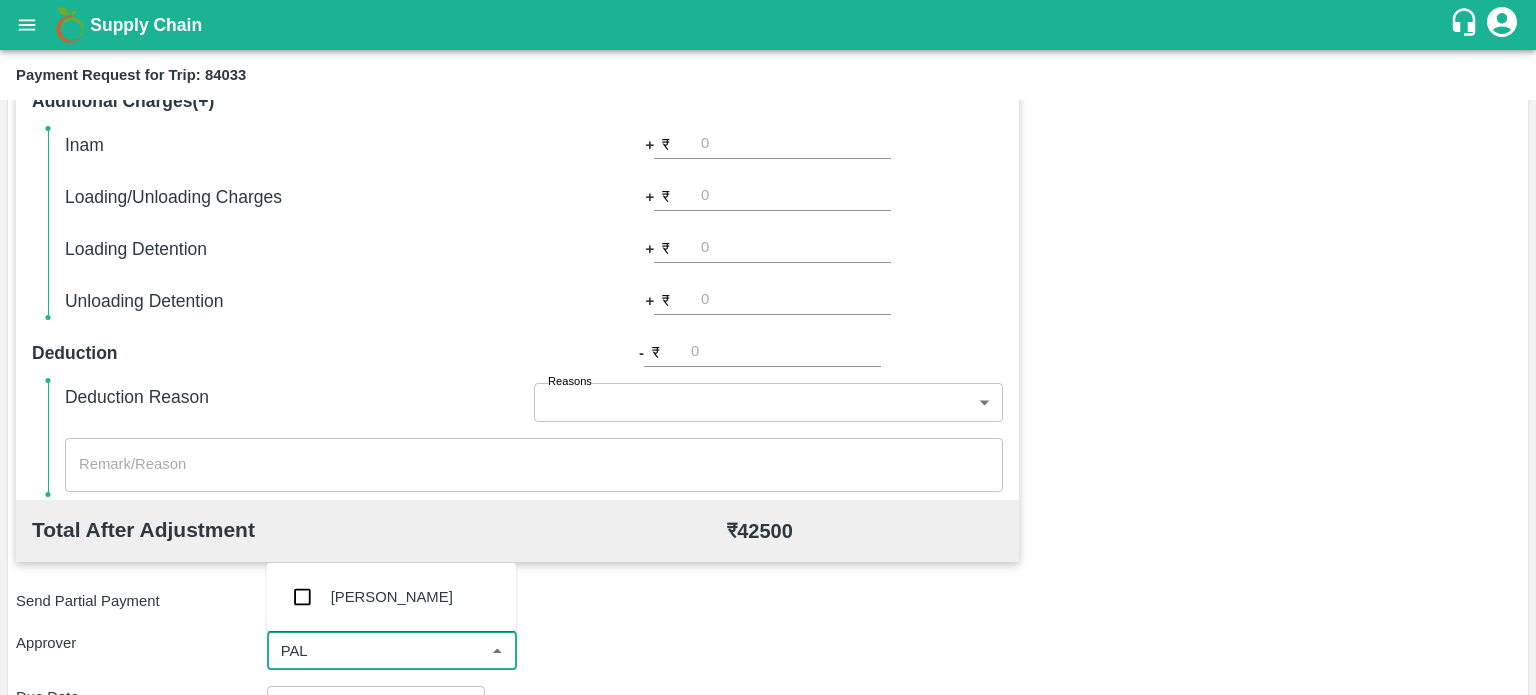 click on "Palwinder Singh" at bounding box center [392, 597] 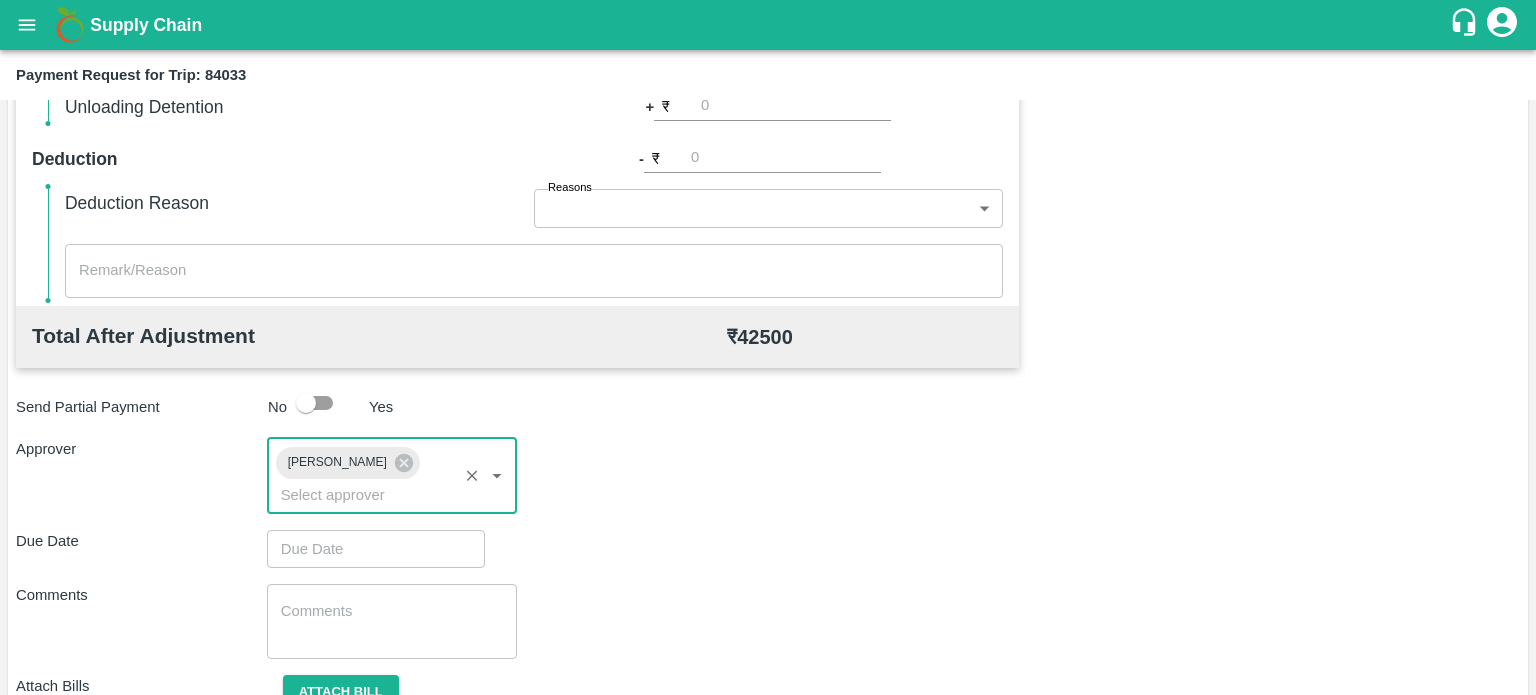 scroll, scrollTop: 904, scrollLeft: 0, axis: vertical 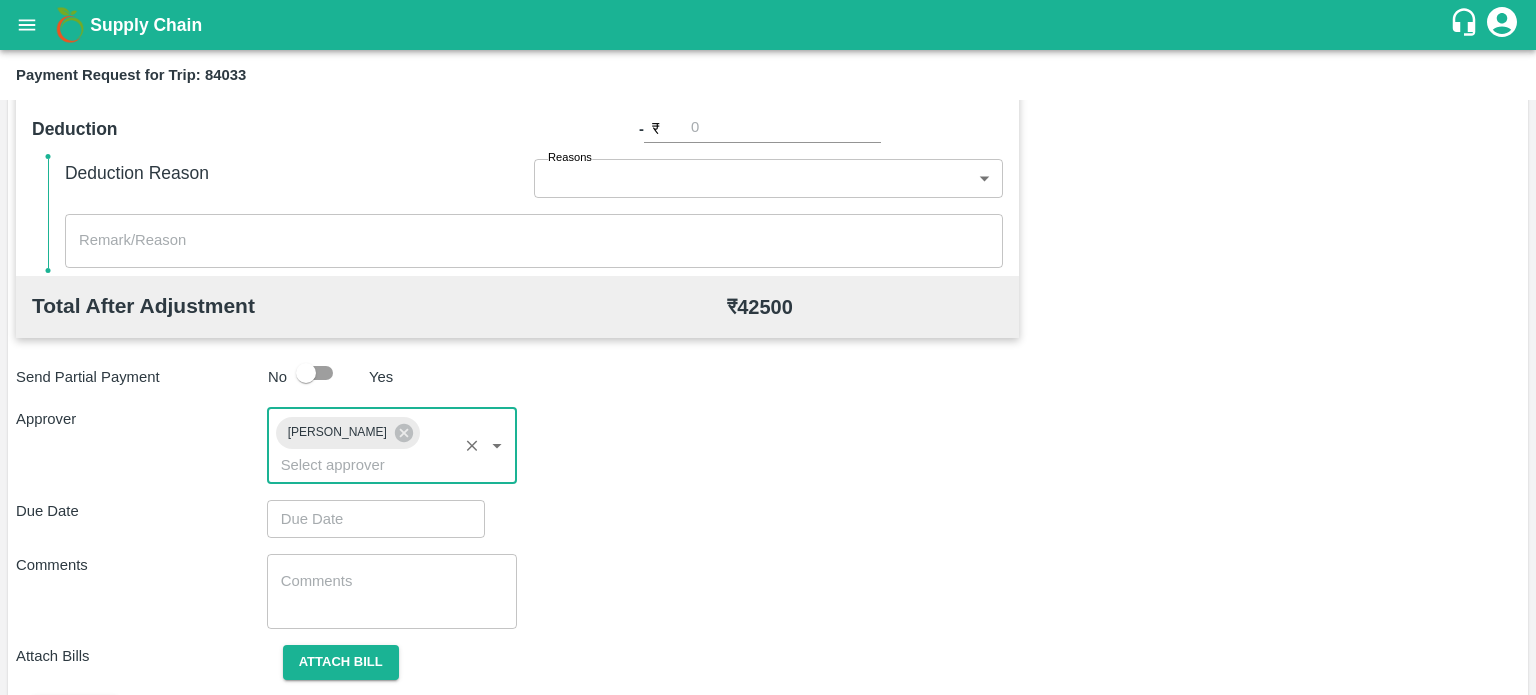 type on "DD/MM/YYYY hh:mm aa" 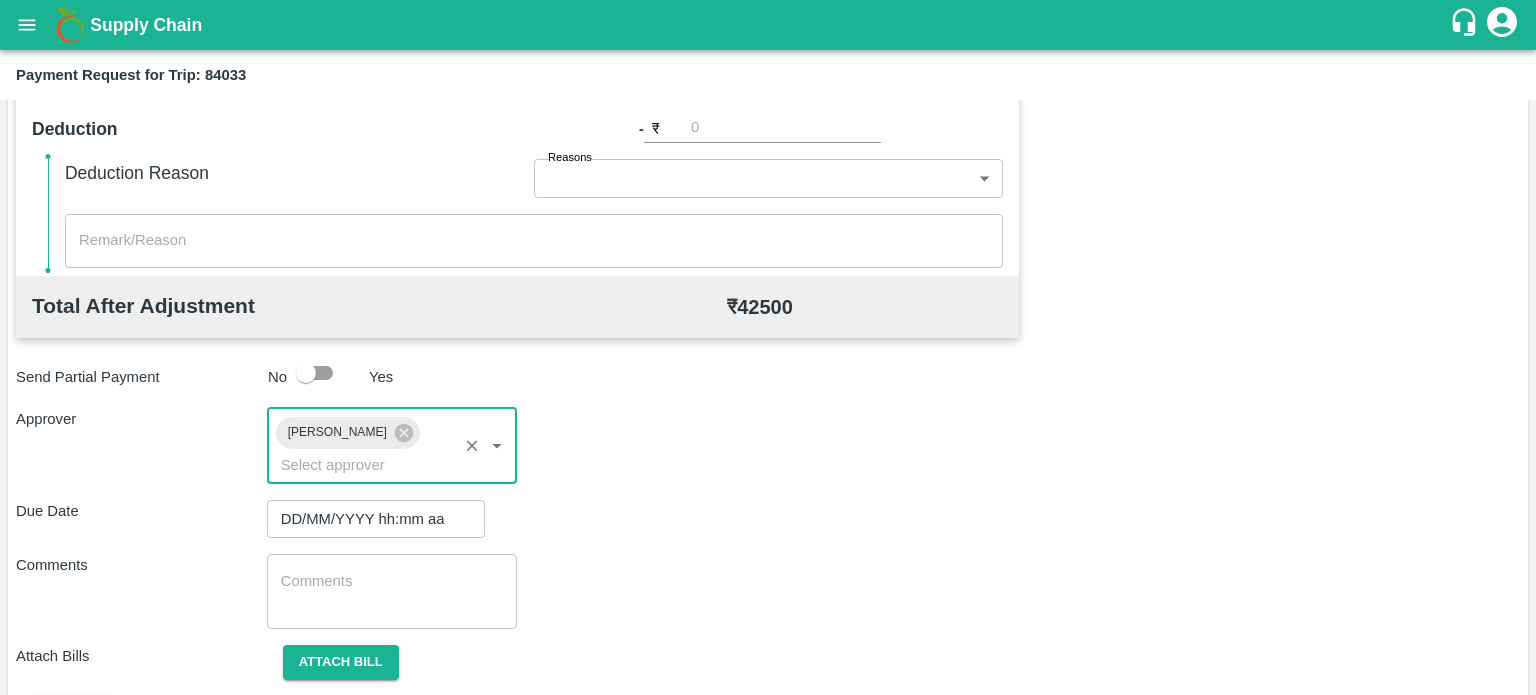 click on "DD/MM/YYYY hh:mm aa" at bounding box center [369, 519] 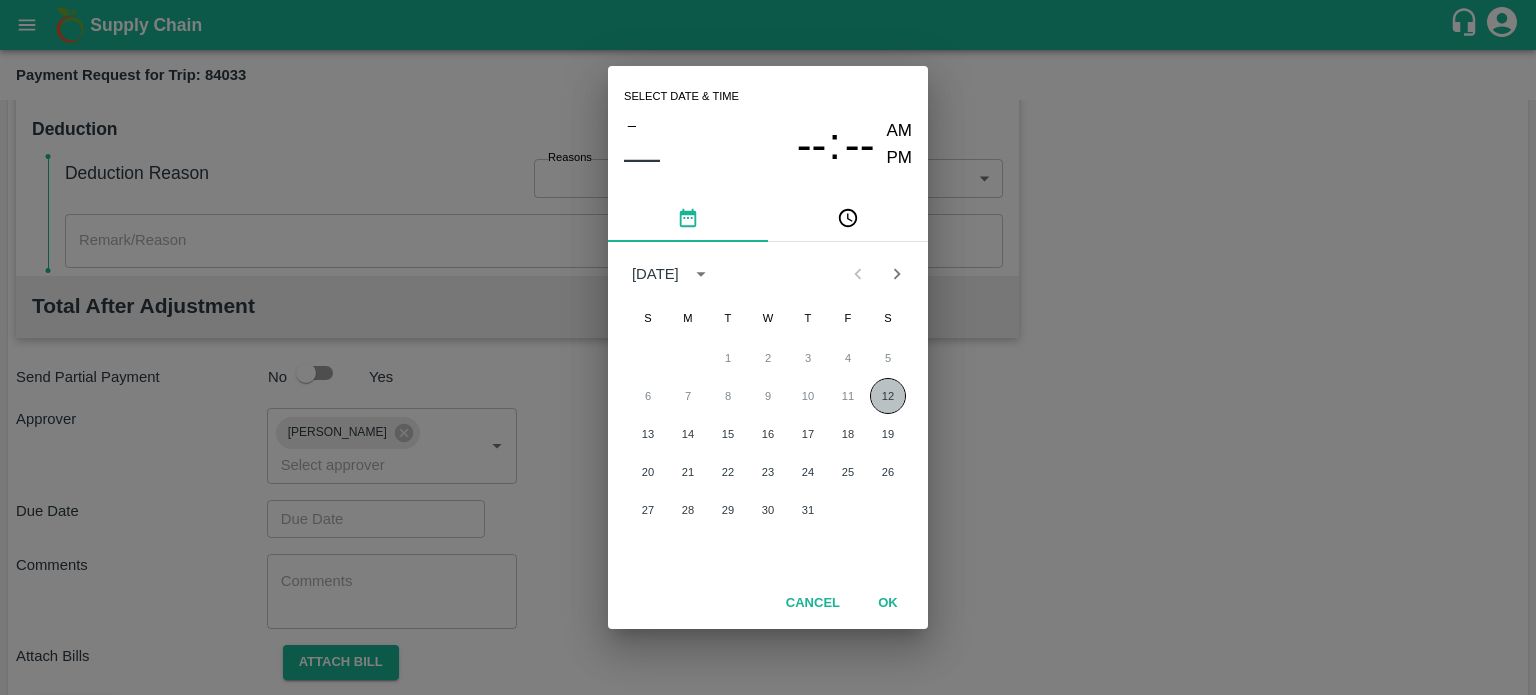 click on "12" at bounding box center (888, 396) 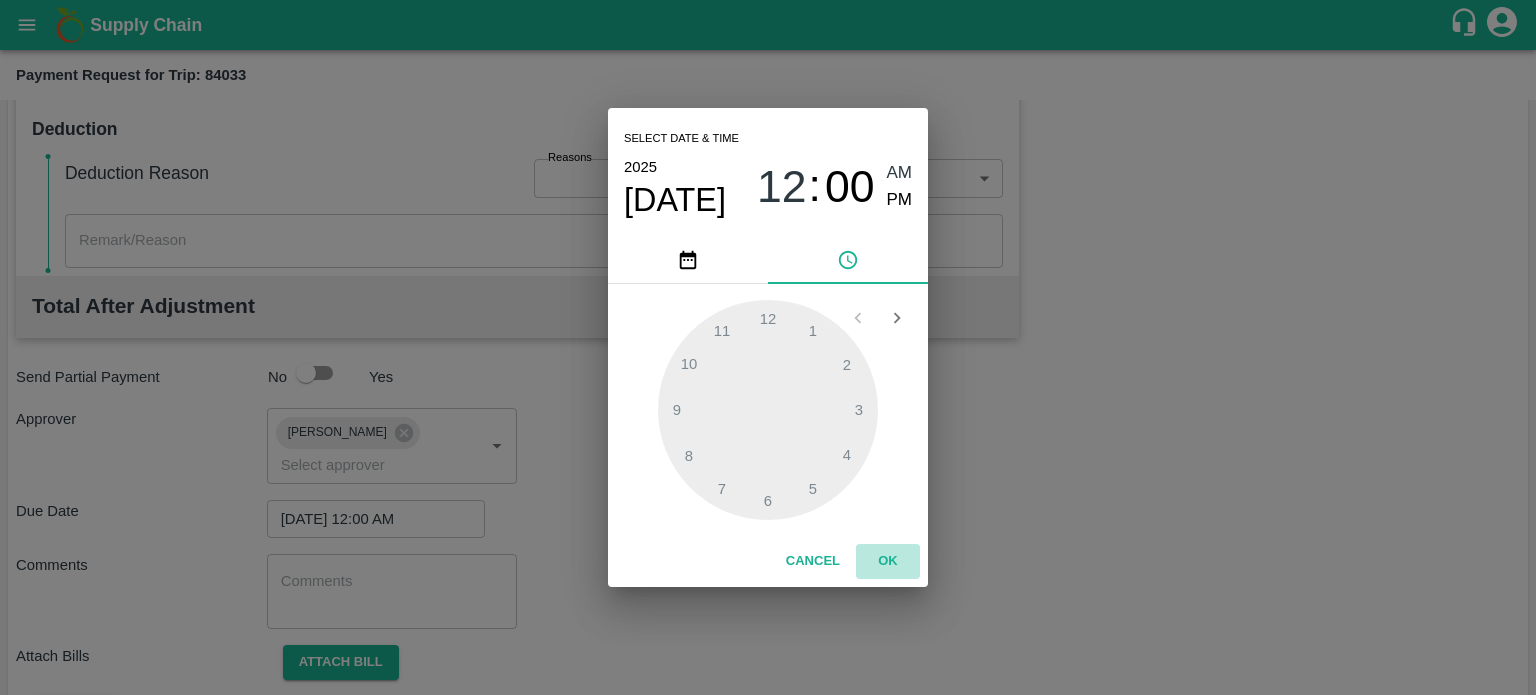 click on "OK" at bounding box center [888, 561] 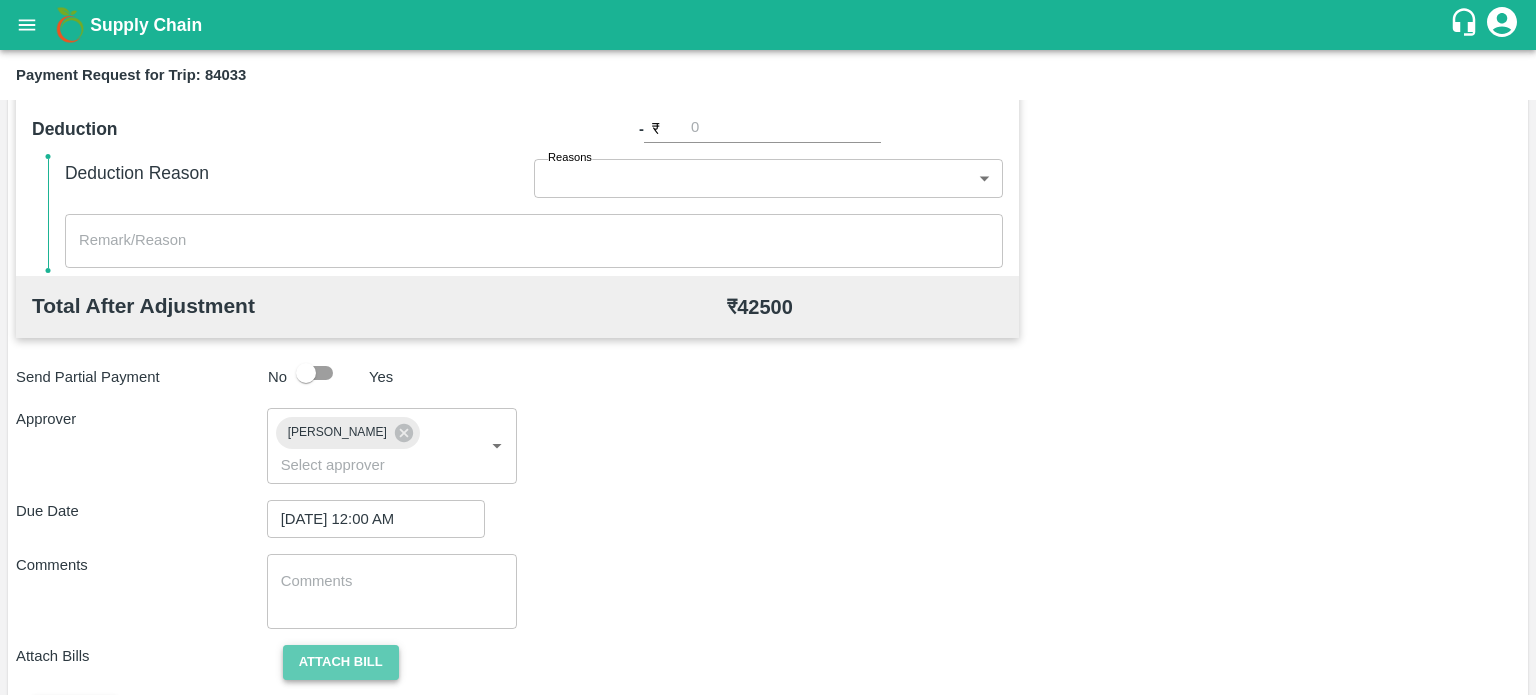 click on "Attach bill" at bounding box center [341, 662] 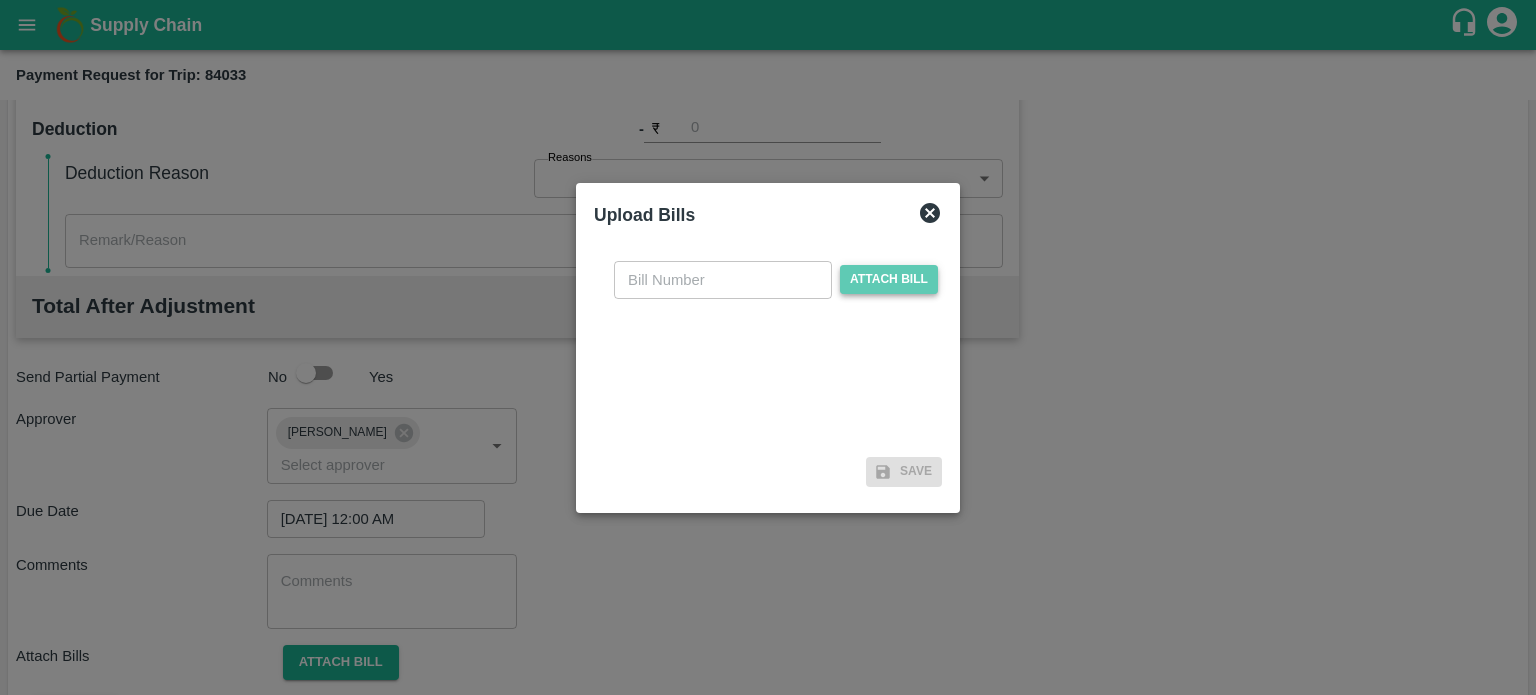 click on "Attach bill" at bounding box center (889, 279) 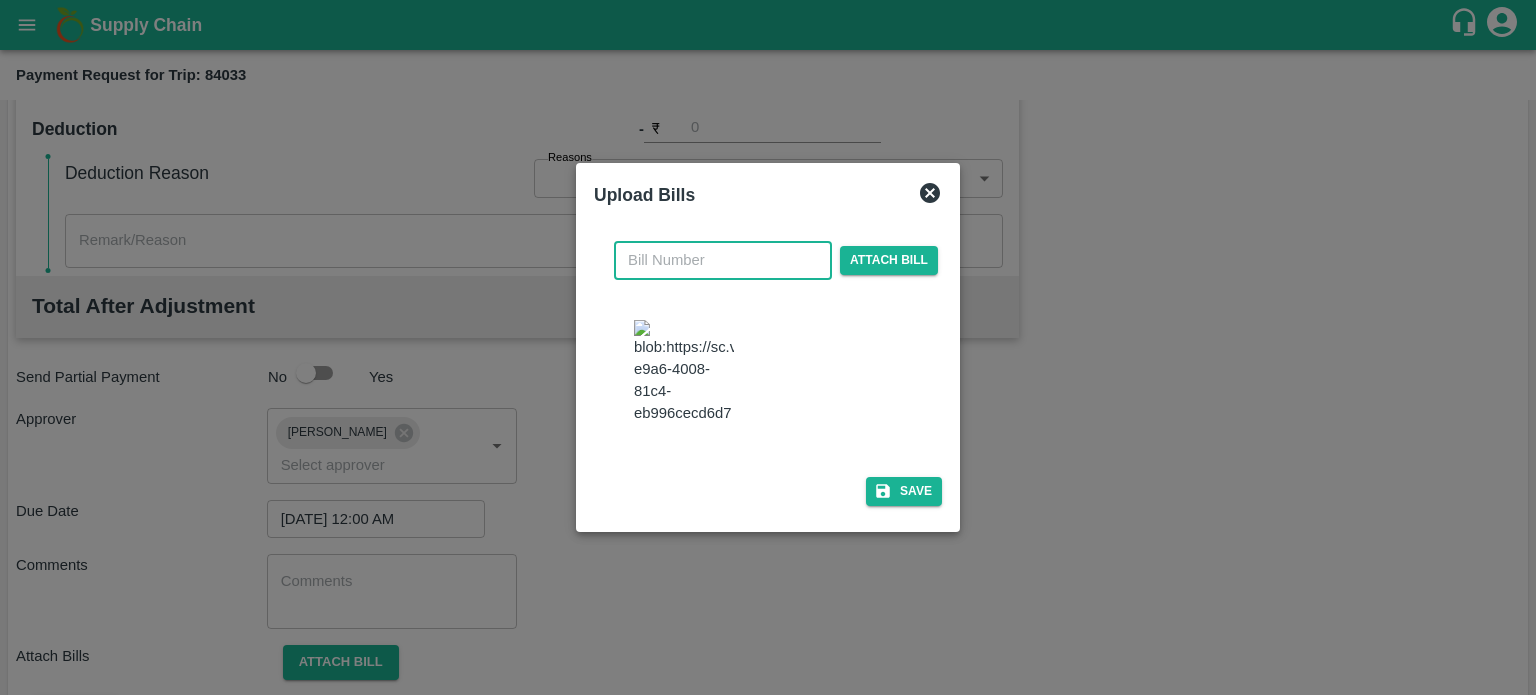 click at bounding box center (723, 260) 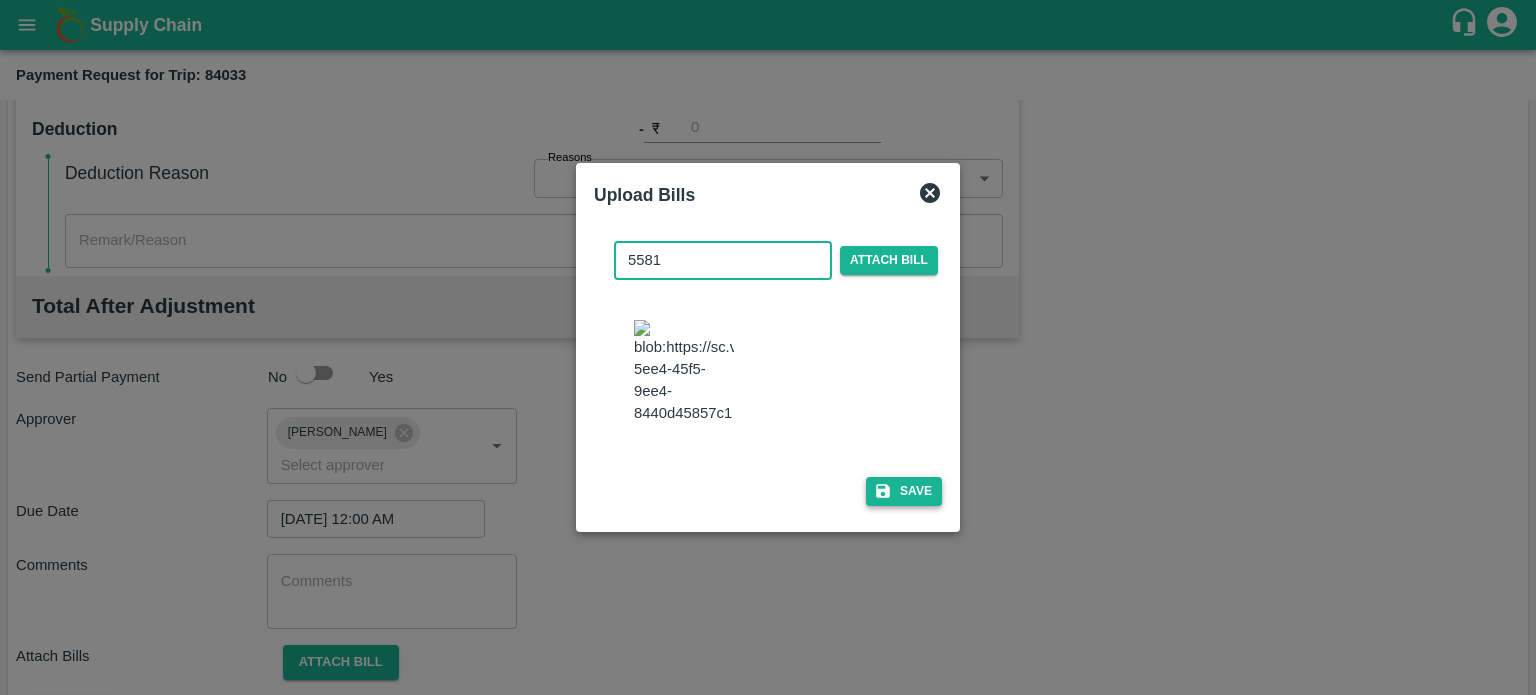 type on "5581" 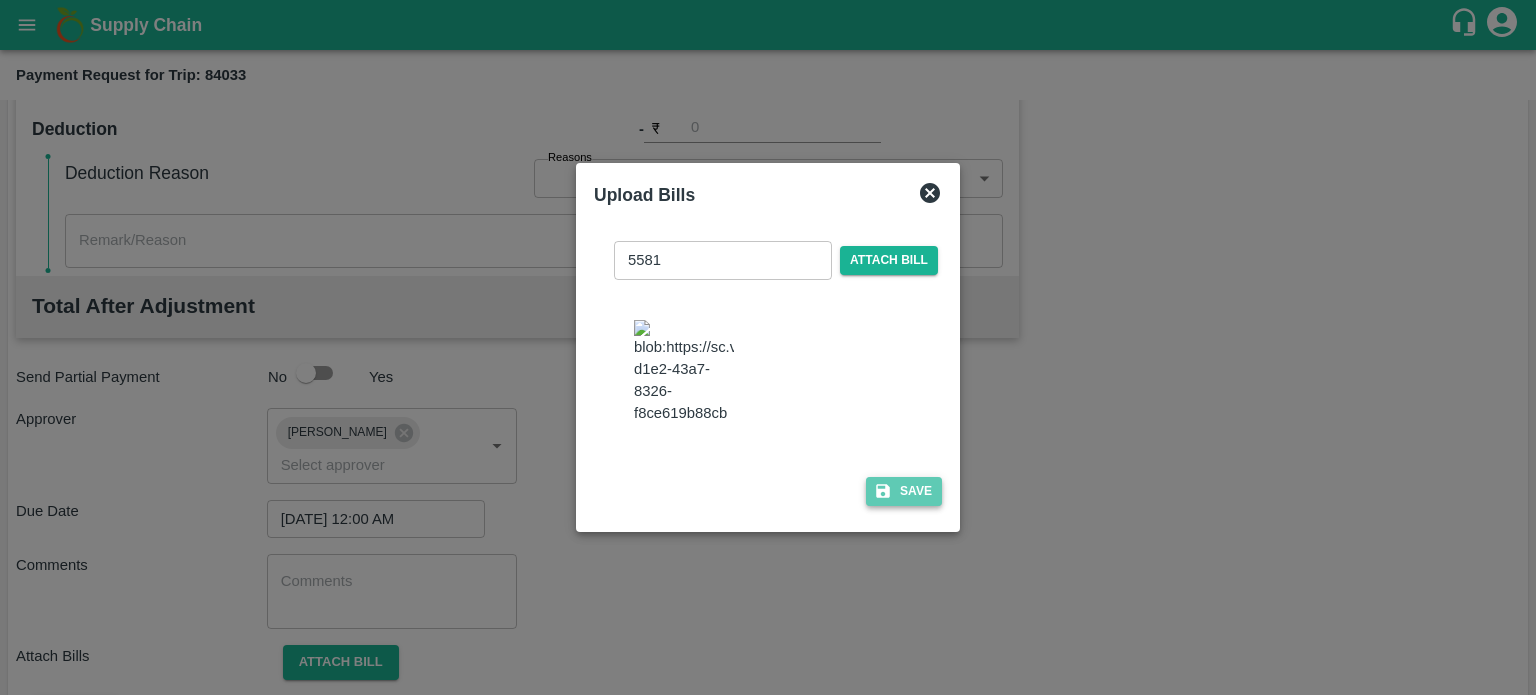 click on "Save" at bounding box center [904, 491] 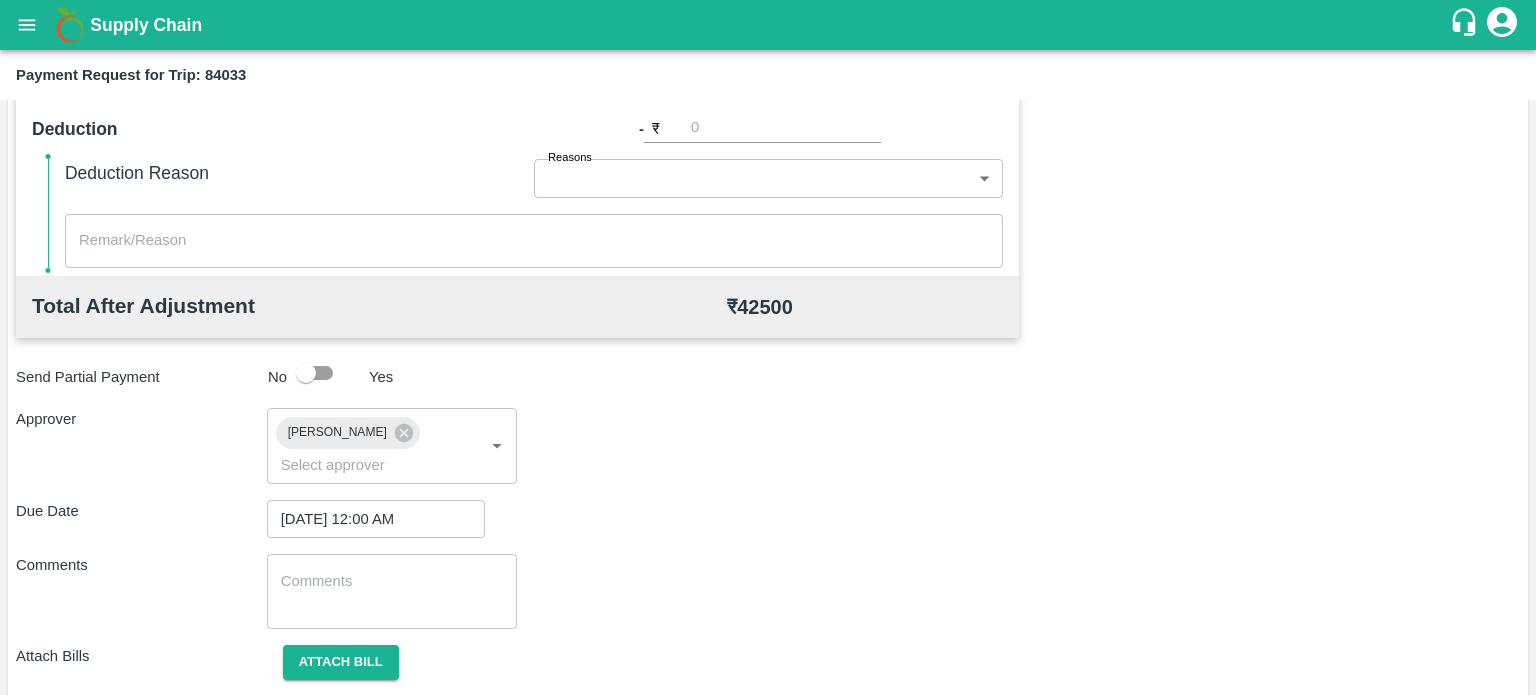 scroll, scrollTop: 1030, scrollLeft: 0, axis: vertical 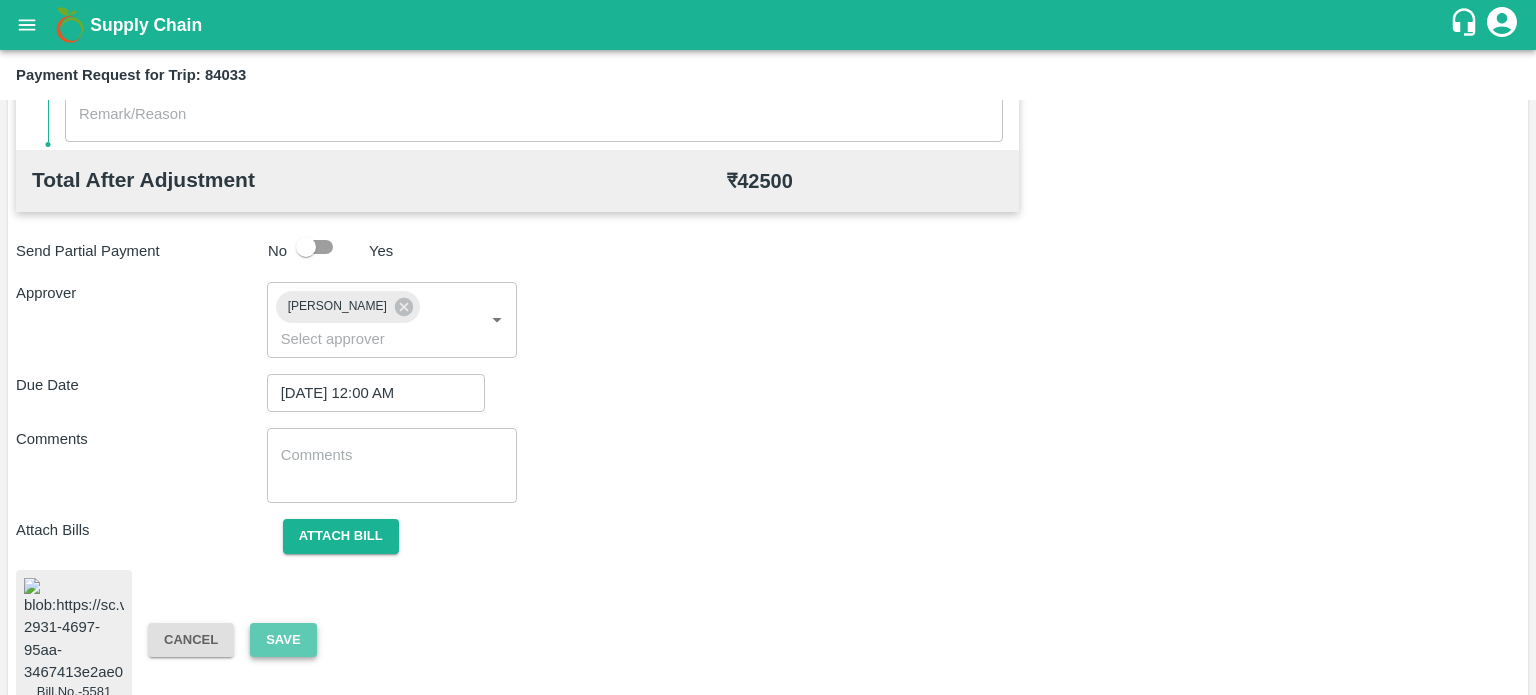 click on "Save" at bounding box center (283, 640) 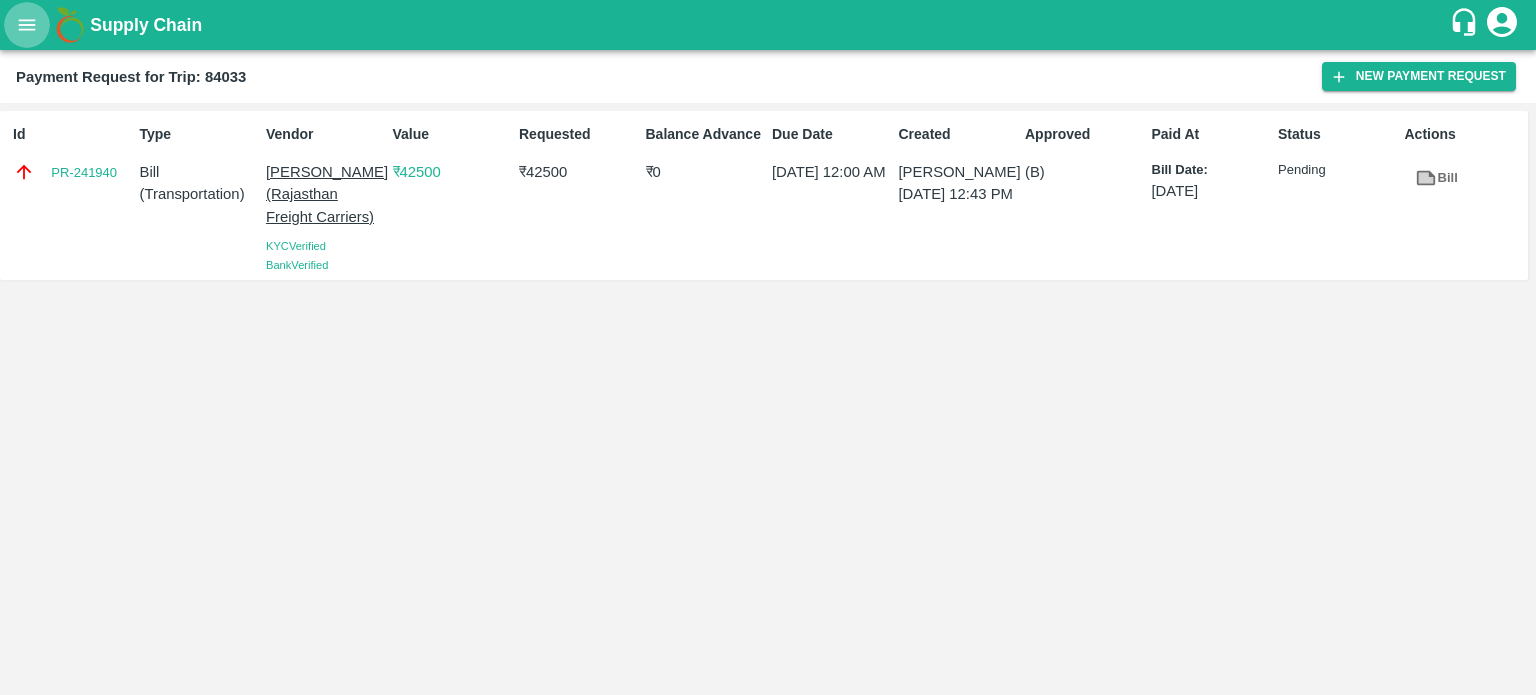 click 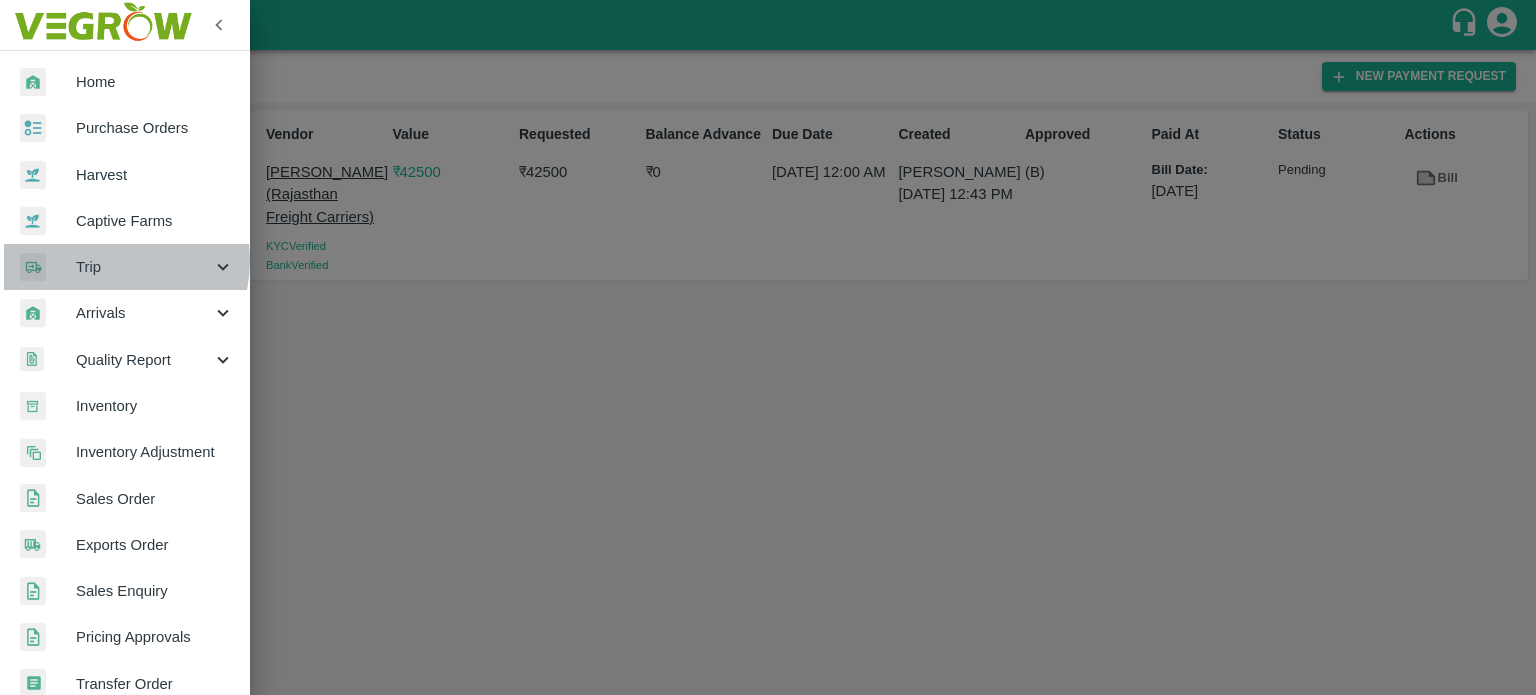 click on "Trip" at bounding box center (144, 267) 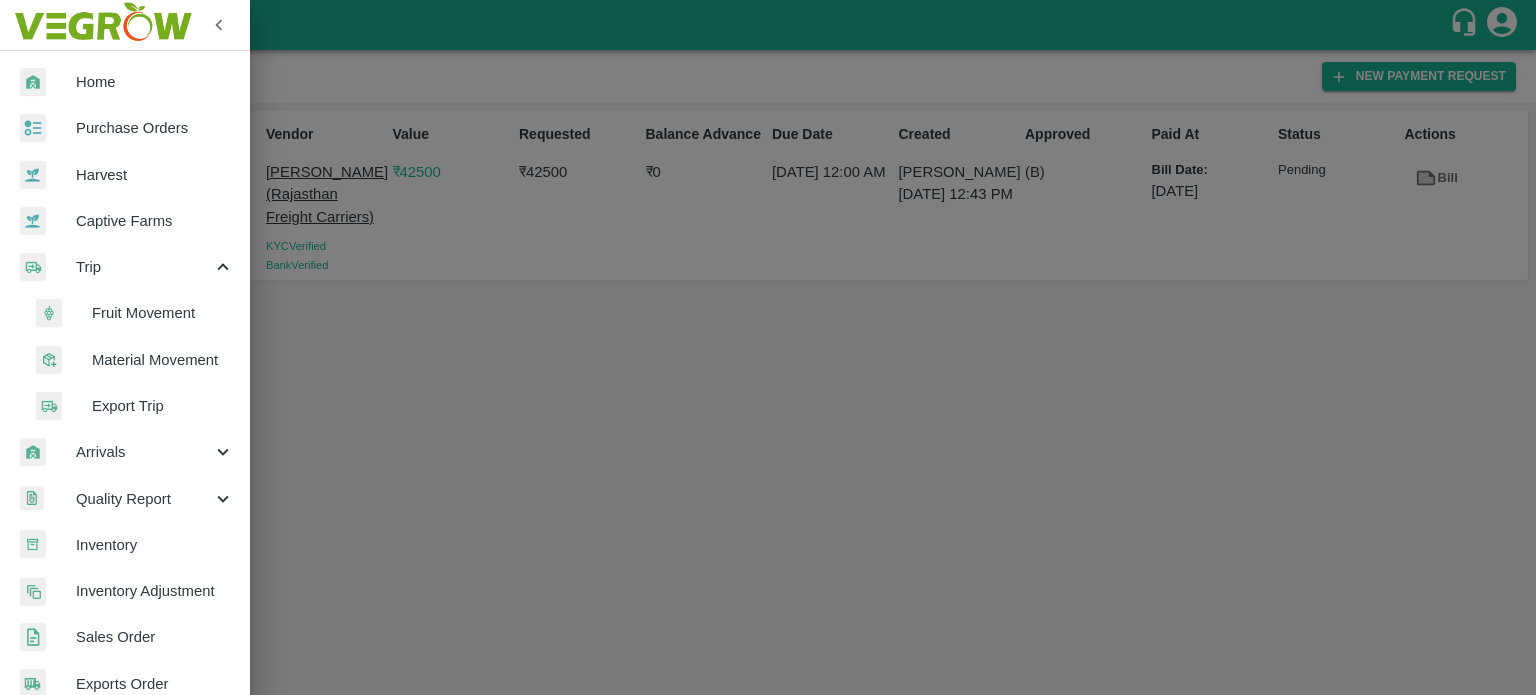 click on "Fruit Movement" at bounding box center [163, 313] 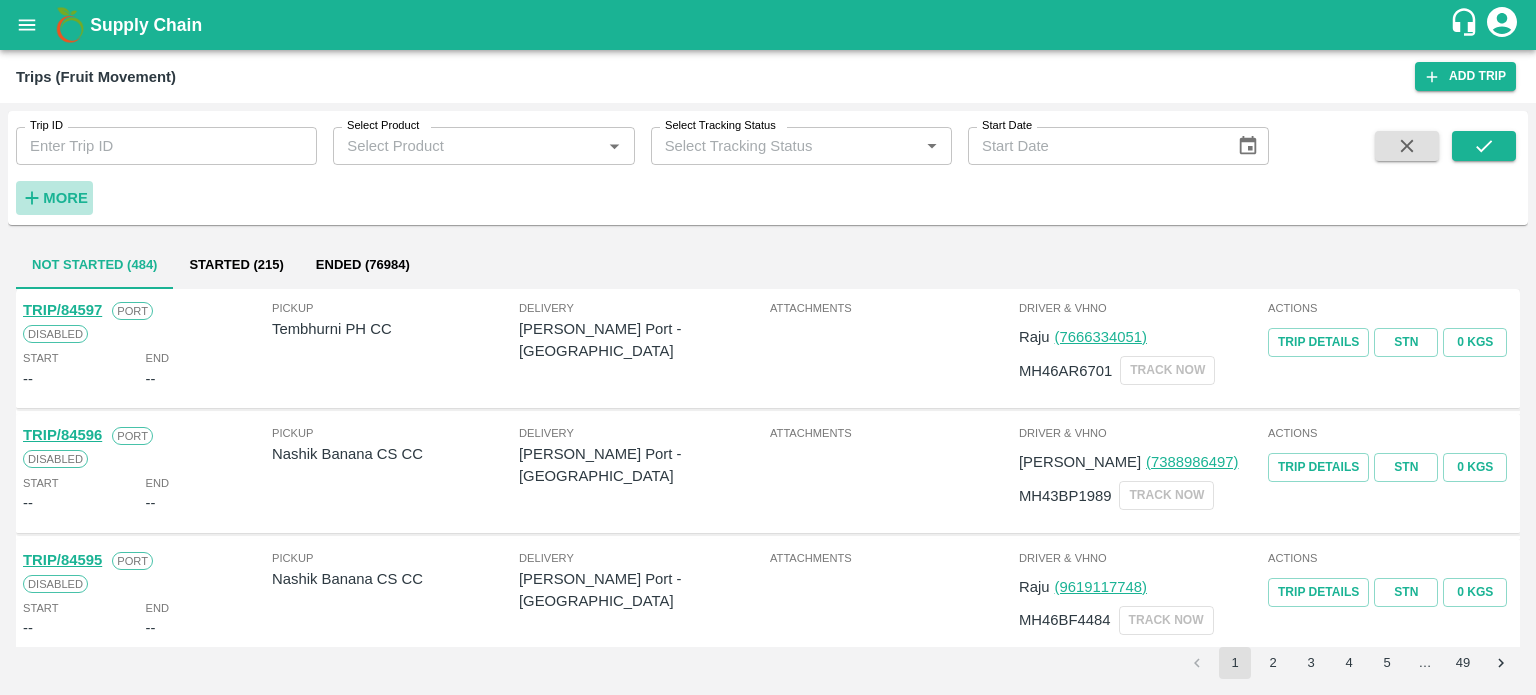 click on "More" at bounding box center [65, 198] 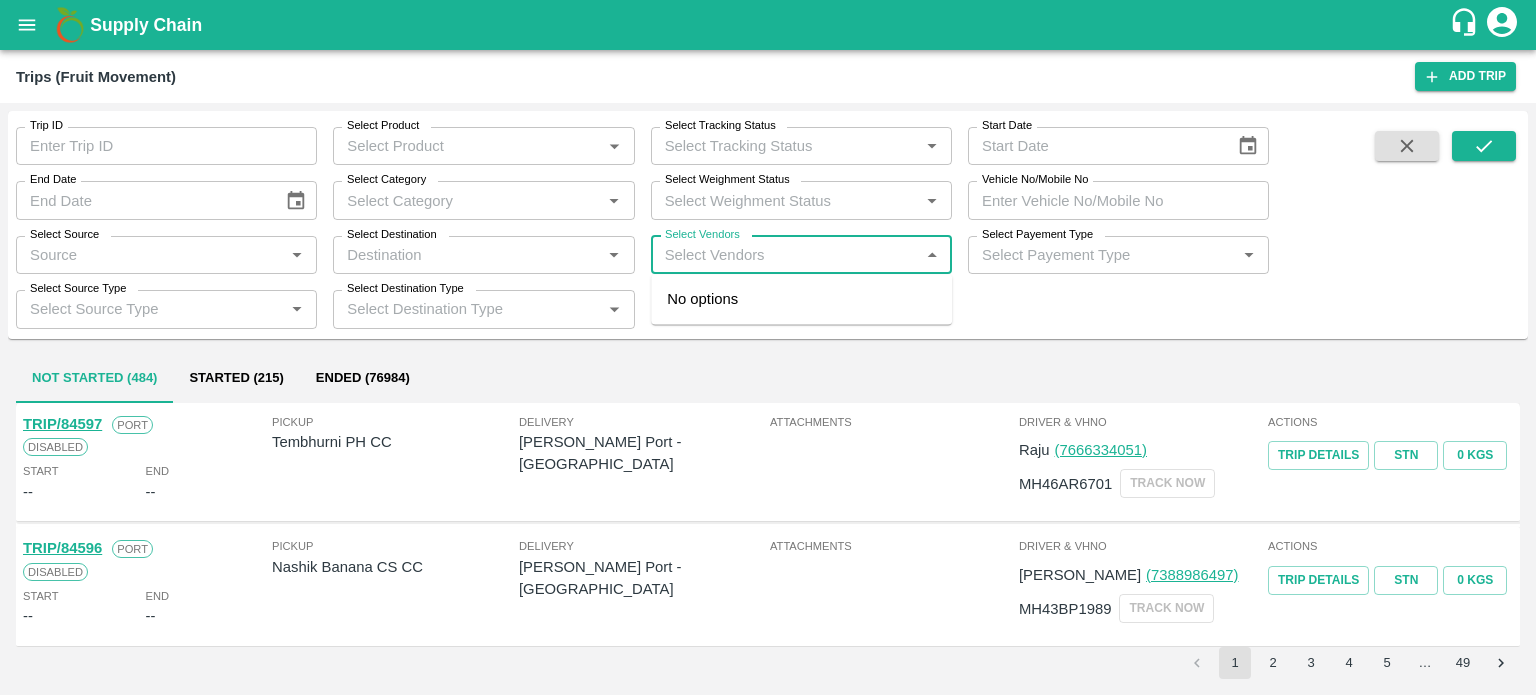 click on "Select Vendors" at bounding box center [785, 255] 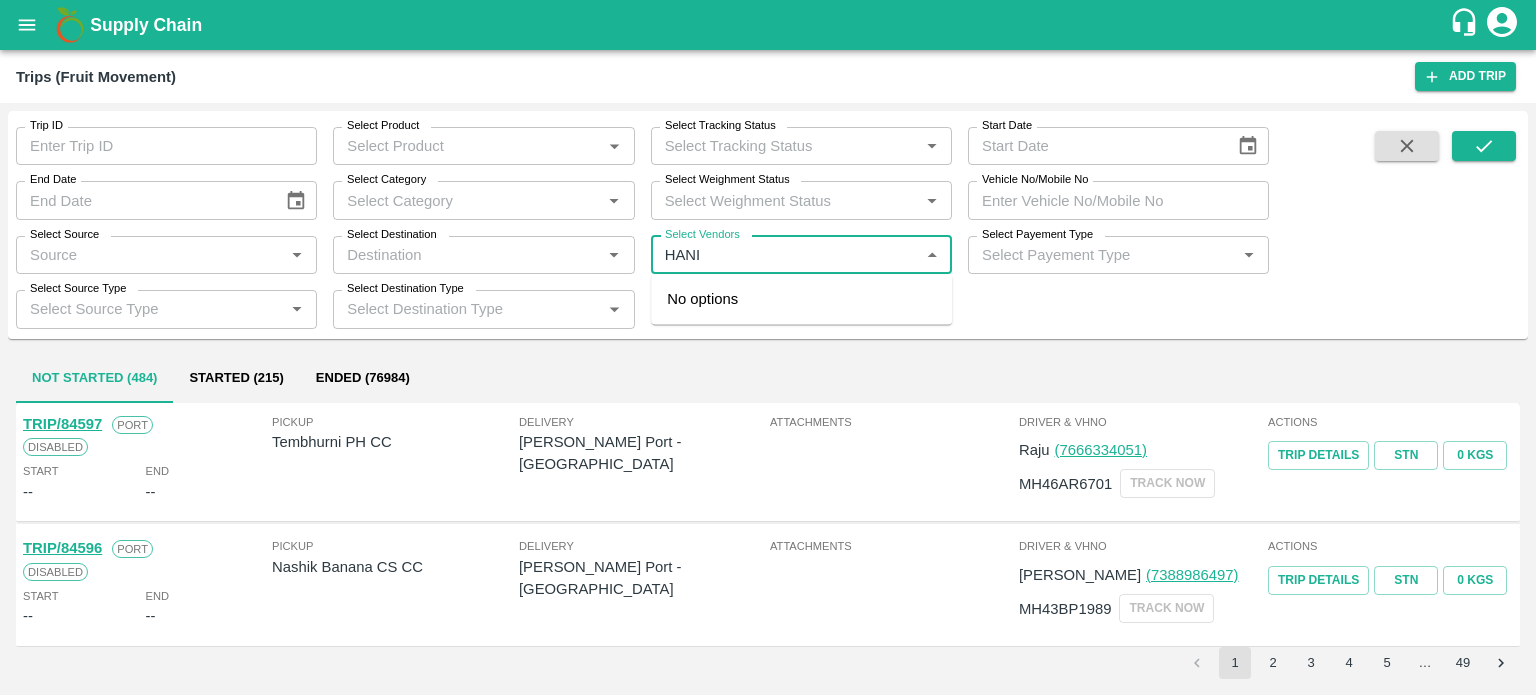 type on "HANIF" 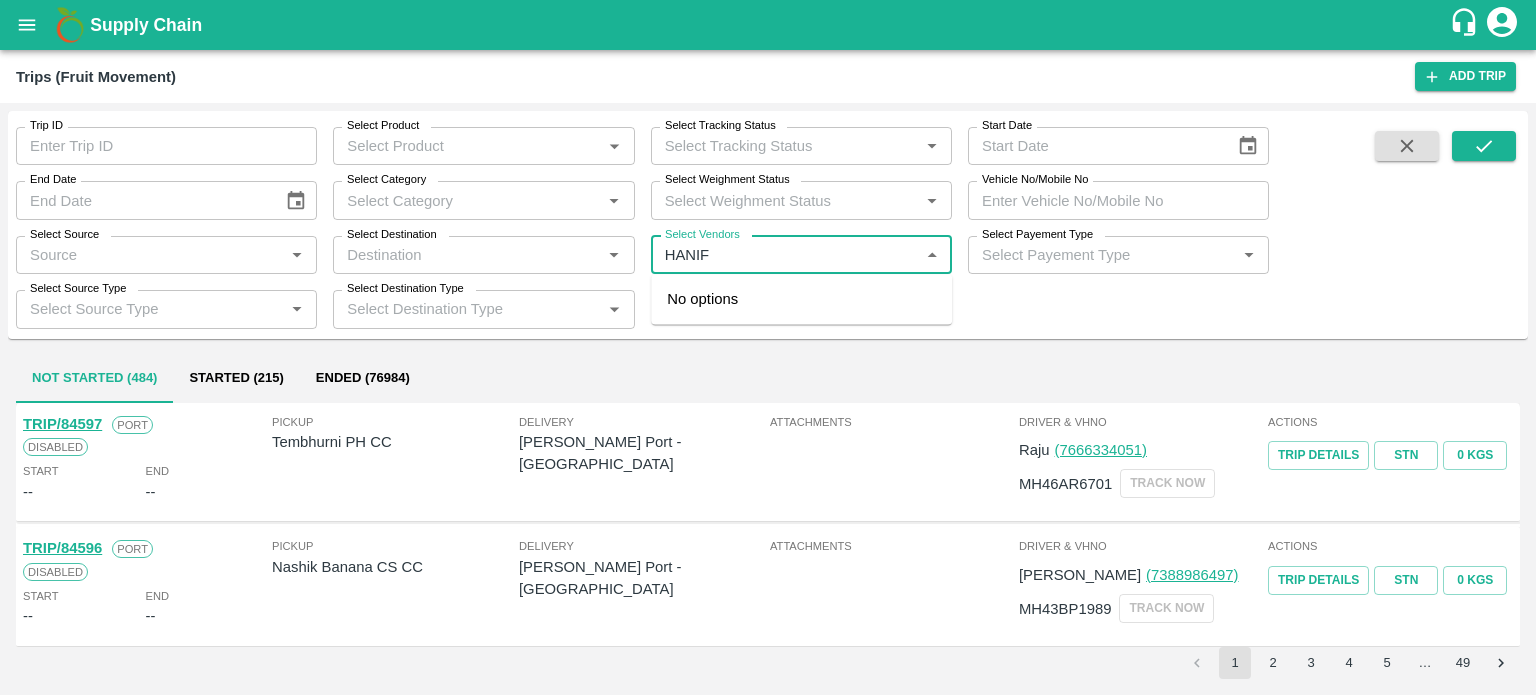 type 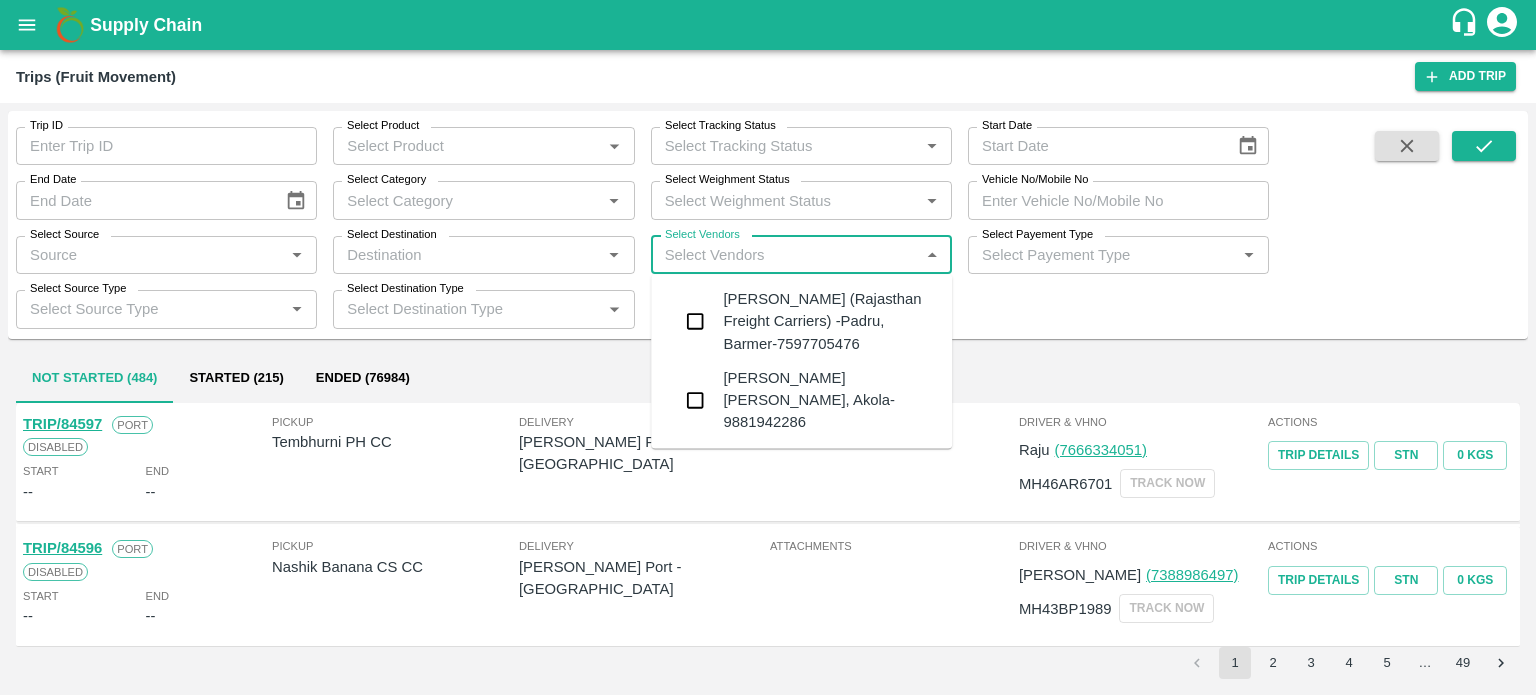 click on "Hanif Khan (Rajasthan Freight Carriers) -Padru, Barmer-7597705476" at bounding box center (829, 321) 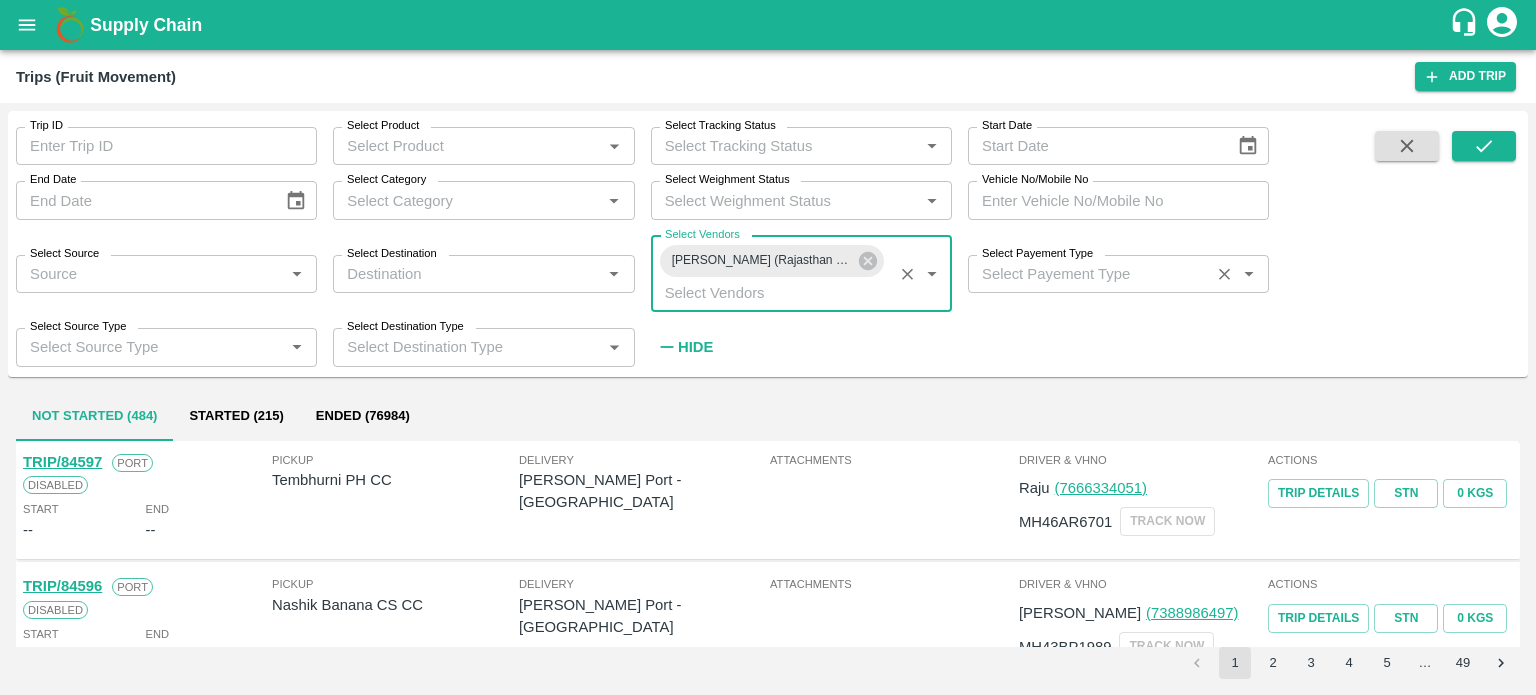 click on "Select Payement Type" at bounding box center (1037, 254) 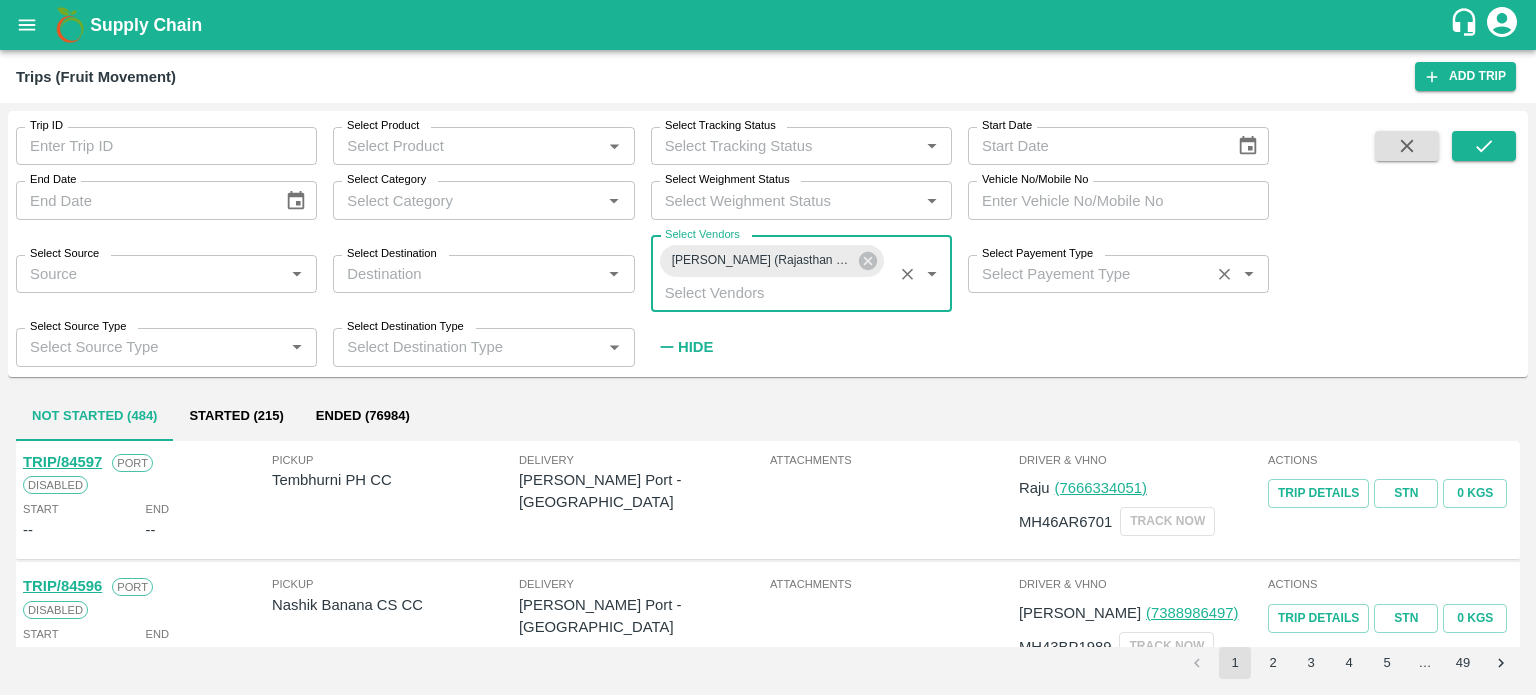click on "Select Payement Type" at bounding box center [1089, 274] 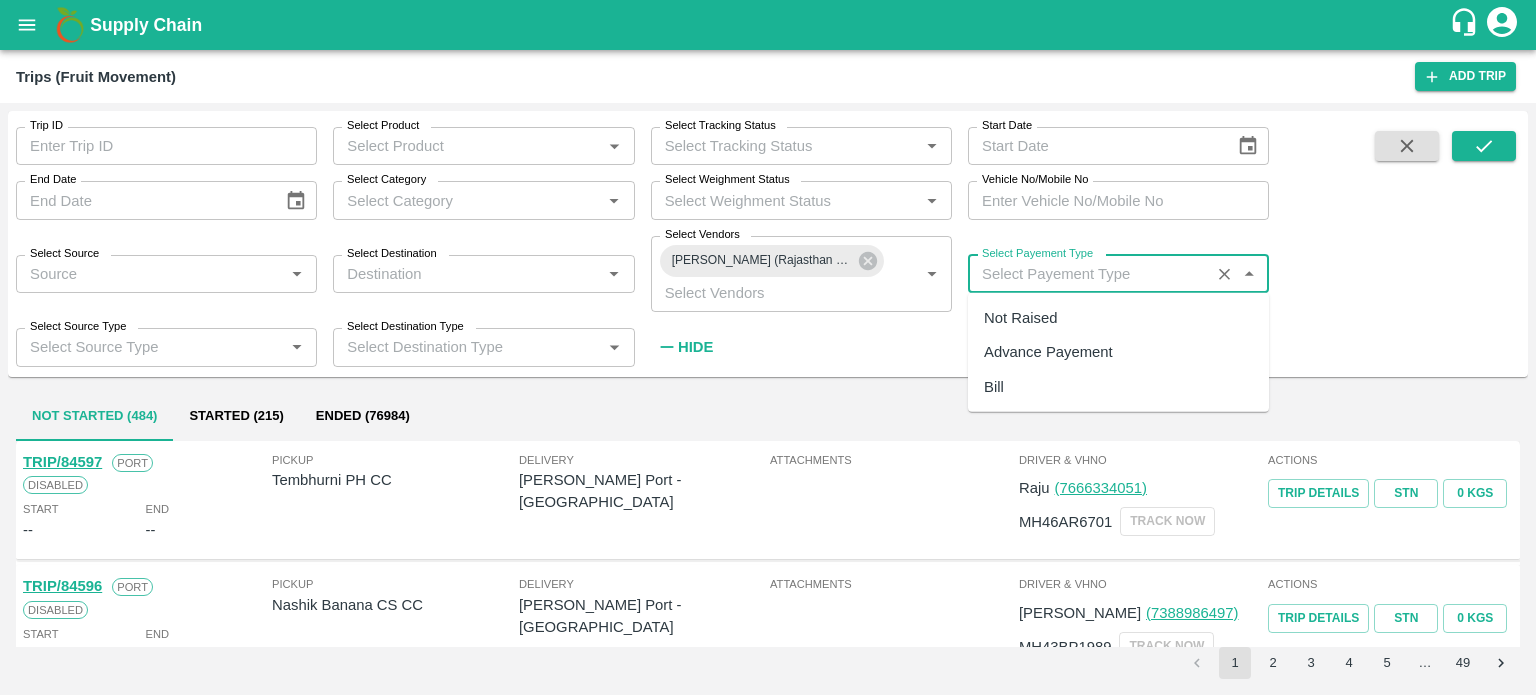 click on "Select Payement Type" at bounding box center [1089, 274] 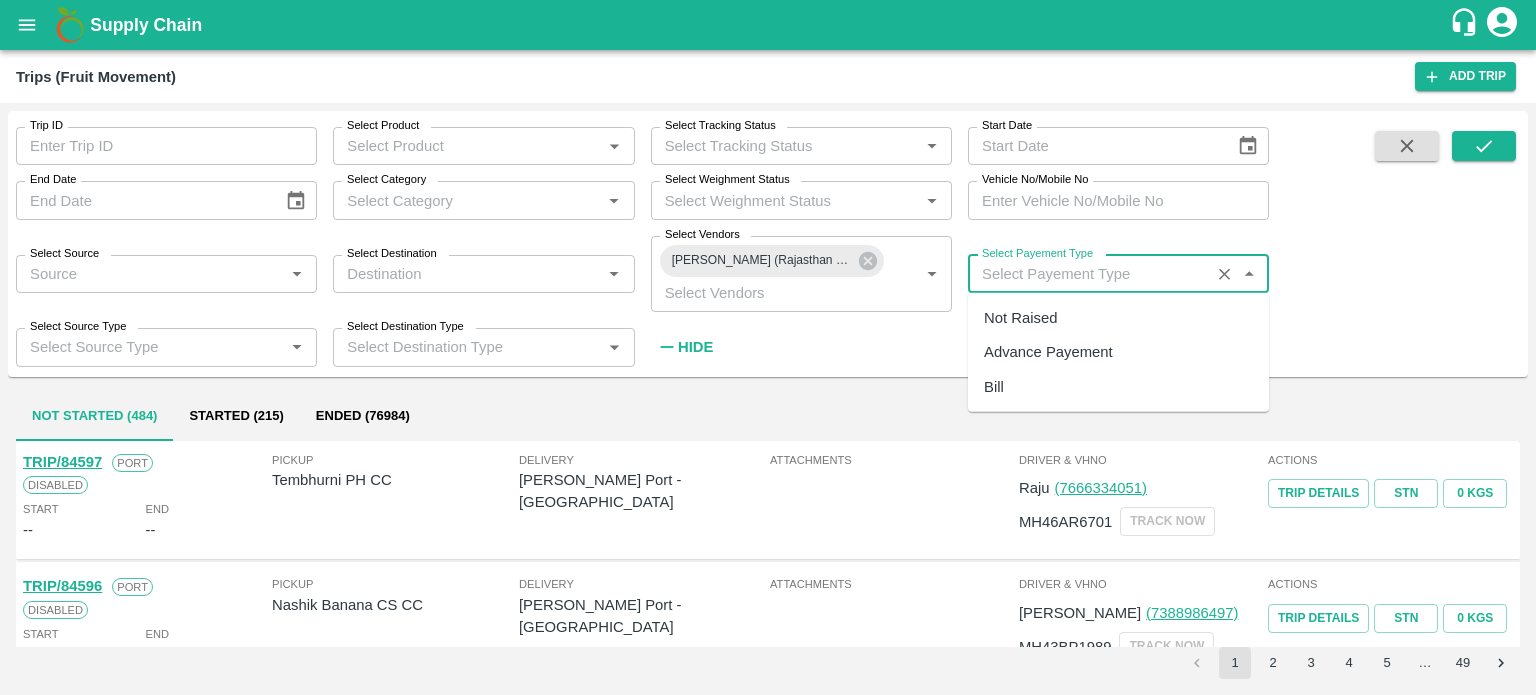 type on "Not Raised" 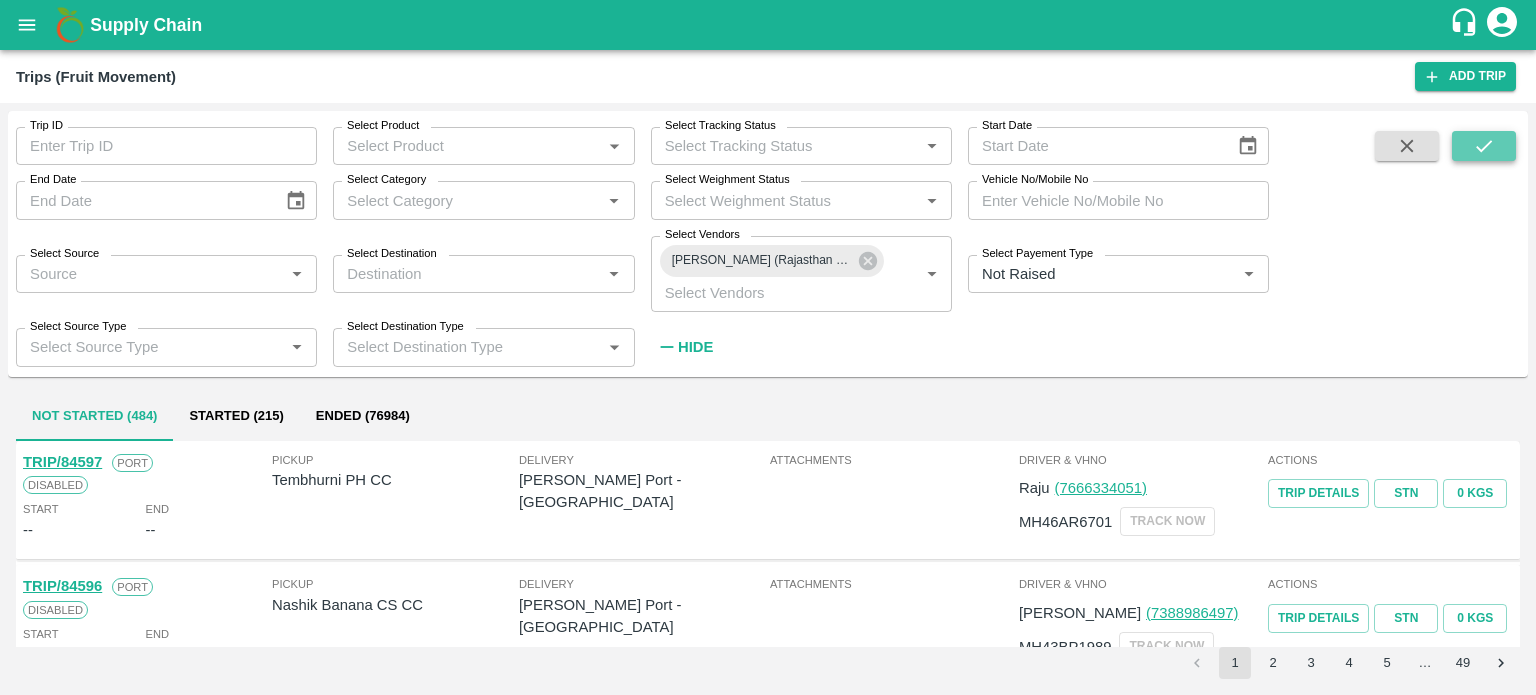 click 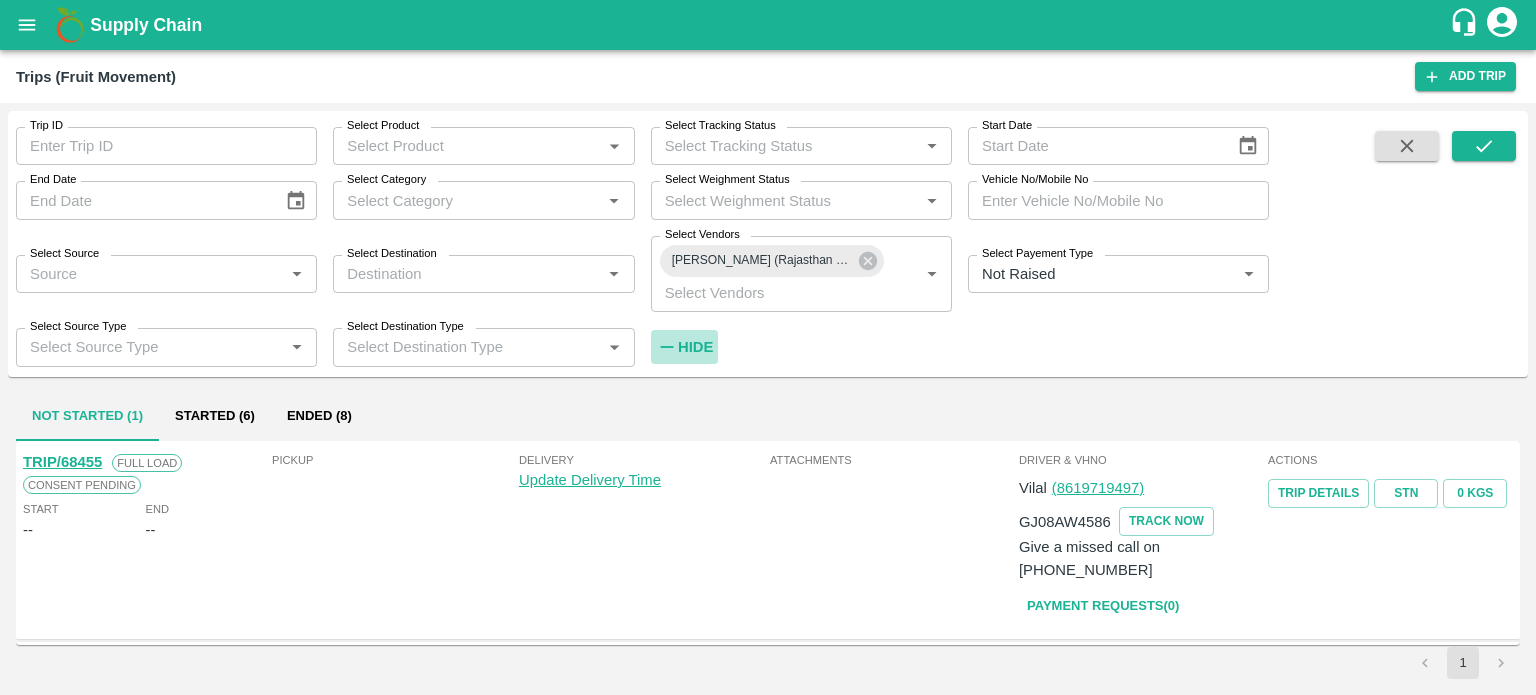 click on "Hide" at bounding box center [685, 347] 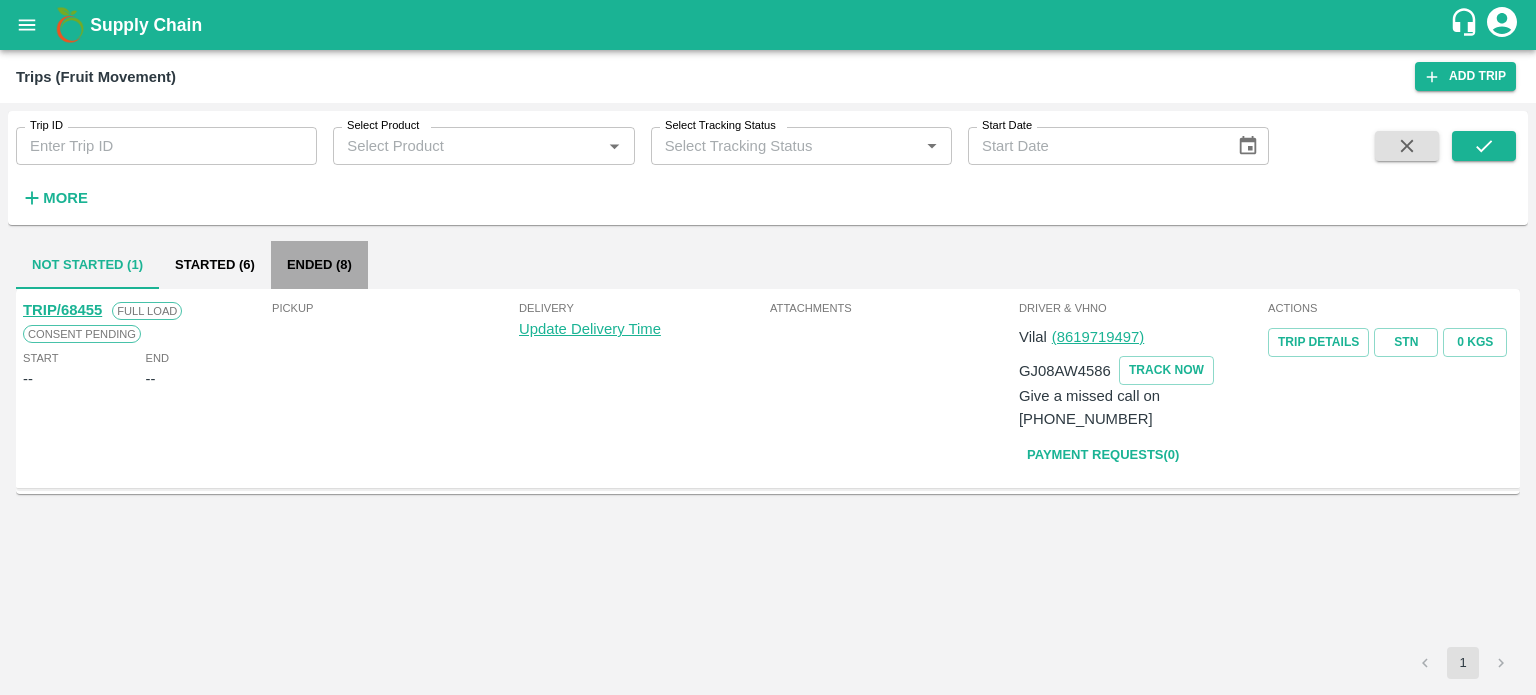 click on "Ended (8)" at bounding box center (319, 265) 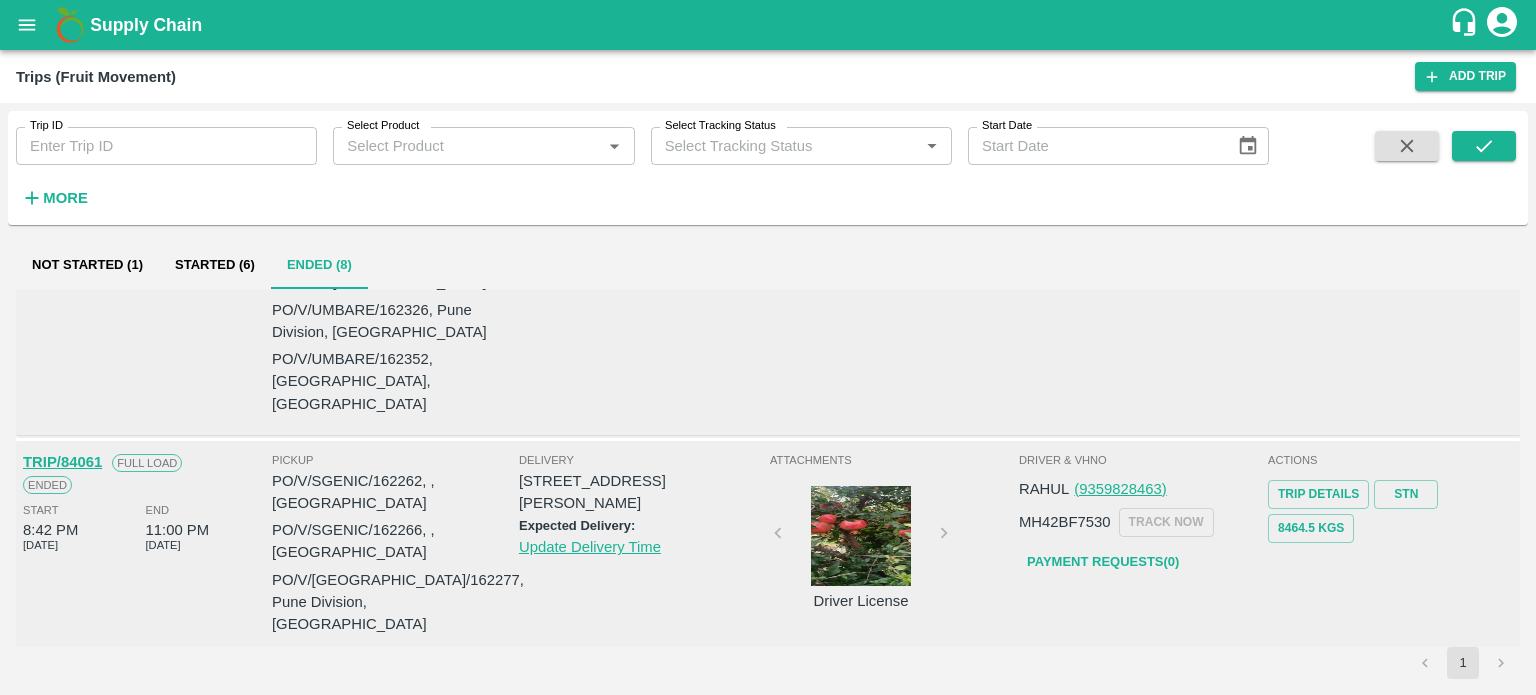 scroll, scrollTop: 174, scrollLeft: 0, axis: vertical 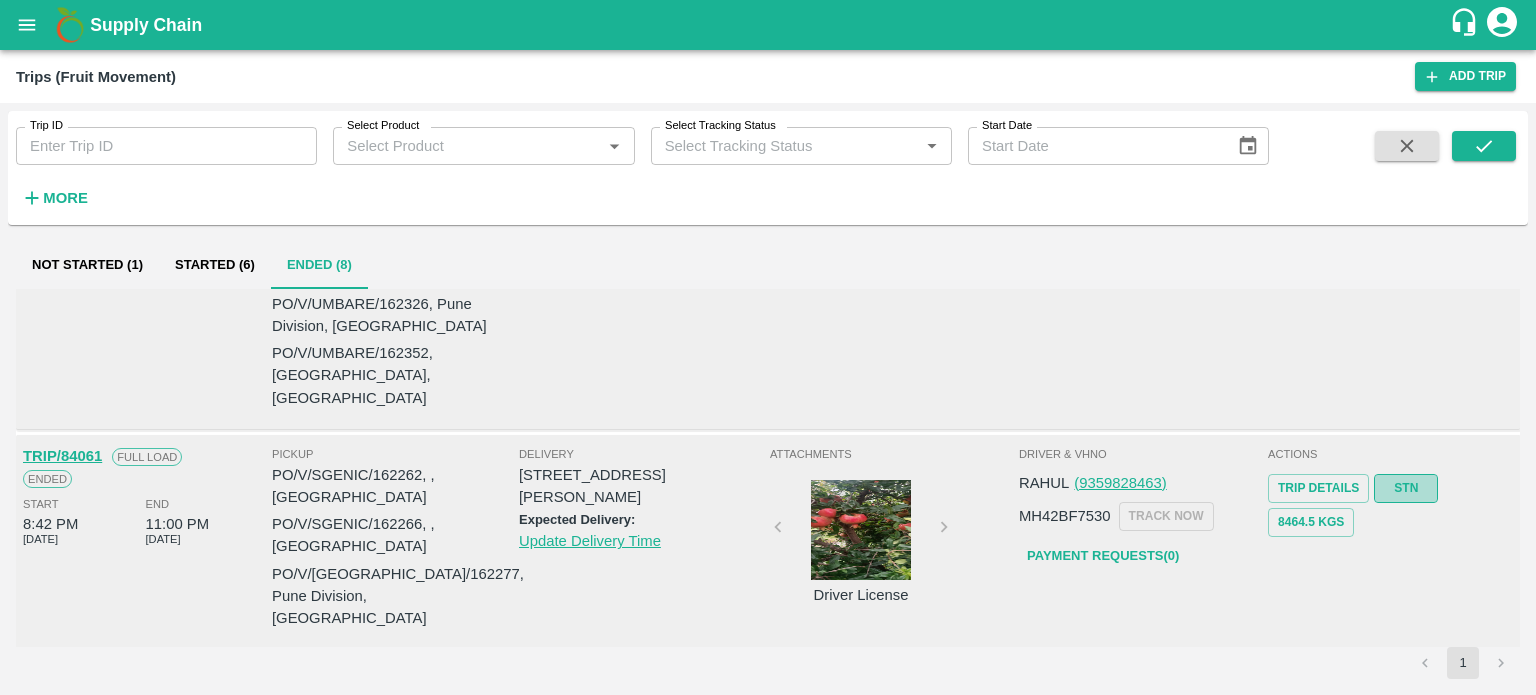 click on "STN" at bounding box center (1406, 488) 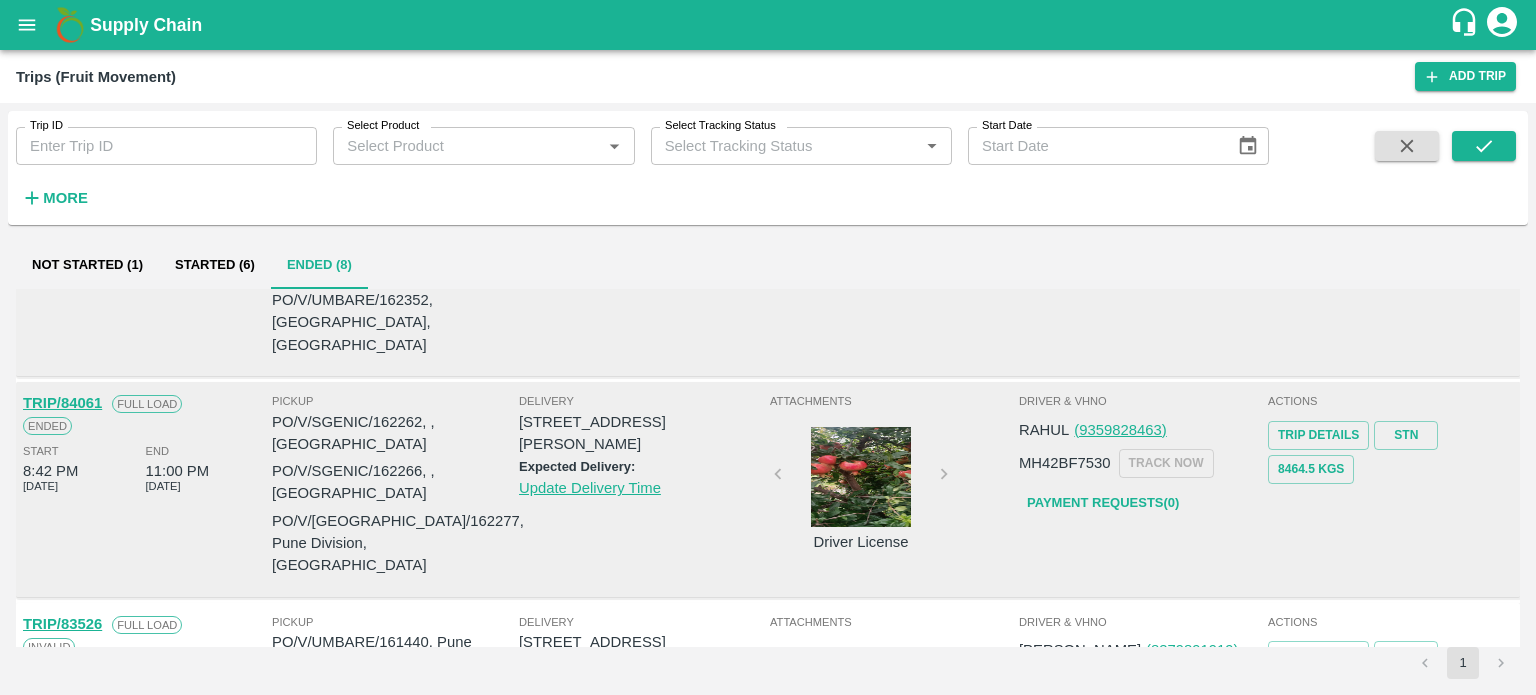 scroll, scrollTop: 225, scrollLeft: 0, axis: vertical 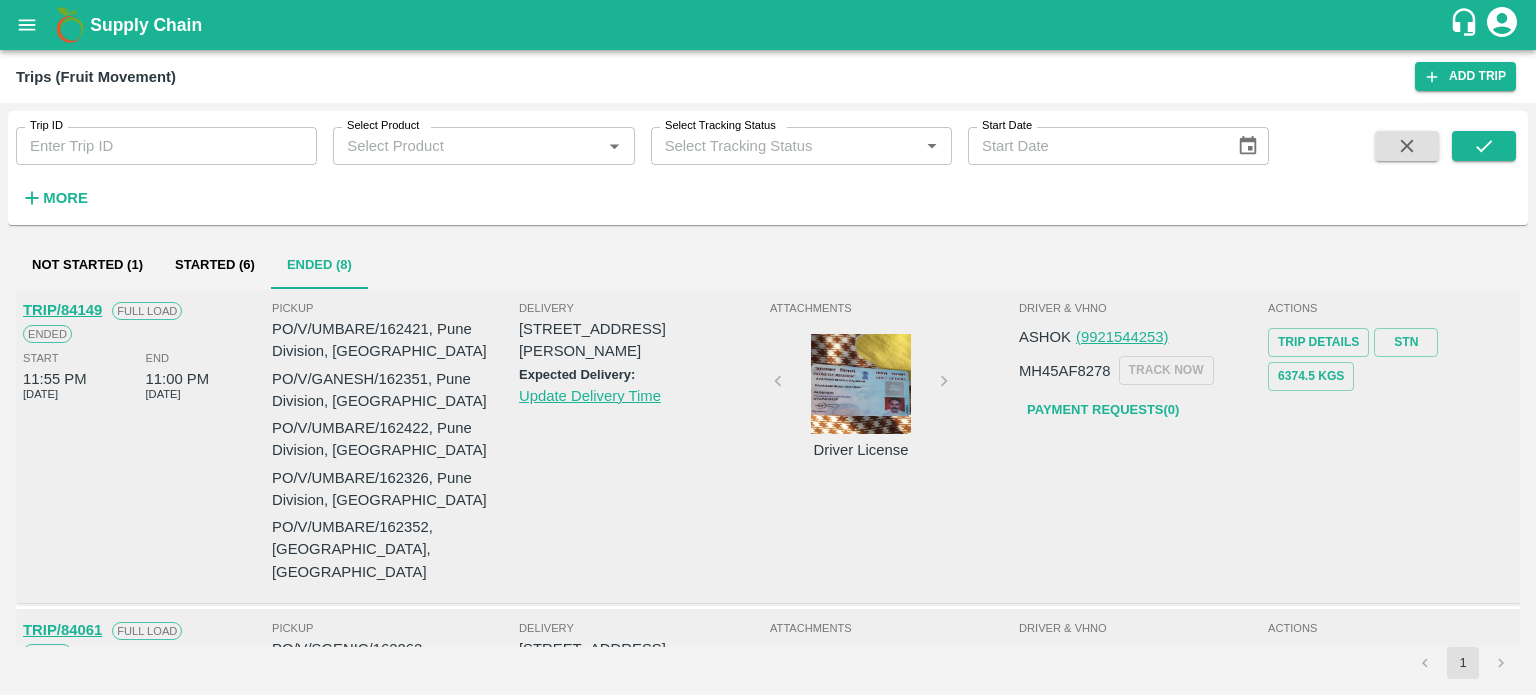 click on "Trips (Fruit Movement)" at bounding box center [715, 77] 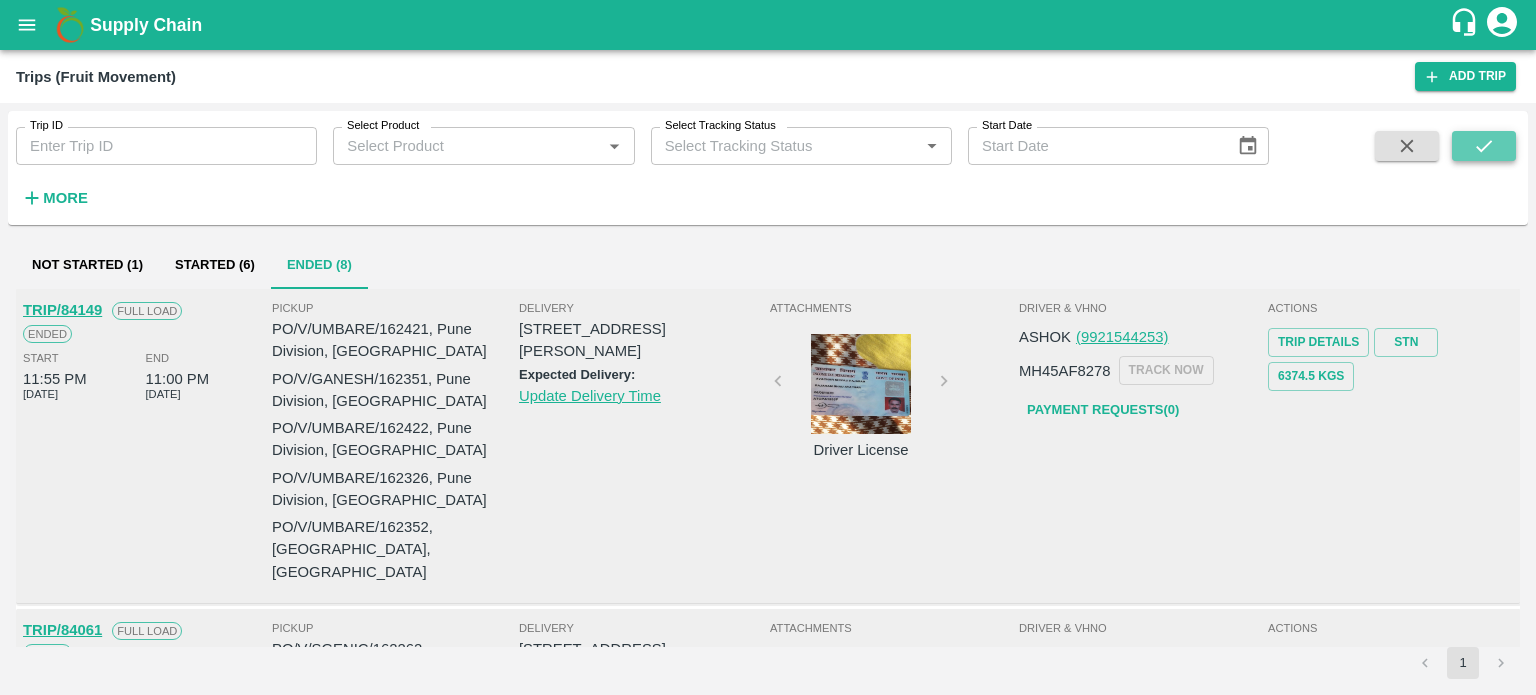 click 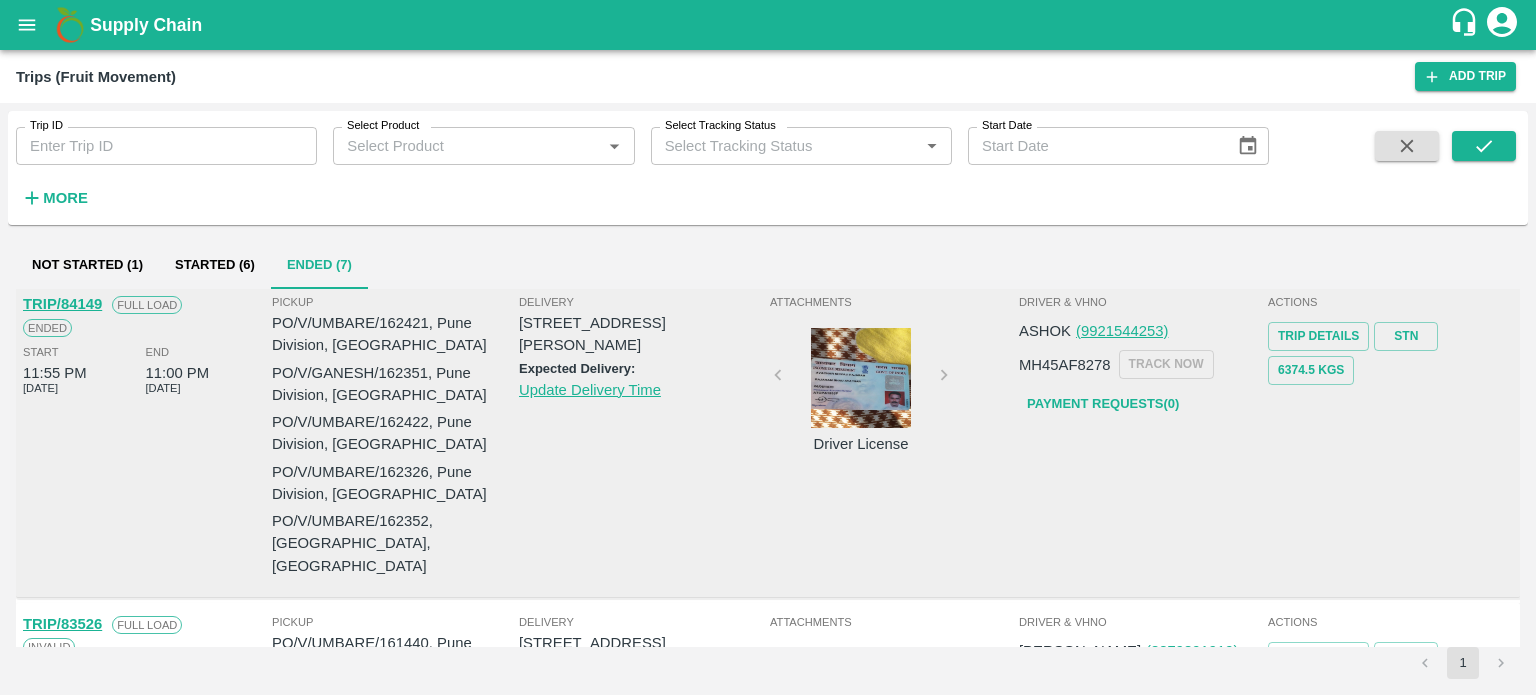 scroll, scrollTop: 0, scrollLeft: 0, axis: both 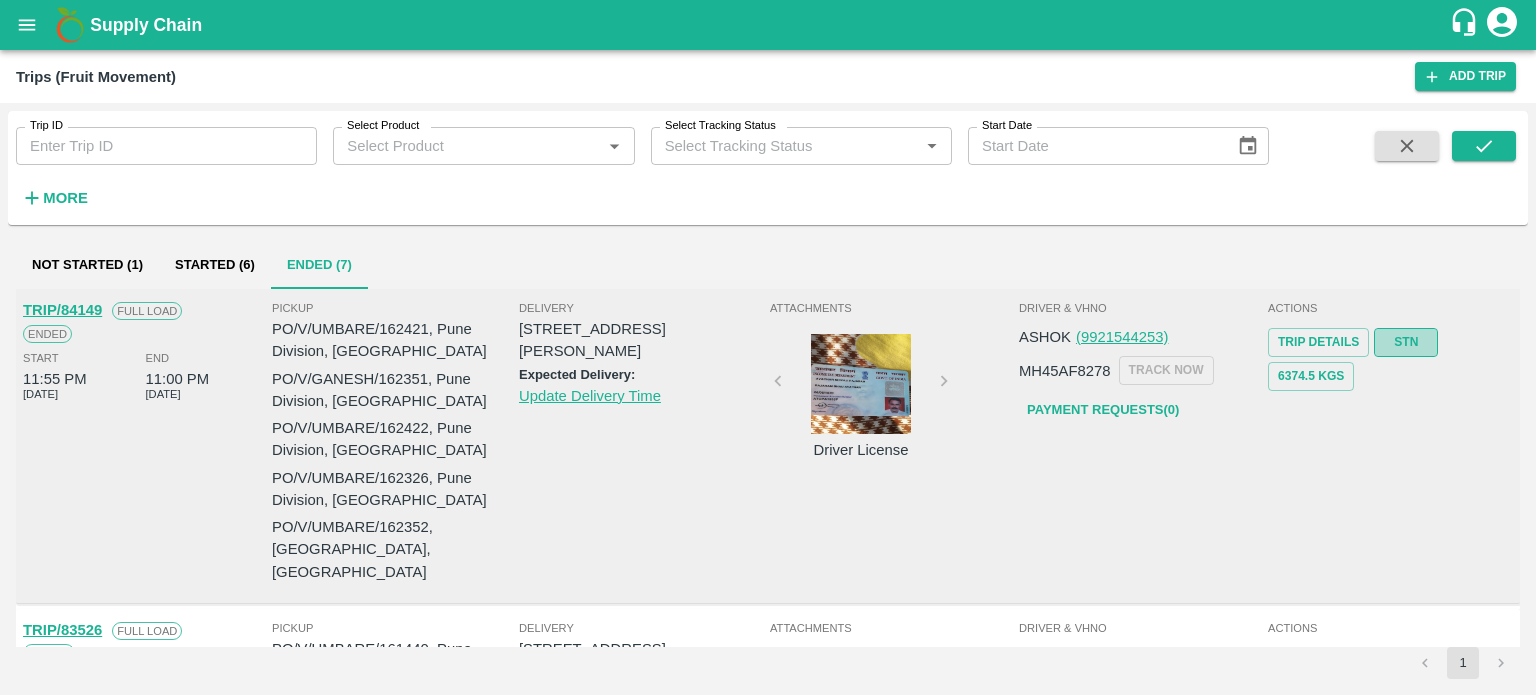 click on "STN" at bounding box center (1406, 342) 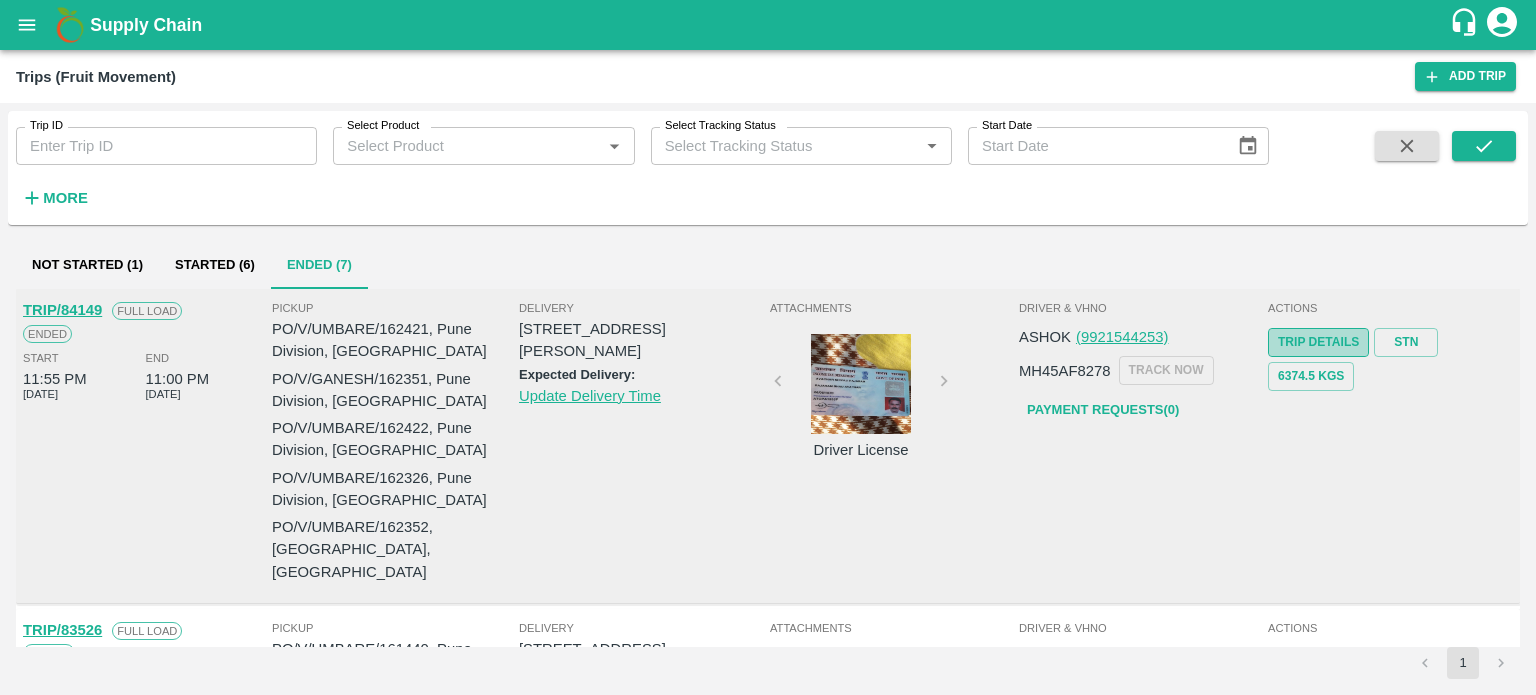 click on "Trip Details" at bounding box center (1318, 342) 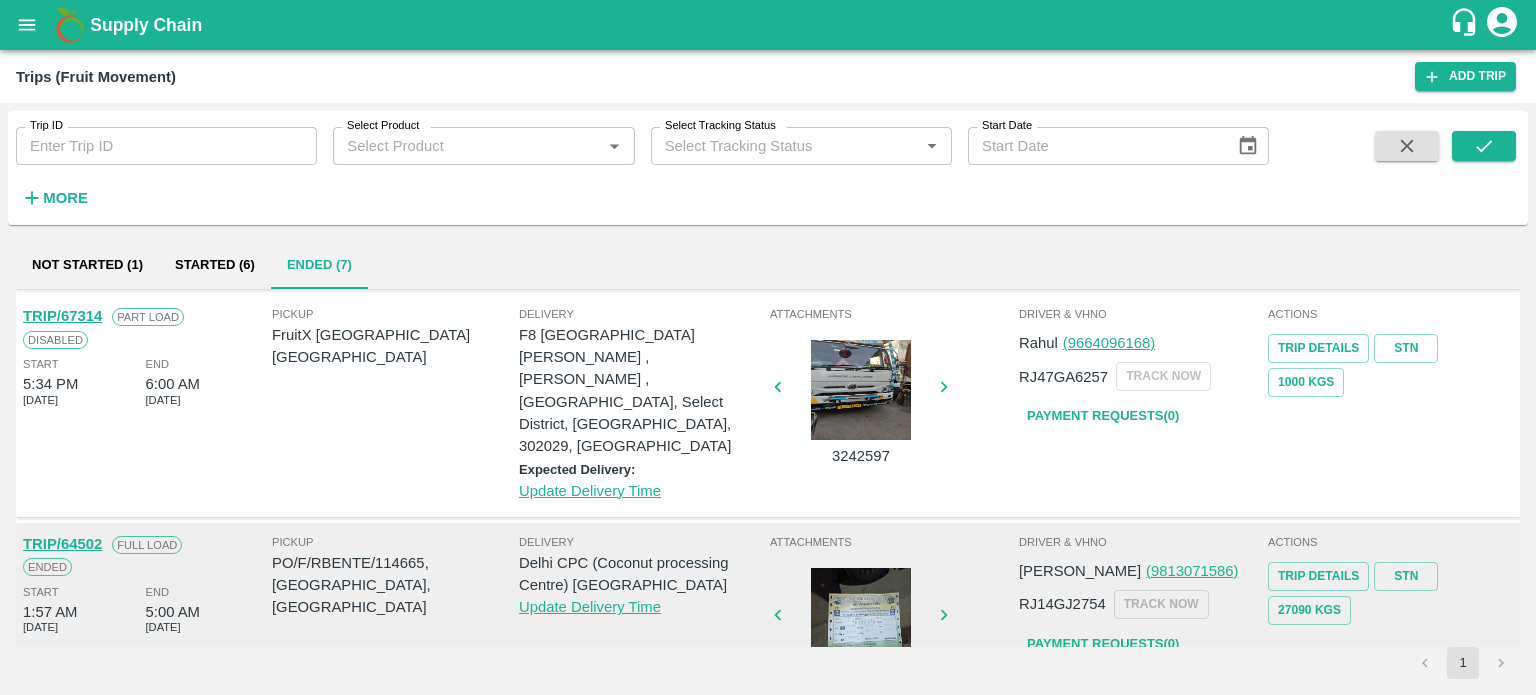 scroll, scrollTop: 0, scrollLeft: 0, axis: both 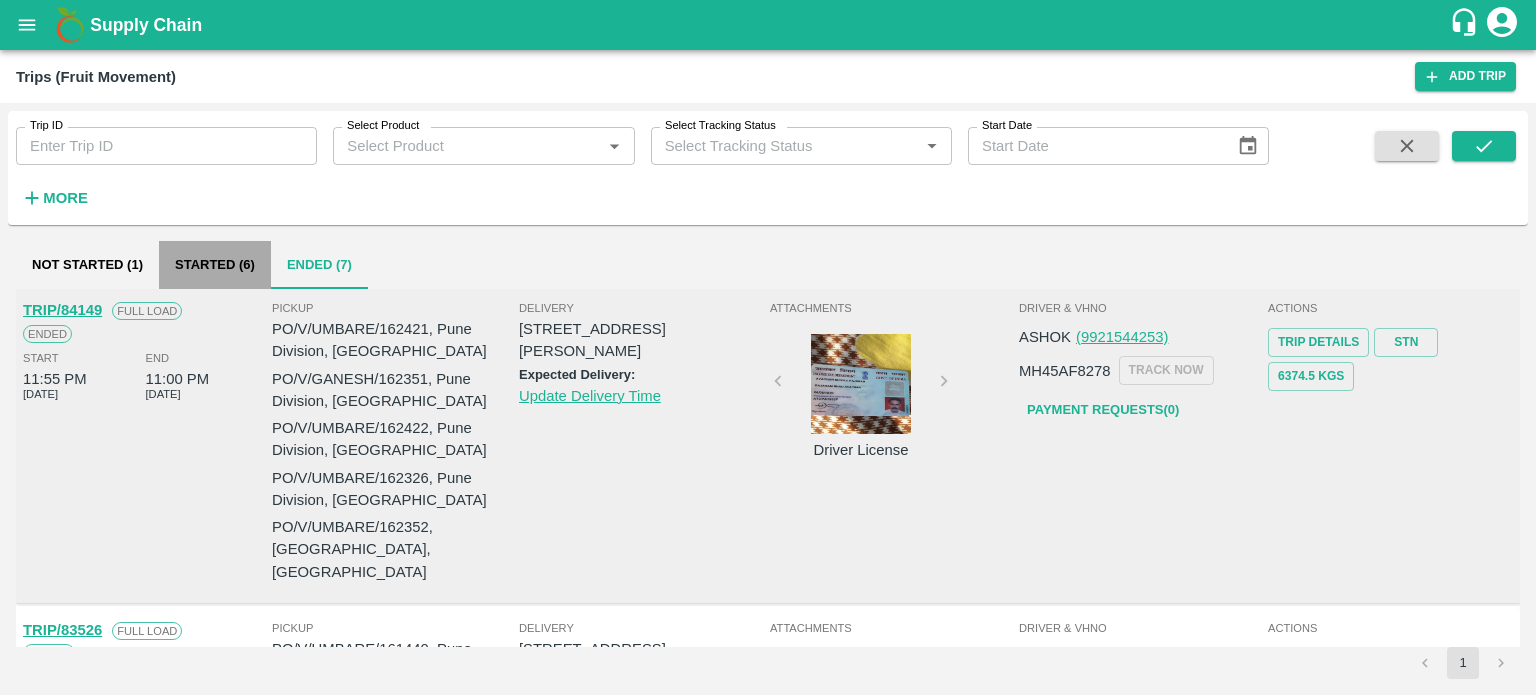 click on "Started (6)" at bounding box center [215, 265] 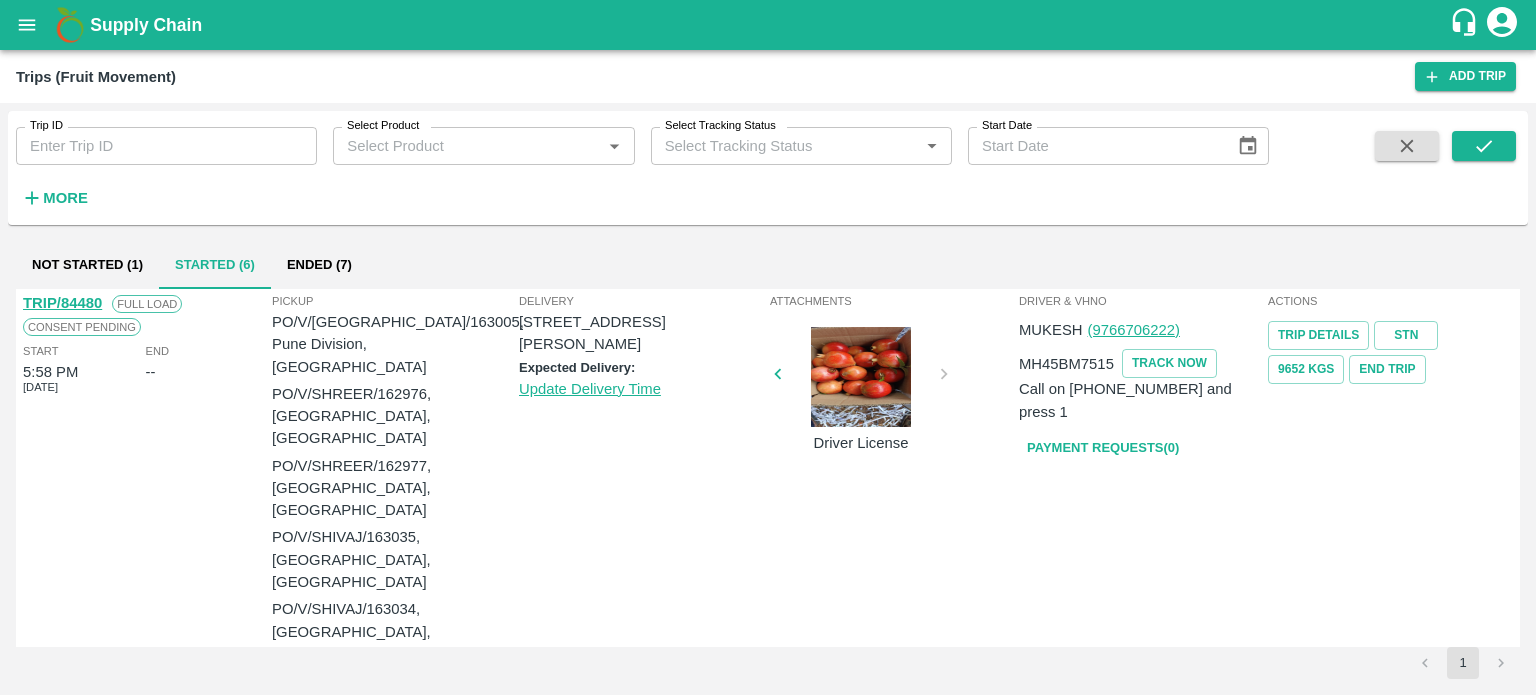 scroll, scrollTop: 0, scrollLeft: 0, axis: both 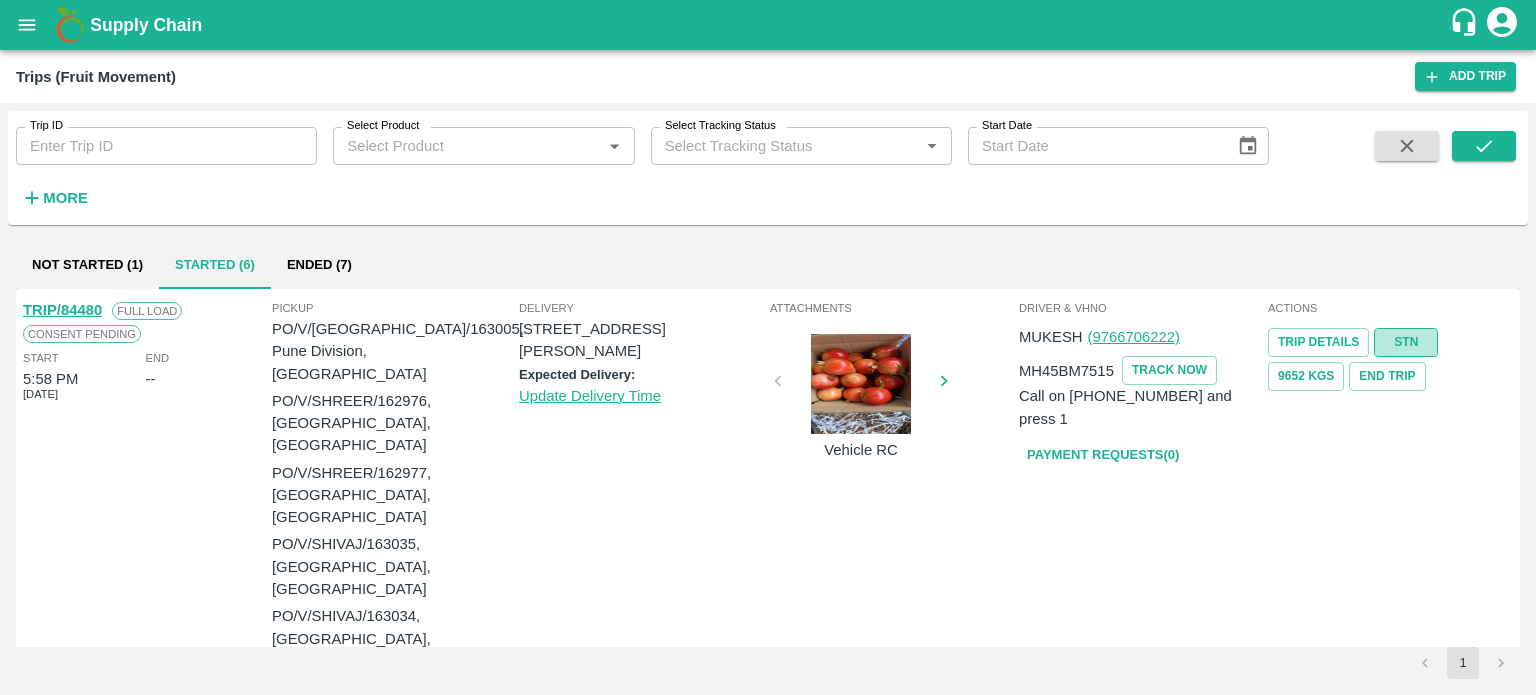 click on "STN" at bounding box center (1406, 342) 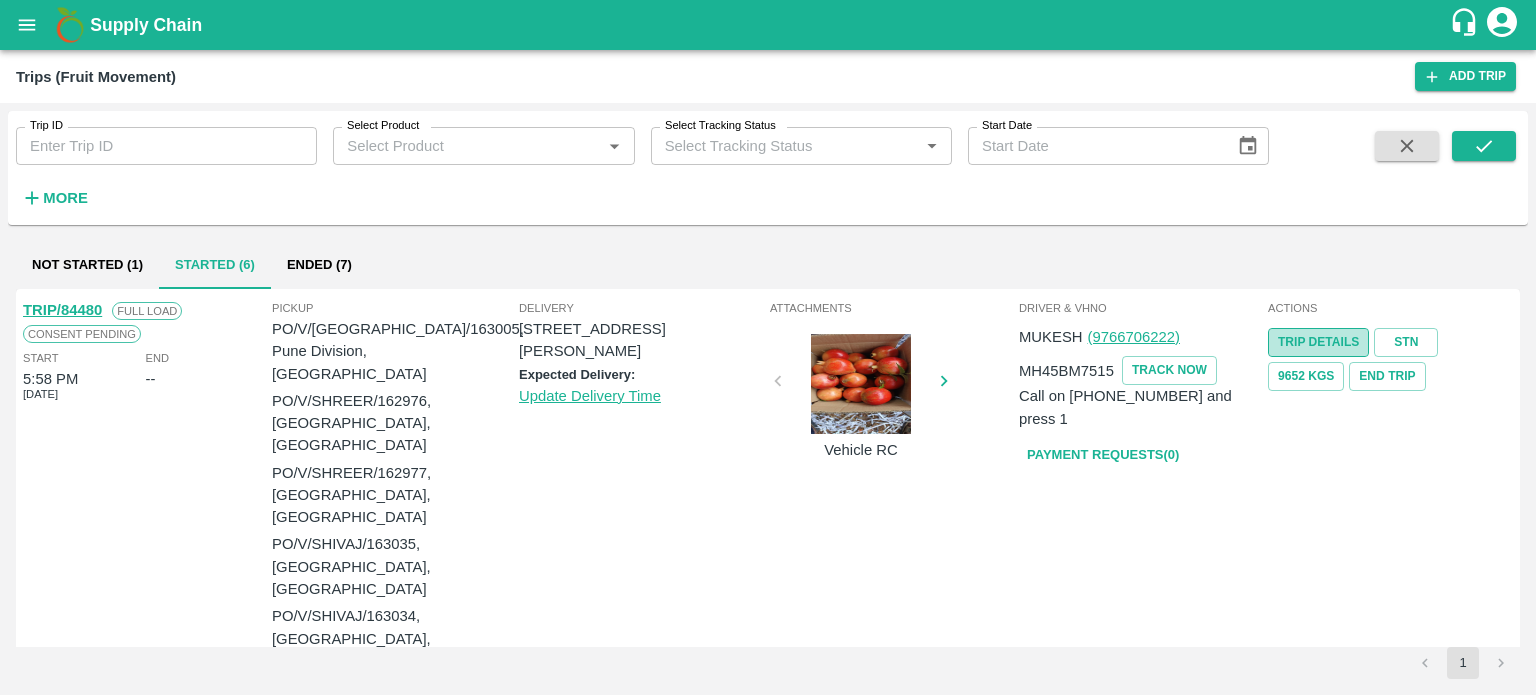 click on "Trip Details" at bounding box center (1318, 342) 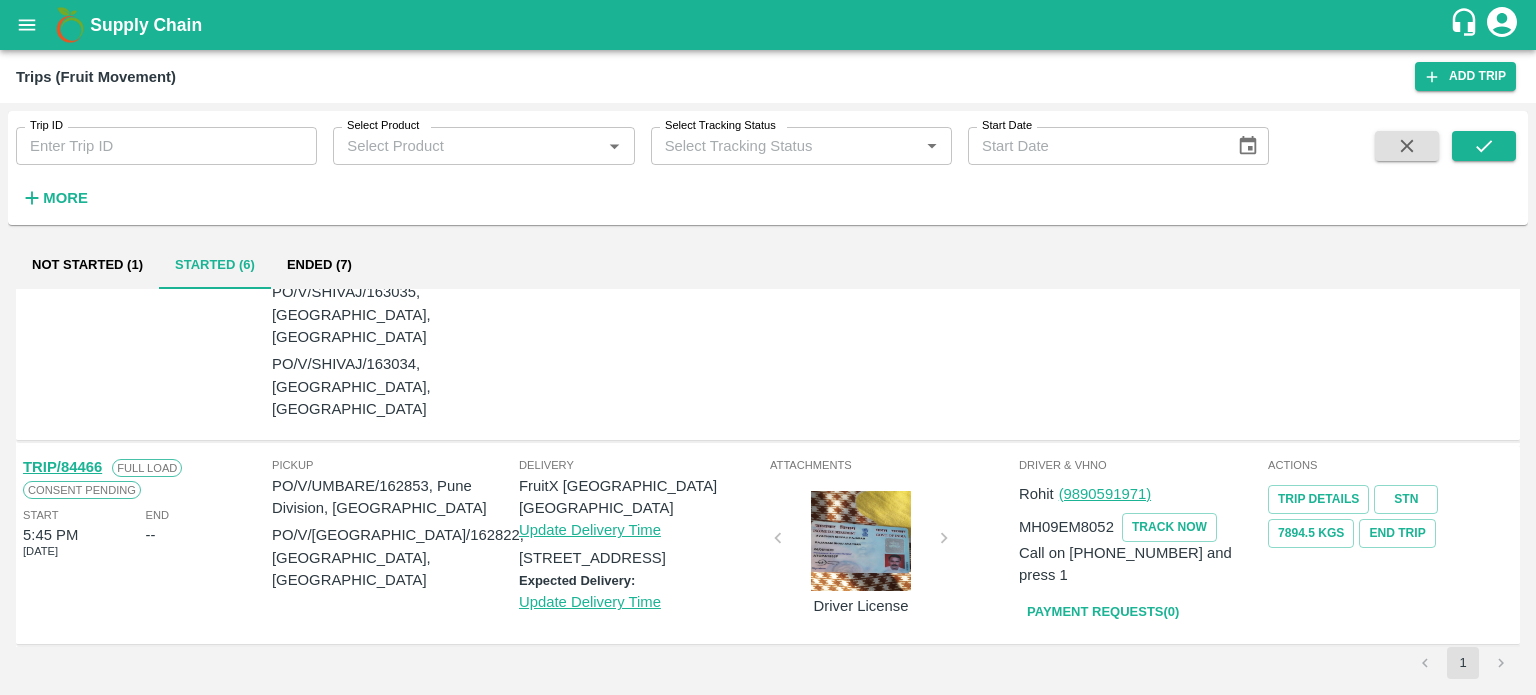scroll, scrollTop: 255, scrollLeft: 0, axis: vertical 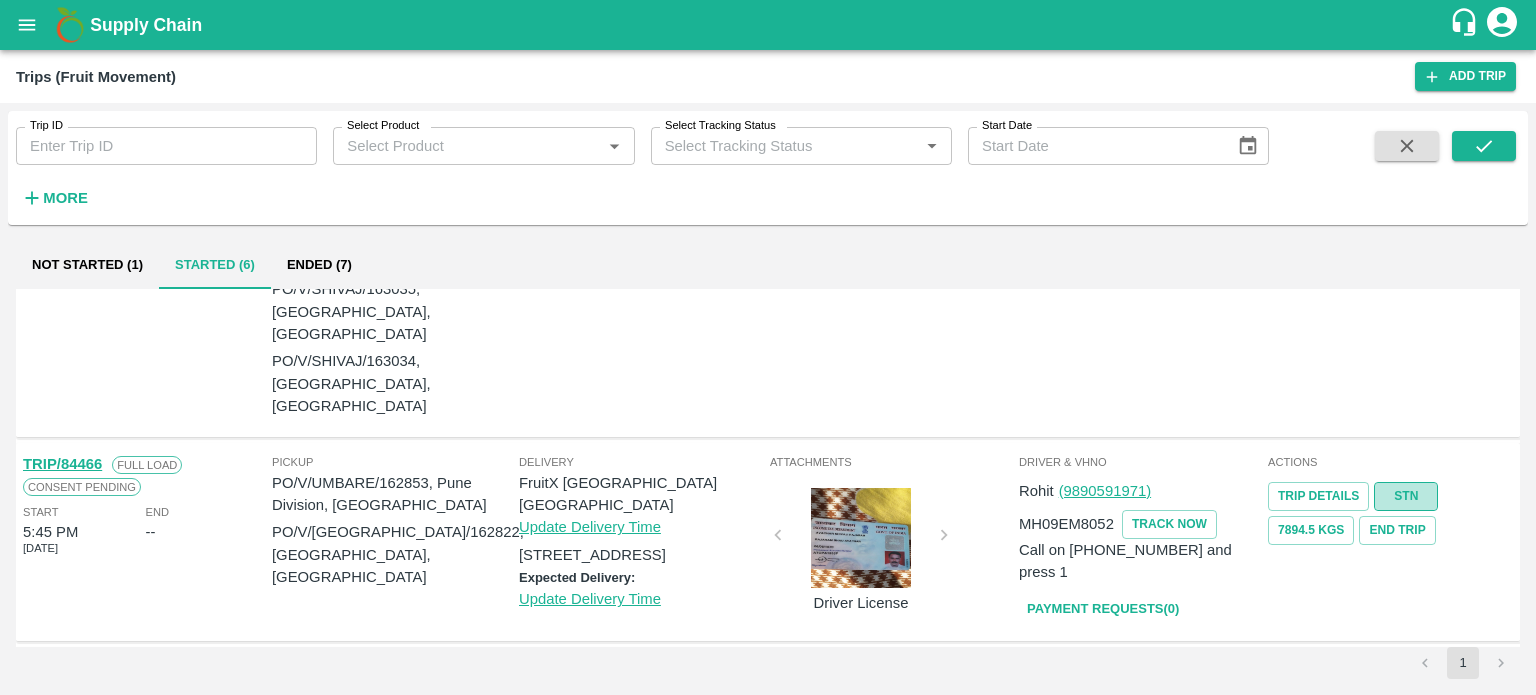 click on "STN" at bounding box center [1406, 496] 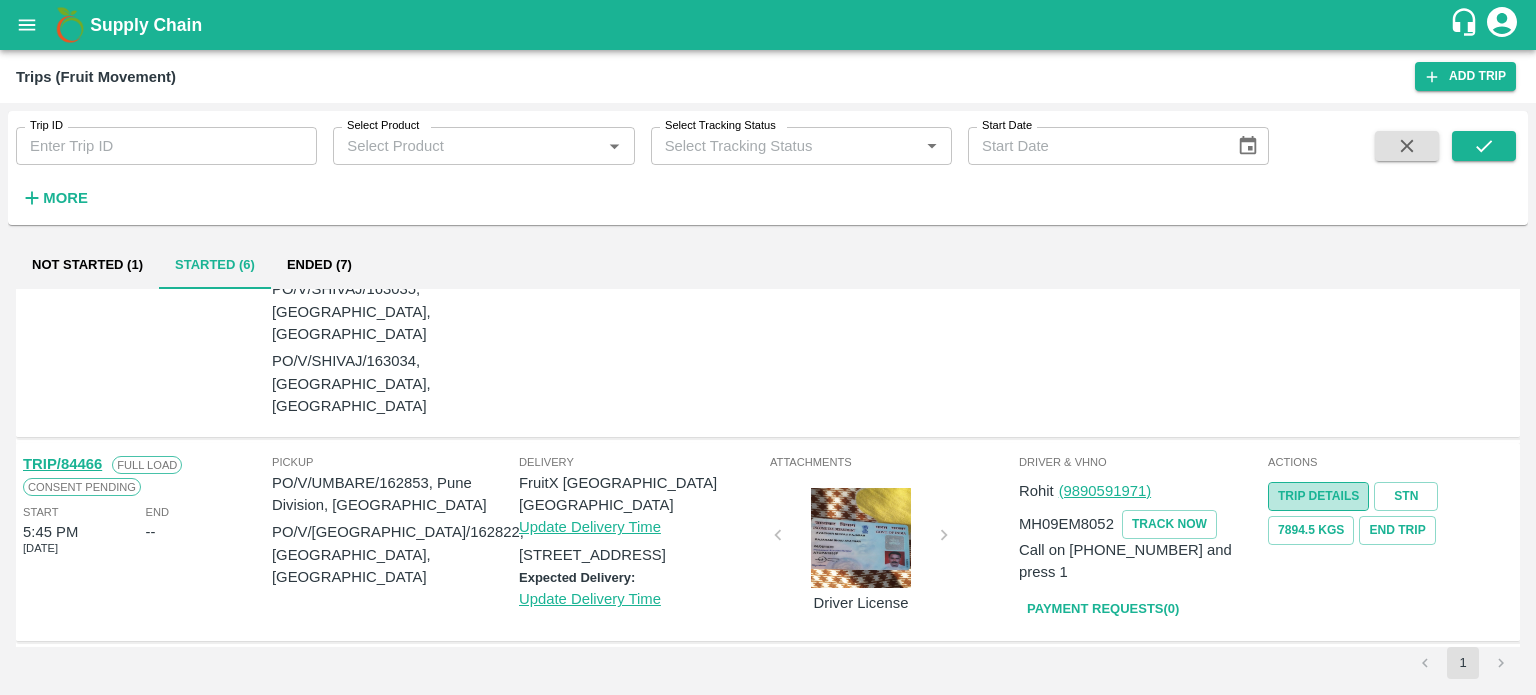 click on "Trip Details" at bounding box center (1318, 496) 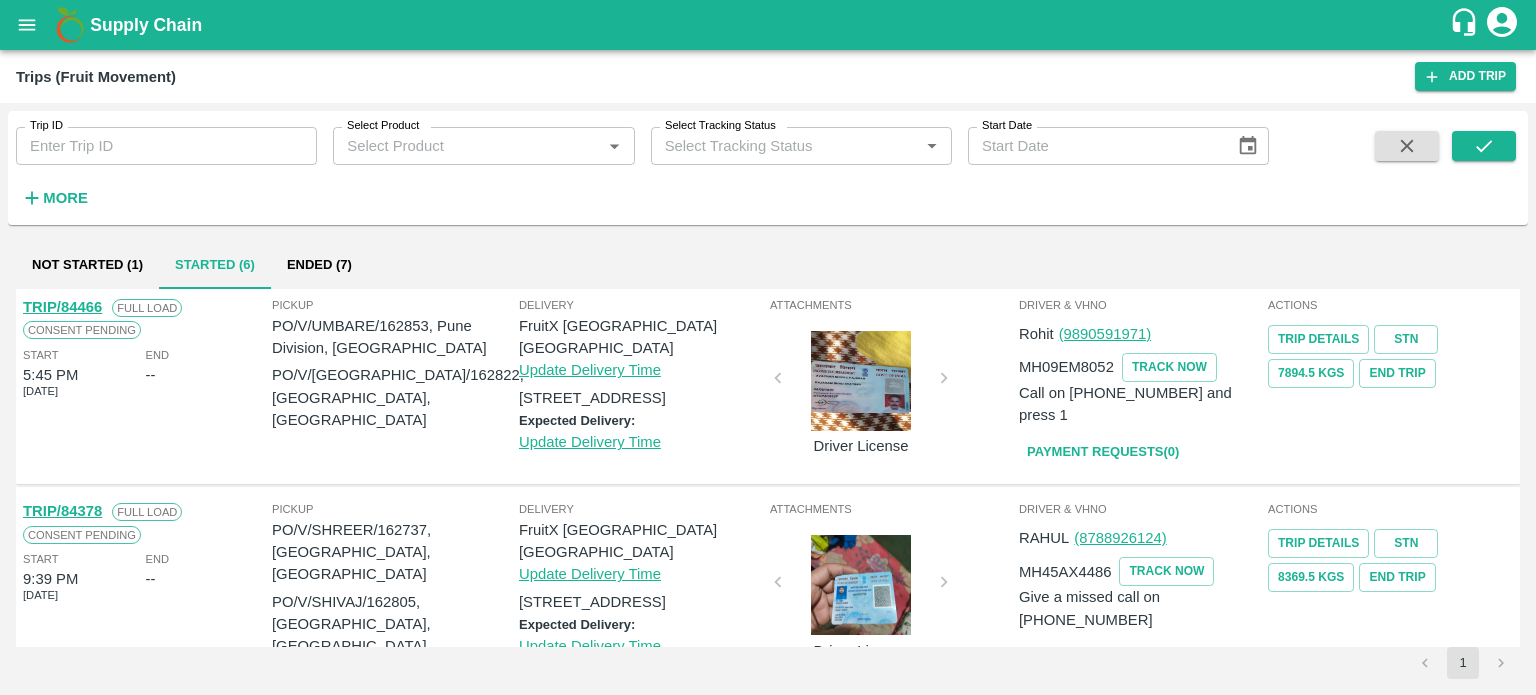 scroll, scrollTop: 415, scrollLeft: 0, axis: vertical 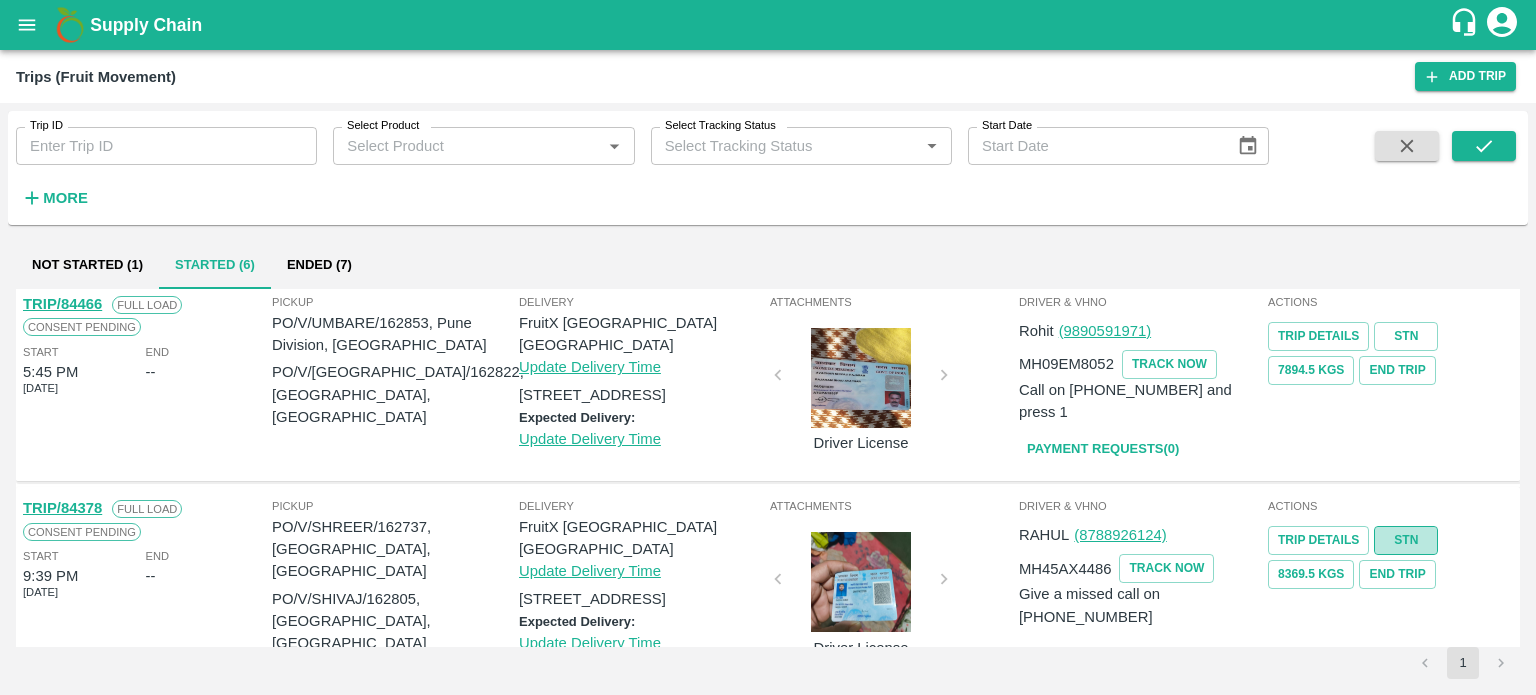 click on "STN" at bounding box center (1406, 540) 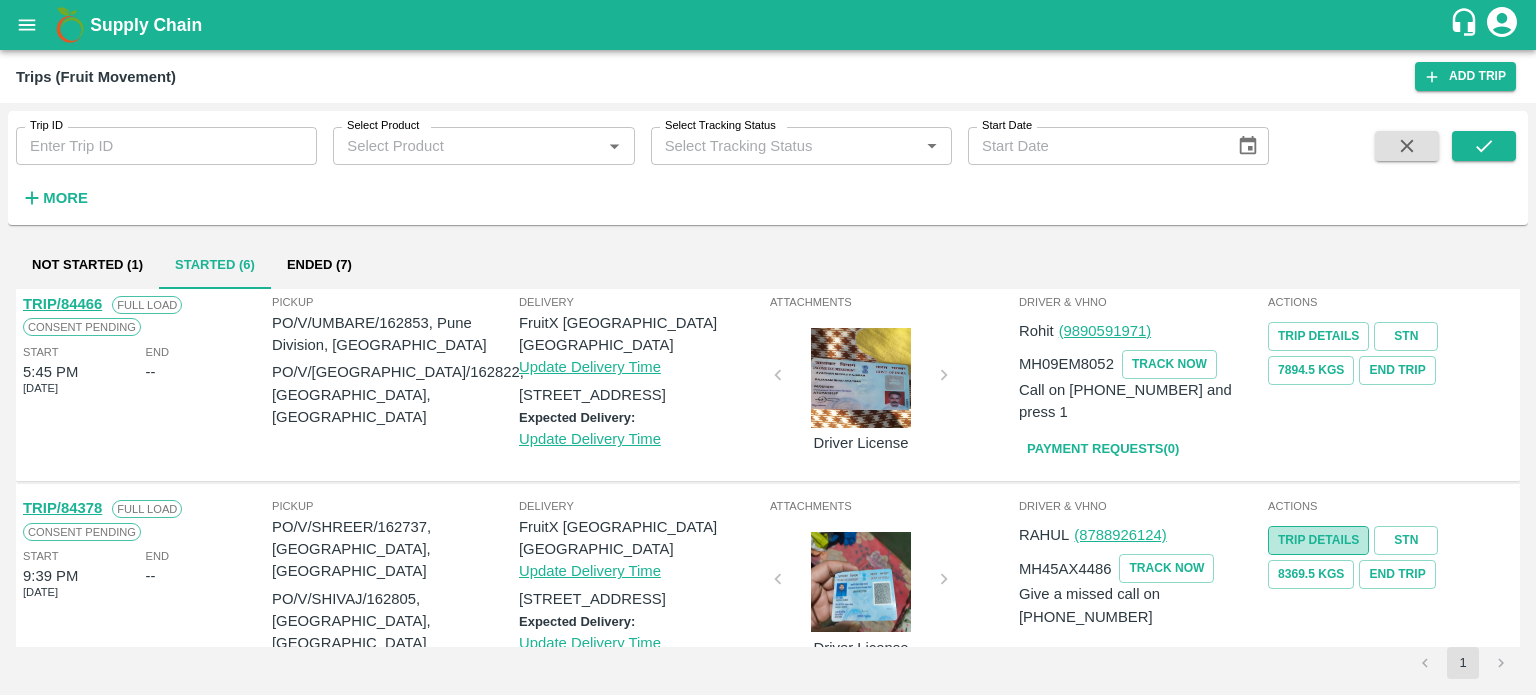 click on "Trip Details" at bounding box center [1318, 540] 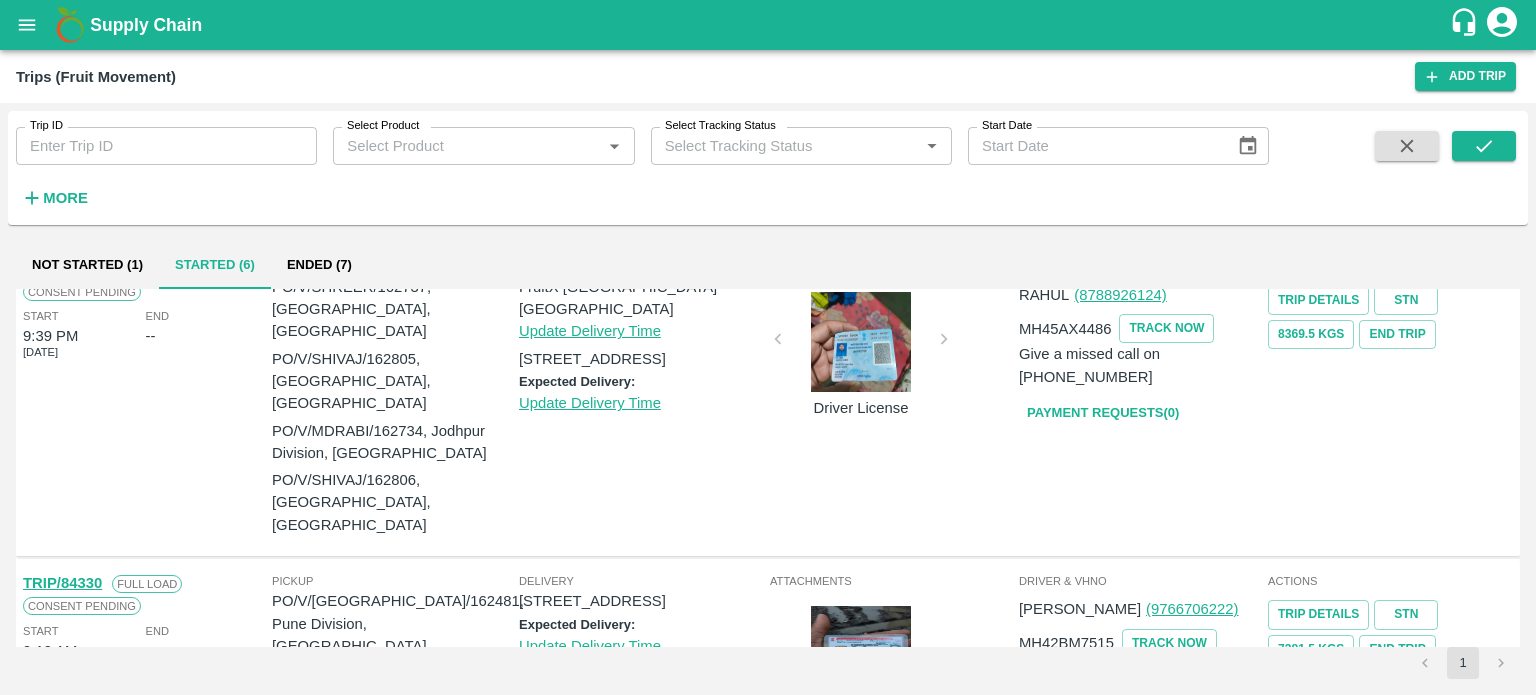 scroll, scrollTop: 654, scrollLeft: 0, axis: vertical 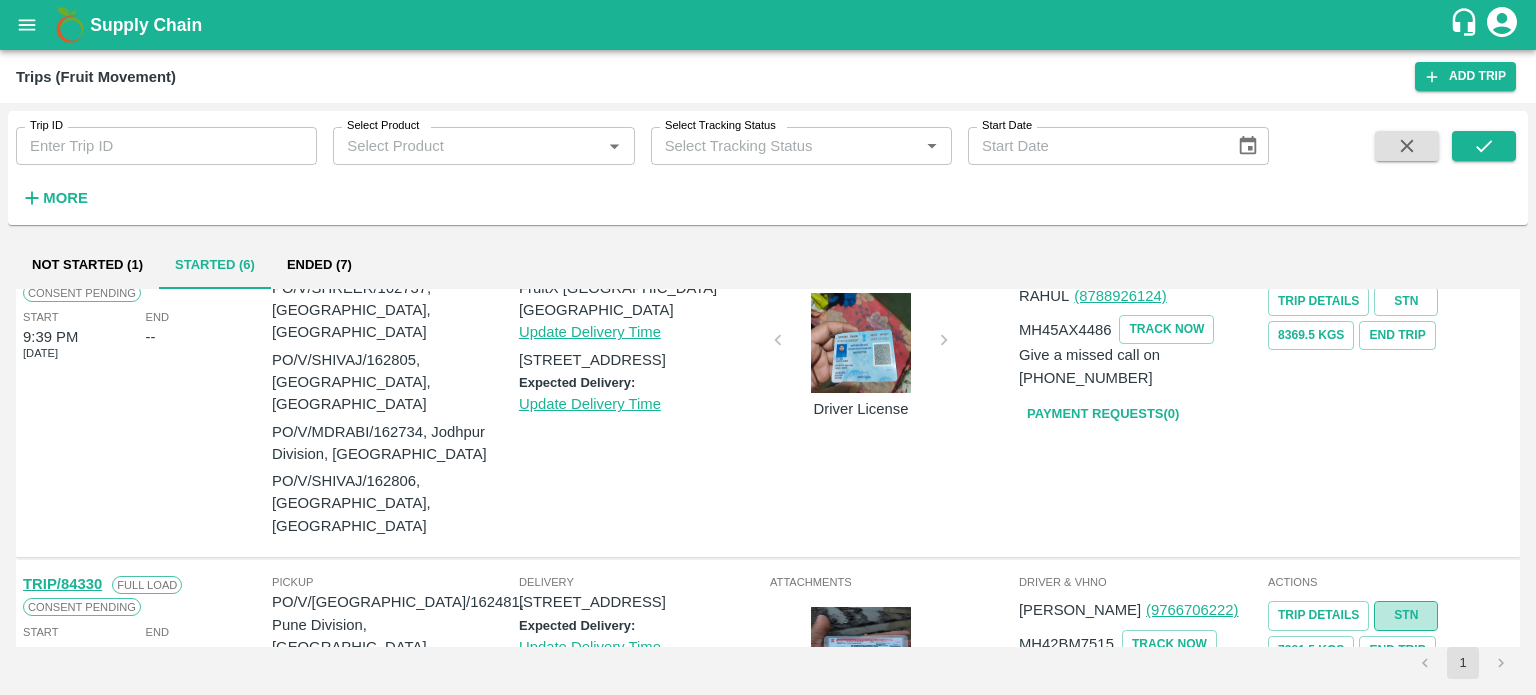 click on "STN" at bounding box center [1406, 615] 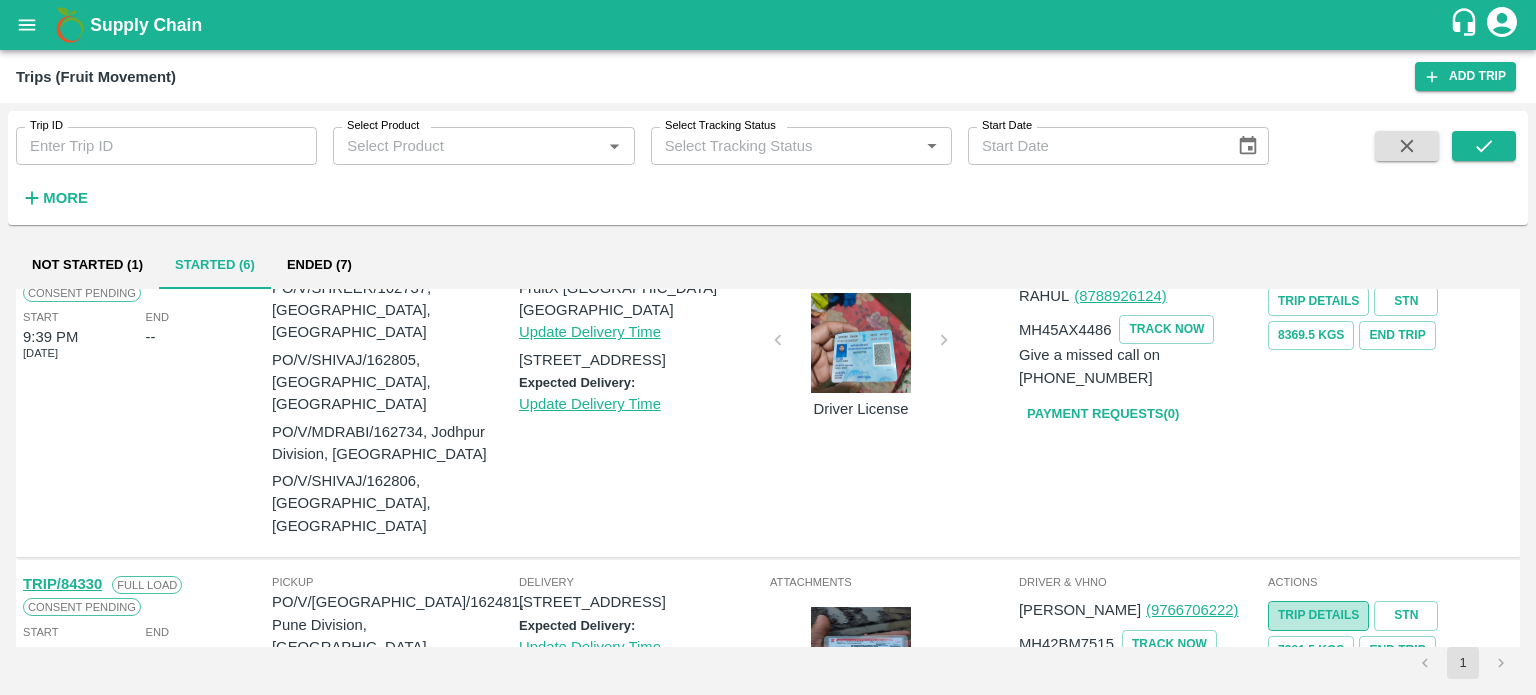 click on "Trip Details" at bounding box center [1318, 615] 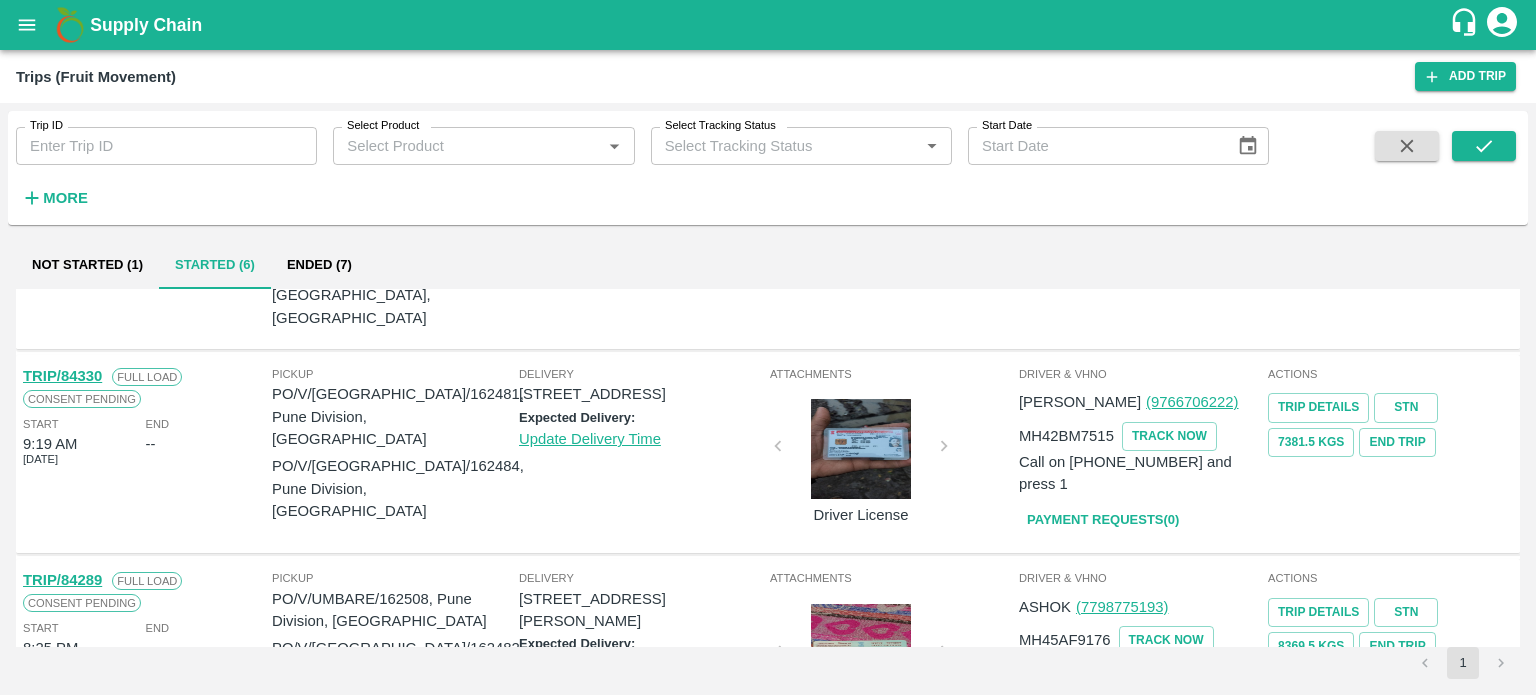 scroll, scrollTop: 871, scrollLeft: 0, axis: vertical 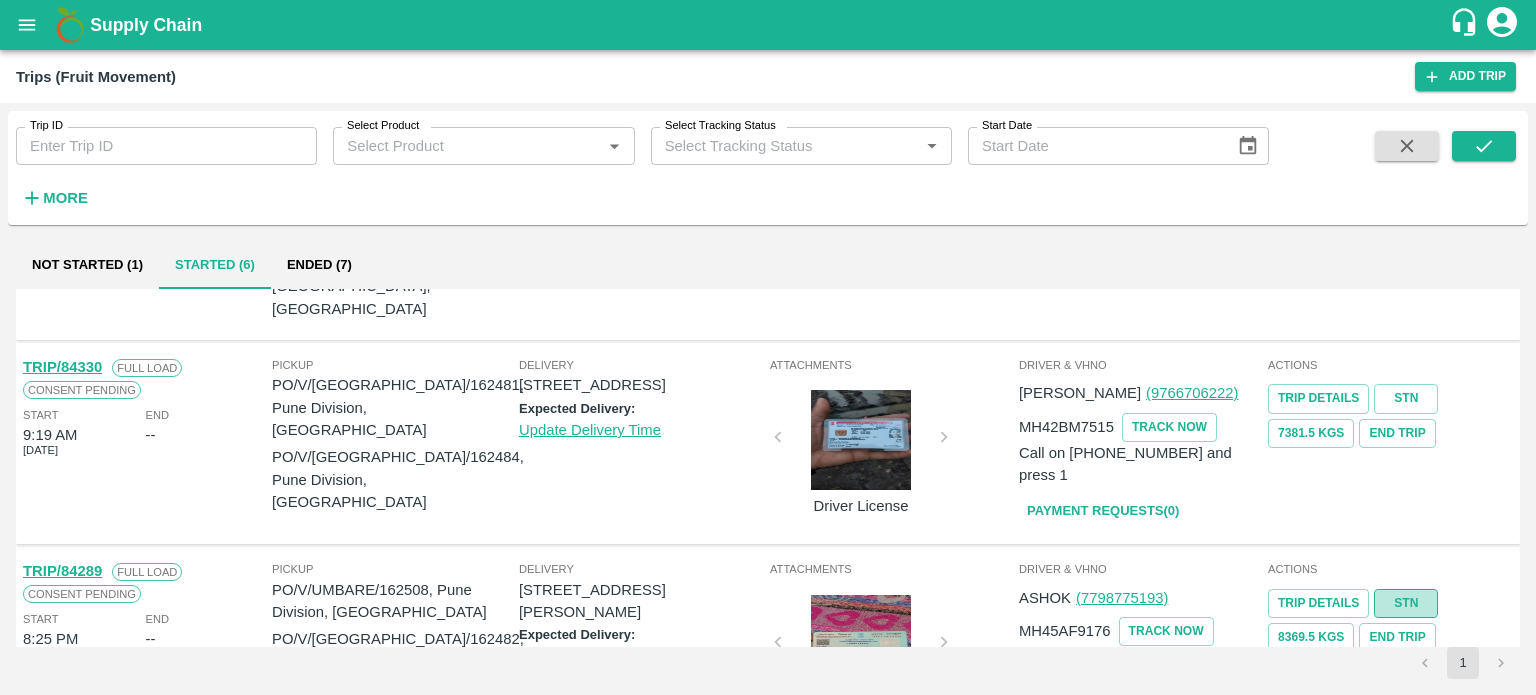 click on "STN" at bounding box center [1406, 603] 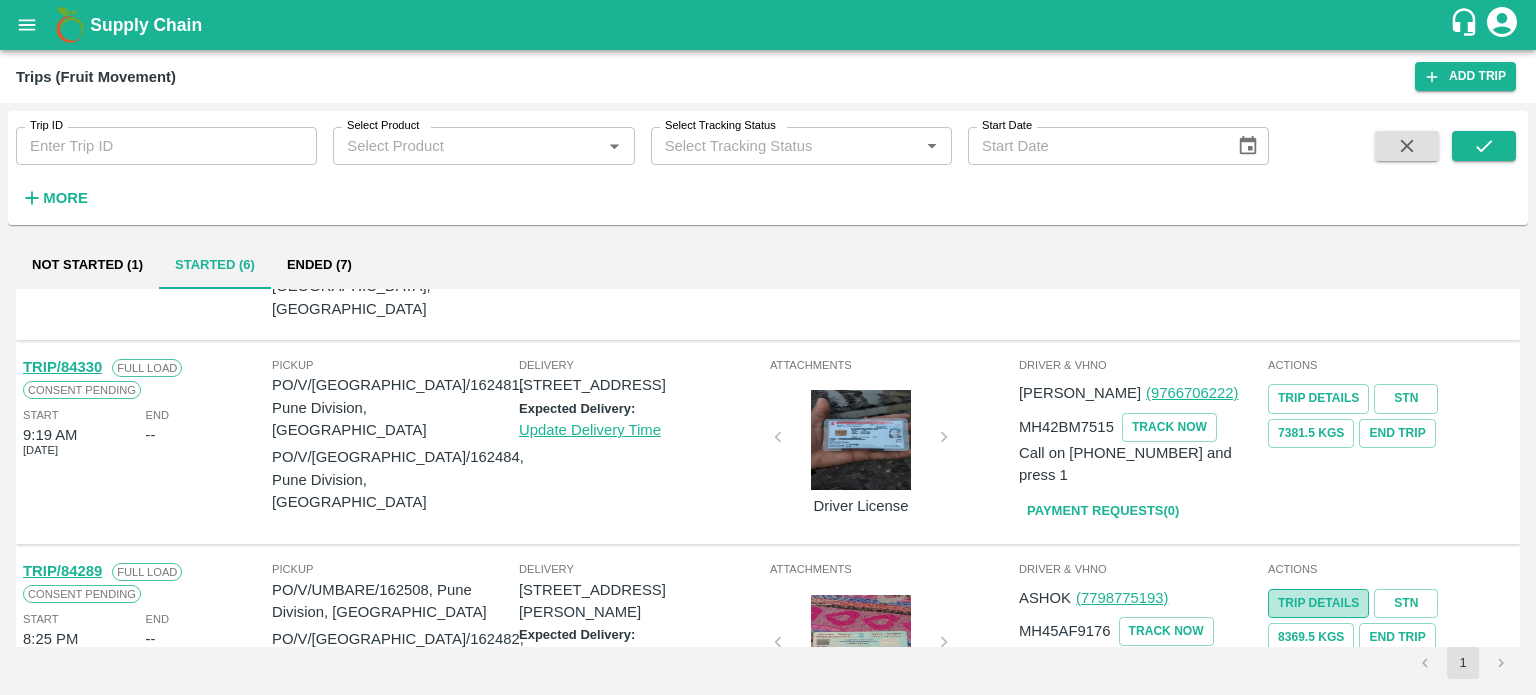 click on "Trip Details" at bounding box center [1318, 603] 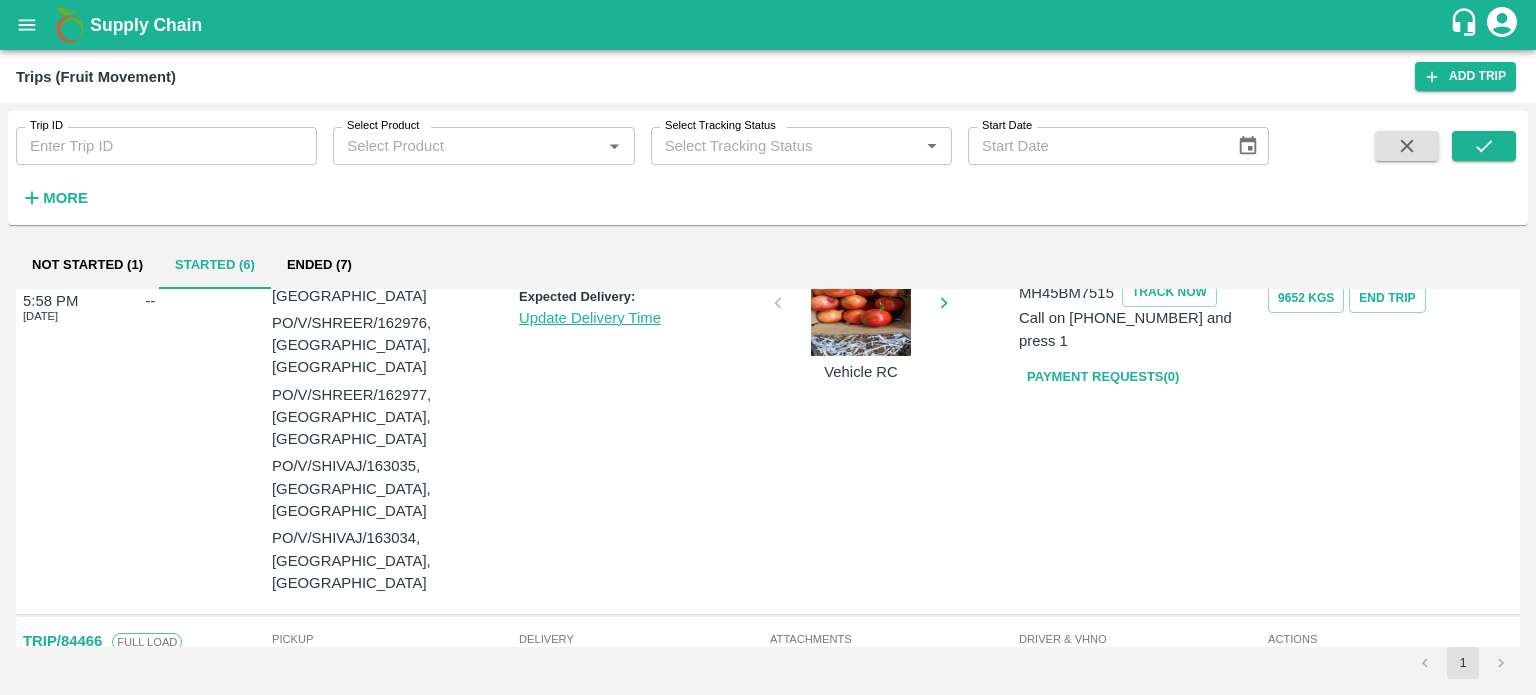 scroll, scrollTop: 0, scrollLeft: 0, axis: both 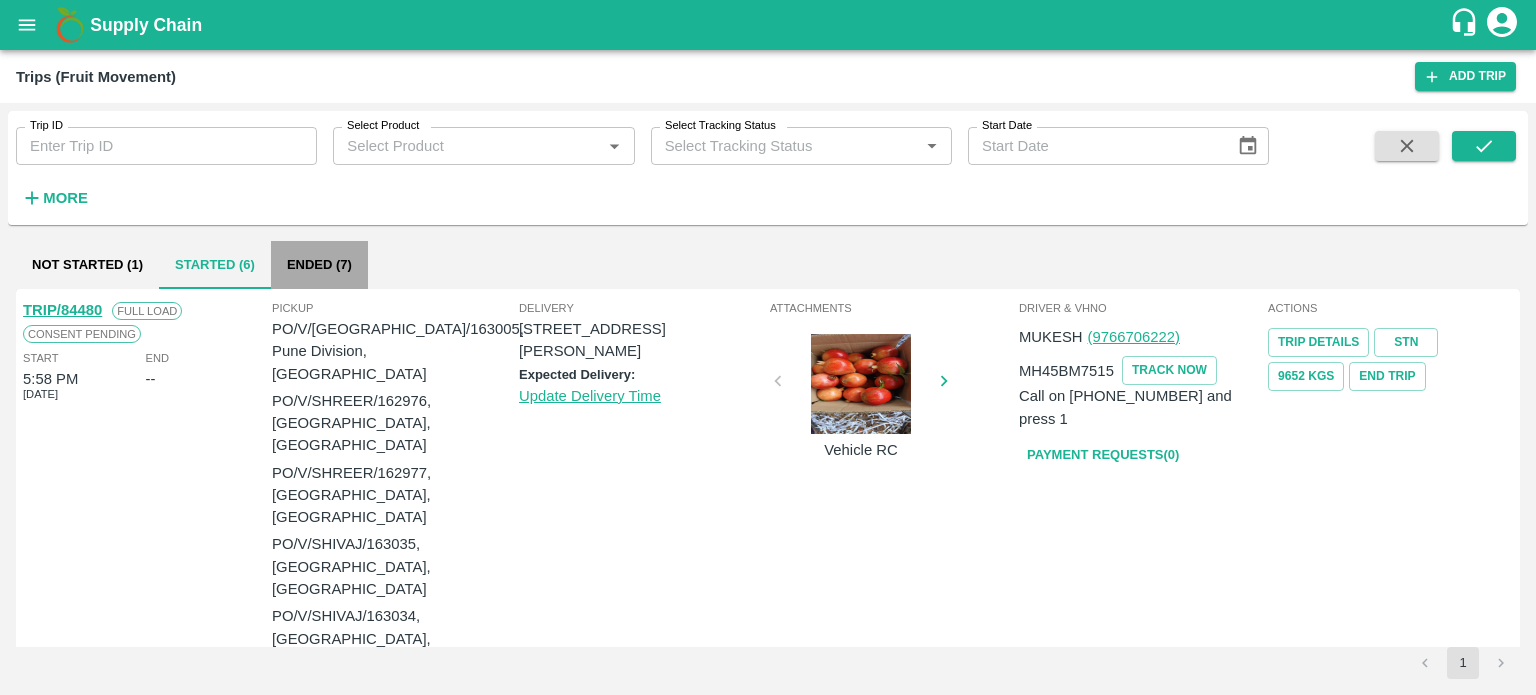 click on "Ended (7)" at bounding box center [319, 265] 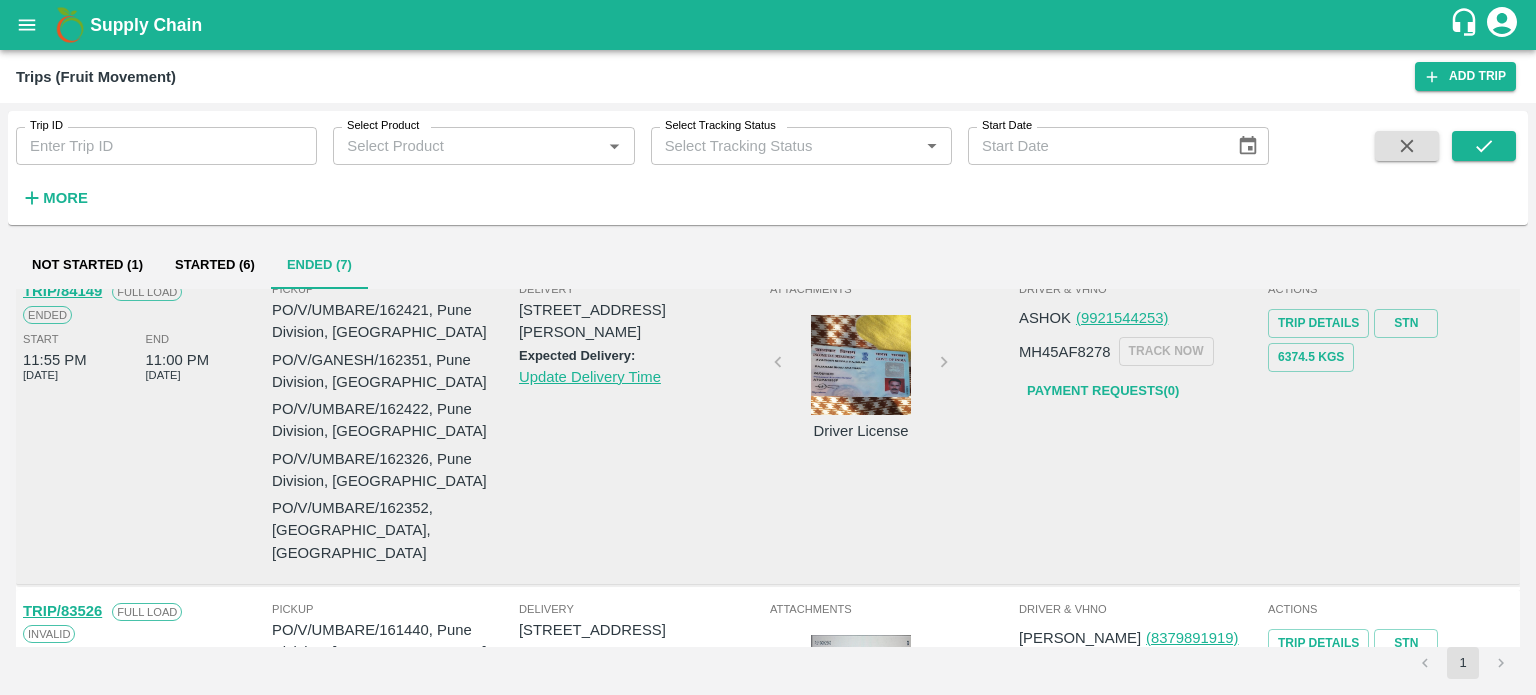 scroll, scrollTop: 0, scrollLeft: 0, axis: both 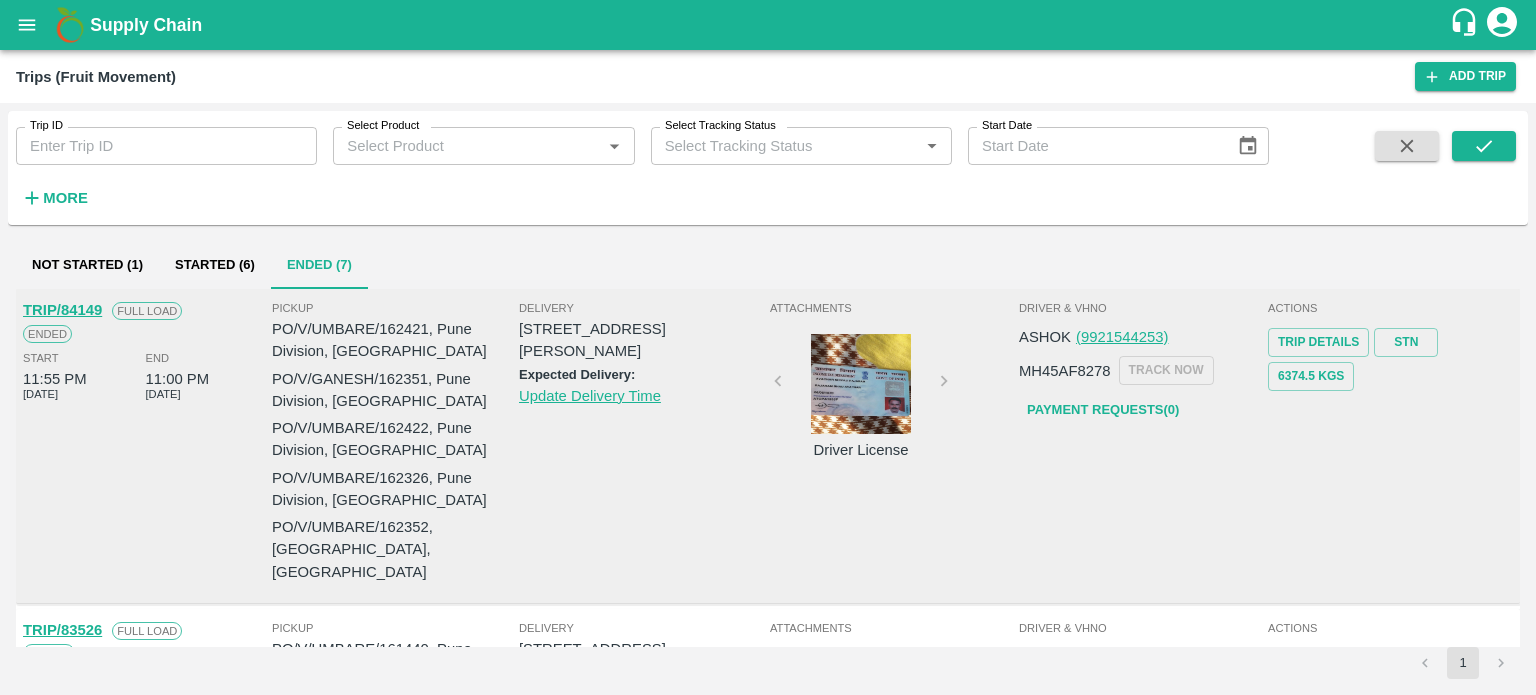 click at bounding box center (861, 384) 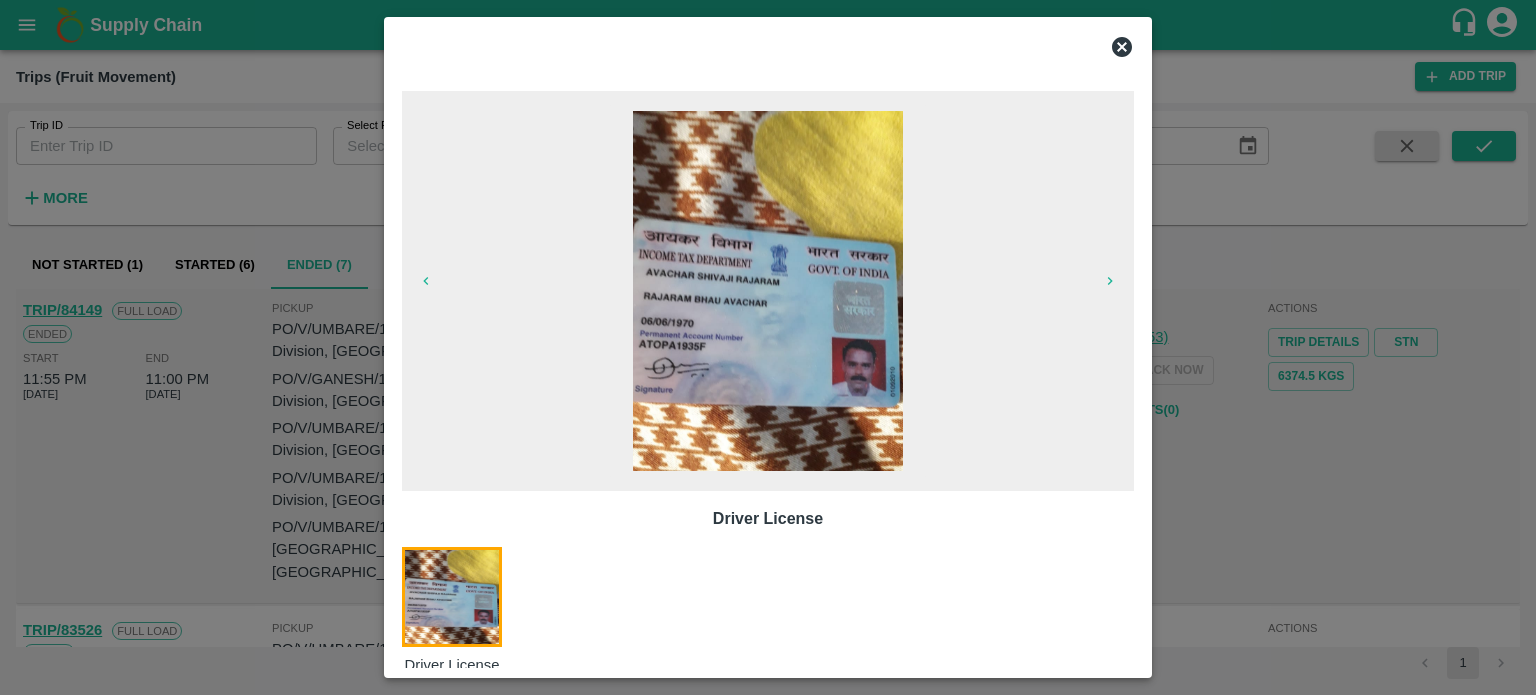 click at bounding box center (768, 347) 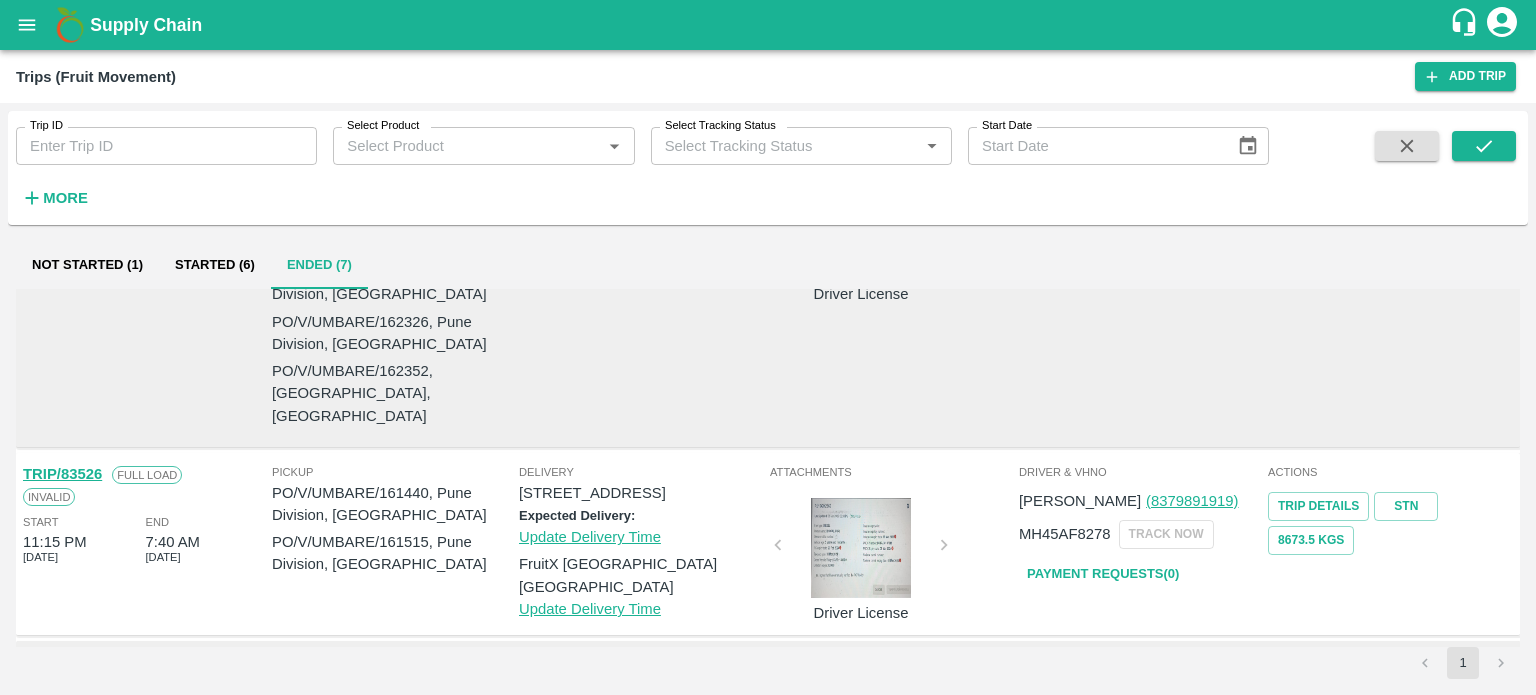 scroll, scrollTop: 160, scrollLeft: 0, axis: vertical 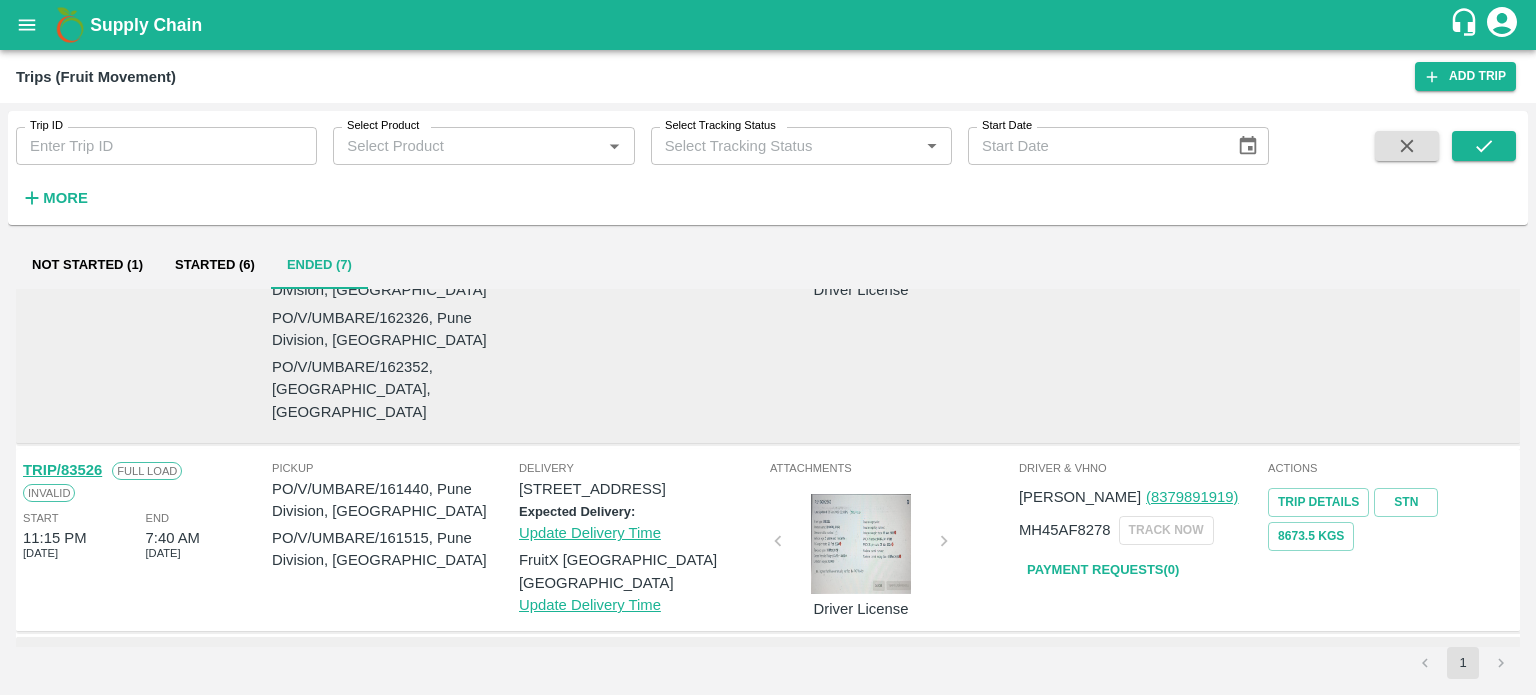 click at bounding box center (861, 544) 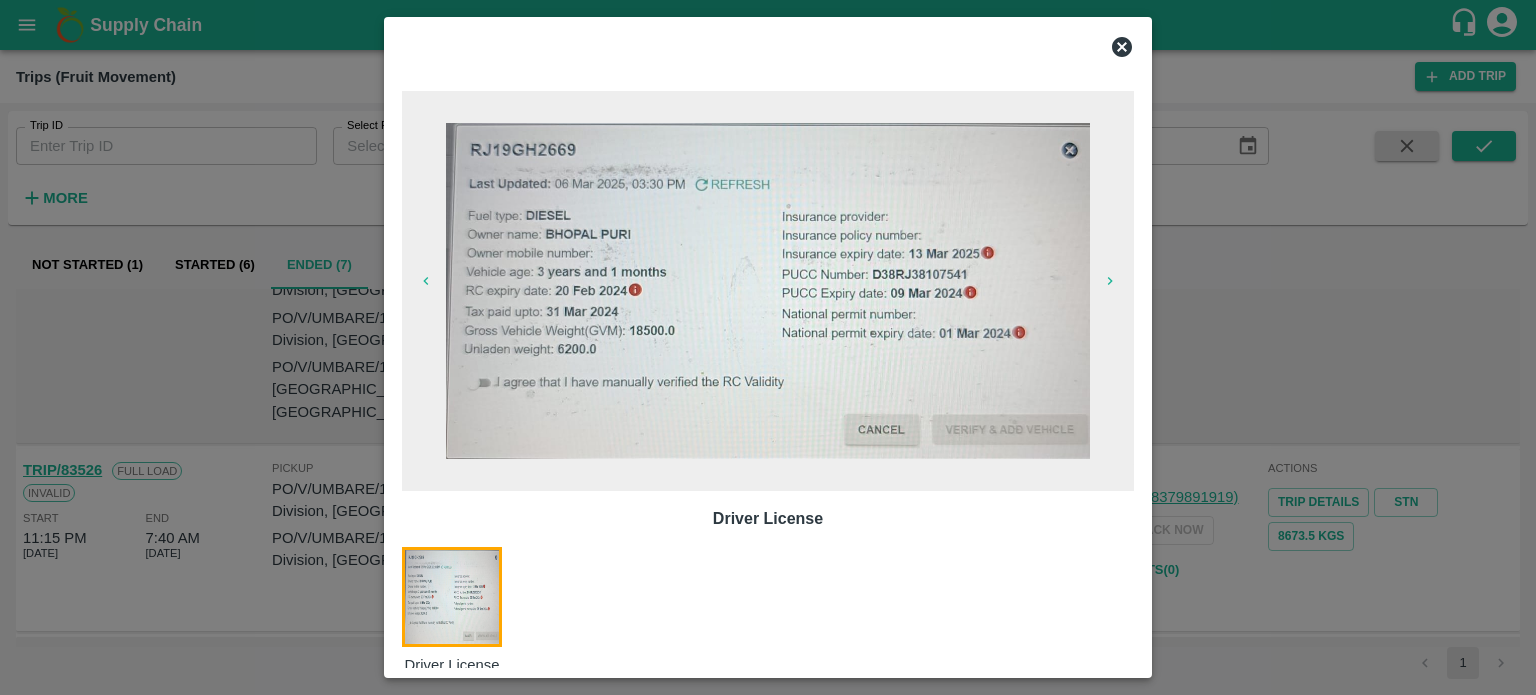 click at bounding box center [768, 347] 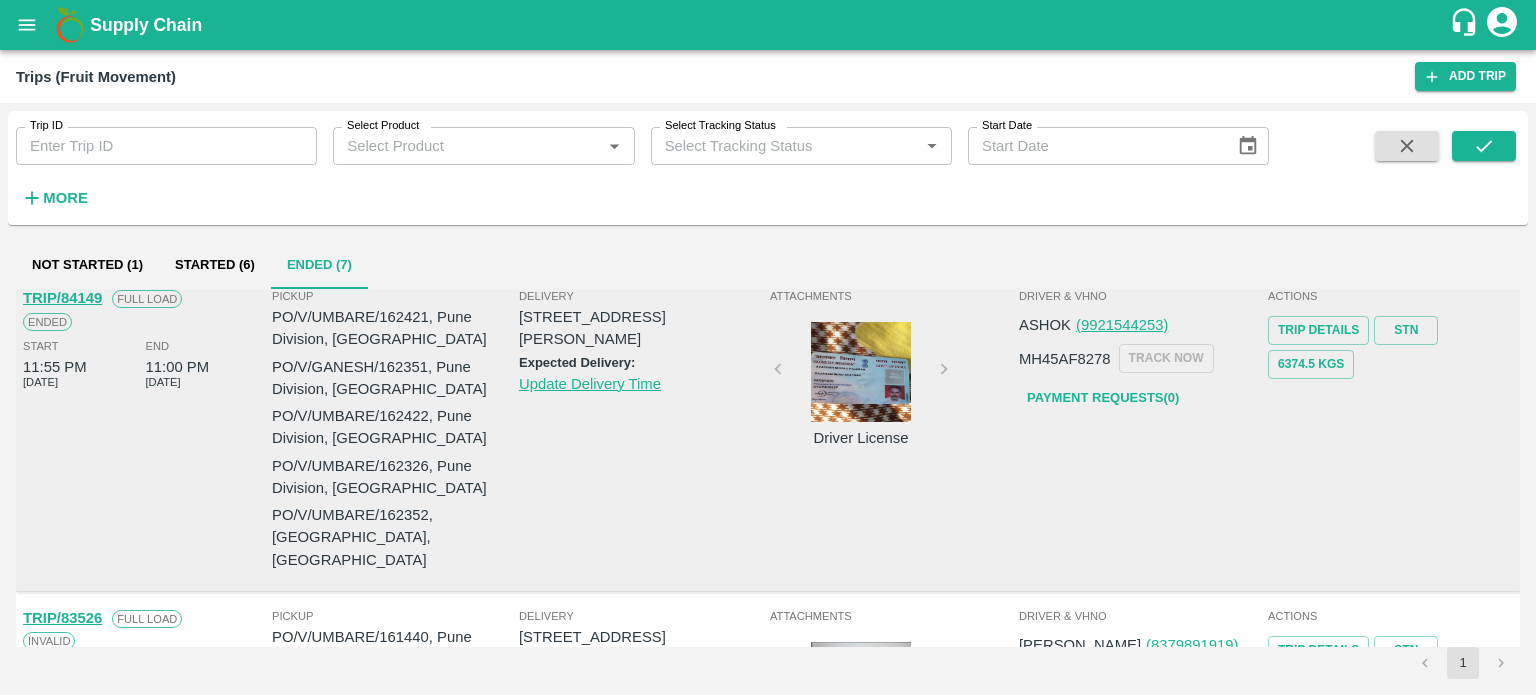 scroll, scrollTop: 0, scrollLeft: 0, axis: both 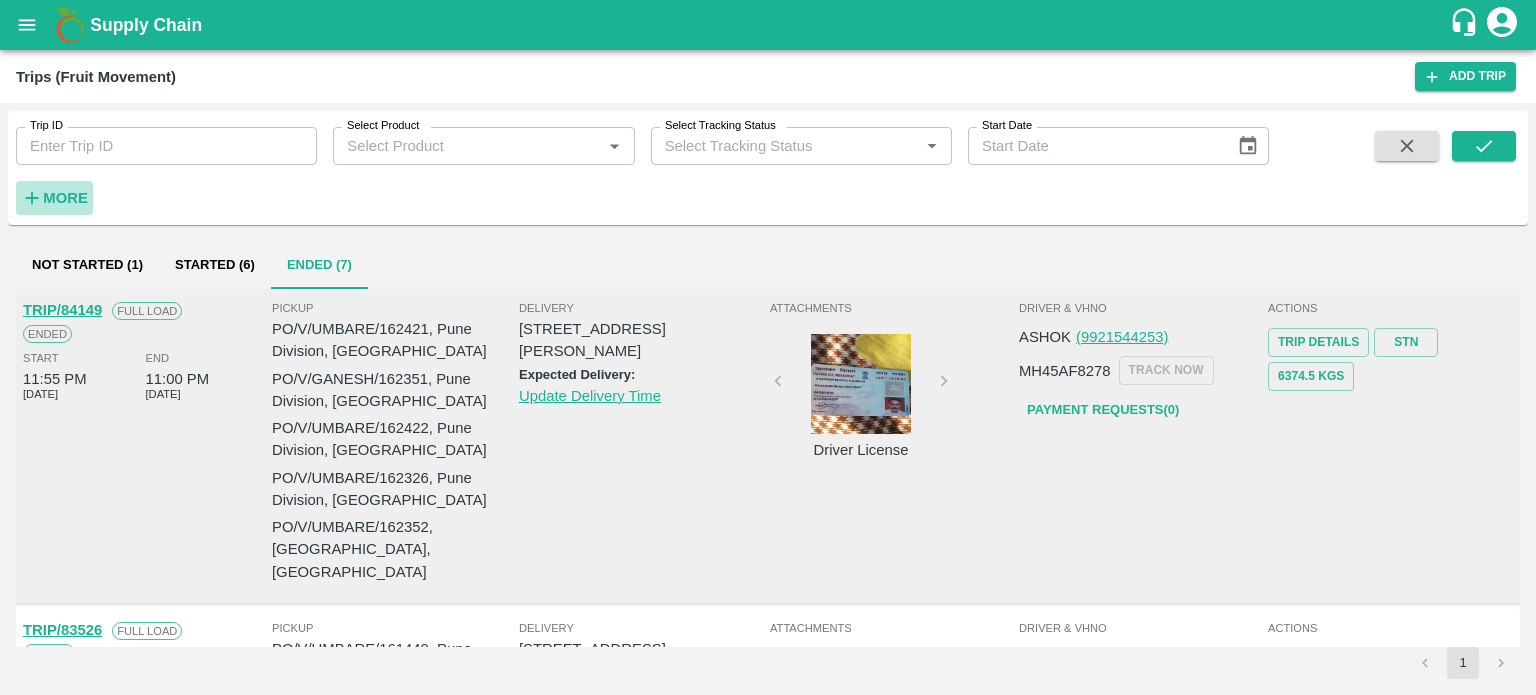 click on "More" at bounding box center [65, 198] 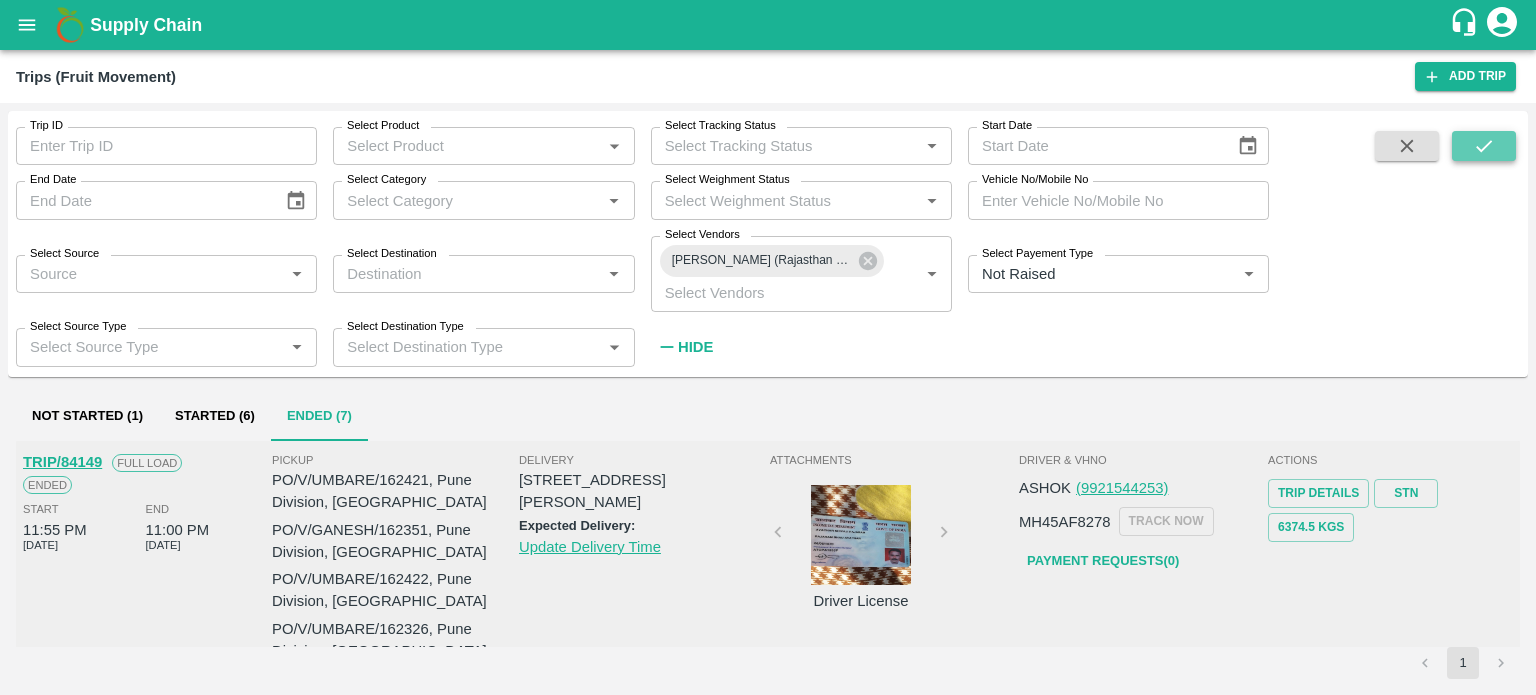 click 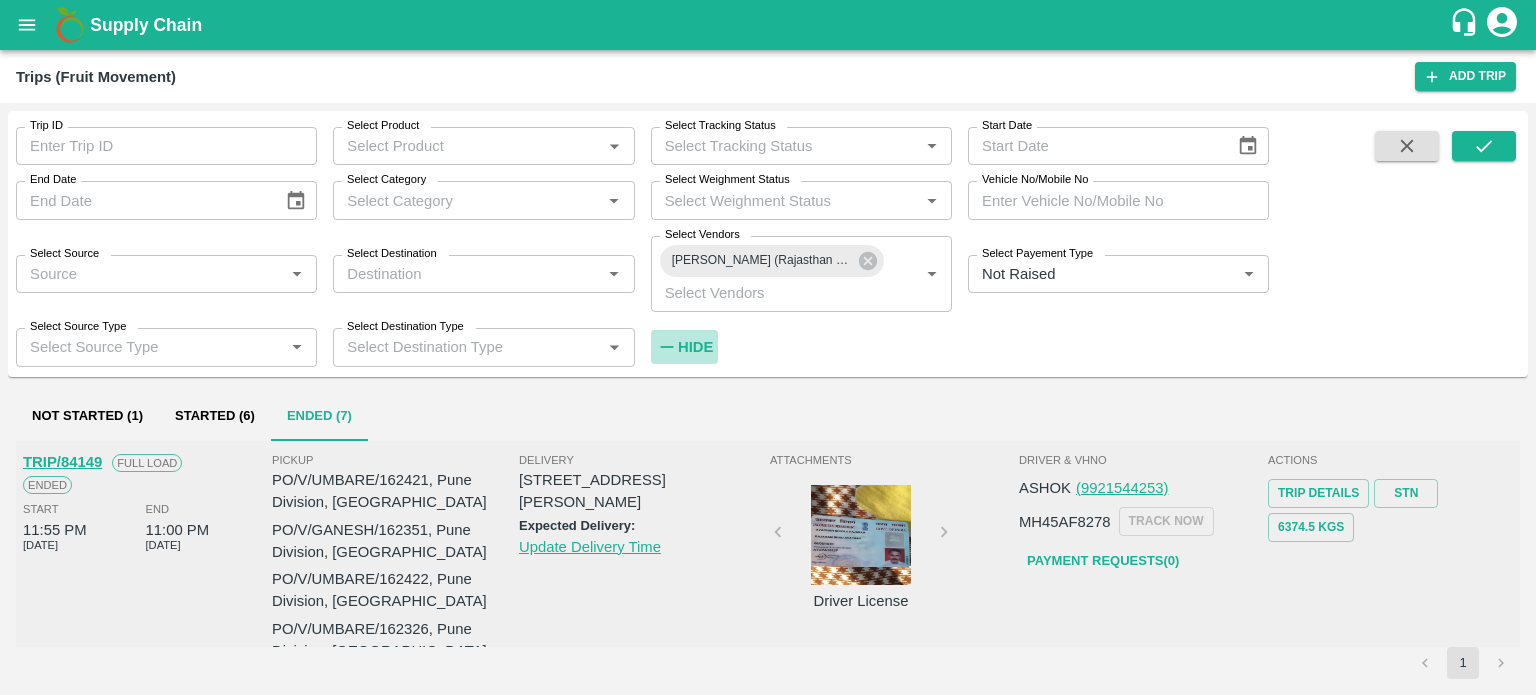 click on "Hide" at bounding box center (695, 347) 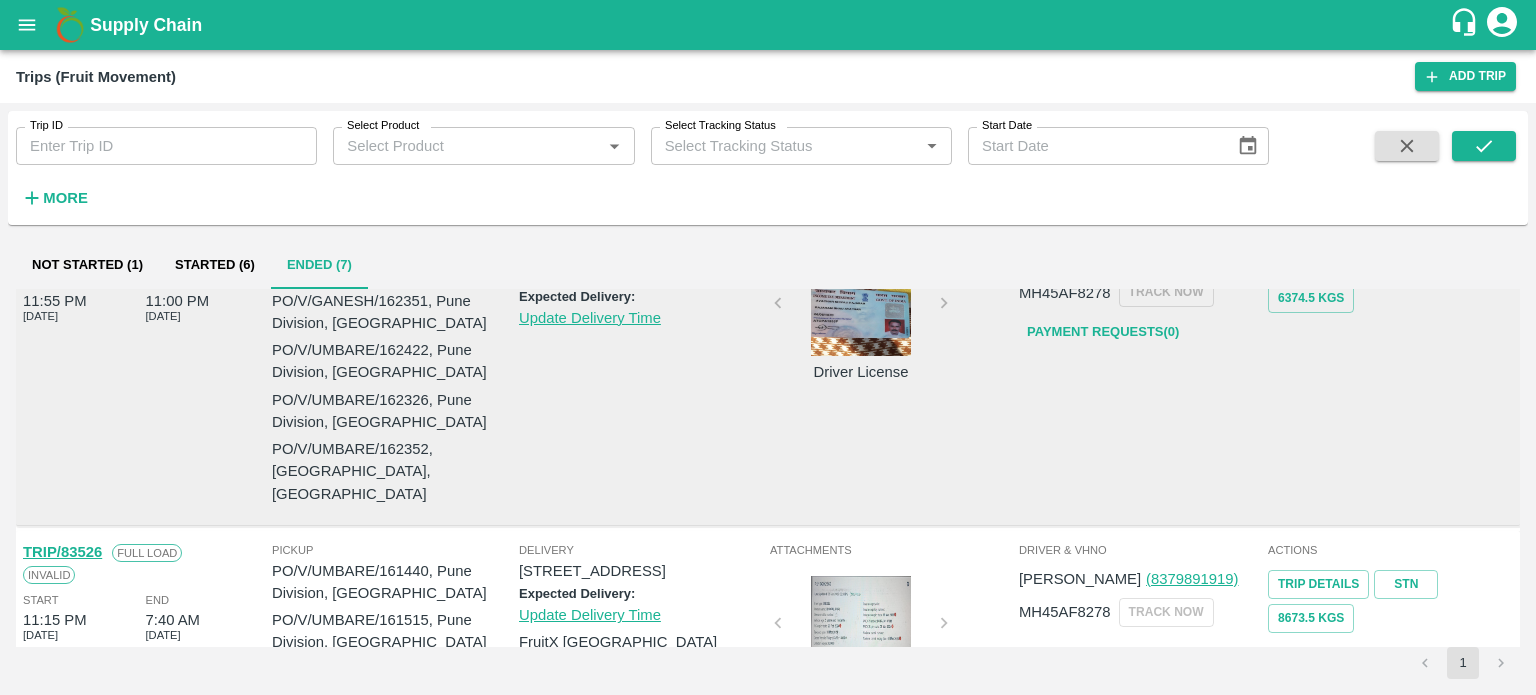 scroll, scrollTop: 0, scrollLeft: 0, axis: both 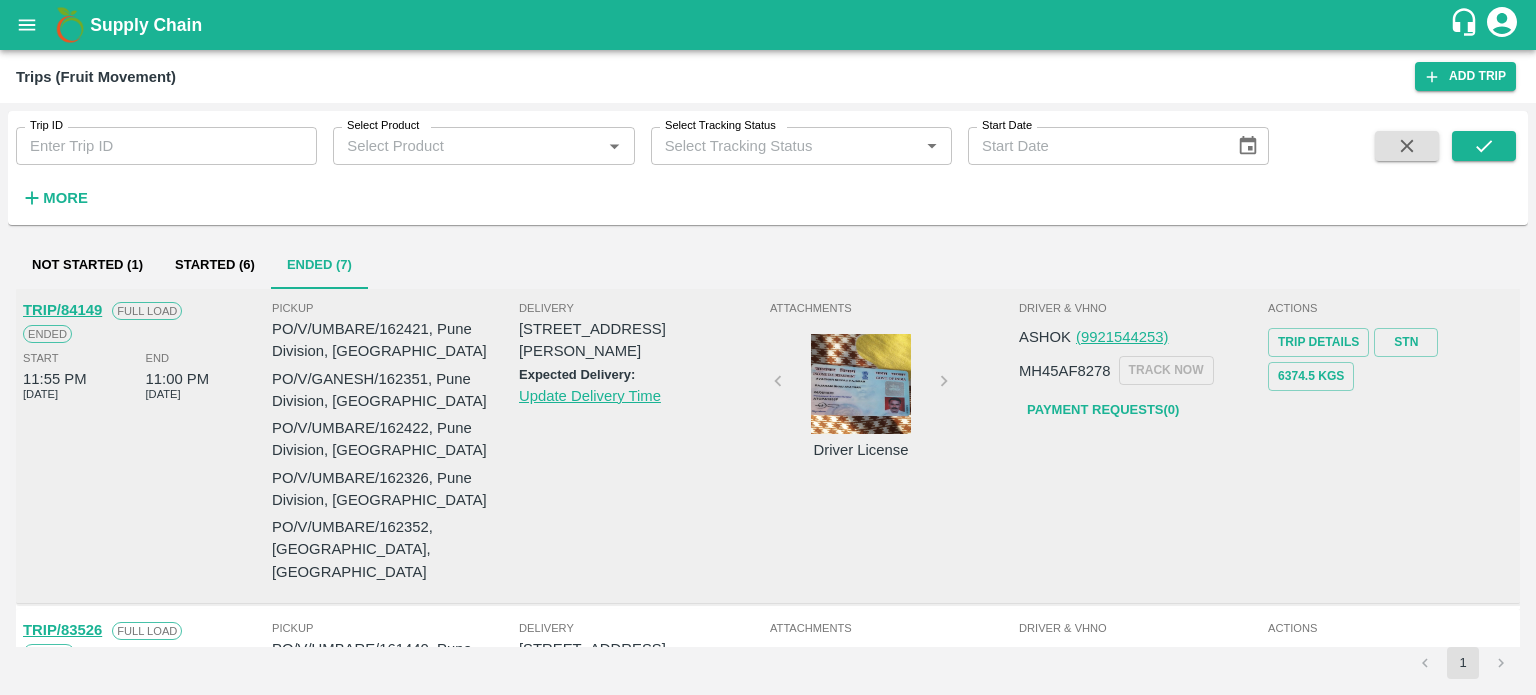 type 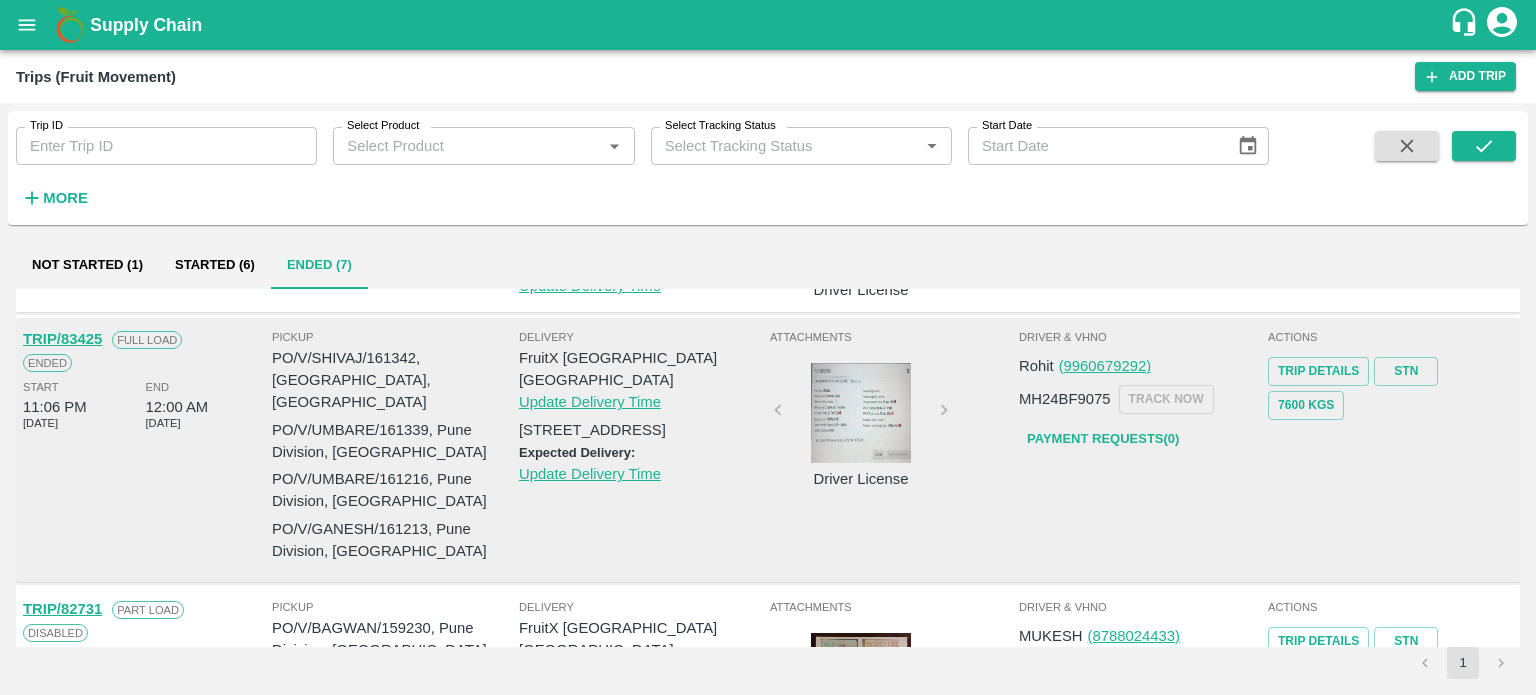 scroll, scrollTop: 479, scrollLeft: 0, axis: vertical 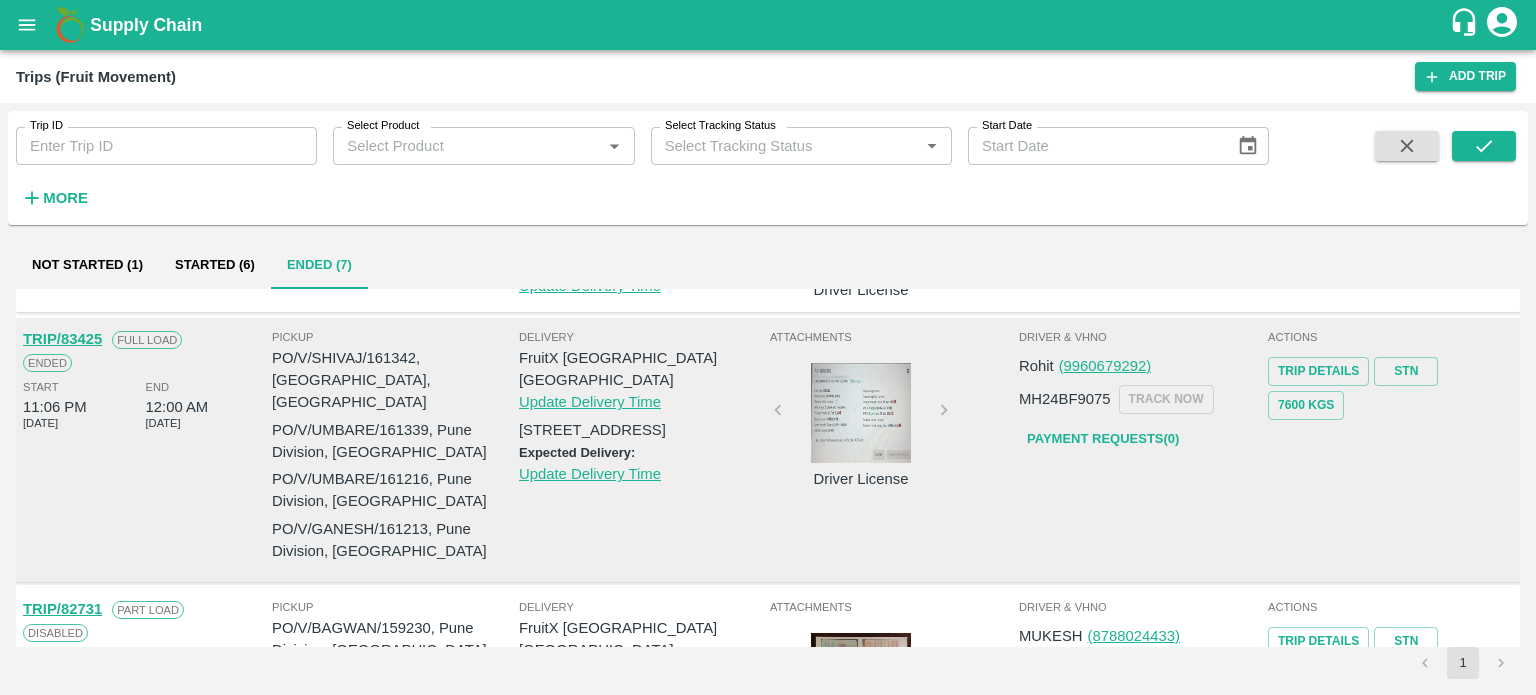 click at bounding box center [861, 413] 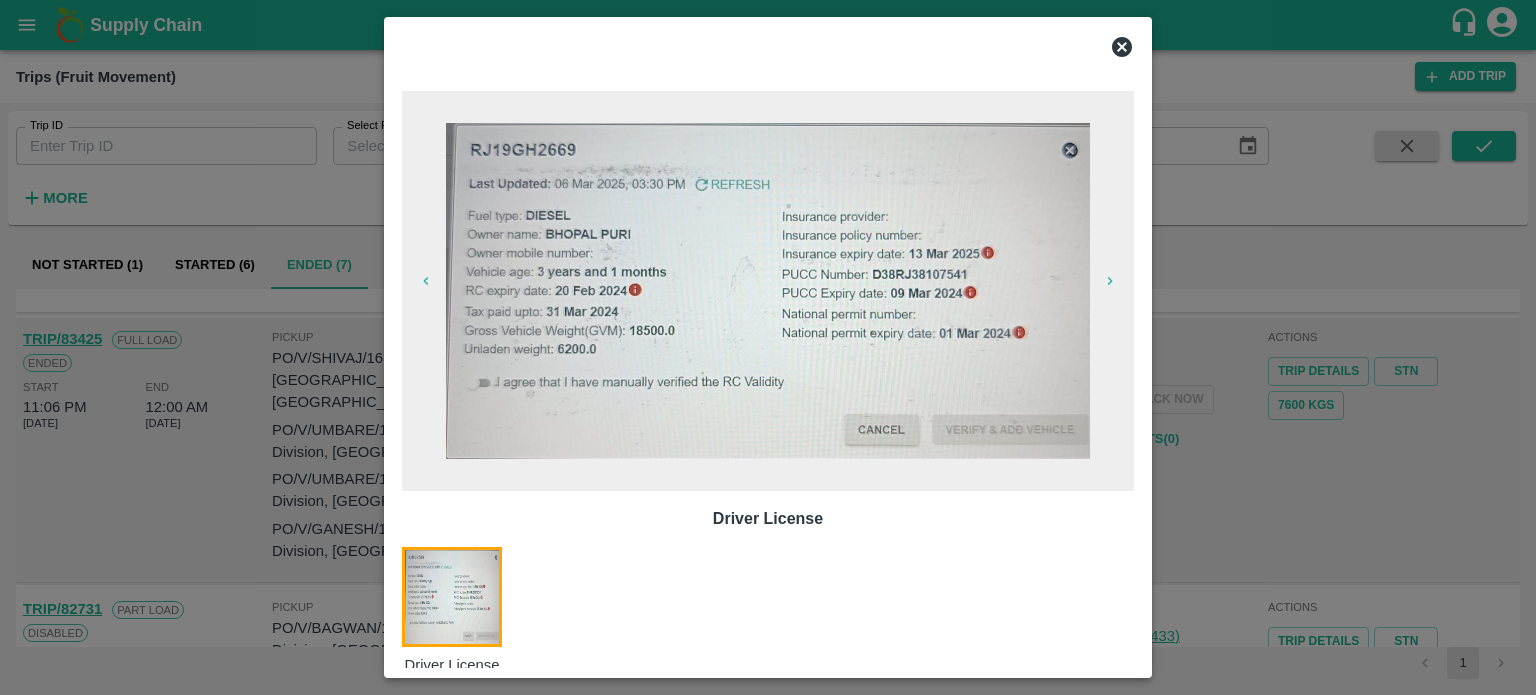 click at bounding box center [768, 347] 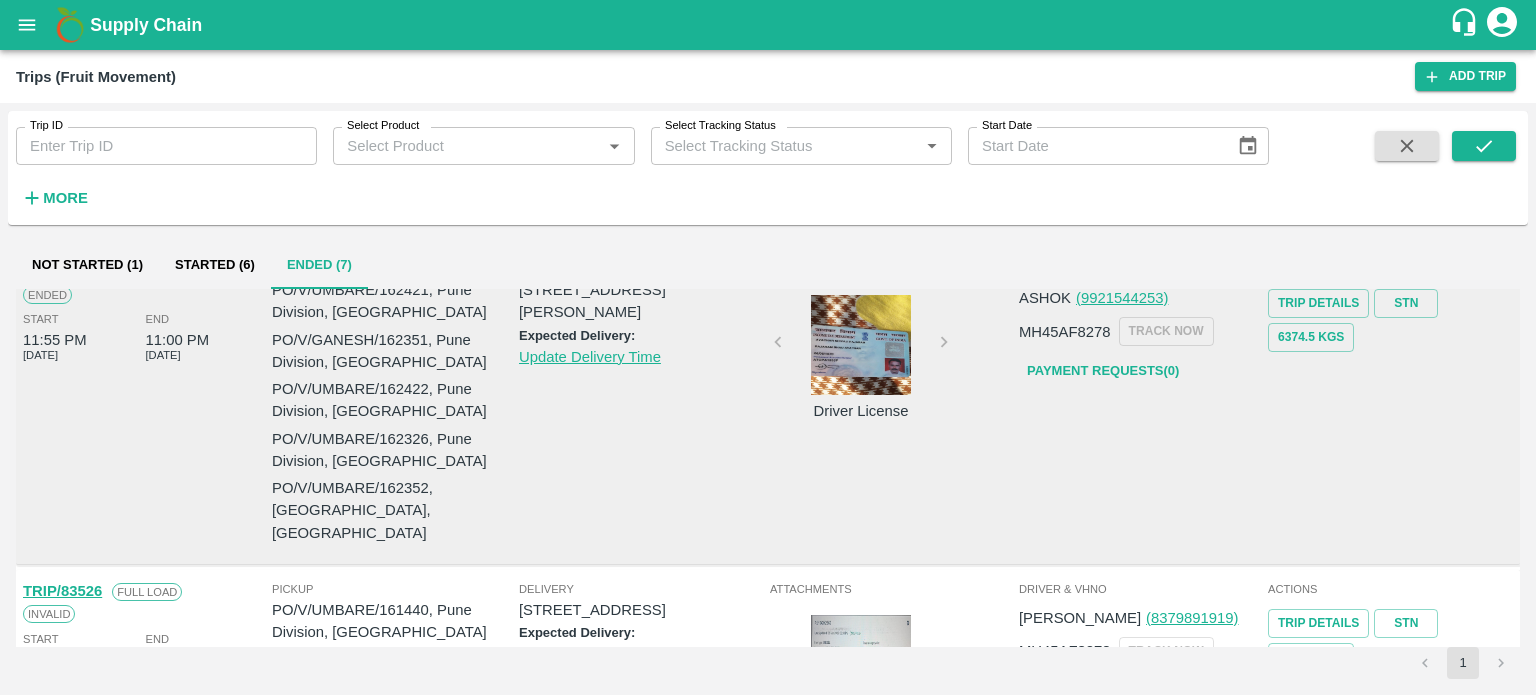 scroll, scrollTop: 0, scrollLeft: 0, axis: both 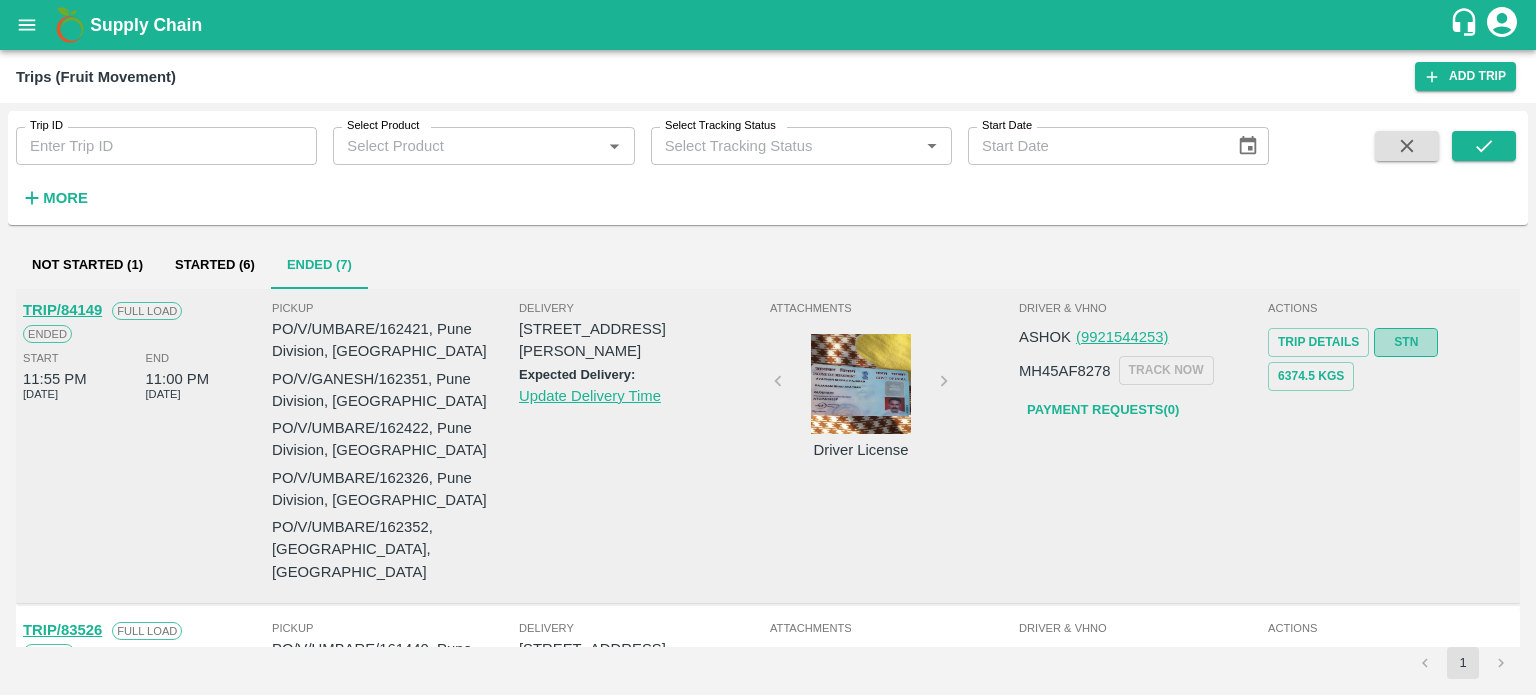 click on "STN" at bounding box center (1406, 342) 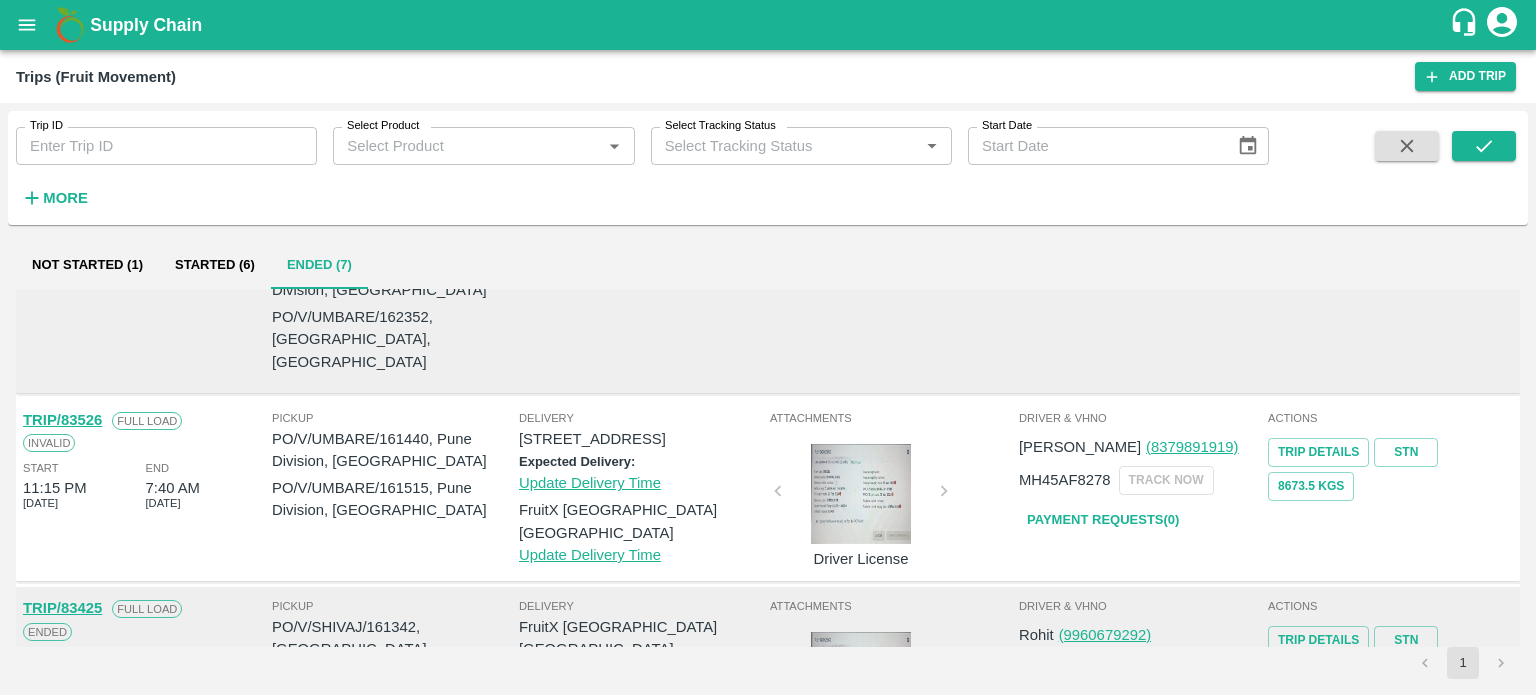 scroll, scrollTop: 214, scrollLeft: 0, axis: vertical 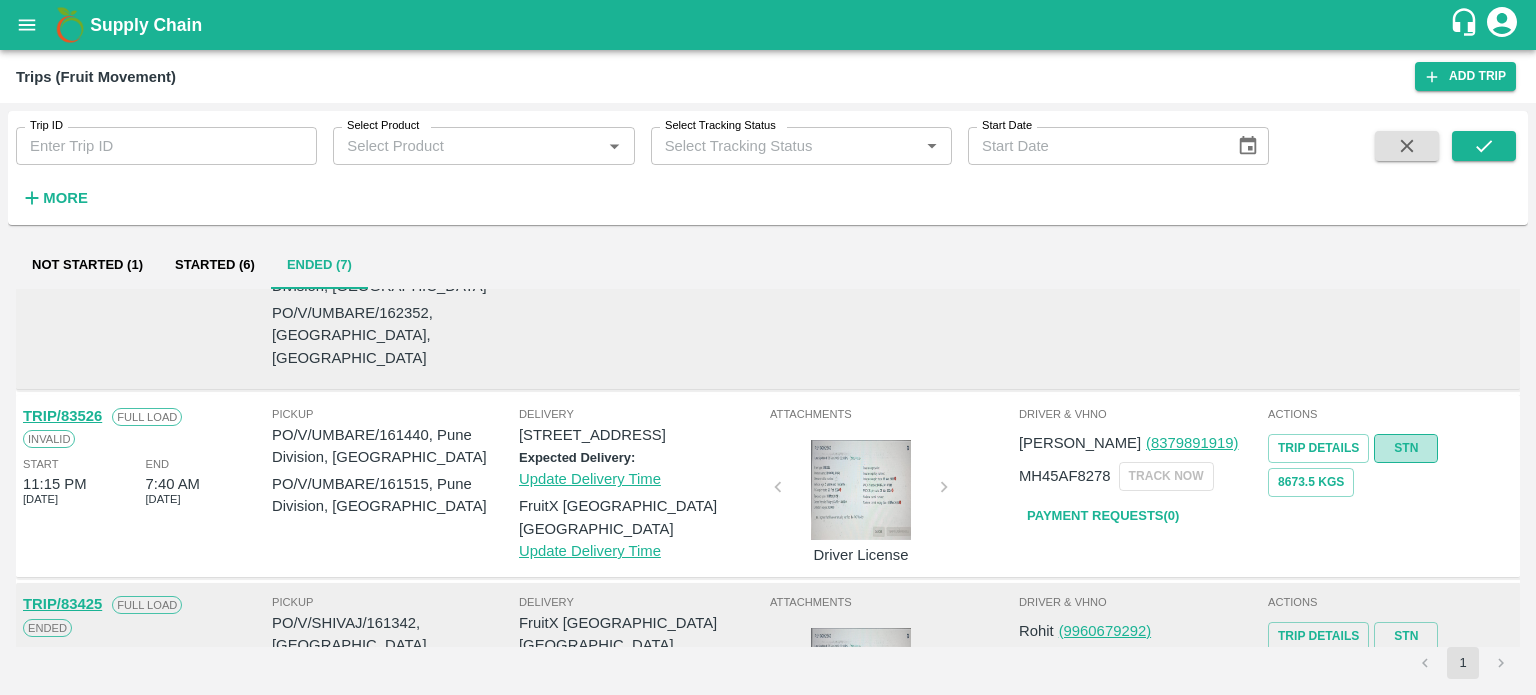 click on "STN" at bounding box center (1406, 448) 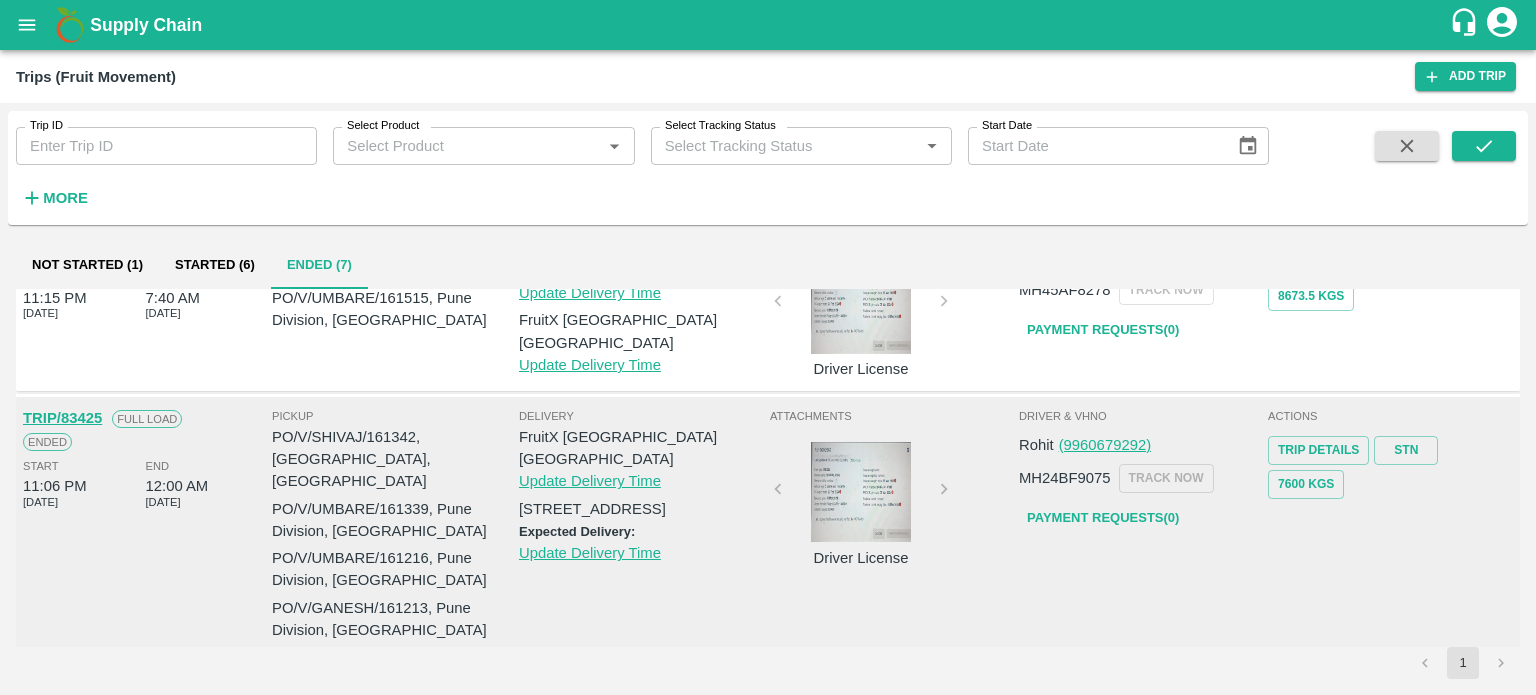 scroll, scrollTop: 403, scrollLeft: 0, axis: vertical 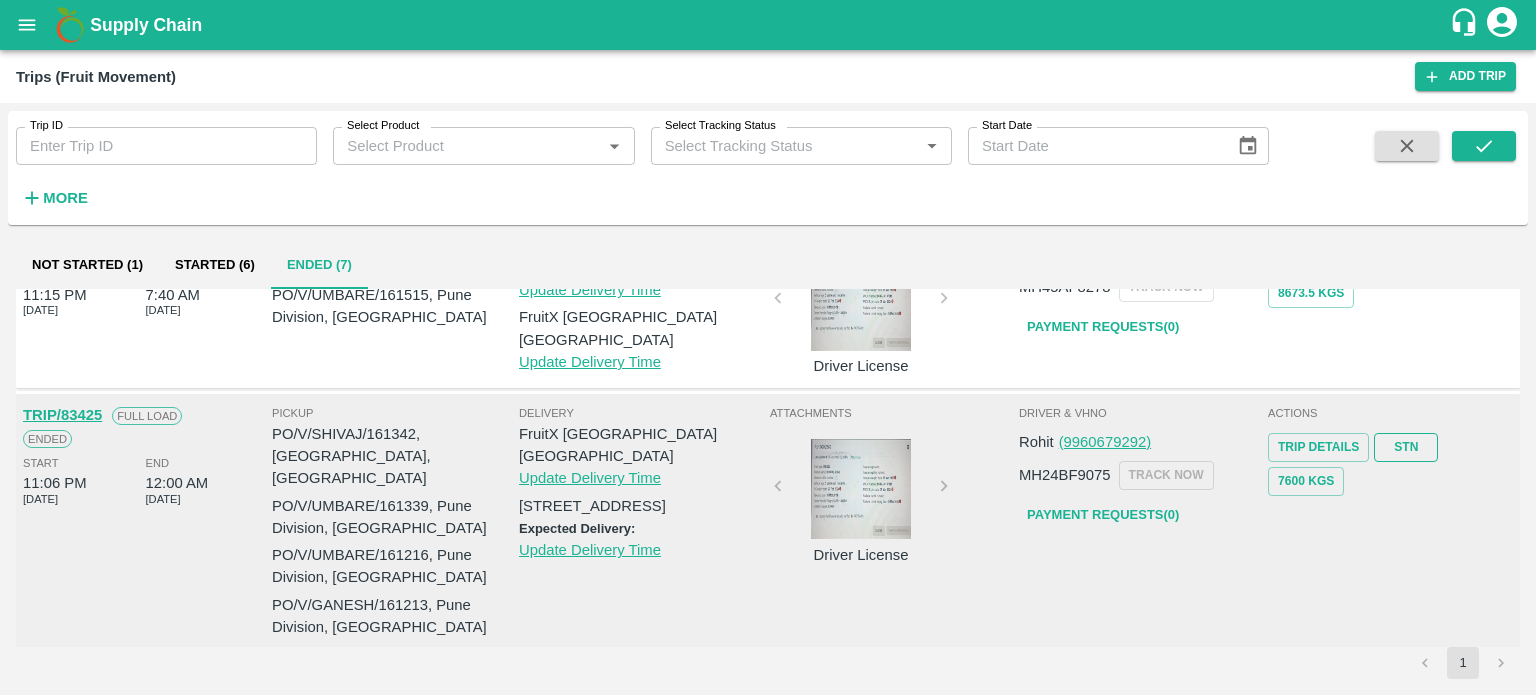click on "STN" at bounding box center [1406, 447] 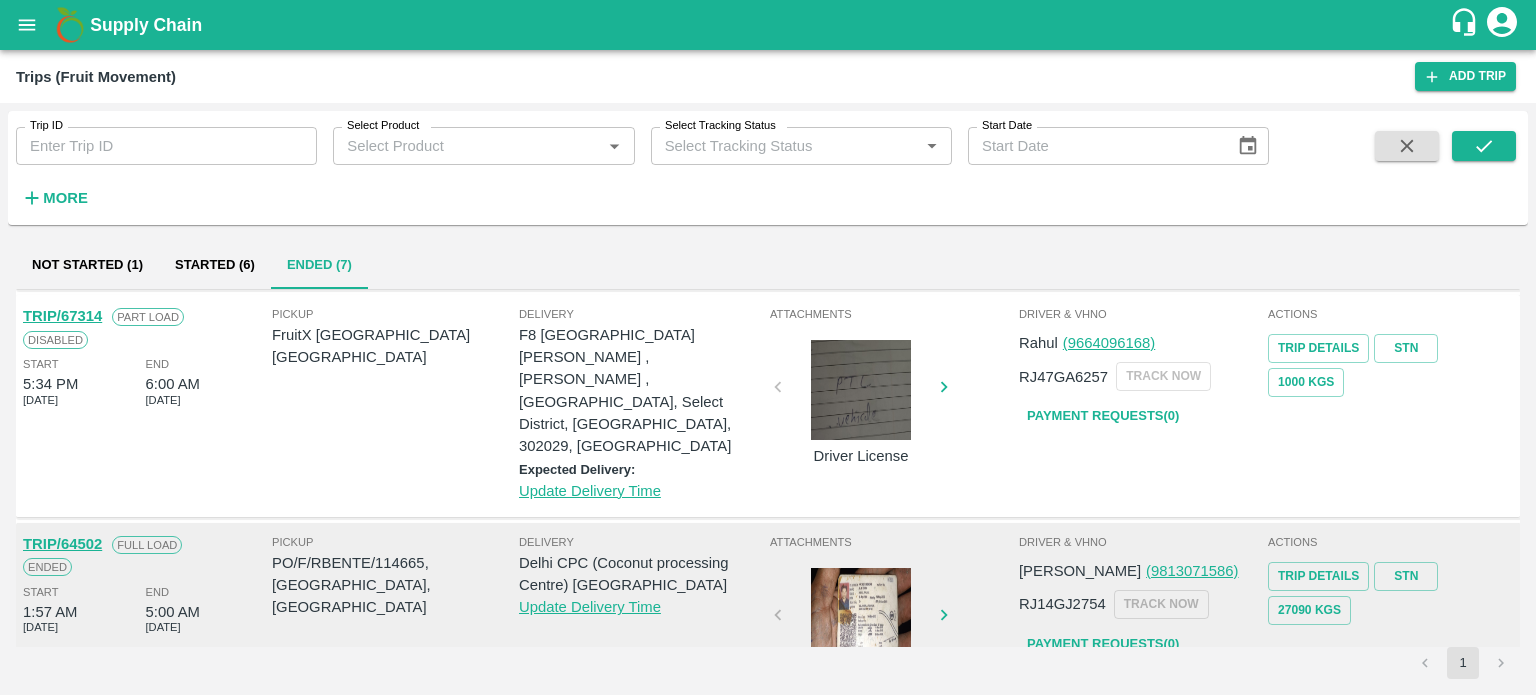 scroll, scrollTop: 0, scrollLeft: 0, axis: both 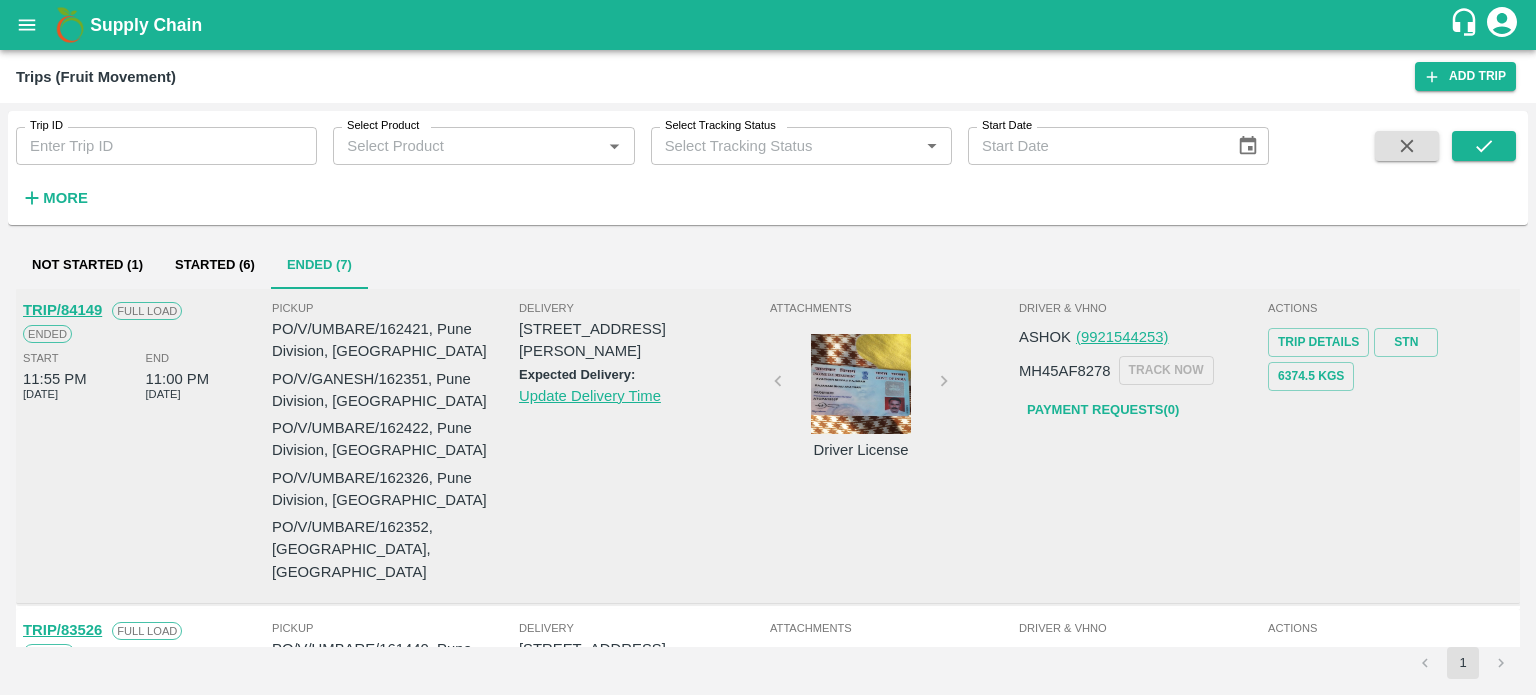 click on "Driver & VHNo ASHOK (9921544253) MH45AF8278 TRACK NOW Payment Requests( 0 )" at bounding box center [1141, 446] 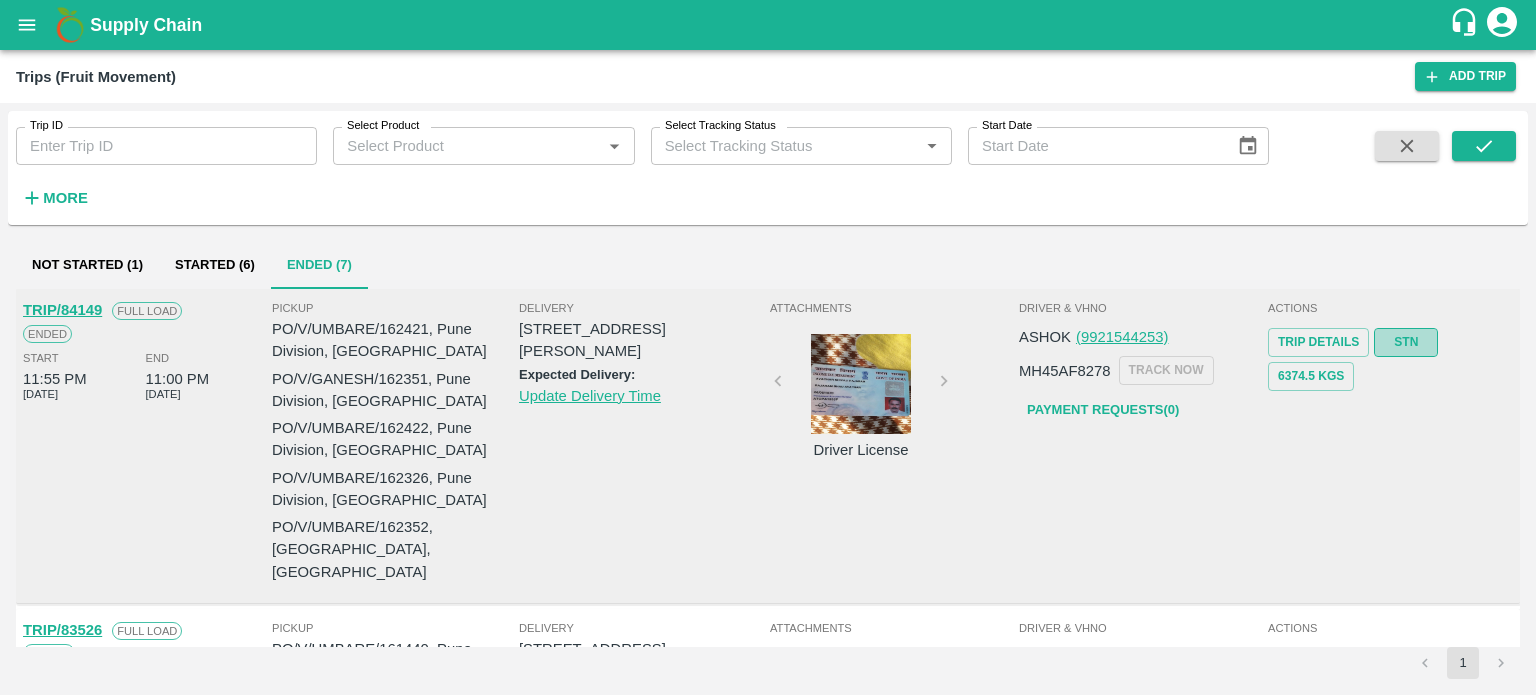 click on "STN" at bounding box center [1406, 342] 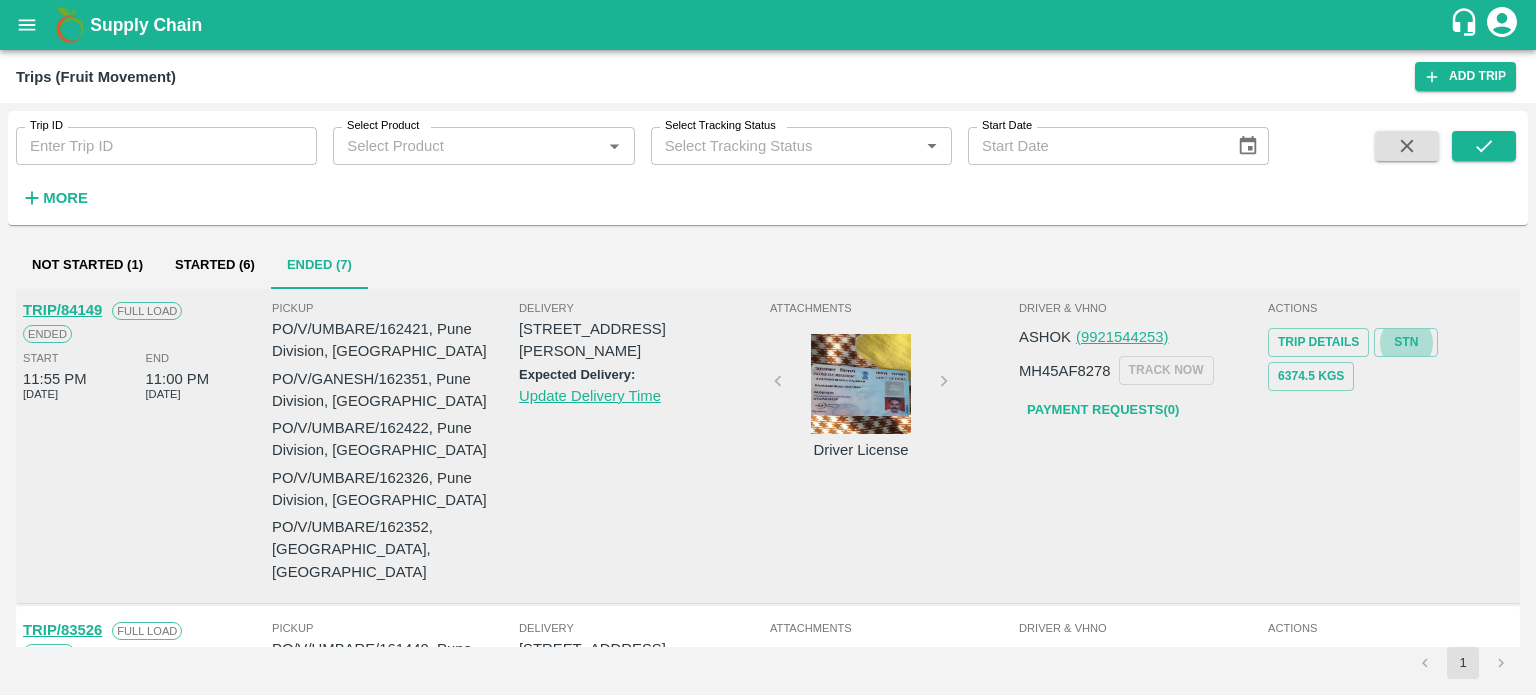 click on "Attachments Driver License" at bounding box center [892, 446] 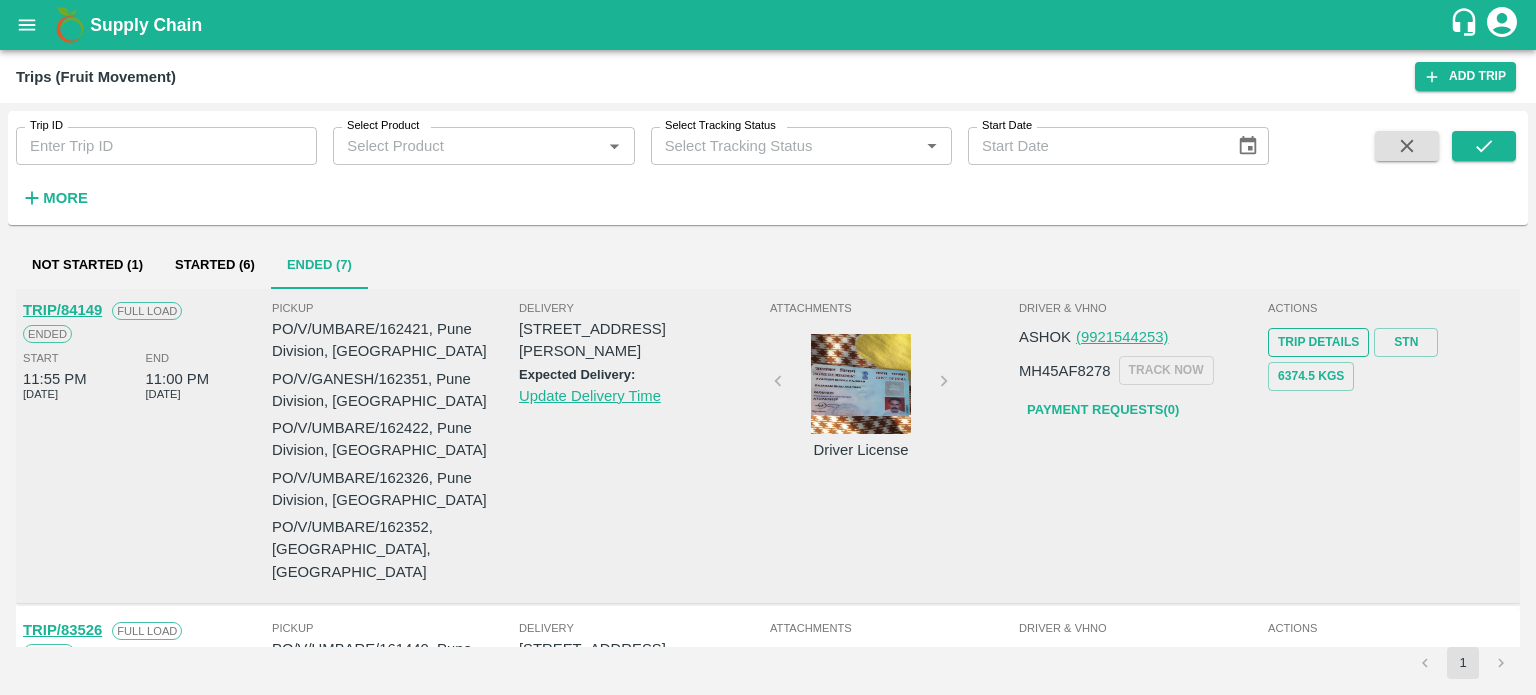 click on "Trip Details" at bounding box center (1318, 342) 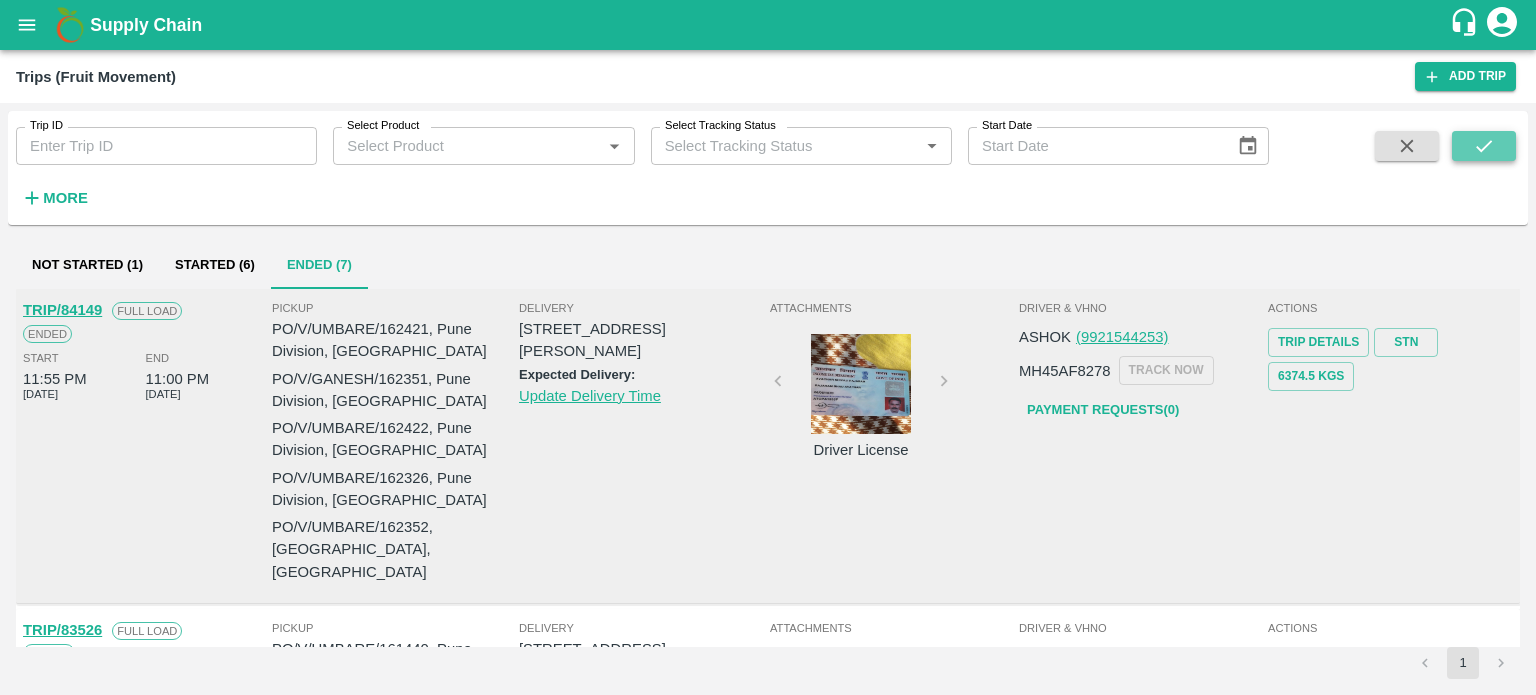 click 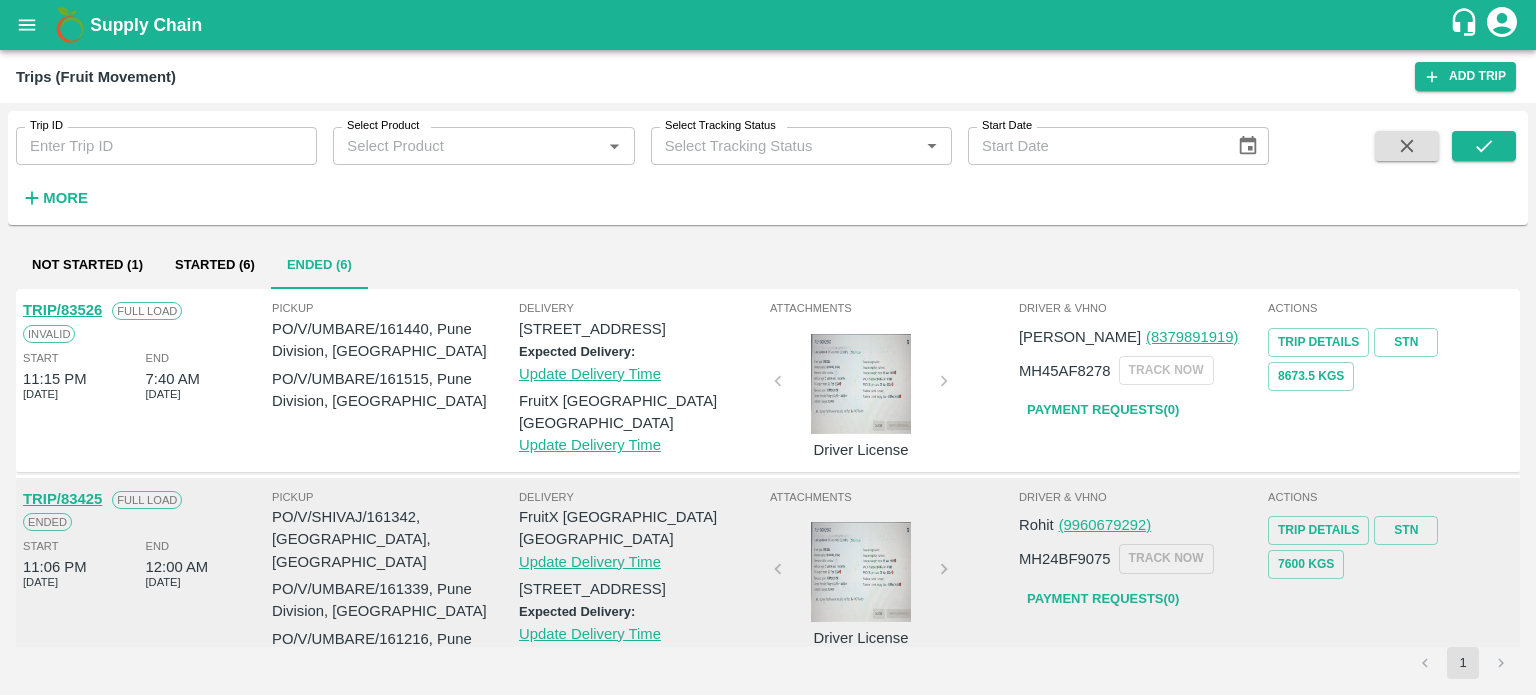 click on "Actions Trip Details STN 8673.5  Kgs" at bounding box center (1390, 380) 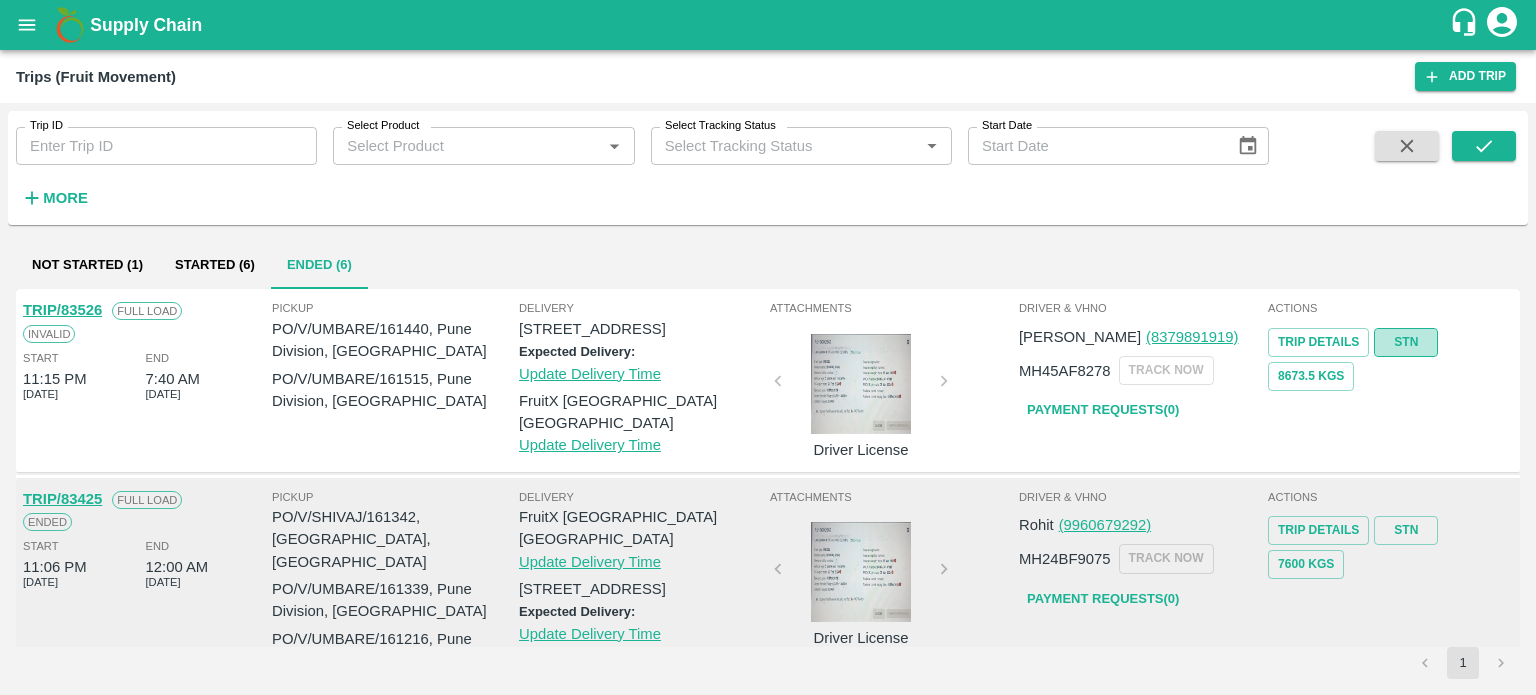 click on "STN" at bounding box center (1406, 342) 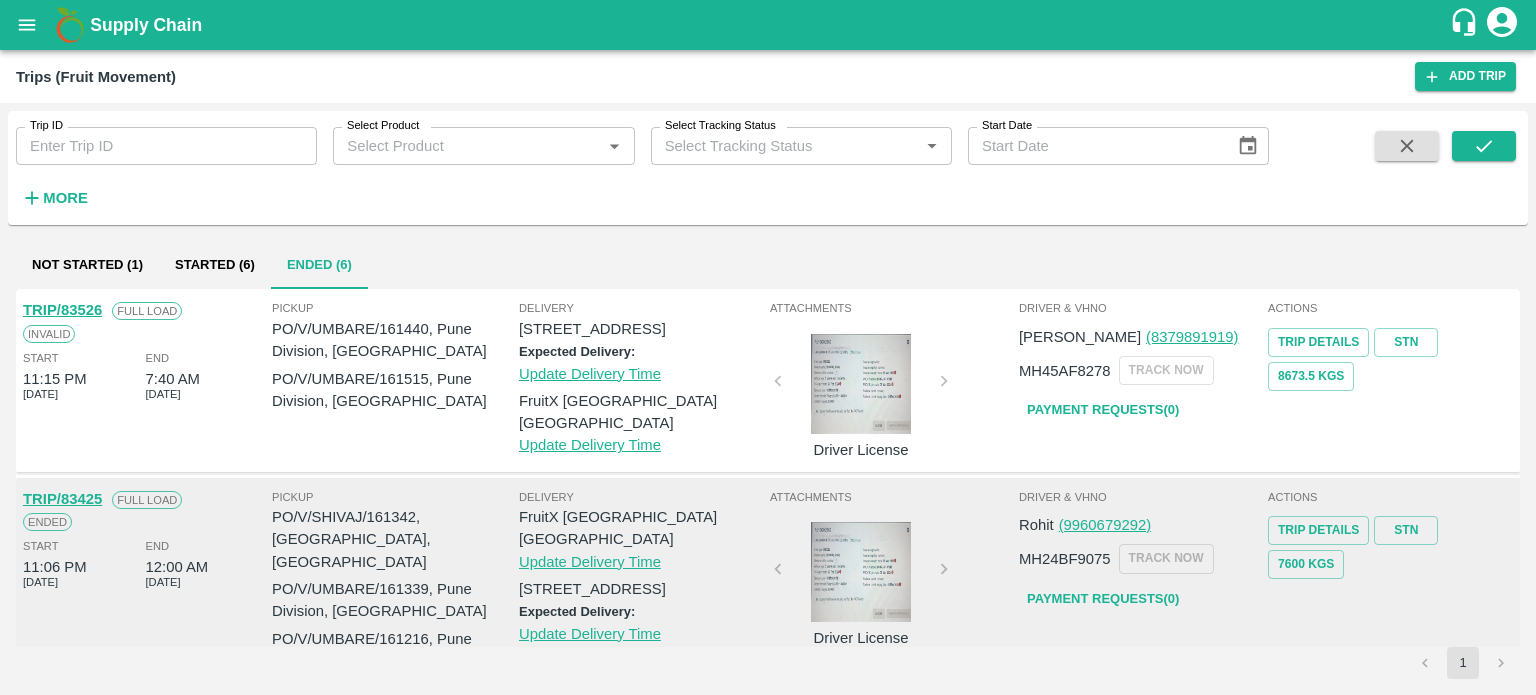 click on "Driver & VHNo Deen Mohammad  (8379891919) MH45AF8278 TRACK NOW Payment Requests( 0 )" at bounding box center [1141, 380] 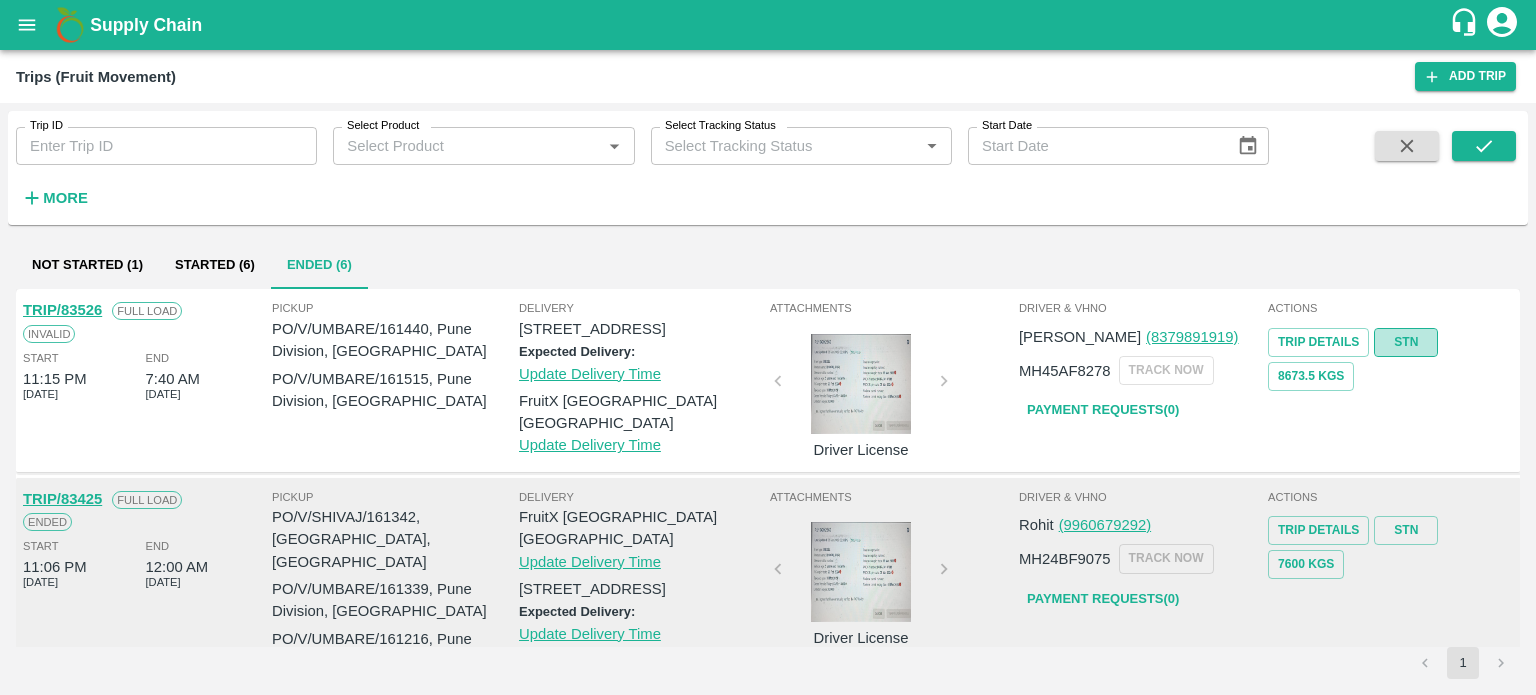 click on "STN" at bounding box center (1406, 342) 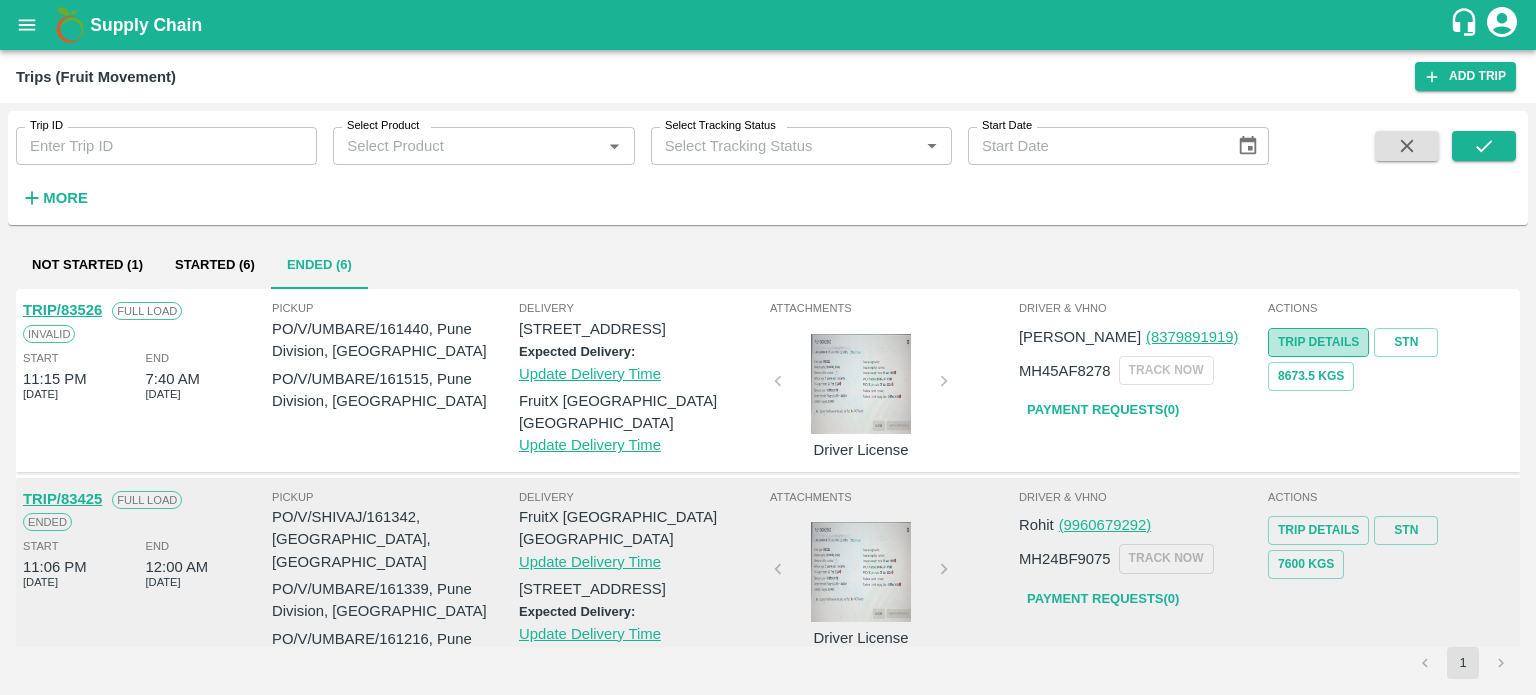 click on "Trip Details" at bounding box center [1318, 342] 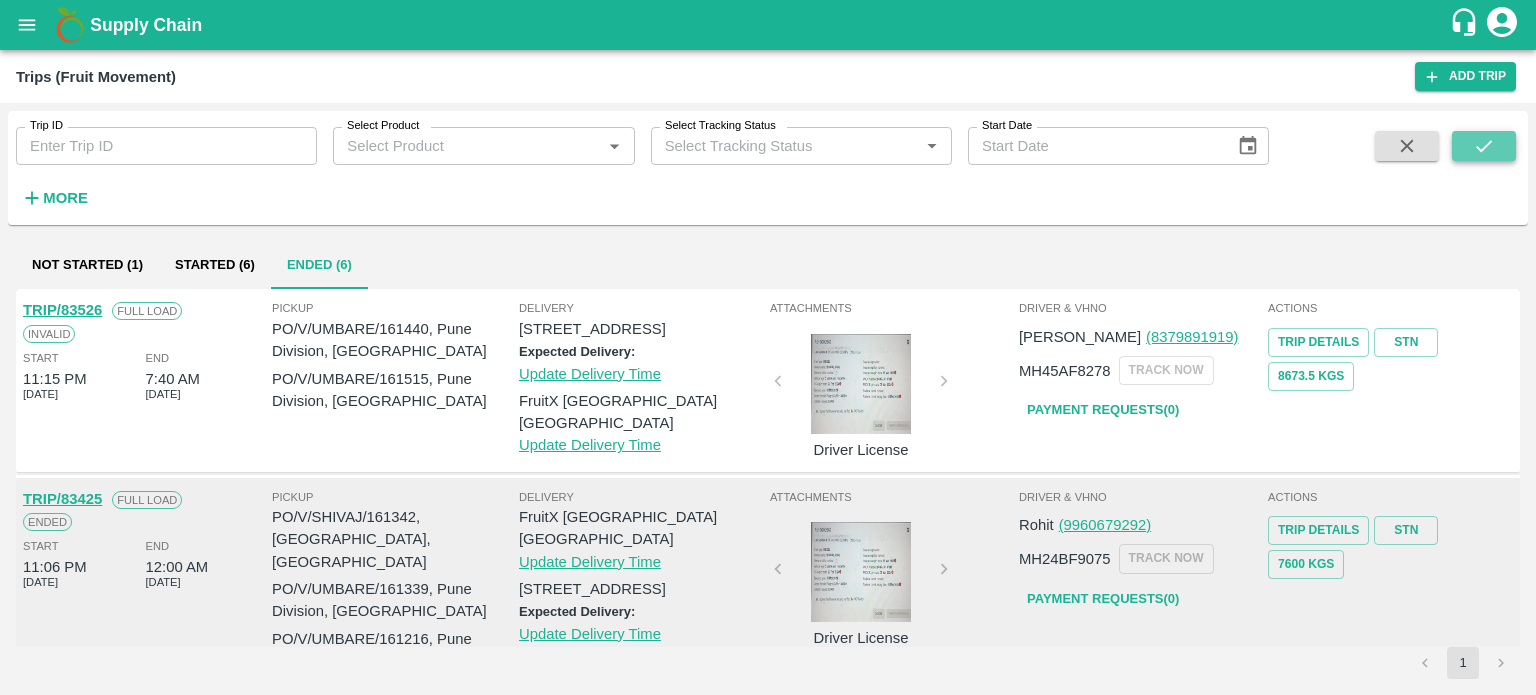 click at bounding box center [1484, 146] 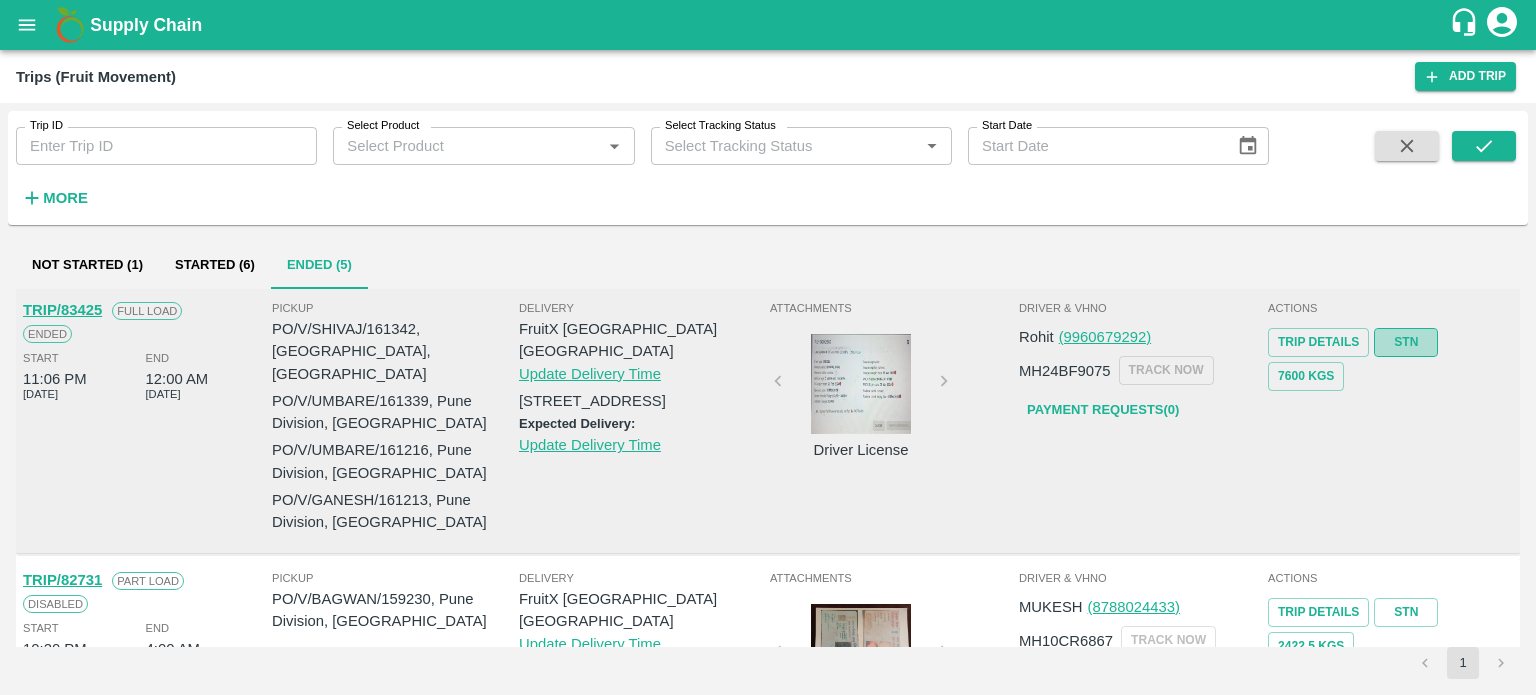 click on "STN" at bounding box center [1406, 342] 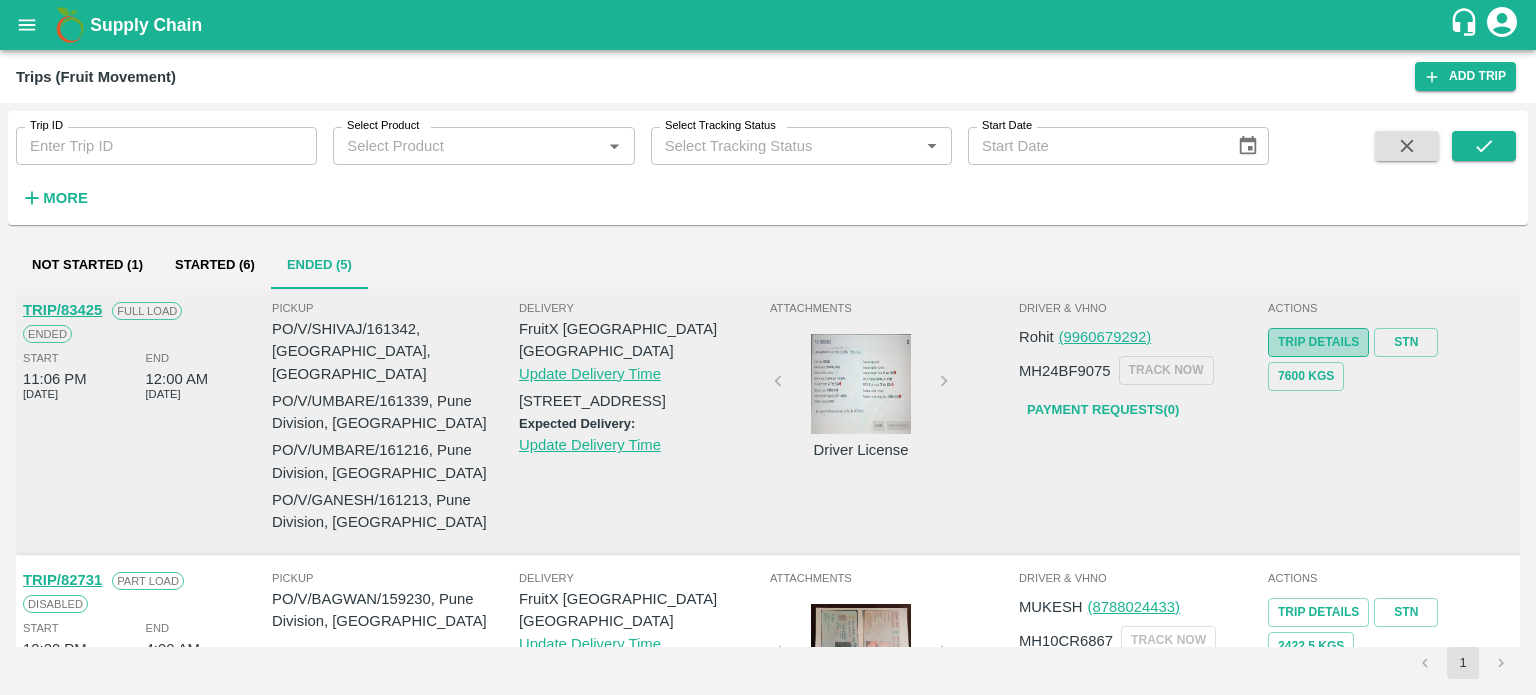 click on "Trip Details" at bounding box center [1318, 342] 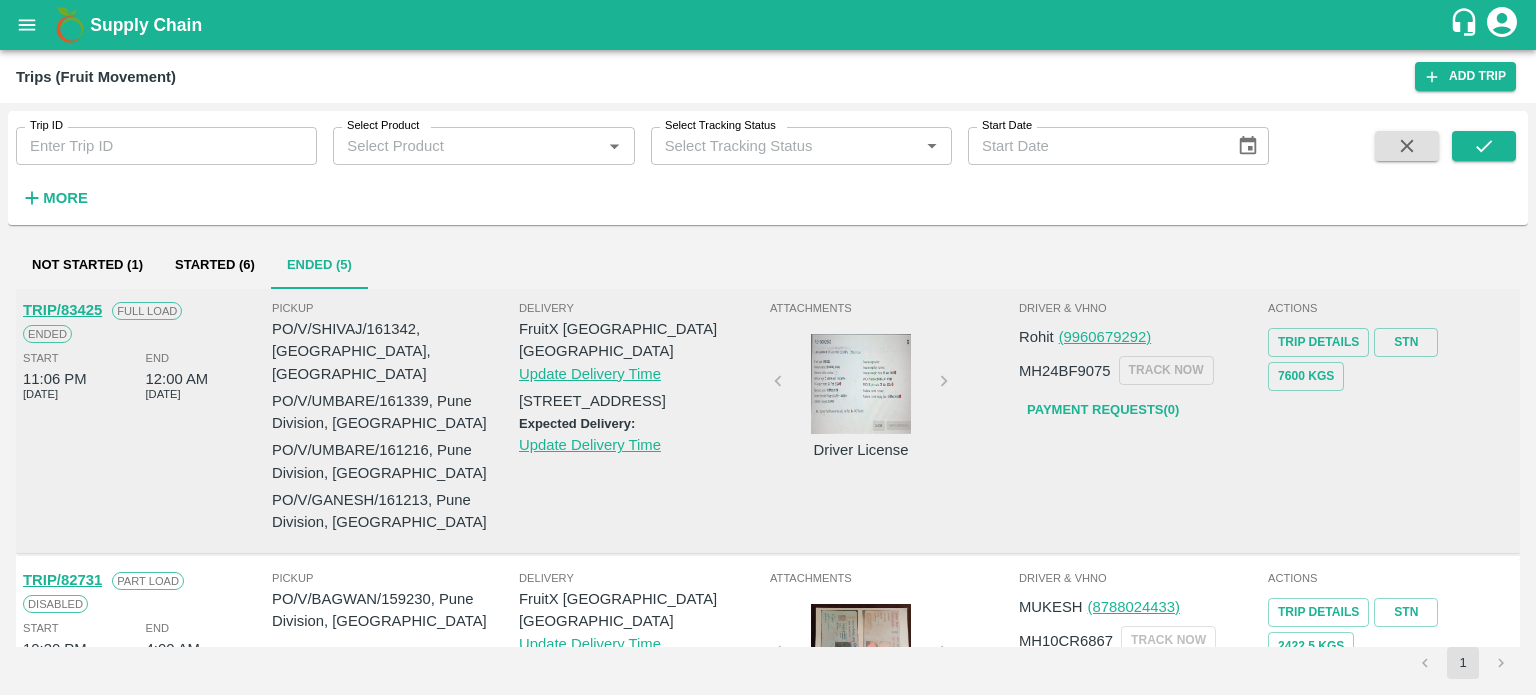 scroll, scrollTop: 312, scrollLeft: 0, axis: vertical 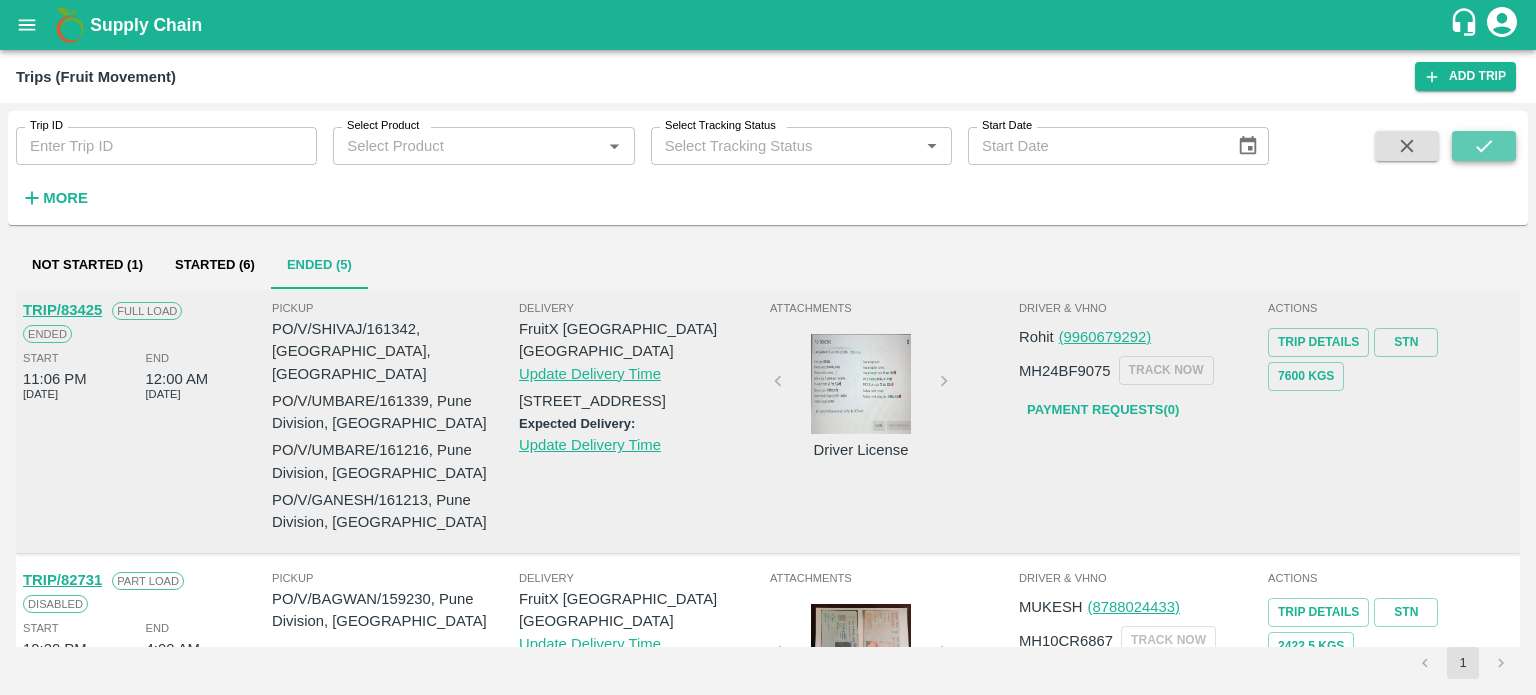 click at bounding box center [1484, 146] 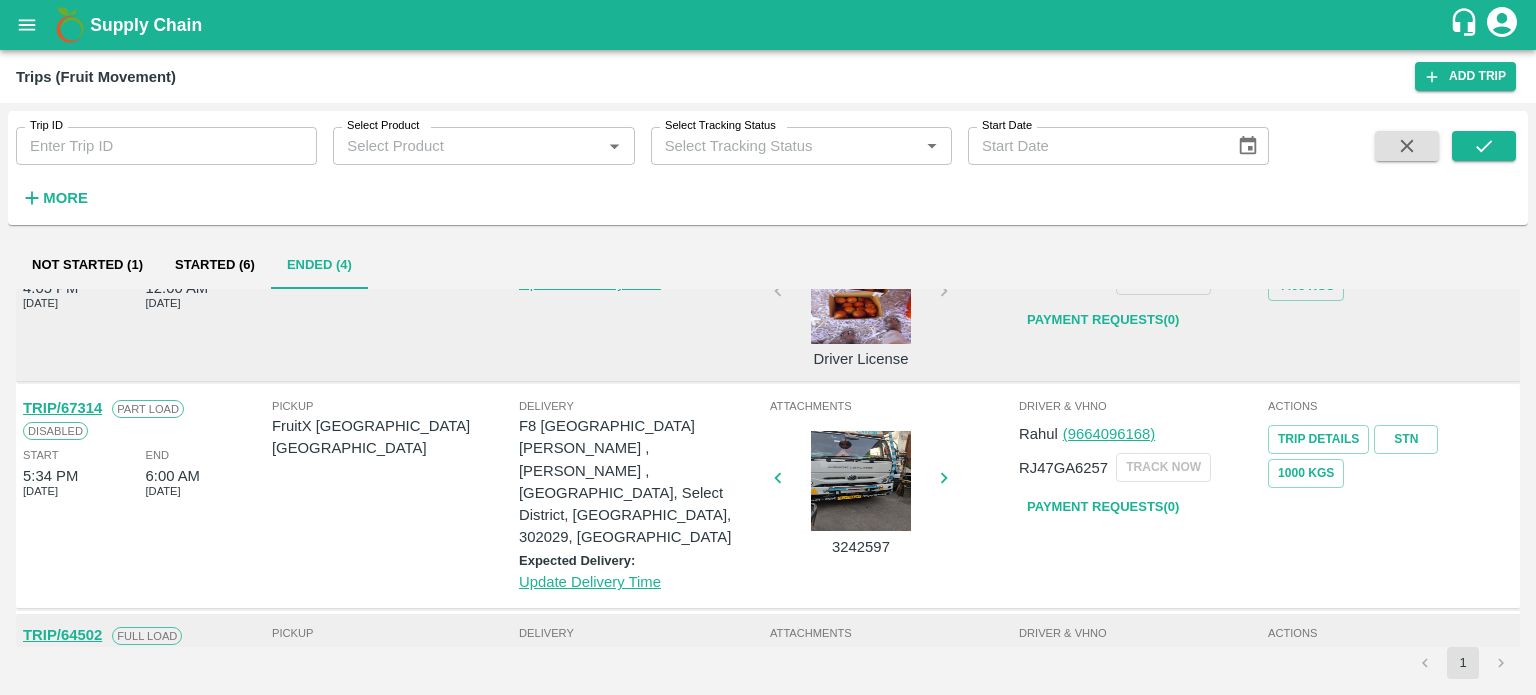 scroll, scrollTop: 392, scrollLeft: 0, axis: vertical 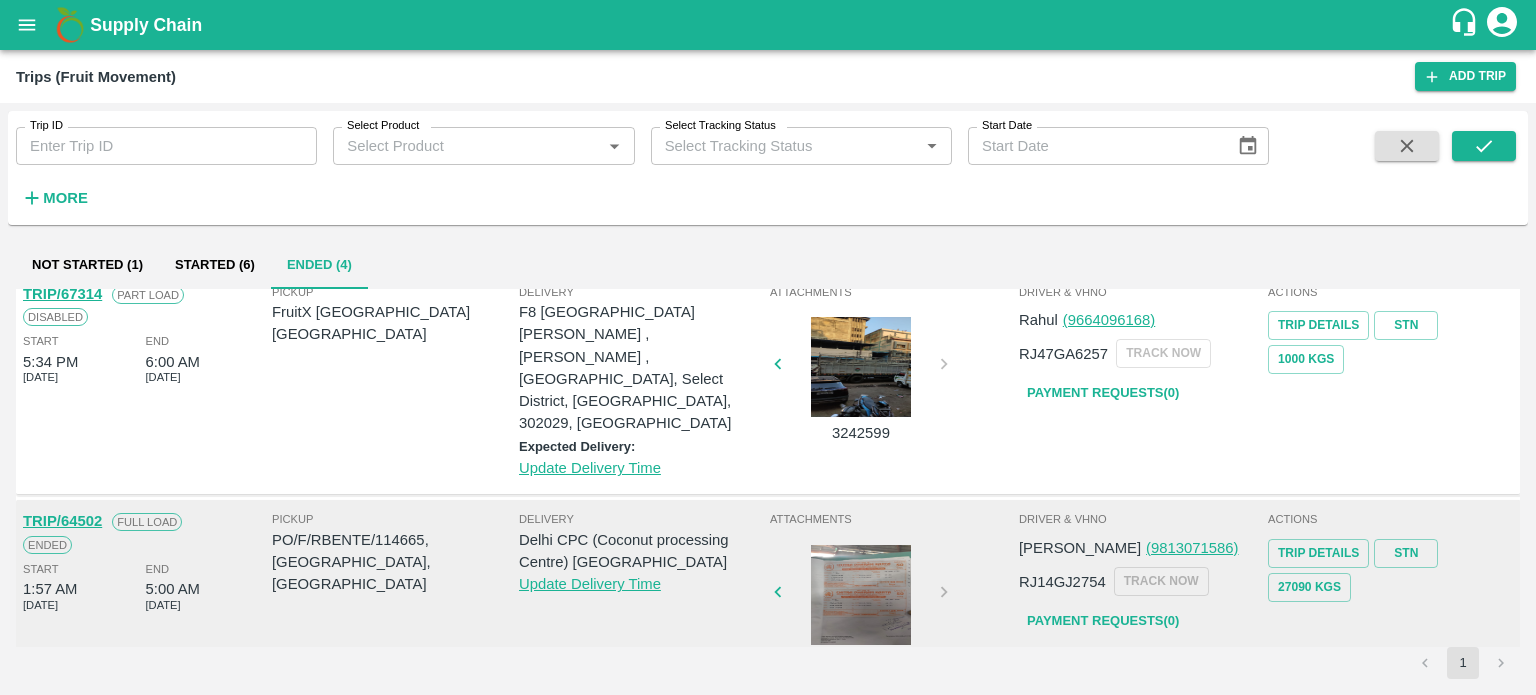 click on "Attachments 3242599" at bounding box center [892, 384] 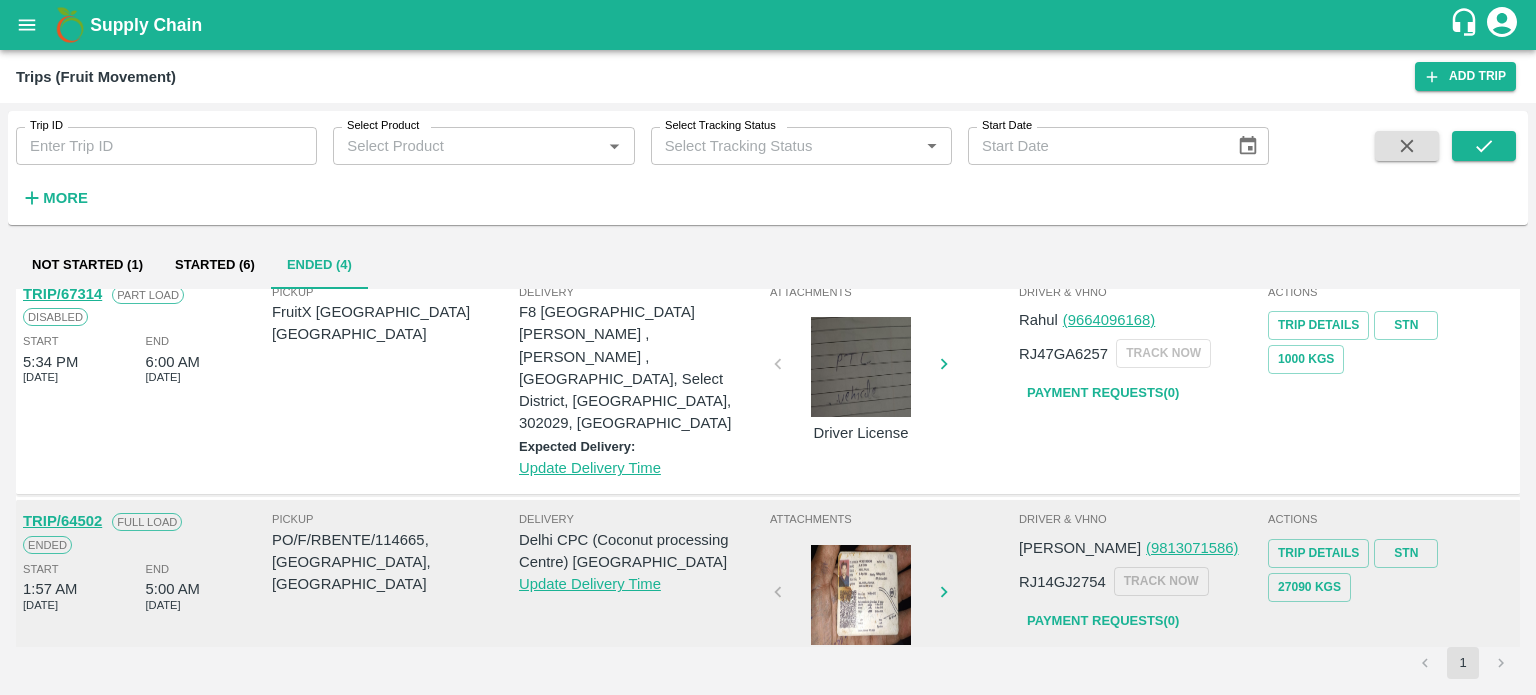 scroll, scrollTop: 0, scrollLeft: 0, axis: both 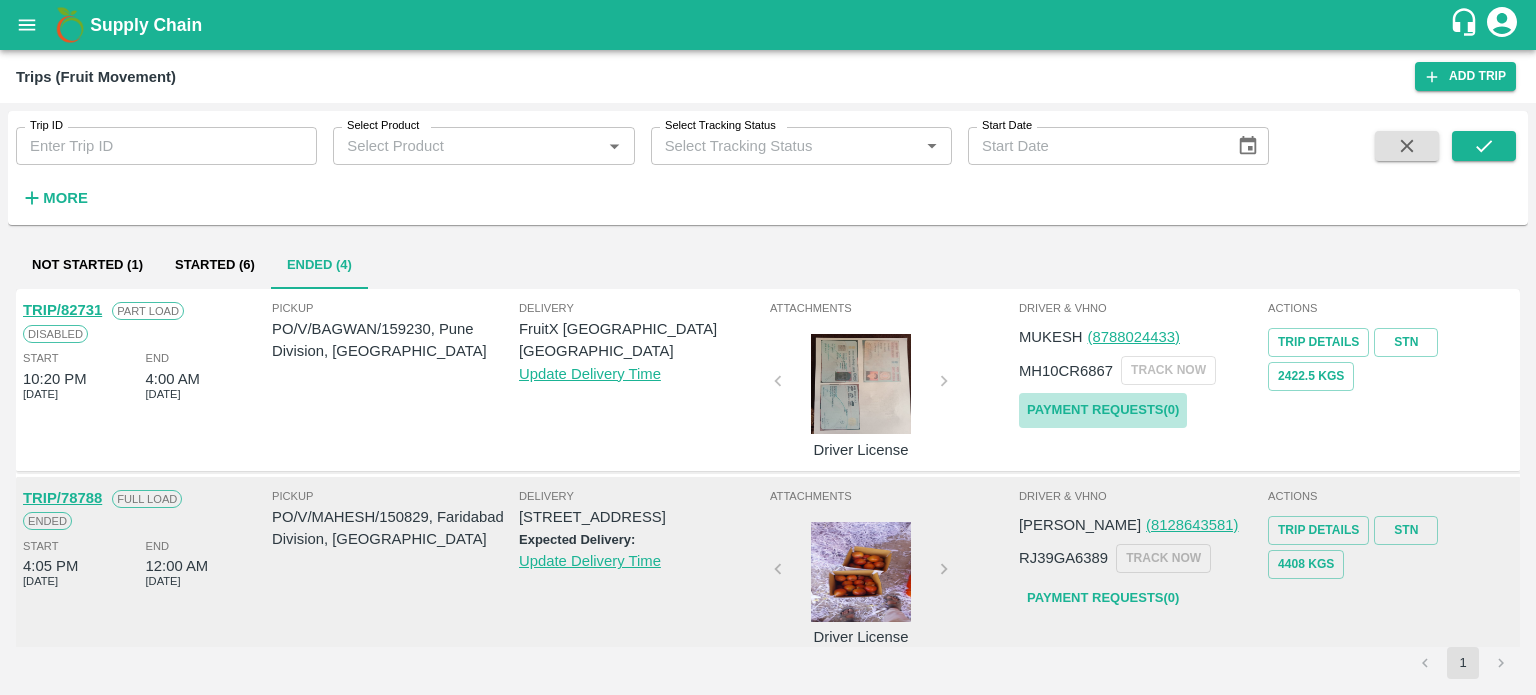 click on "Payment Requests( 0 )" at bounding box center [1103, 410] 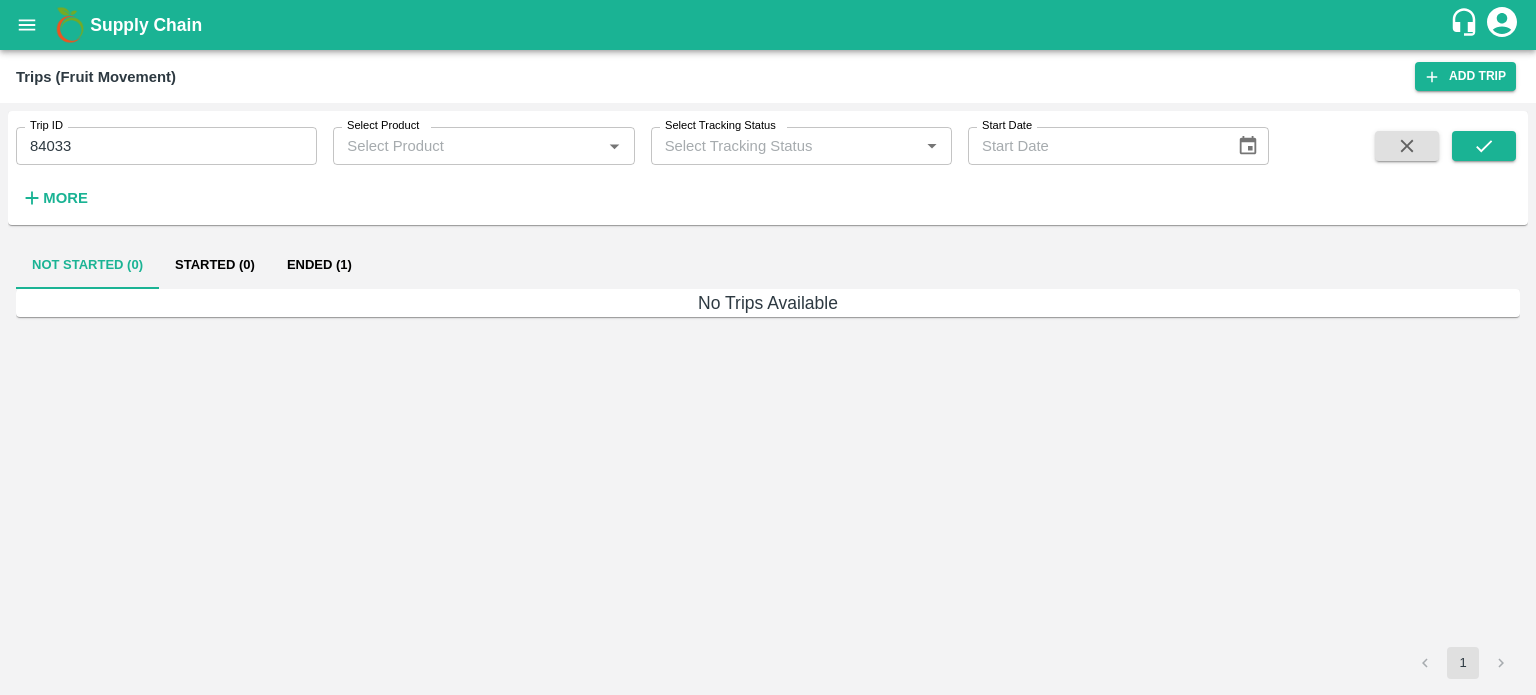 scroll, scrollTop: 0, scrollLeft: 0, axis: both 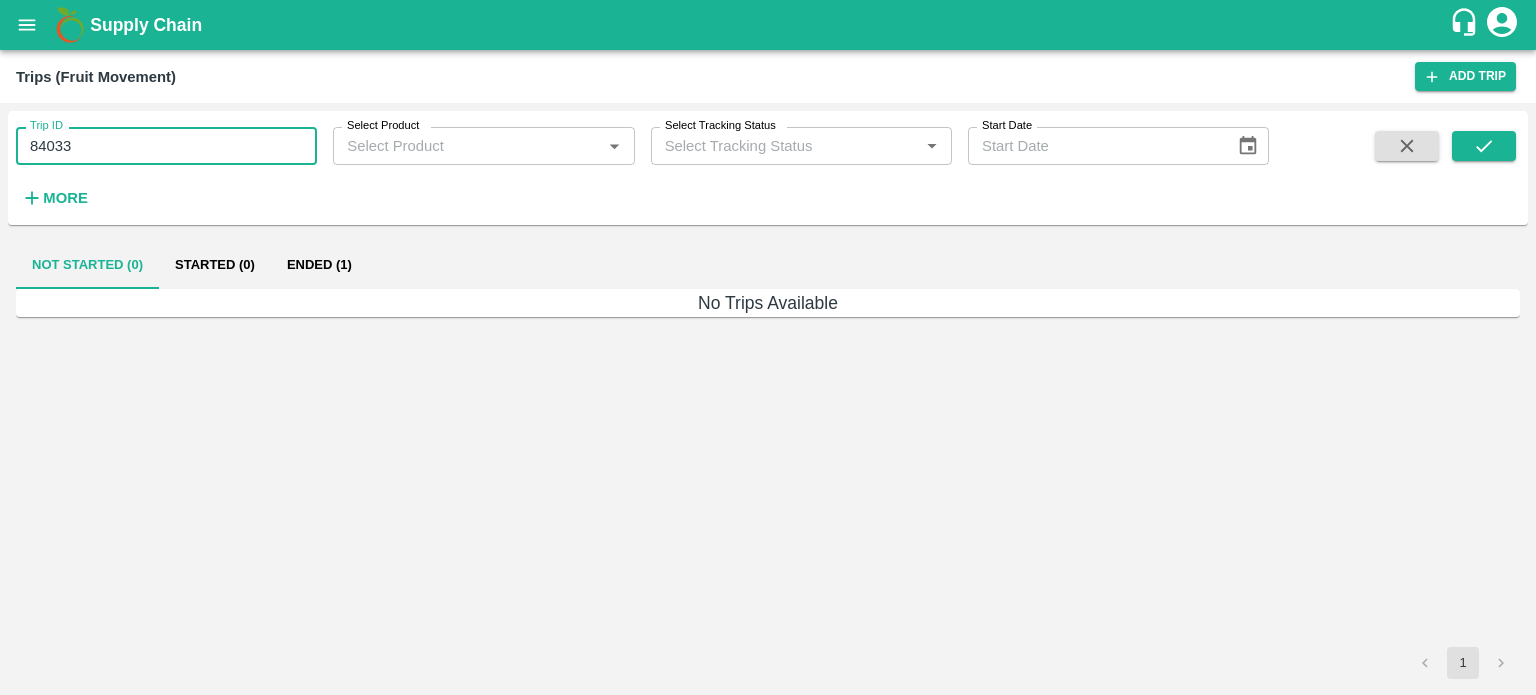 click on "84033" at bounding box center (166, 146) 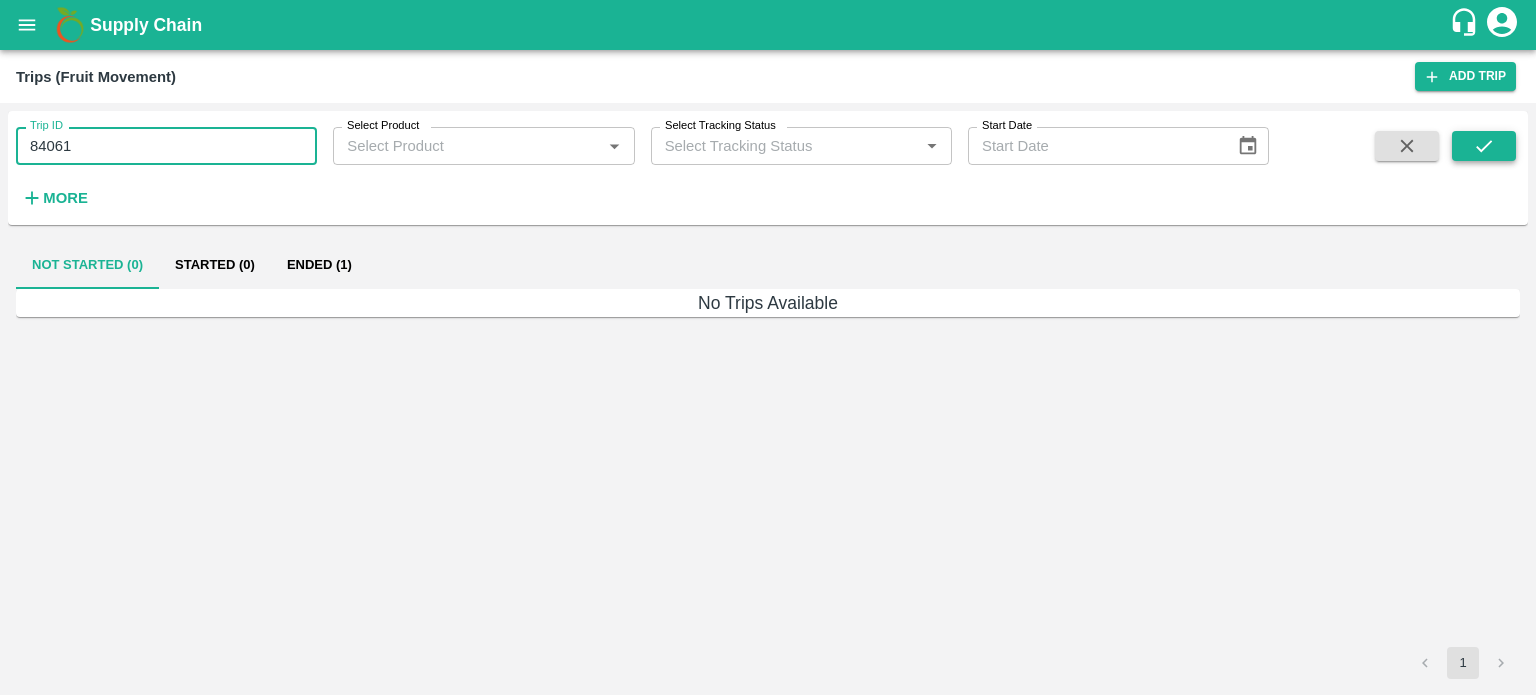 type on "84061" 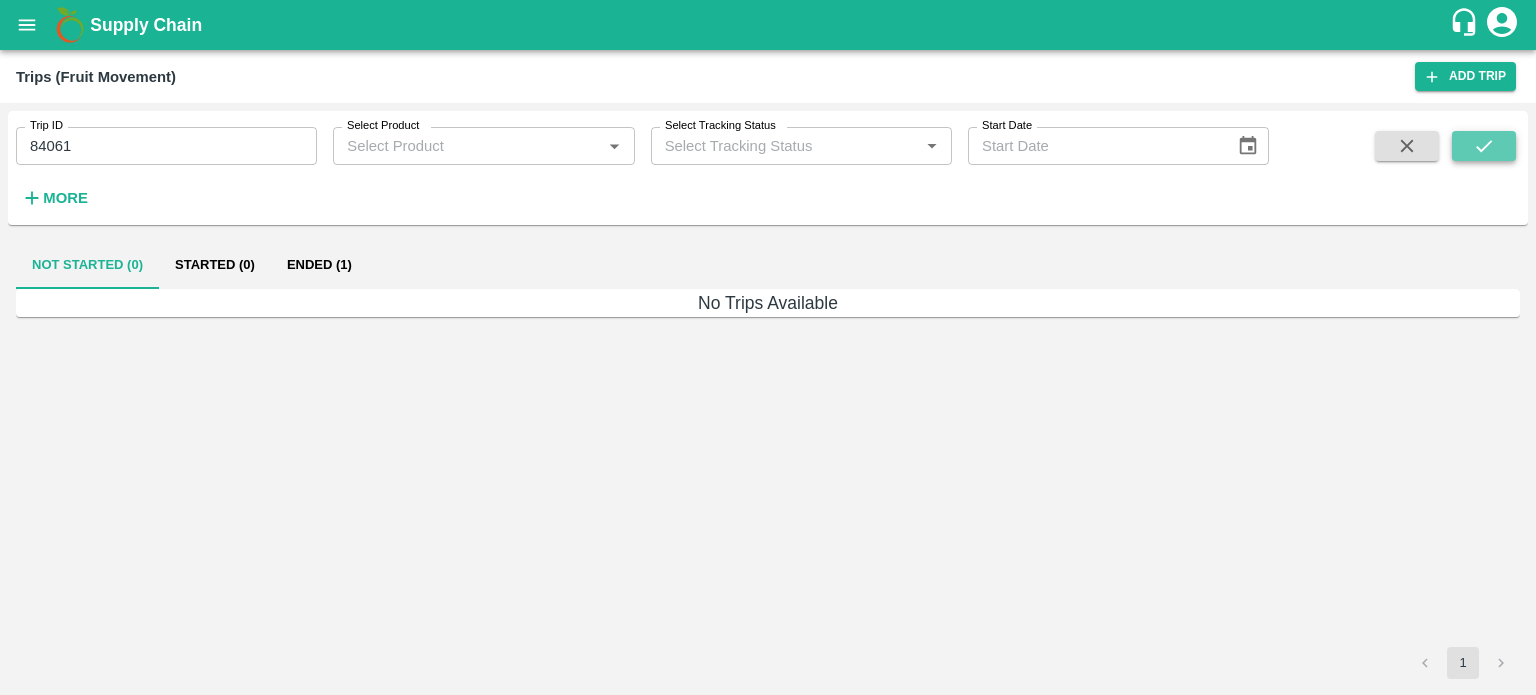 click at bounding box center [1484, 146] 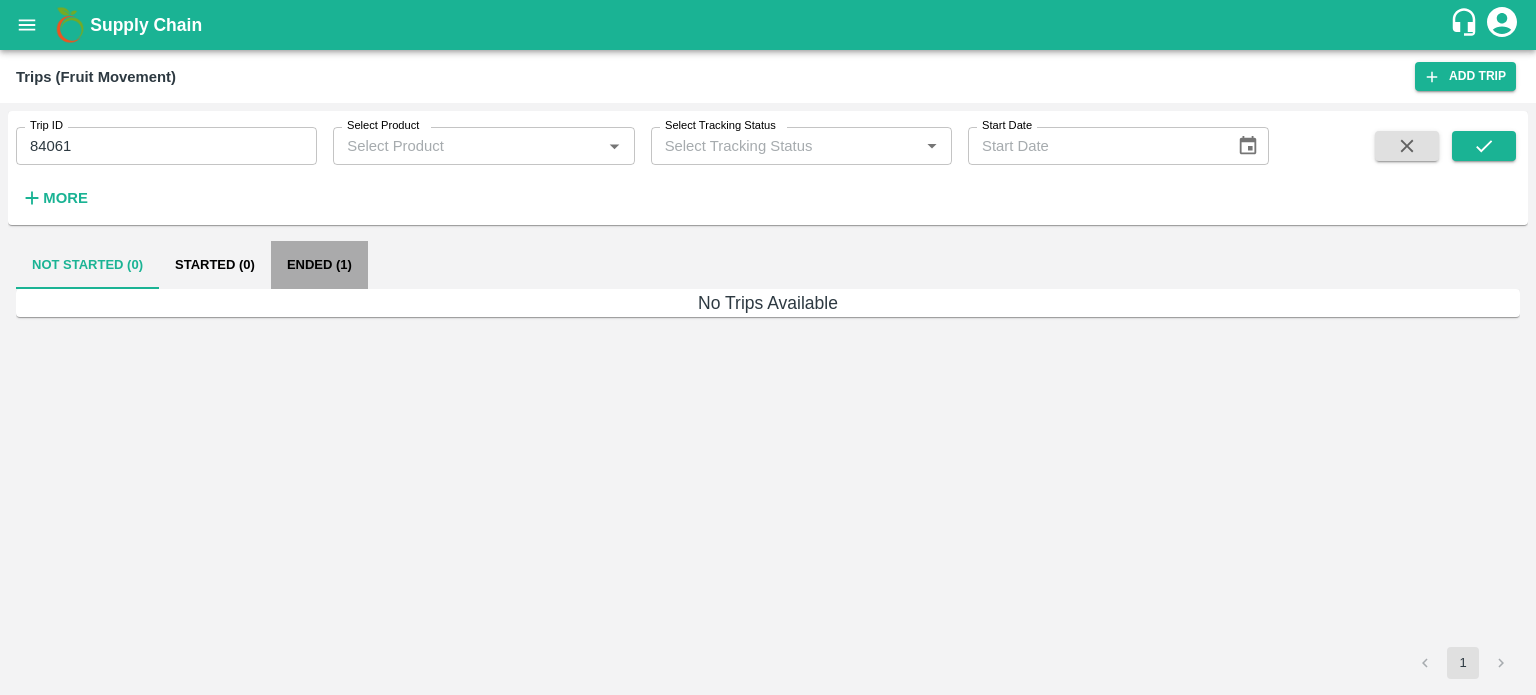 click on "Ended (1)" at bounding box center (319, 265) 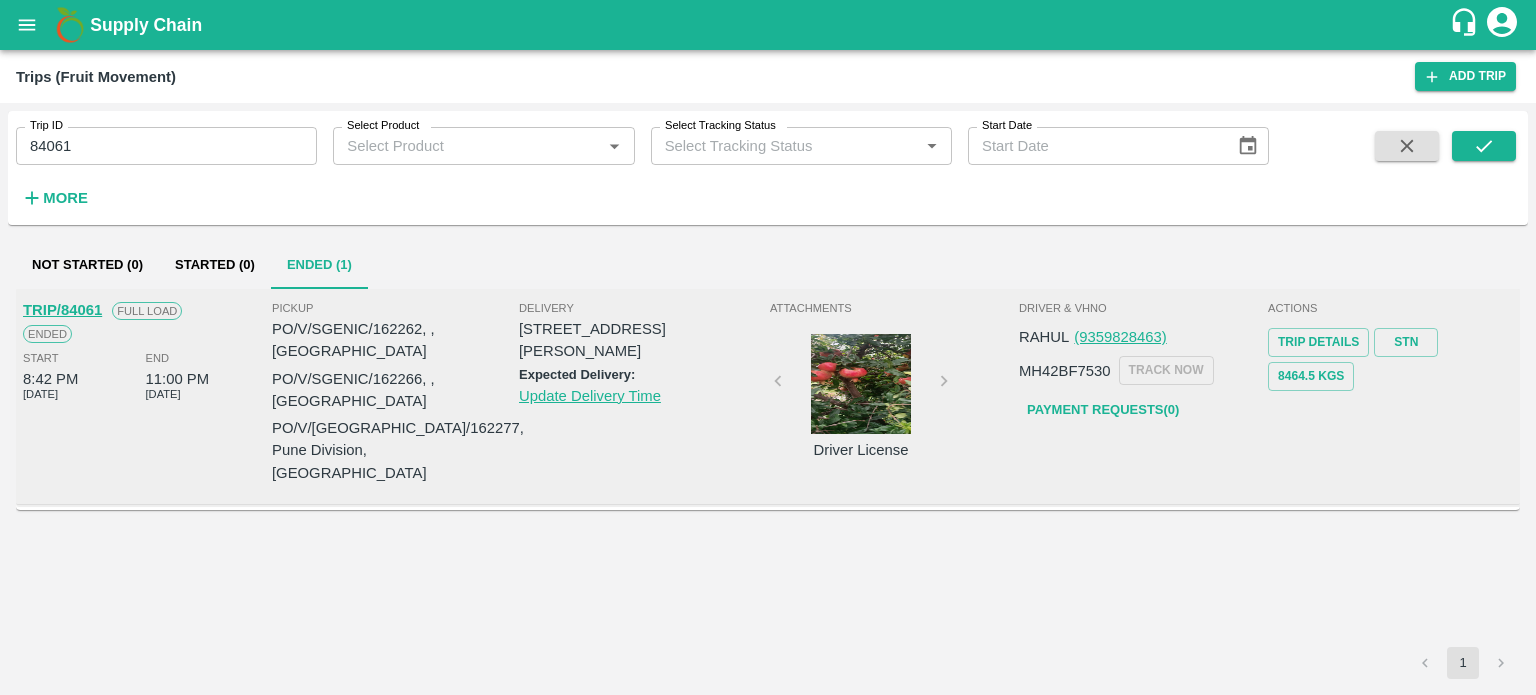 click on "TRIP/84061 Full Load Ended Start 8:42 PM [DATE] End 11:00 PM [DATE] Pickup PO/V/SGENIC/162262, , [GEOGRAPHIC_DATA] PO/V/SGENIC/162266, , [GEOGRAPHIC_DATA] PO/V/[GEOGRAPHIC_DATA]/162277, [GEOGRAPHIC_DATA], [GEOGRAPHIC_DATA] Delivery TC/73,  [PERSON_NAME] FRUITS MARKET [GEOGRAPHIC_DATA], [GEOGRAPHIC_DATA], [GEOGRAPHIC_DATA] Expected Delivery: Update Delivery Time Attachments Driver License Driver & VHNo RAHUL ([DRIVERS_LICENSE_NUMBER]) MH42BF7530 TRACK NOW Payment Requests( 0 ) Actions Trip Details STN 8464.5  Kgs" at bounding box center [768, 468] 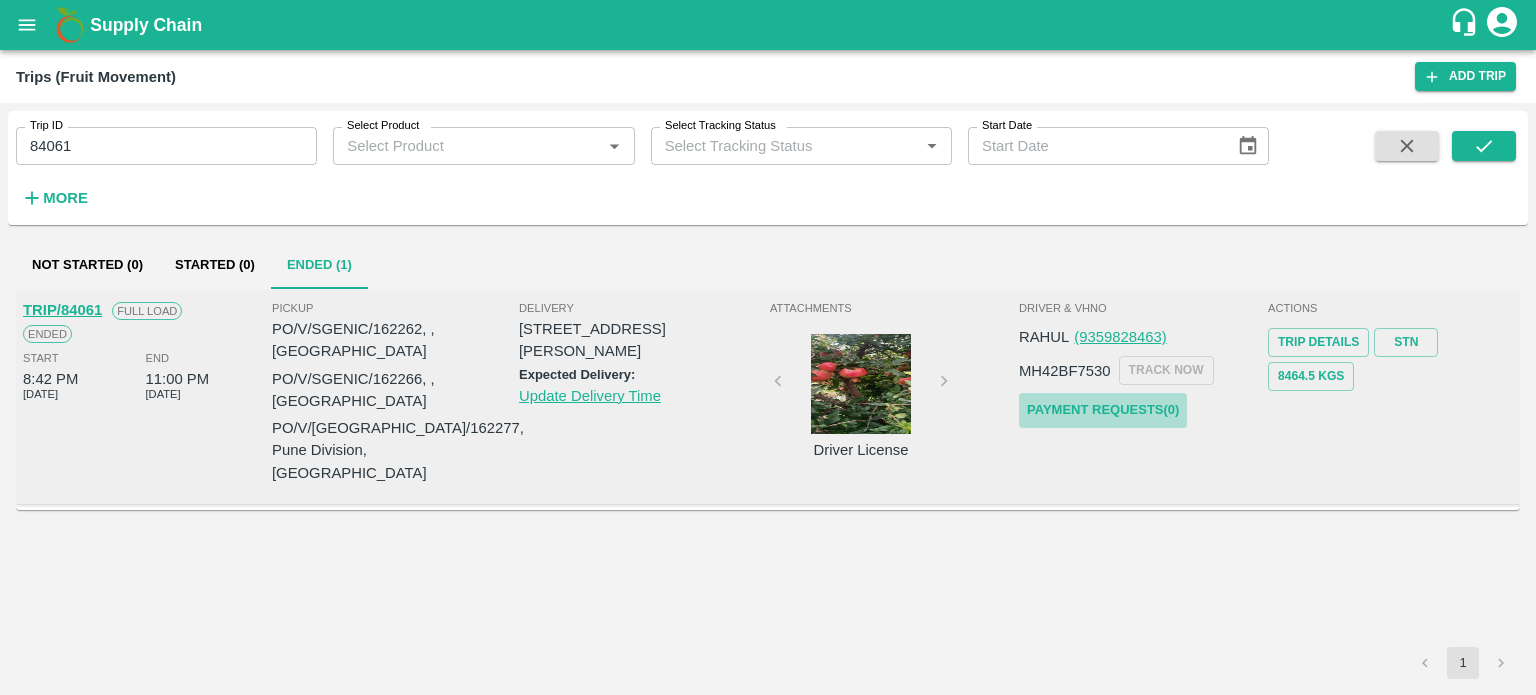 click on "Payment Requests( 0 )" at bounding box center [1103, 410] 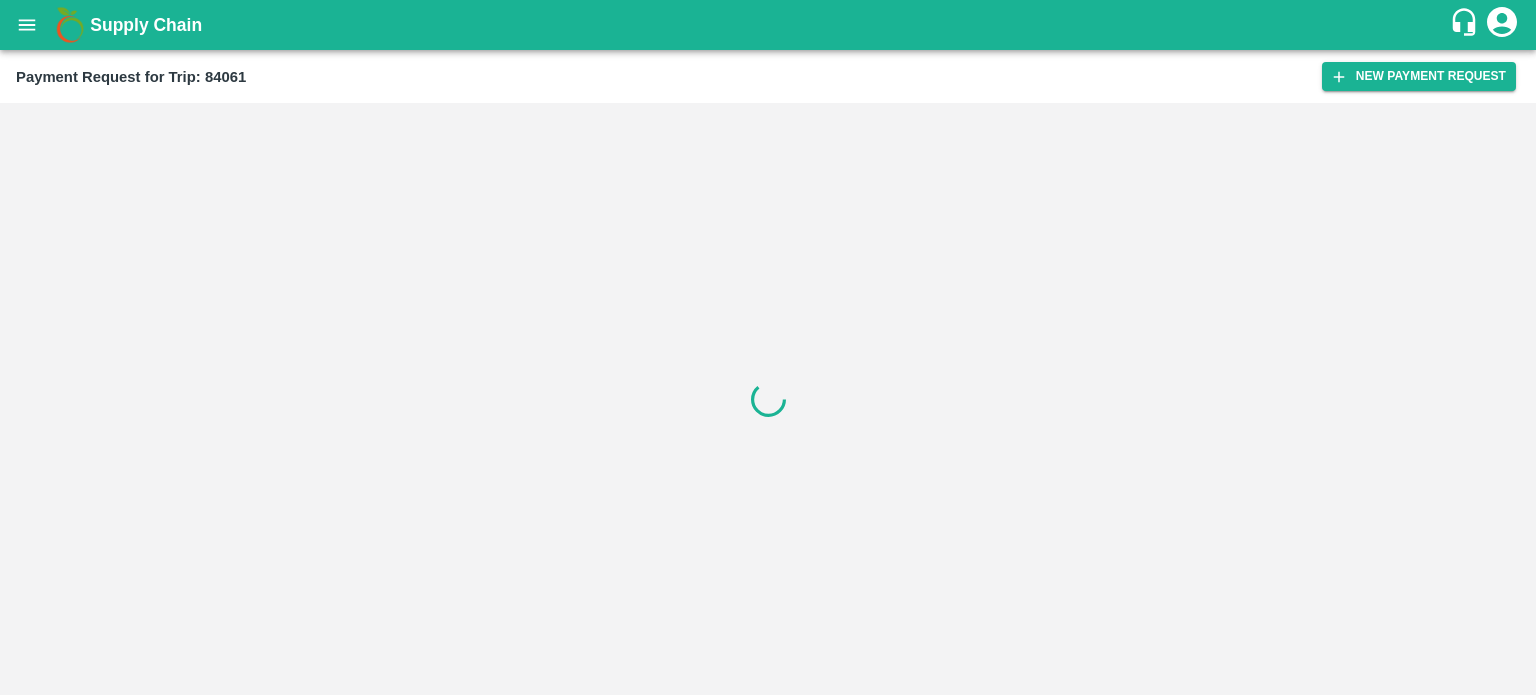 scroll, scrollTop: 0, scrollLeft: 0, axis: both 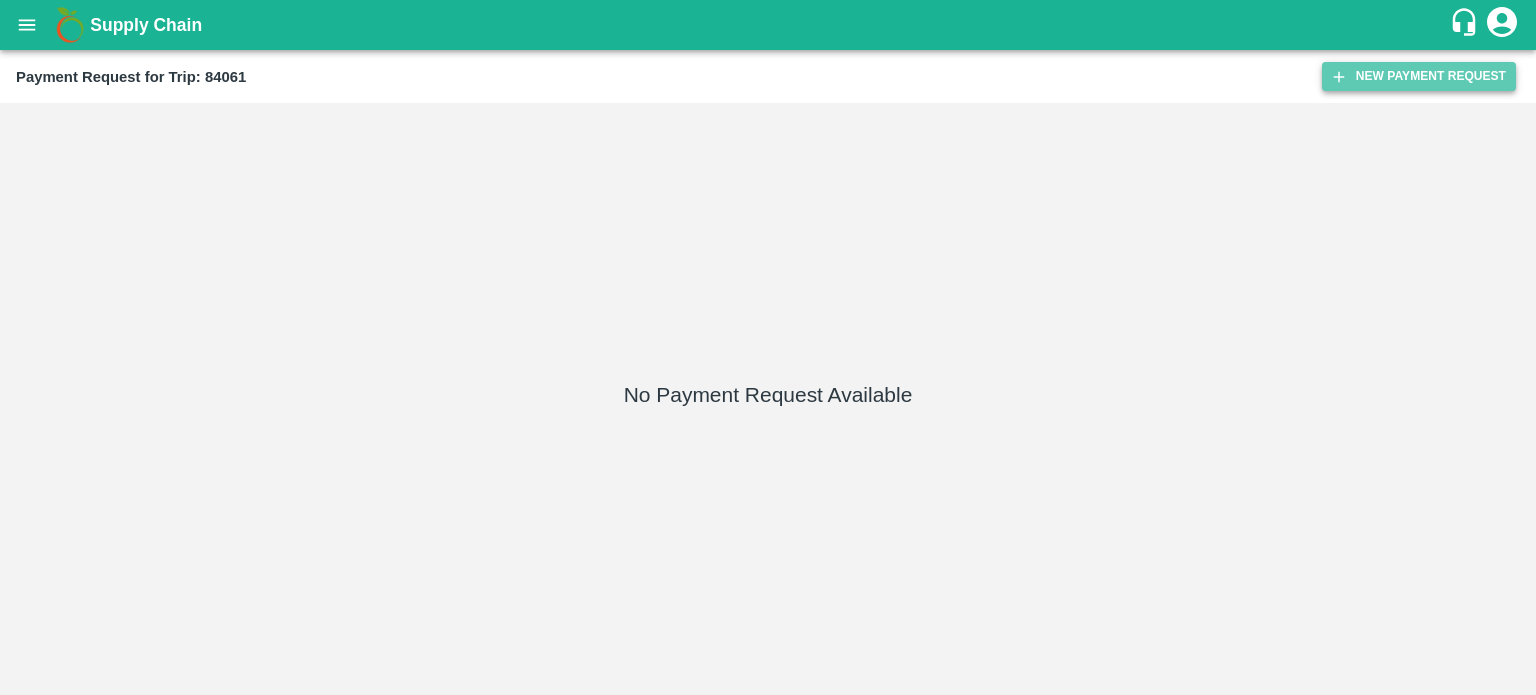 click on "New Payment Request" at bounding box center (1419, 76) 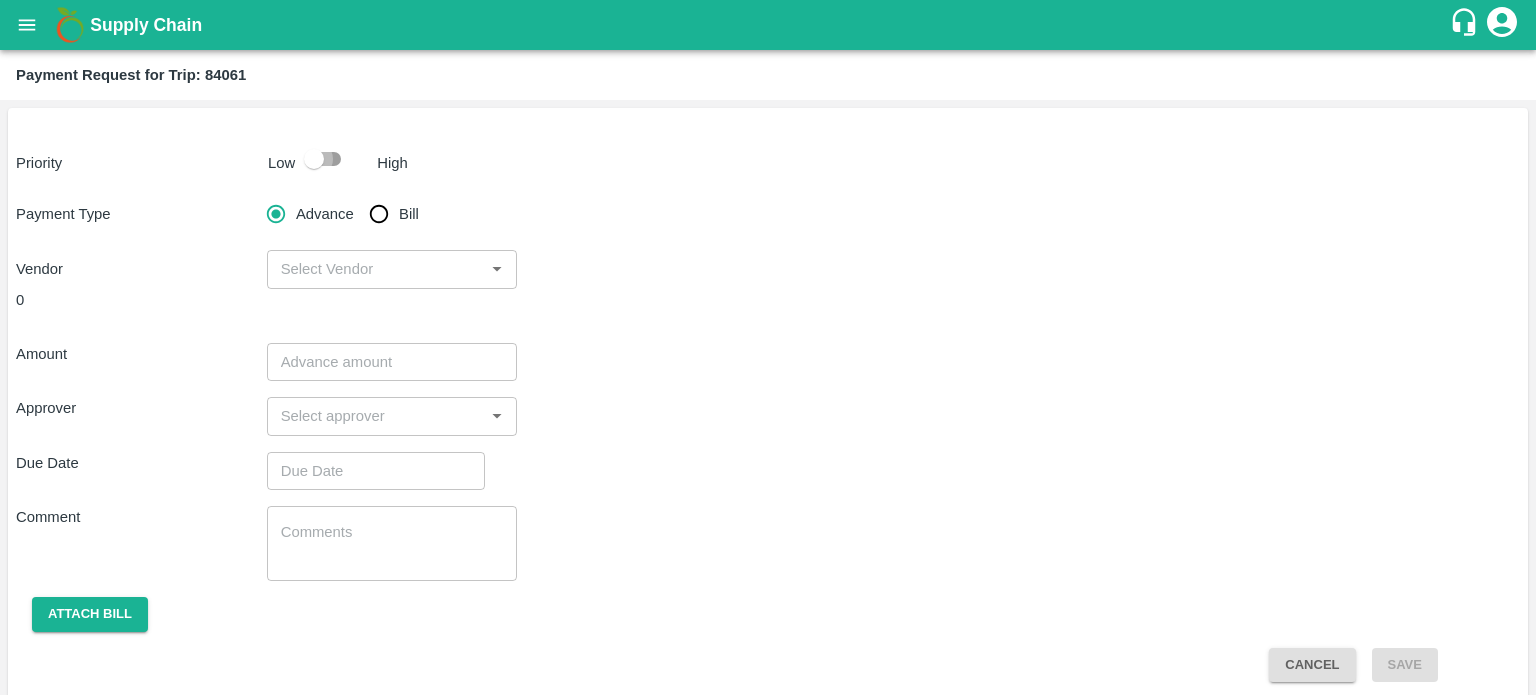 click at bounding box center (314, 159) 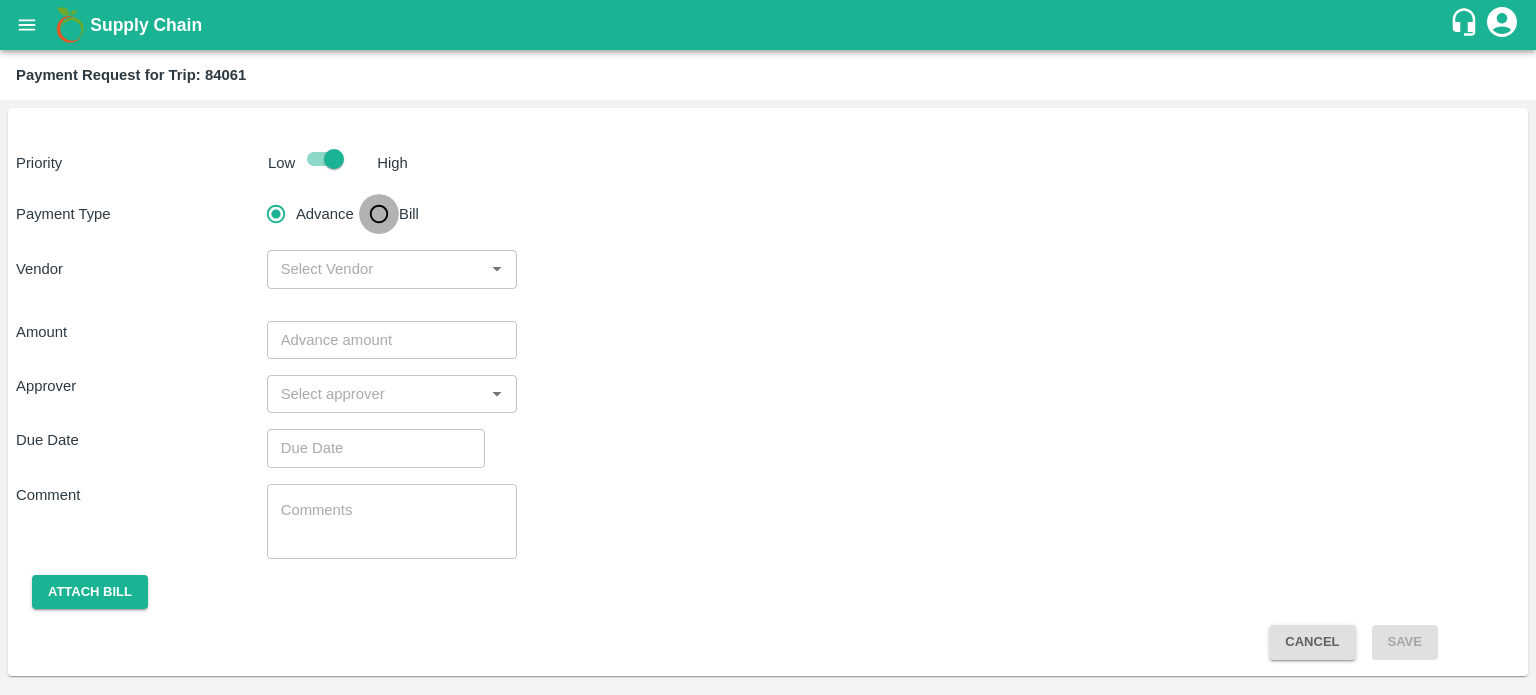 click on "Bill" at bounding box center (379, 214) 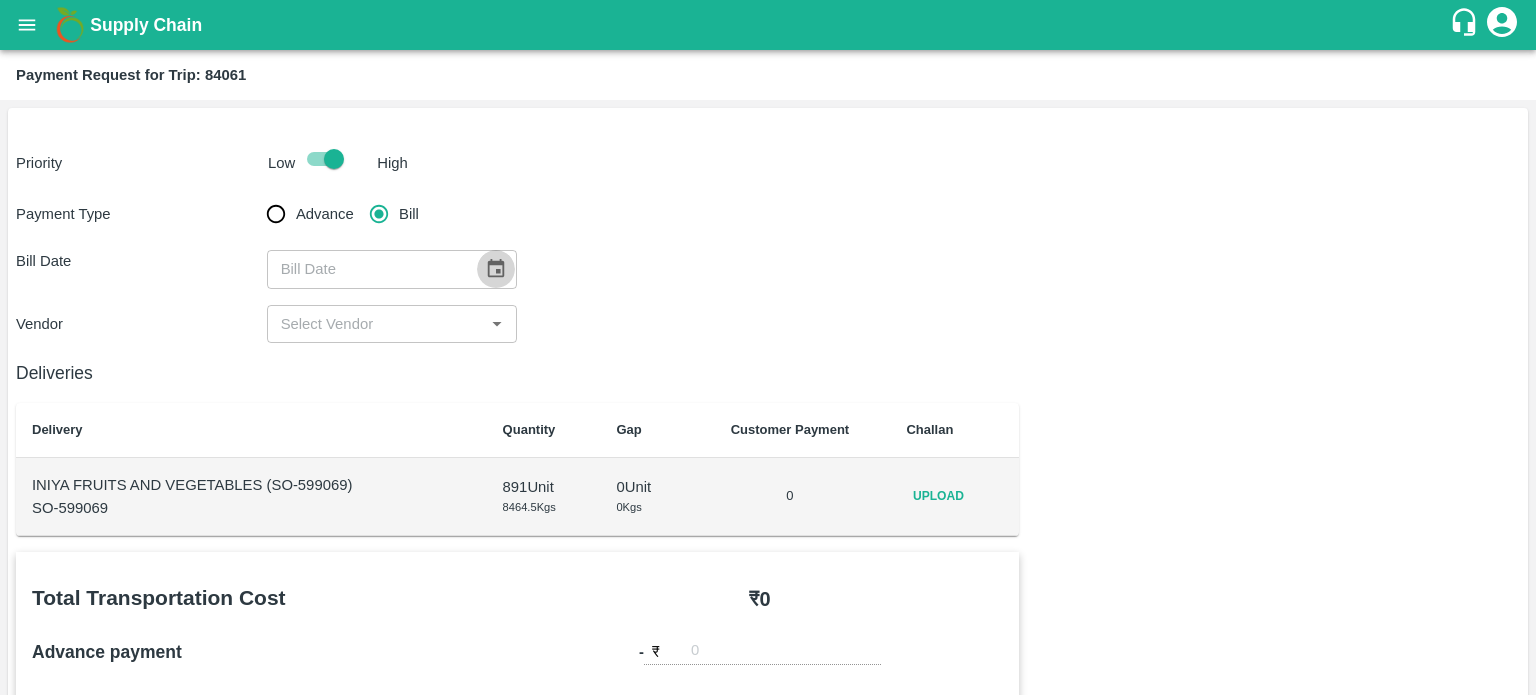 click 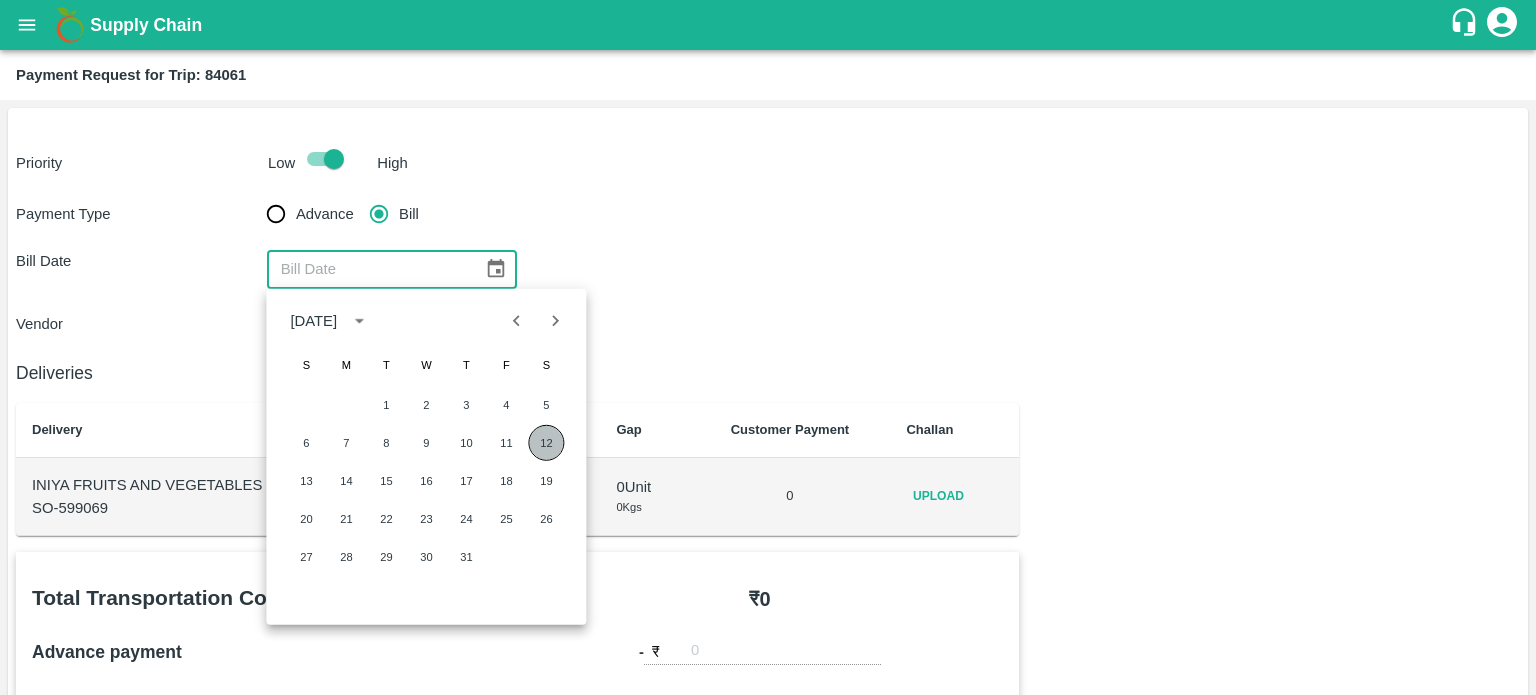 click on "12" at bounding box center (546, 443) 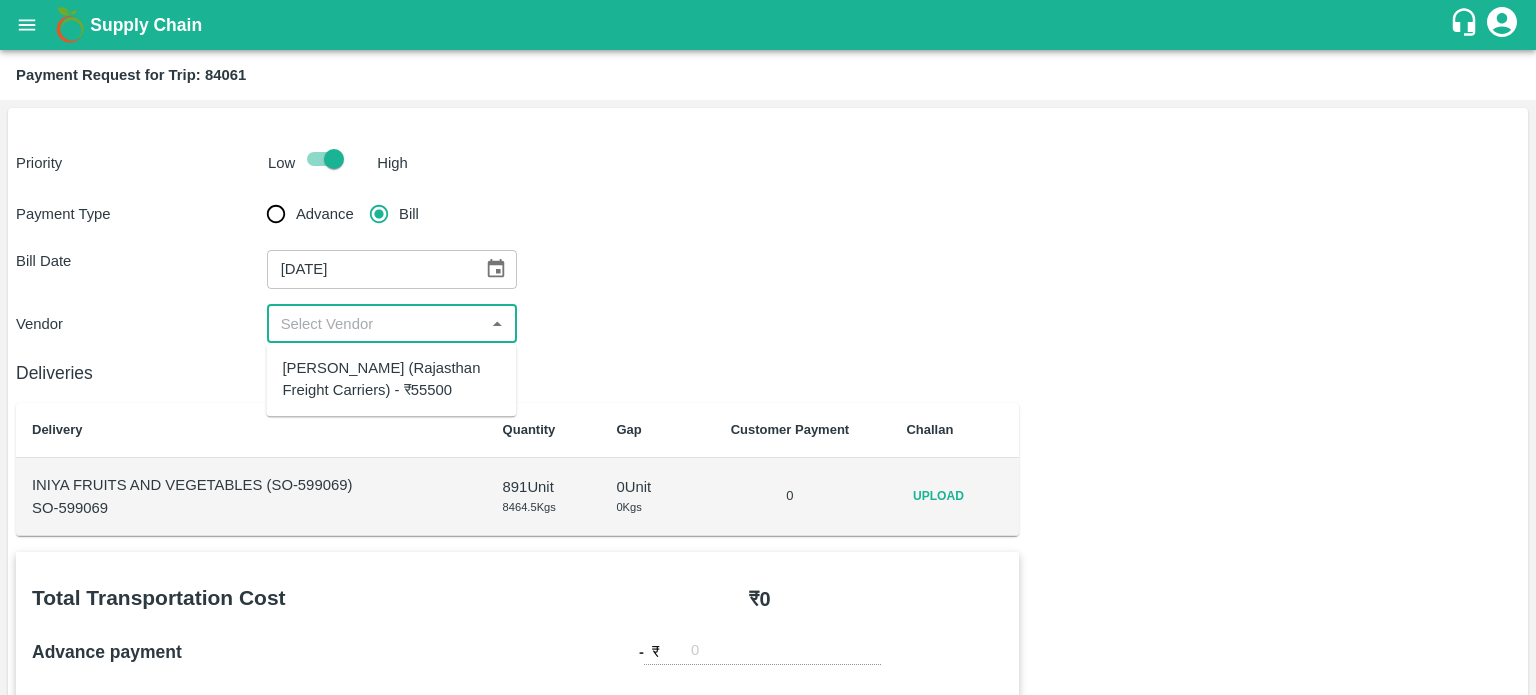 click at bounding box center [376, 324] 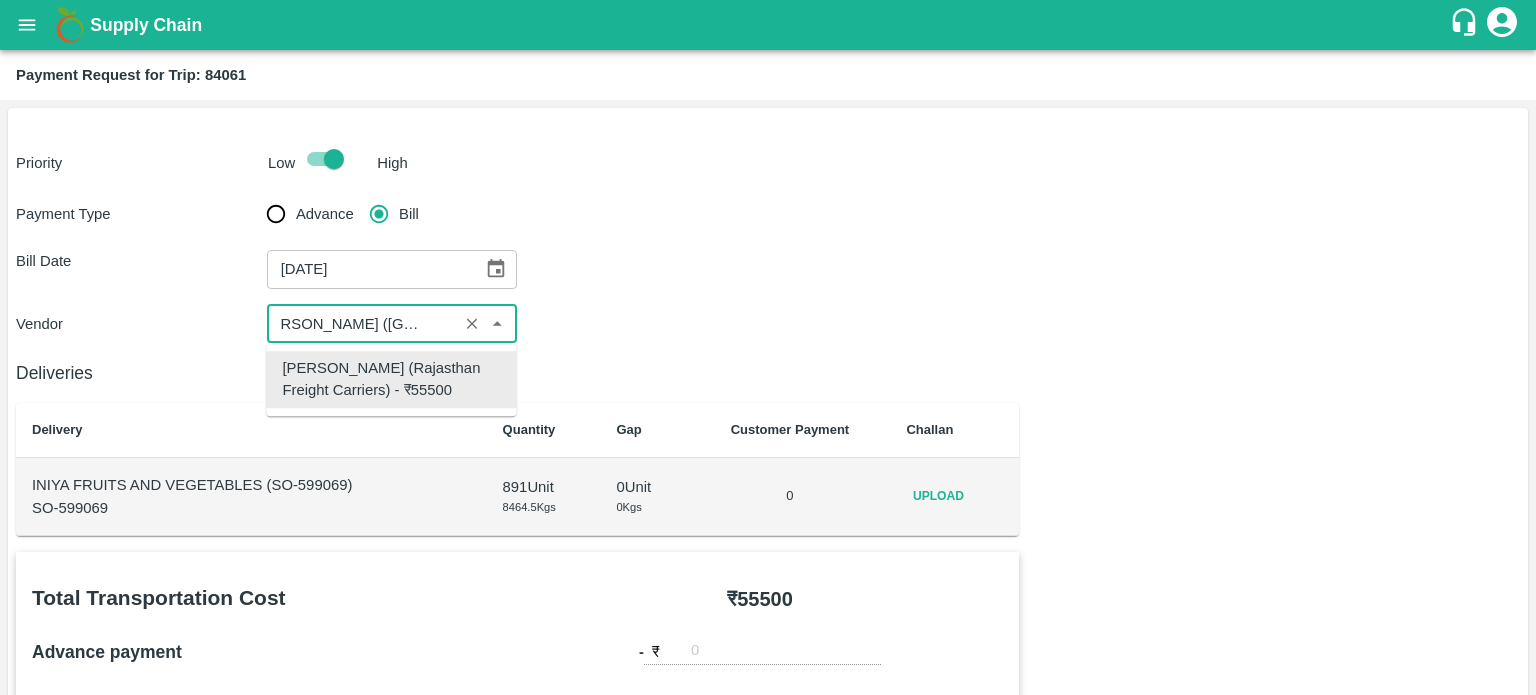 scroll, scrollTop: 0, scrollLeft: 0, axis: both 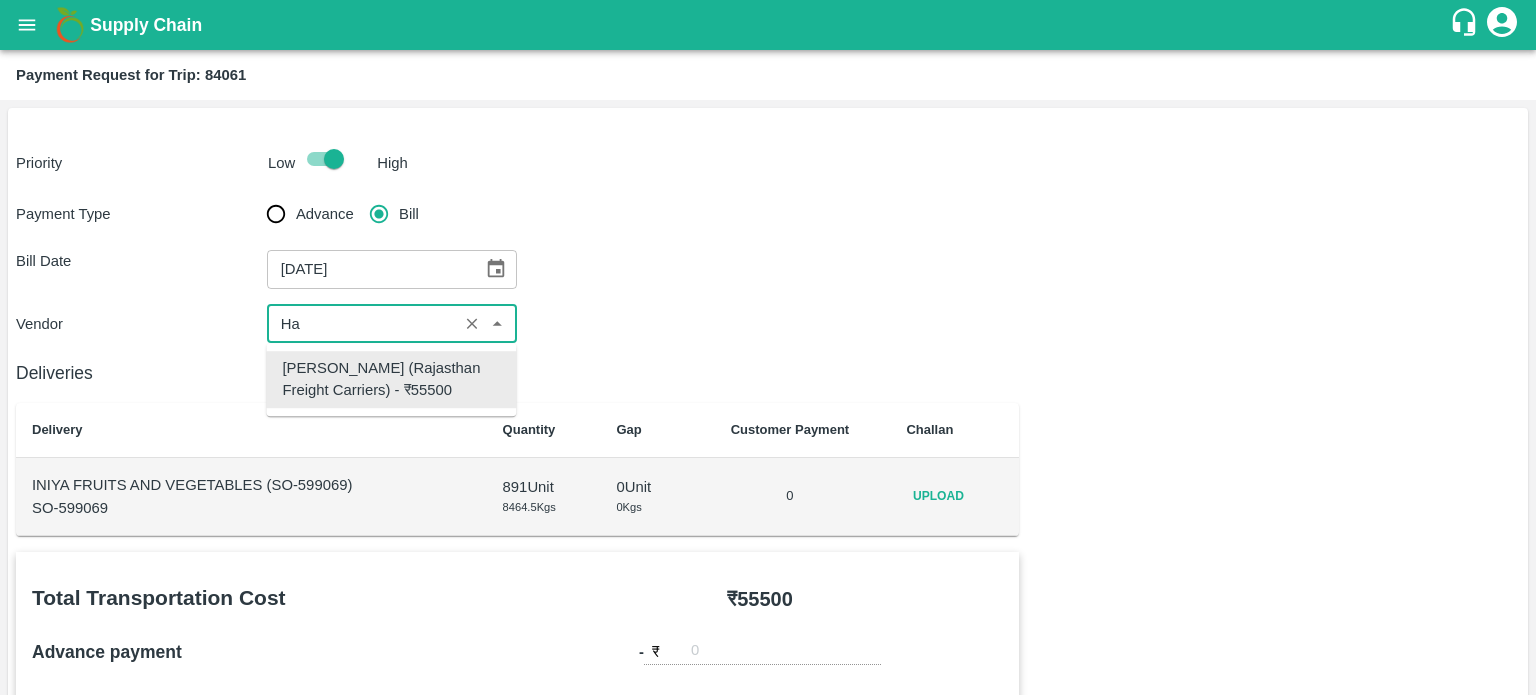 type on "H" 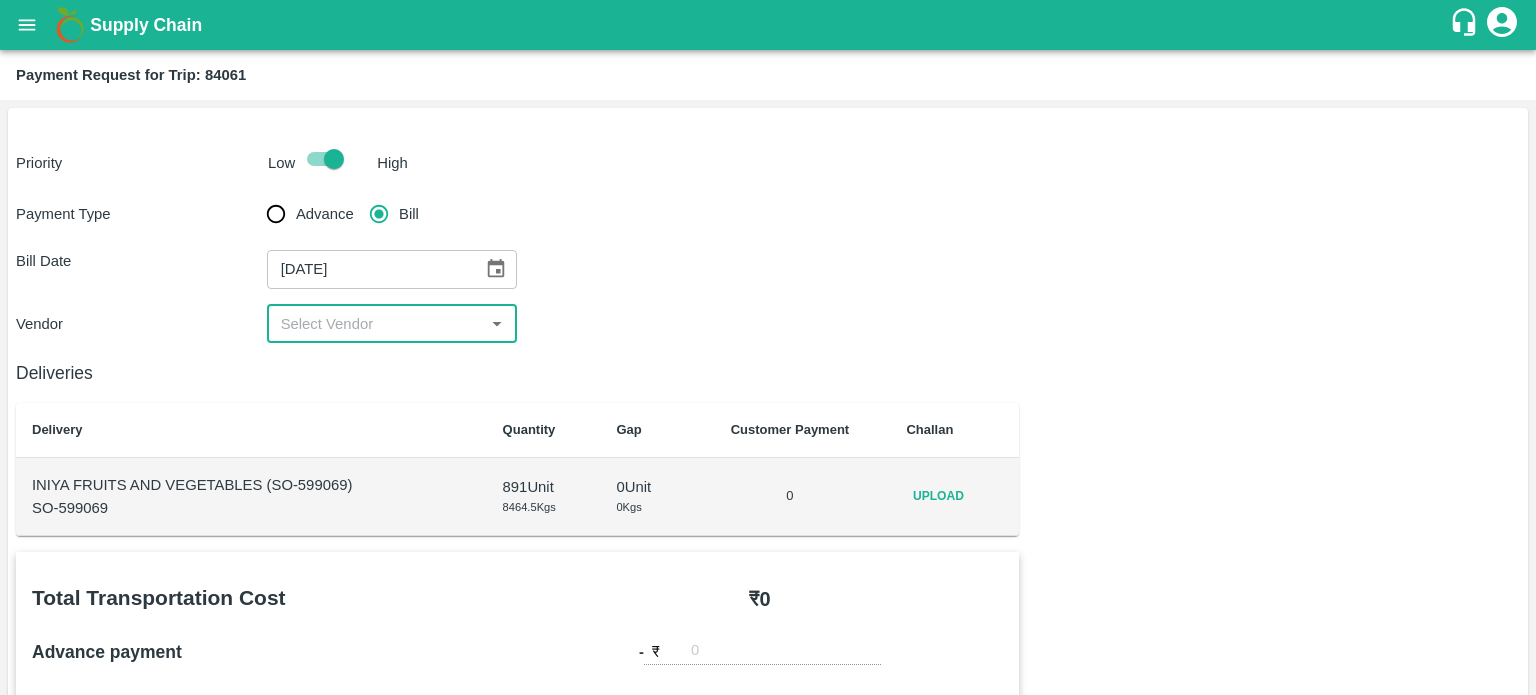 click at bounding box center [376, 324] 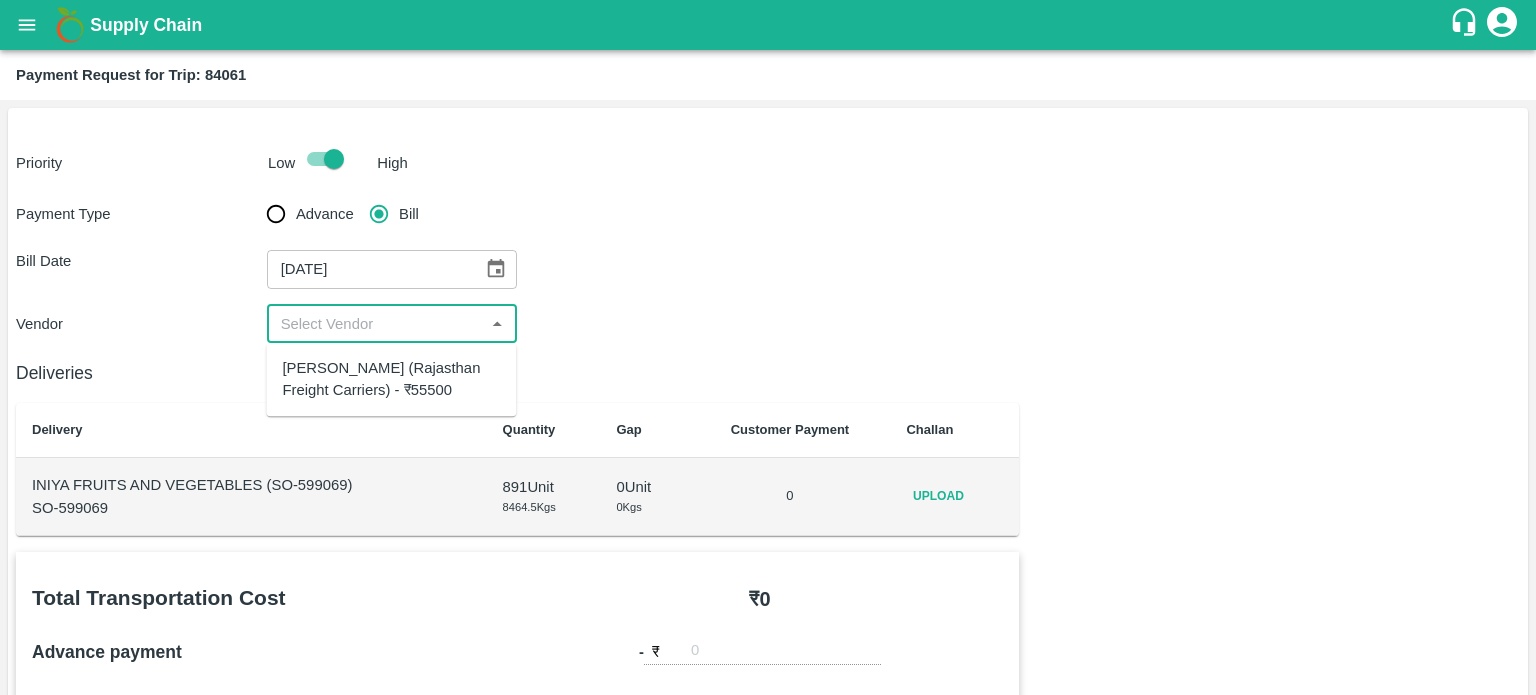 click on "Hanif Khan (Rajasthan Freight Carriers)  - ₹55500" at bounding box center (391, 379) 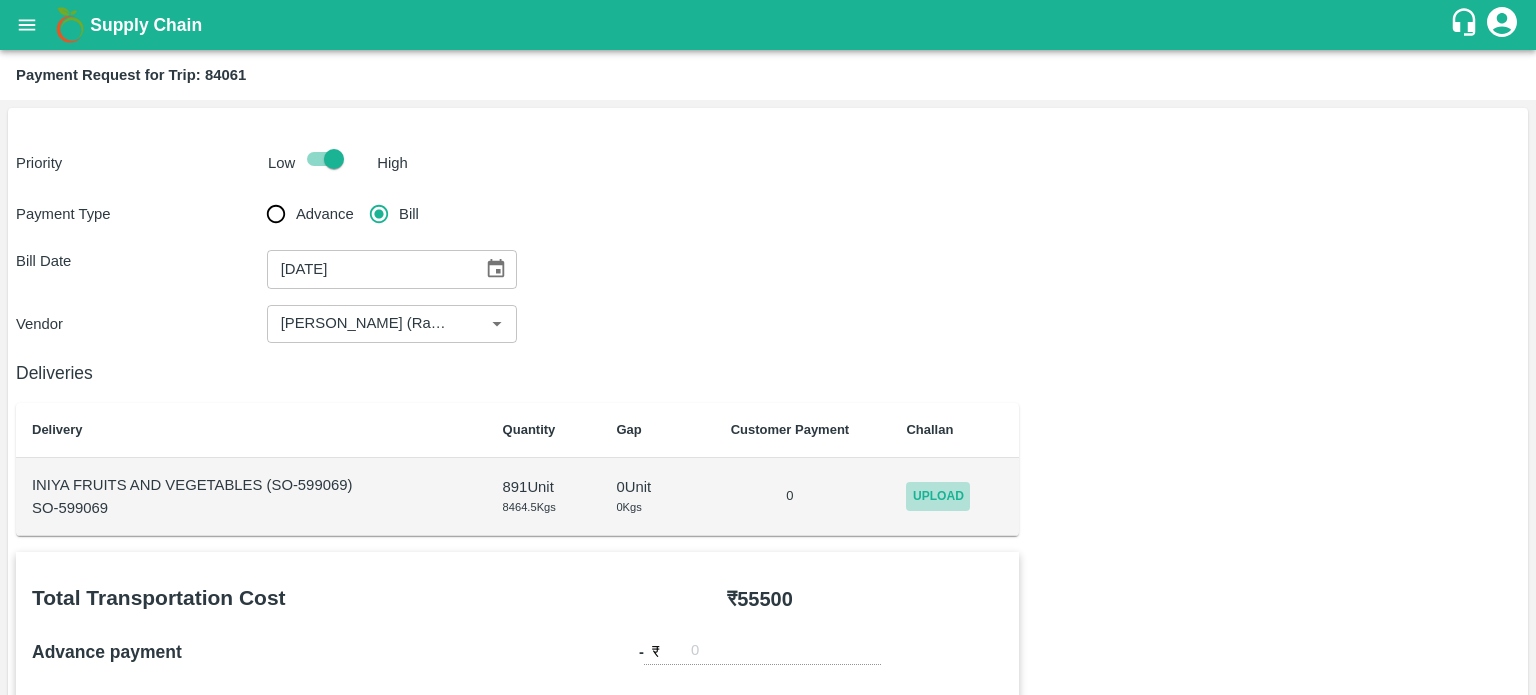 click on "Upload" at bounding box center [938, 496] 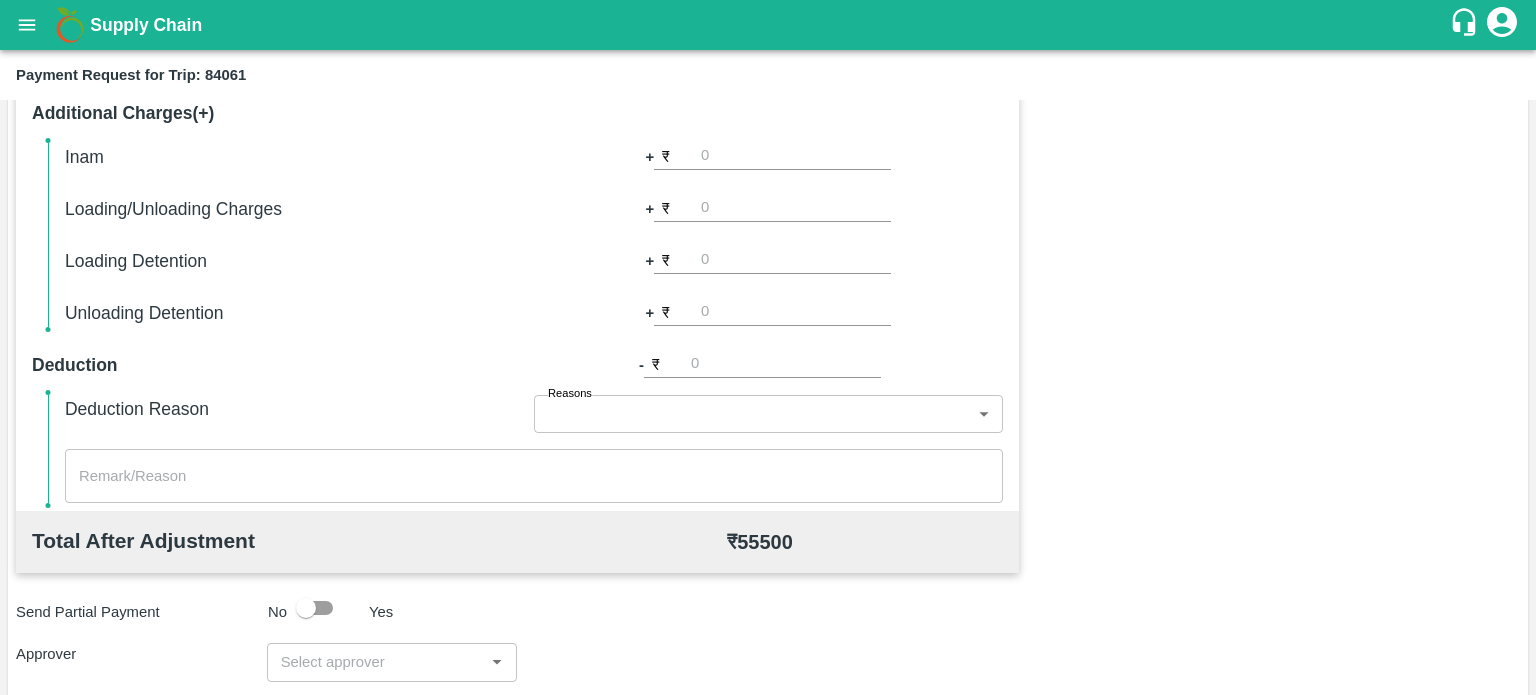 scroll, scrollTop: 616, scrollLeft: 0, axis: vertical 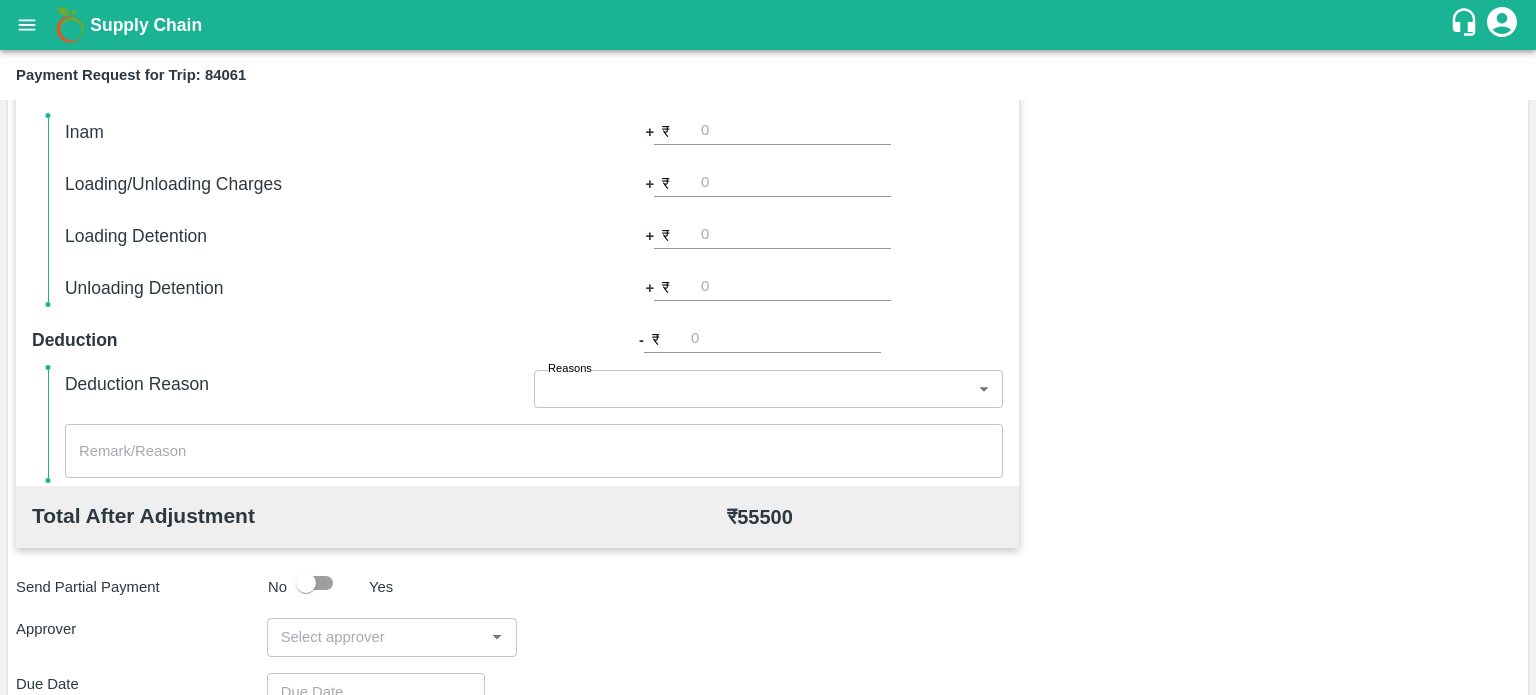 click at bounding box center (376, 637) 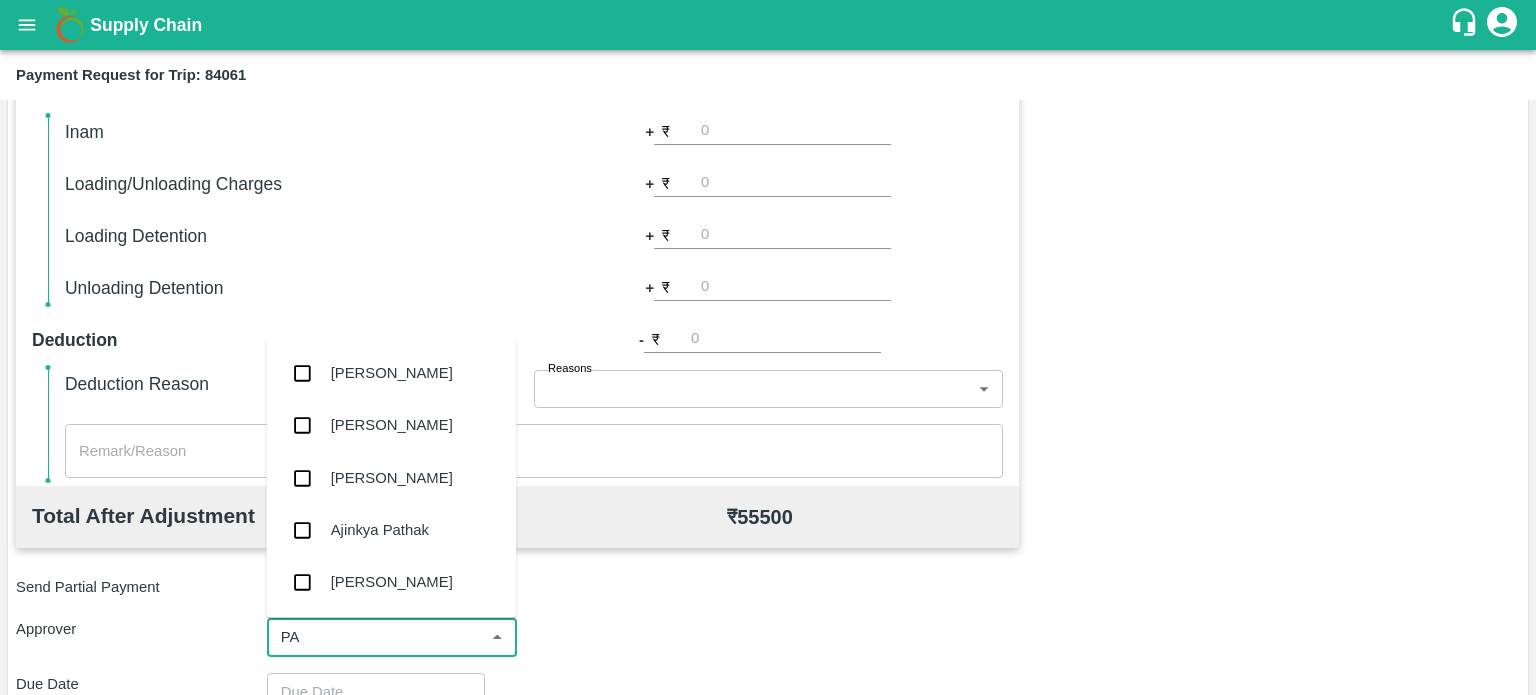 type on "PAL" 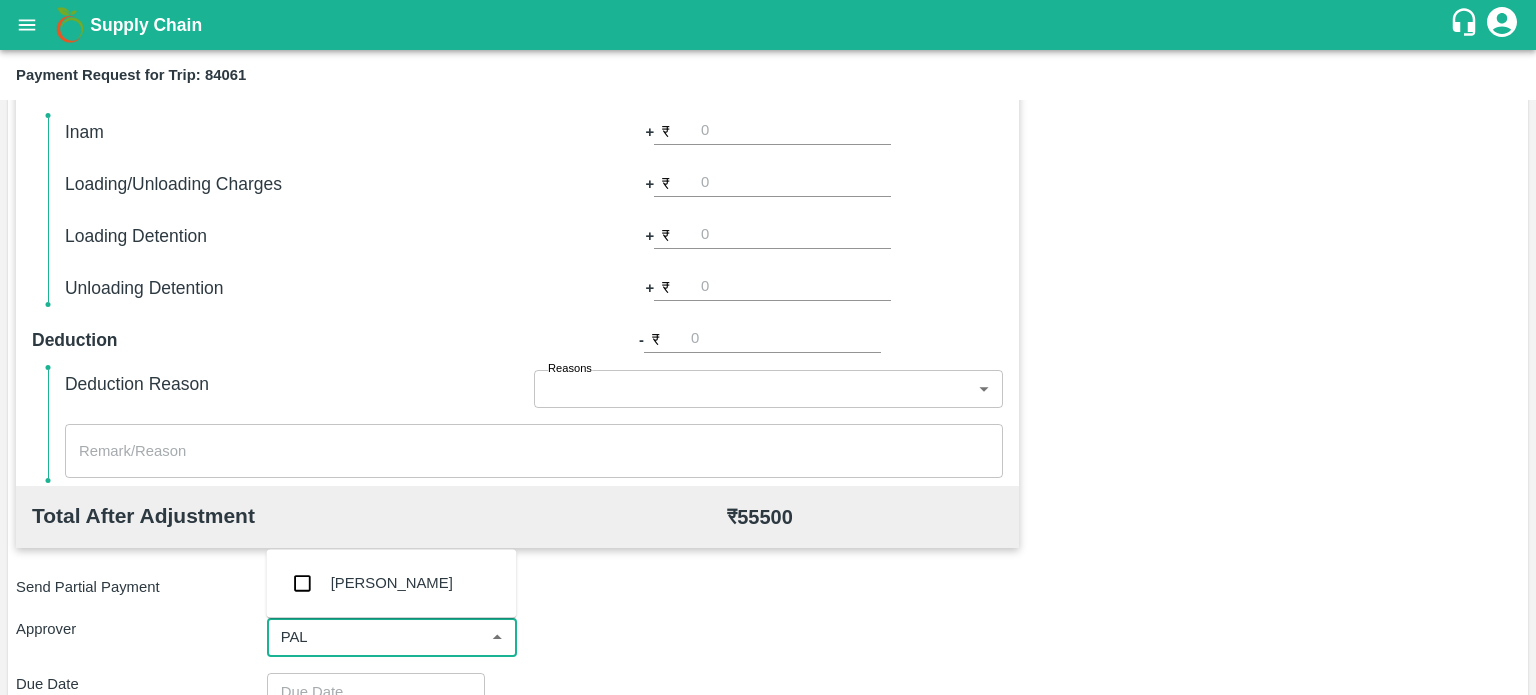 click on "Palwinder Singh" at bounding box center [392, 583] 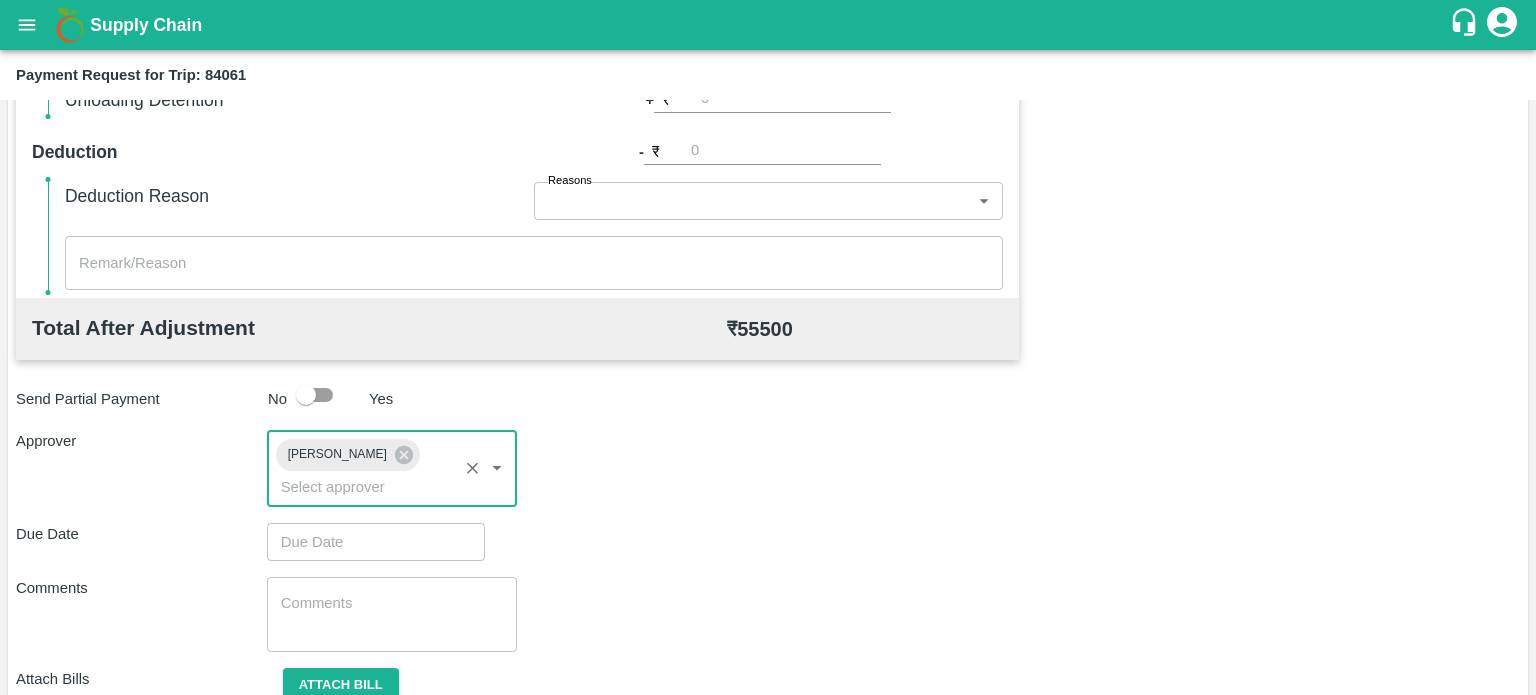 scroll, scrollTop: 816, scrollLeft: 0, axis: vertical 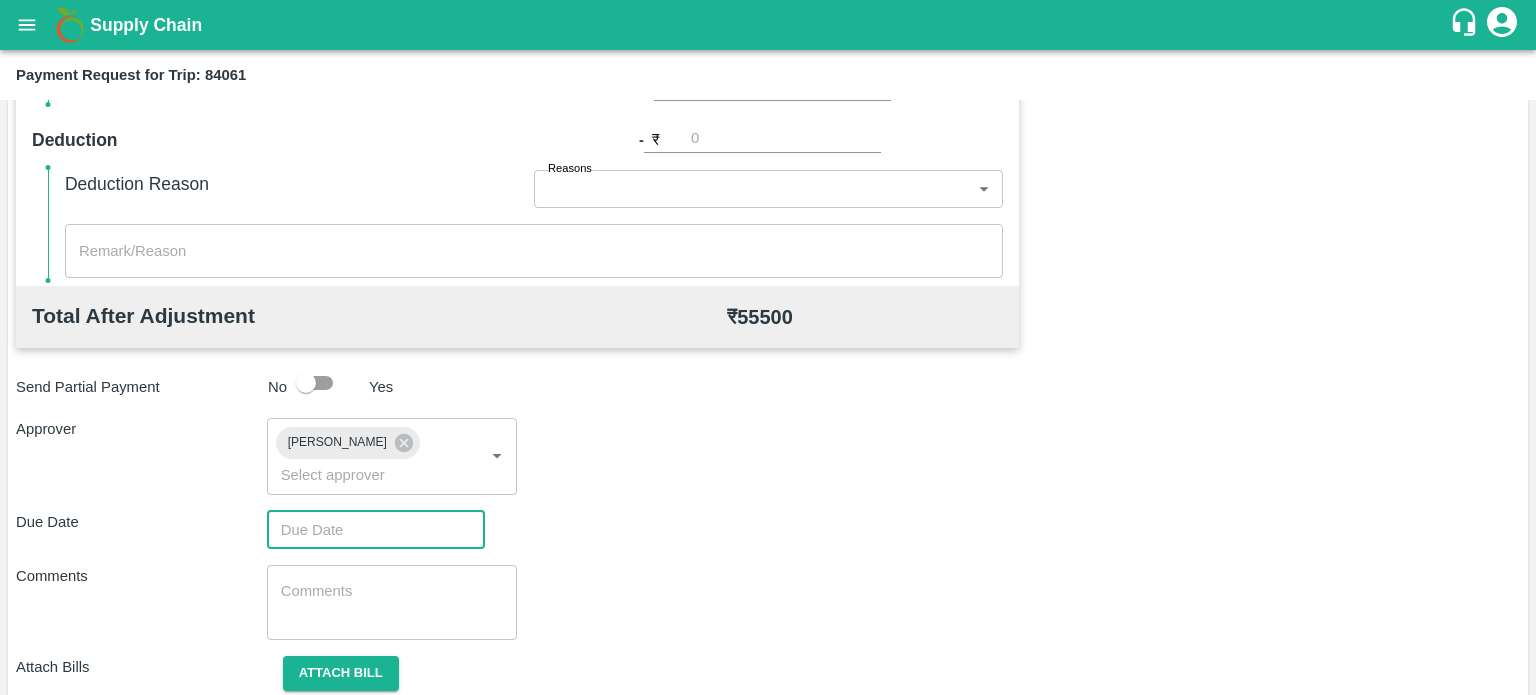 type on "DD/MM/YYYY hh:mm aa" 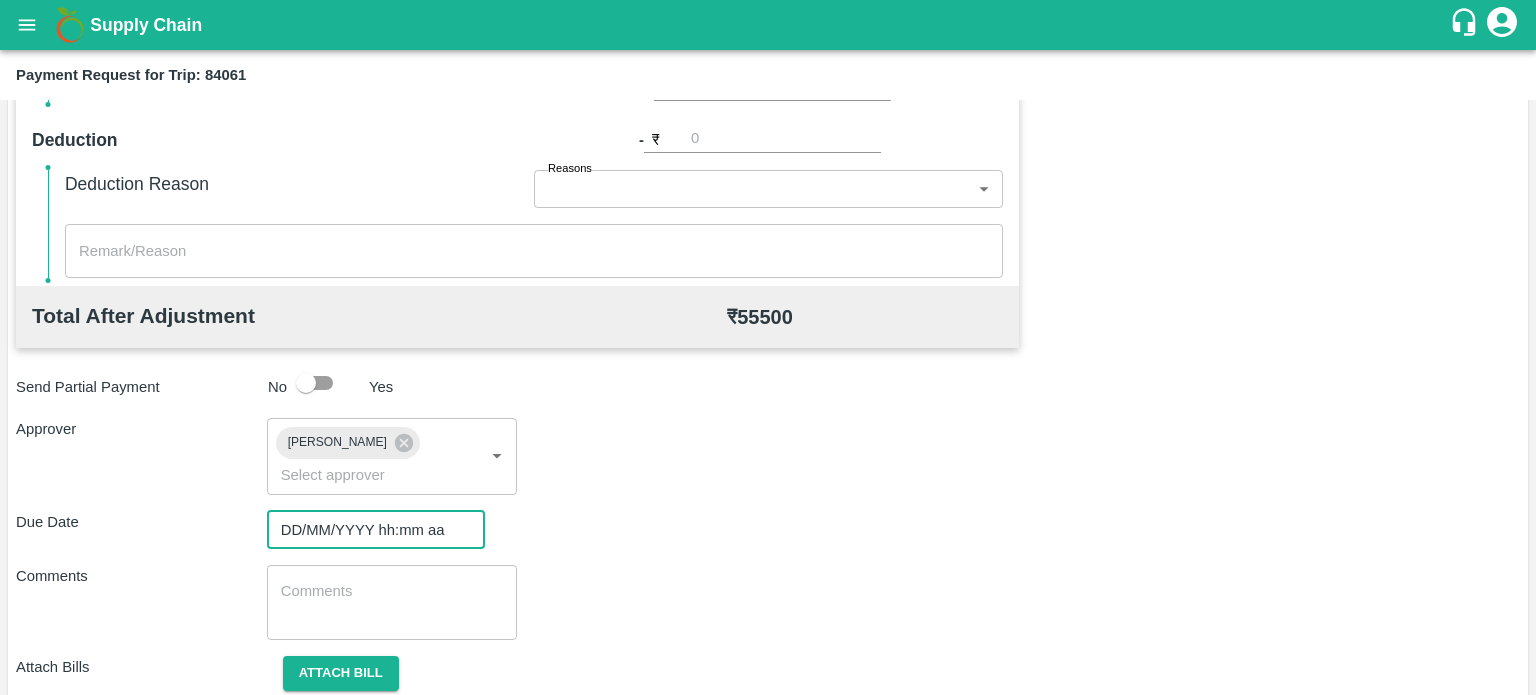 click on "DD/MM/YYYY hh:mm aa" at bounding box center (369, 530) 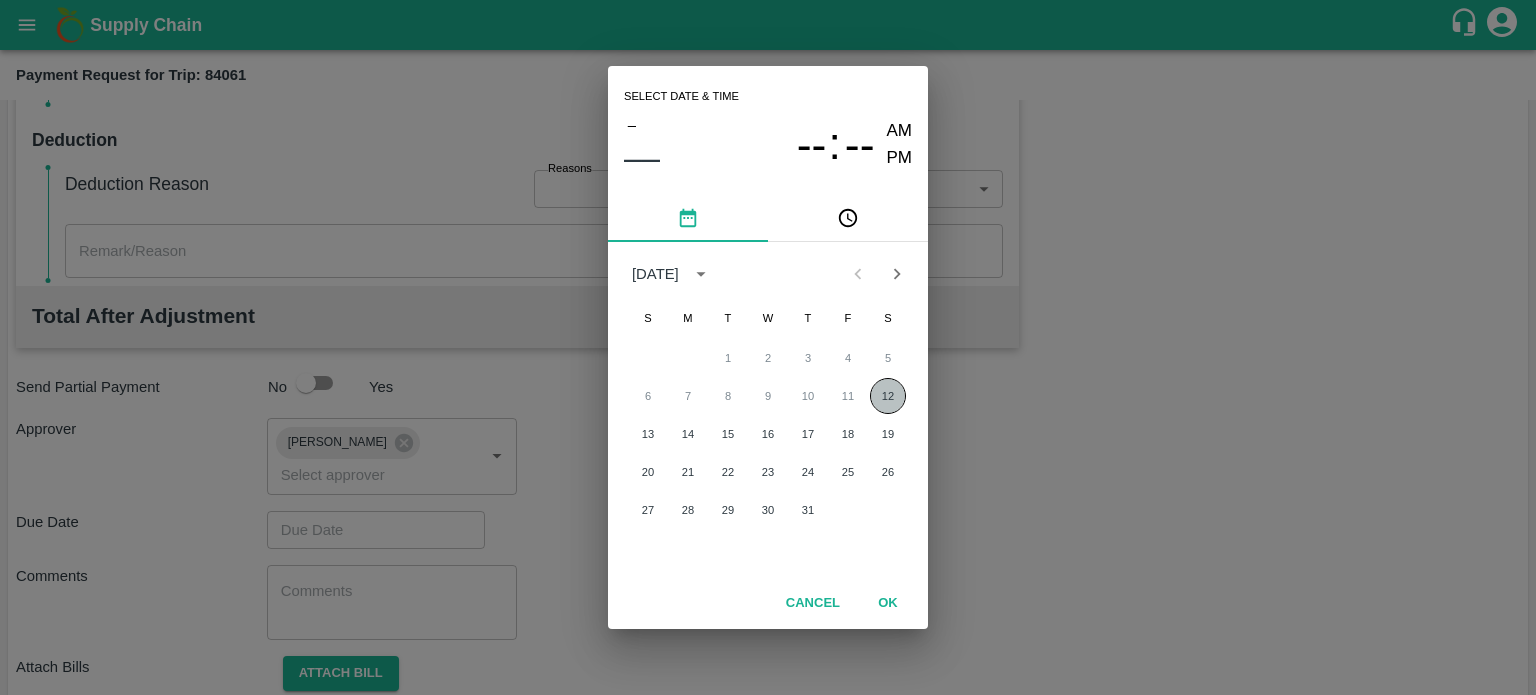 click on "12" at bounding box center [888, 396] 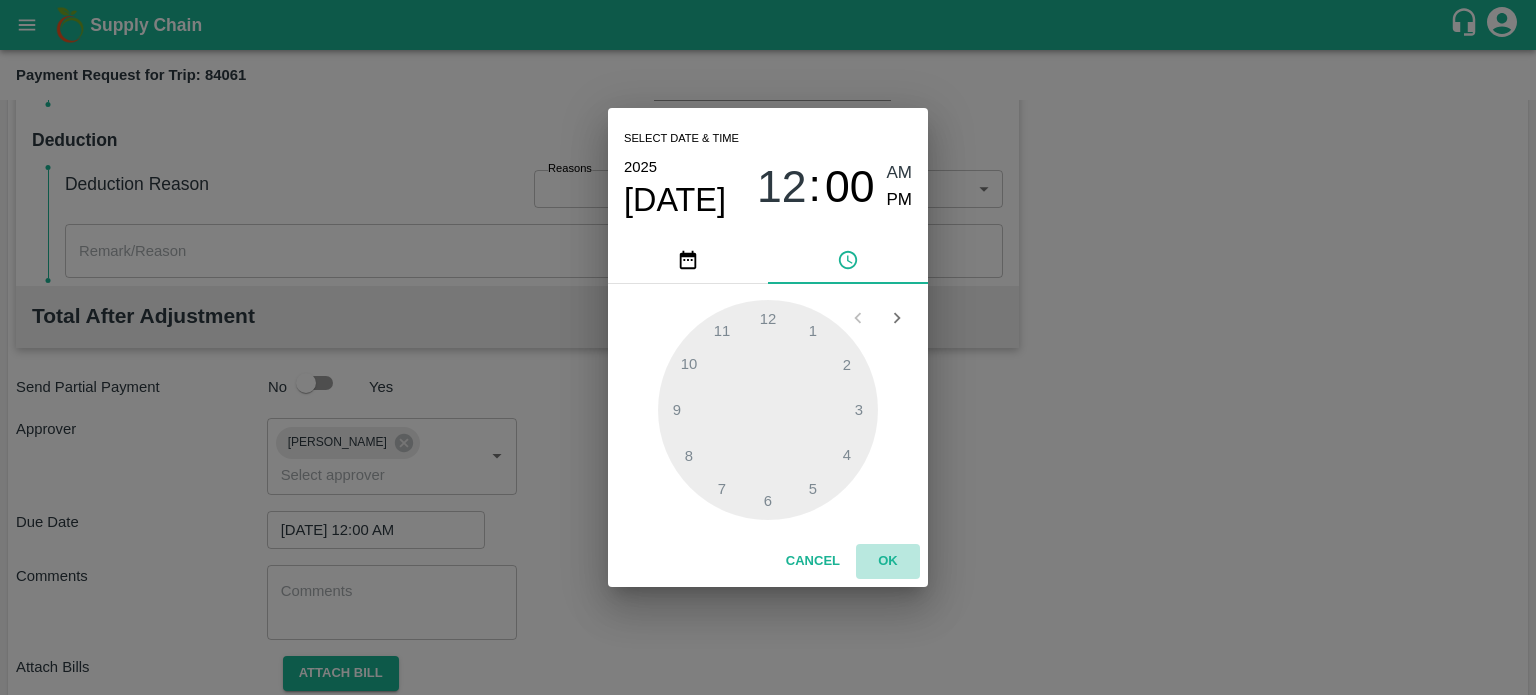 click on "OK" at bounding box center [888, 561] 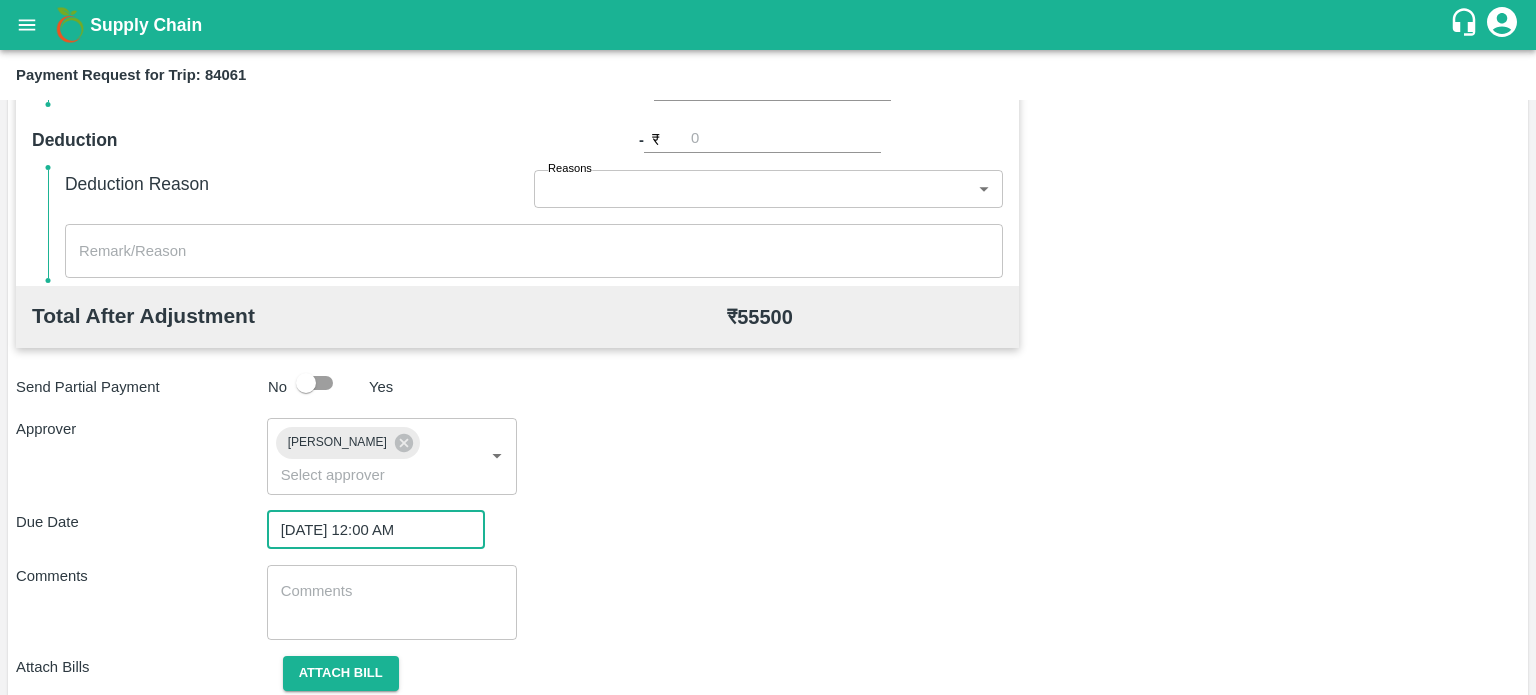 scroll, scrollTop: 885, scrollLeft: 0, axis: vertical 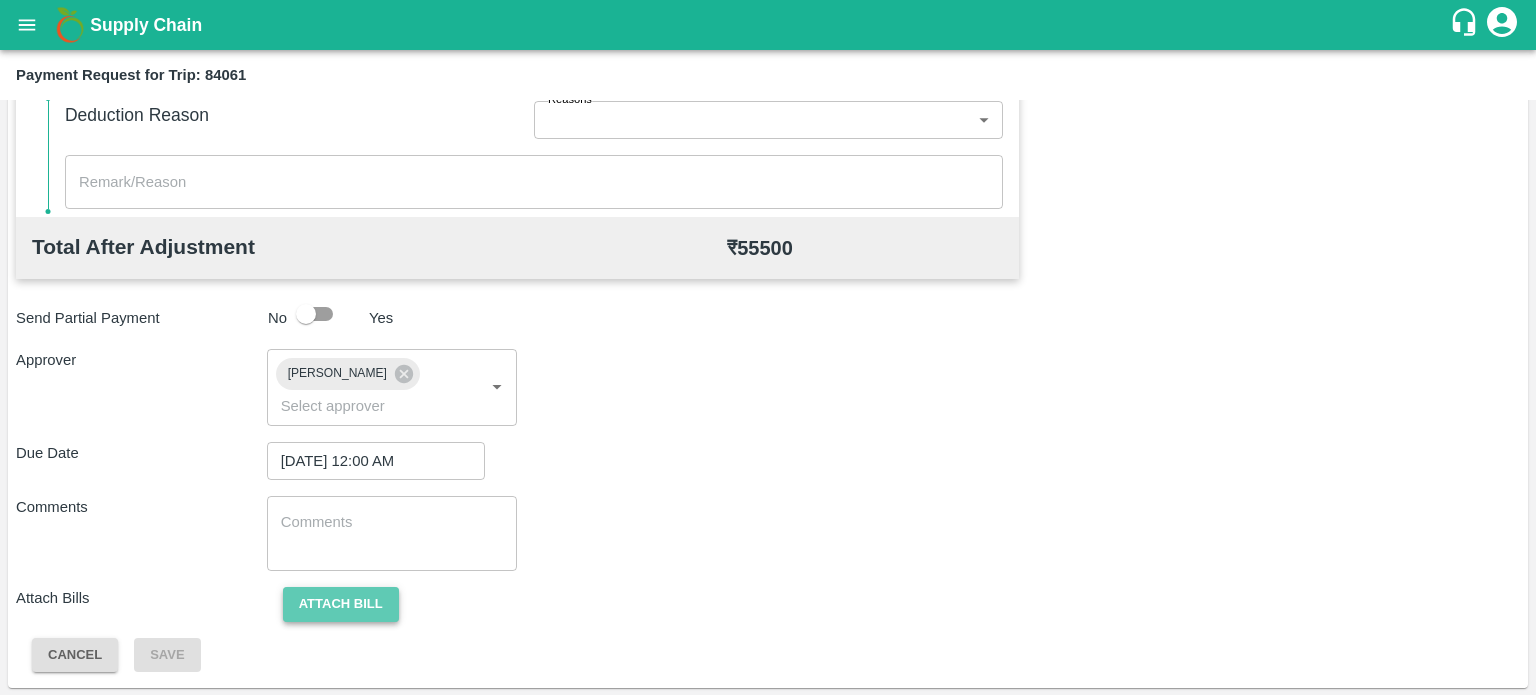 click on "Attach bill" at bounding box center [341, 604] 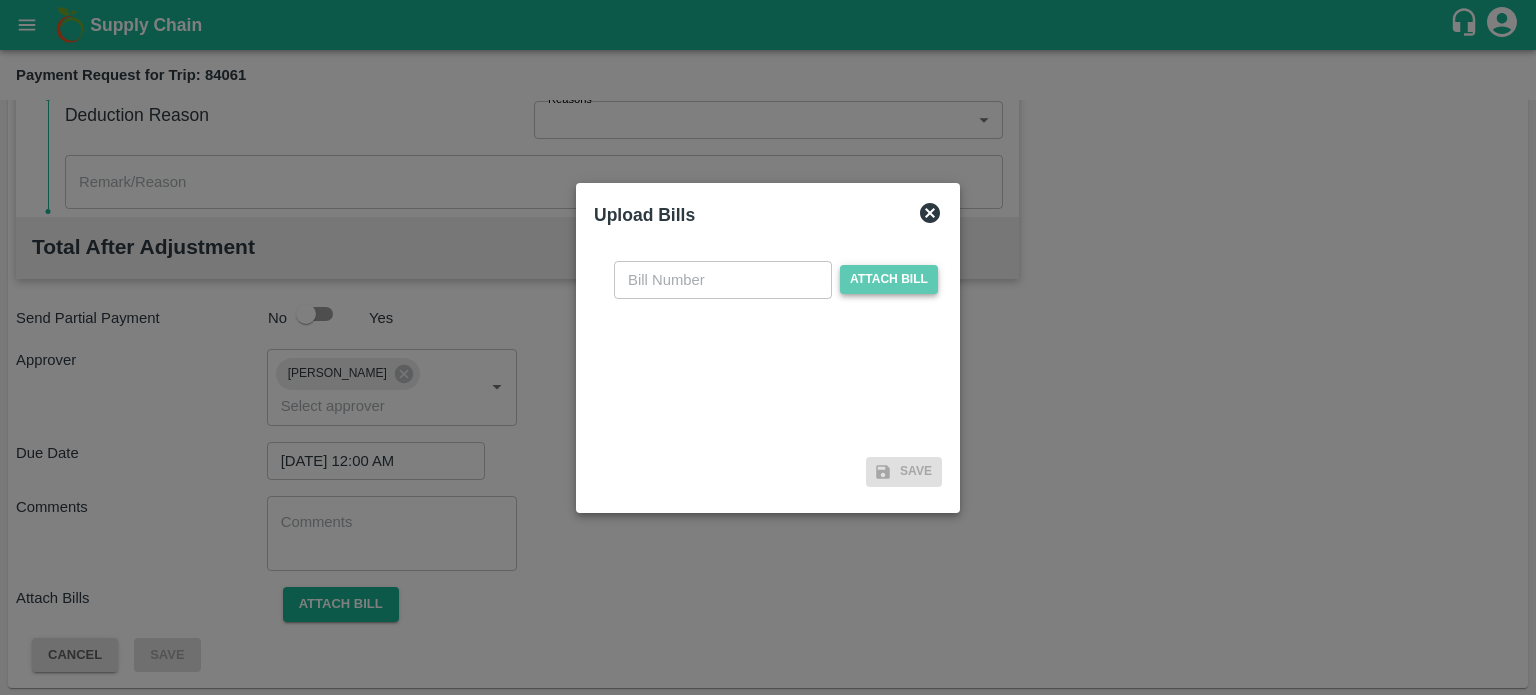 click on "Attach bill" at bounding box center [889, 279] 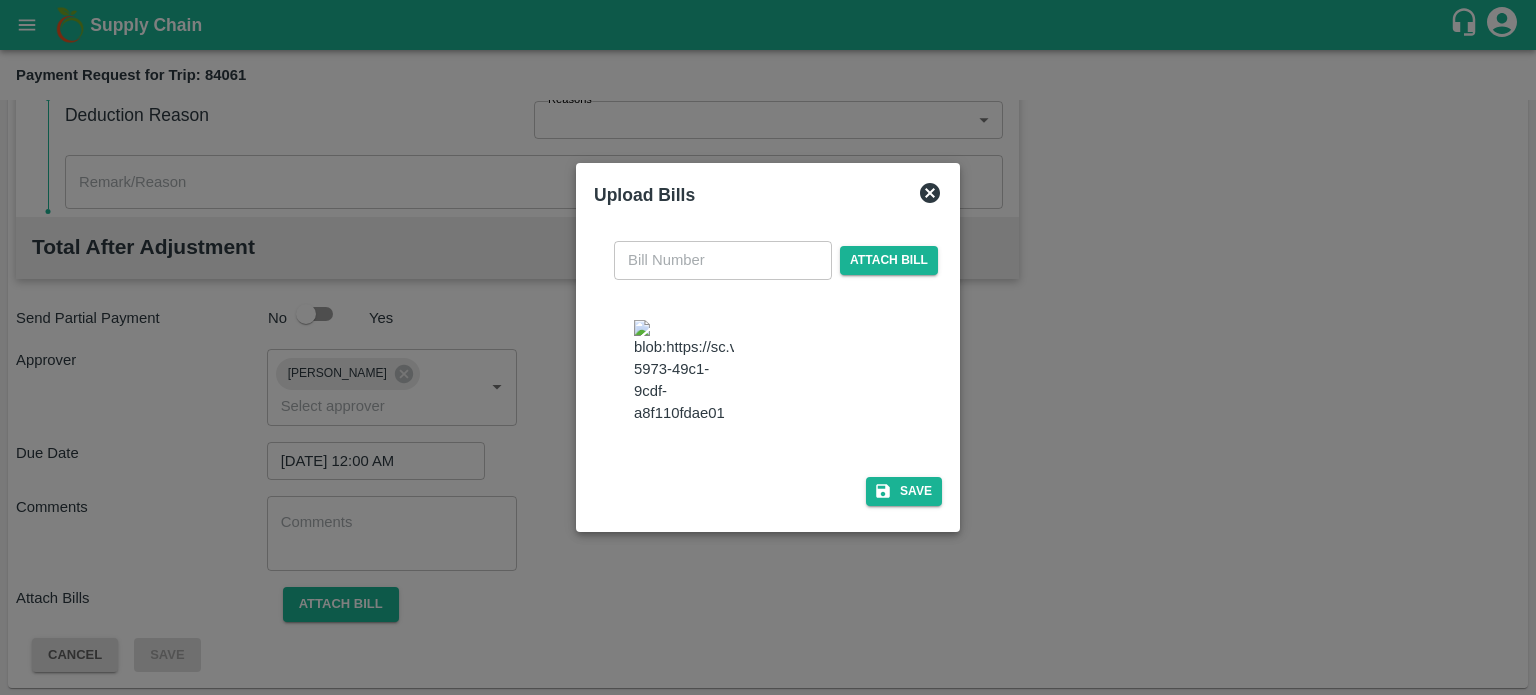 click at bounding box center [684, 372] 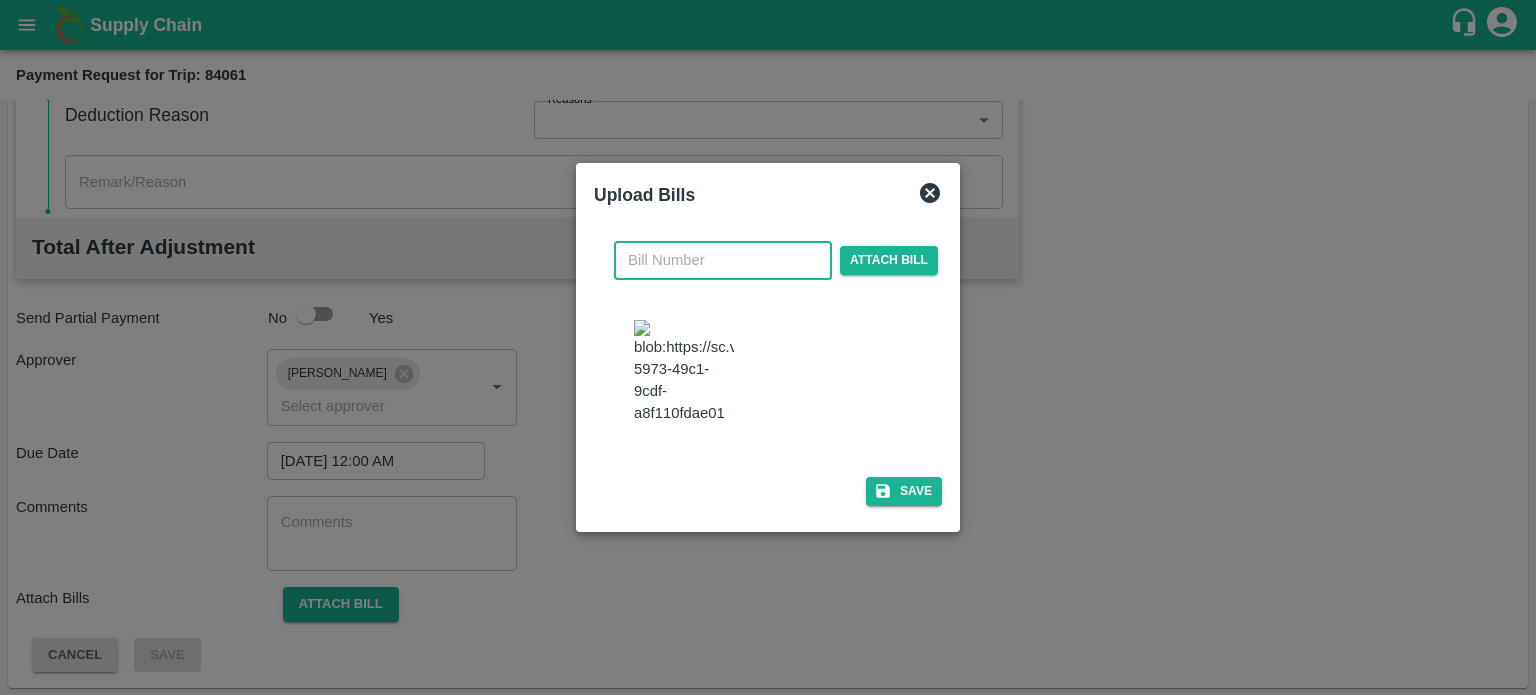 click at bounding box center (723, 260) 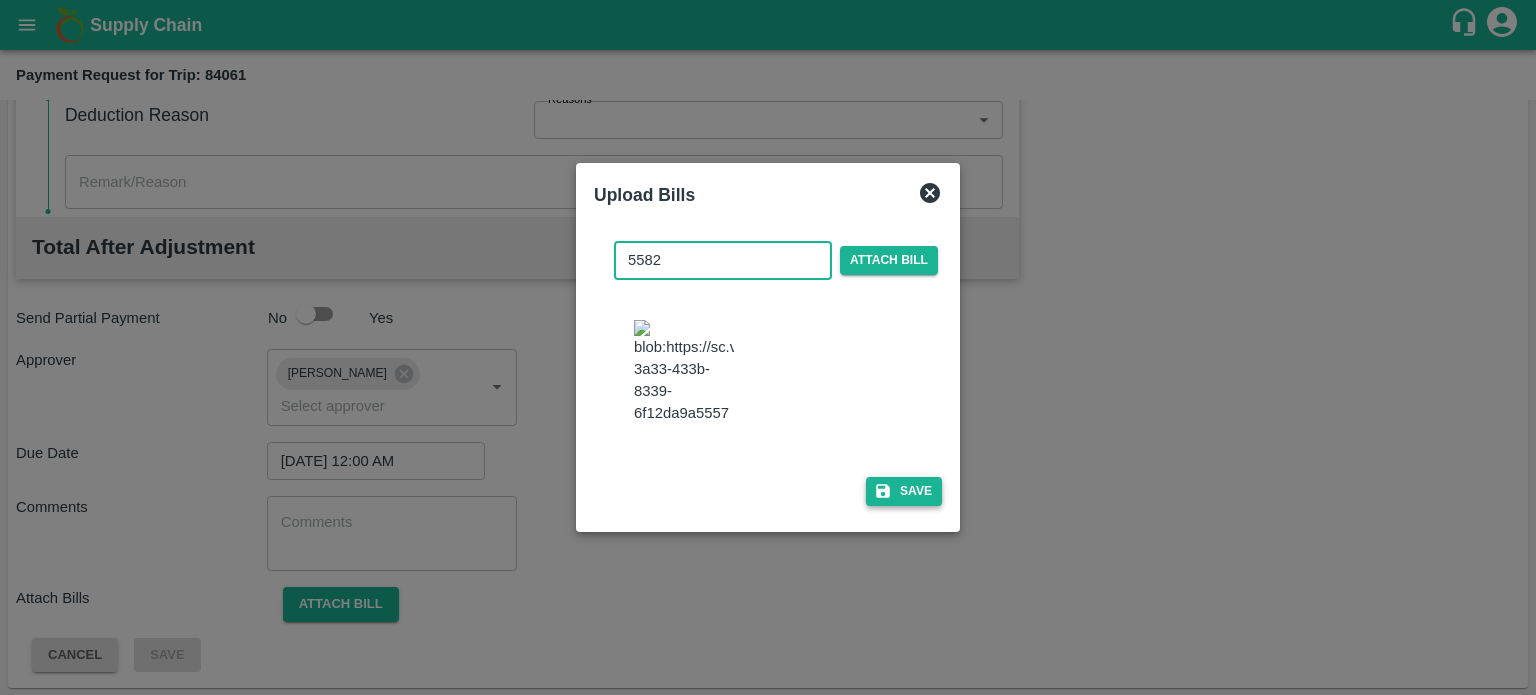 type on "5582" 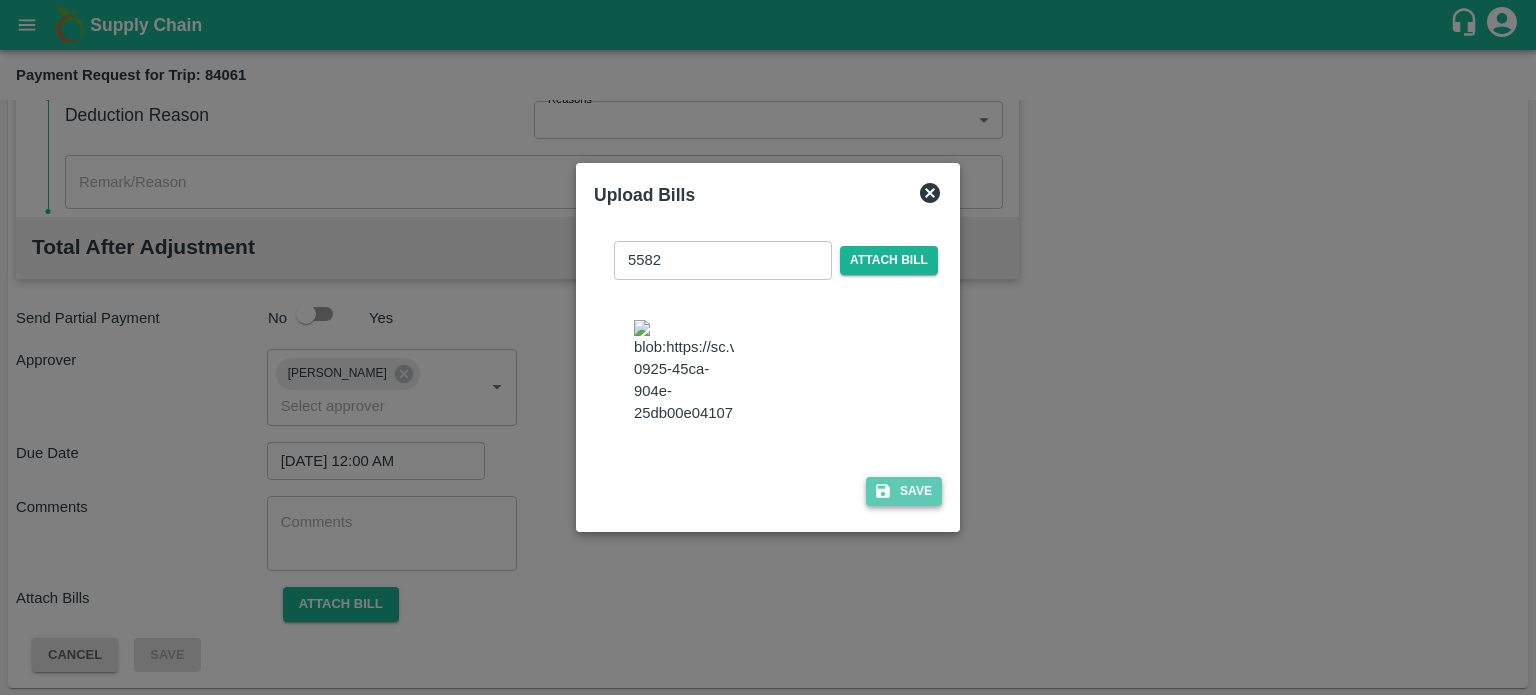 click on "Save" at bounding box center [904, 491] 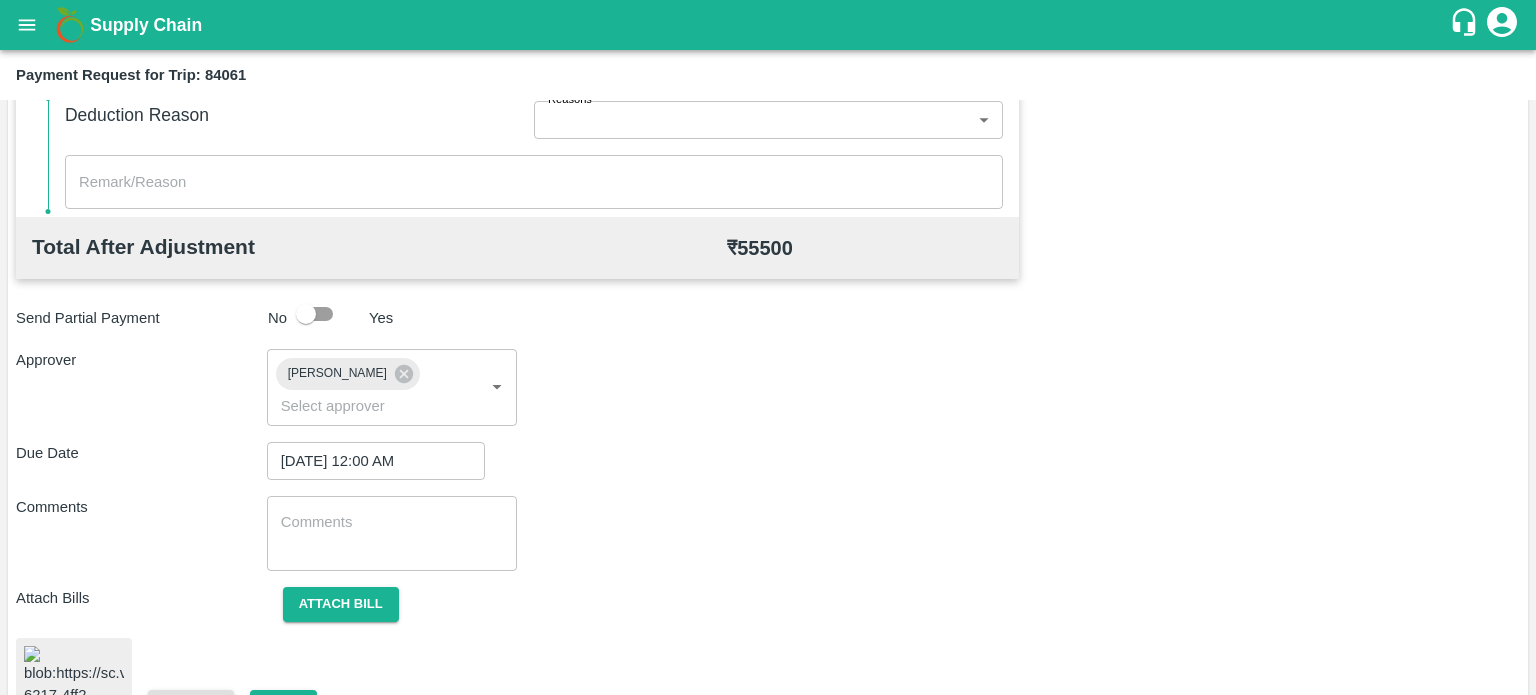 scroll, scrollTop: 962, scrollLeft: 0, axis: vertical 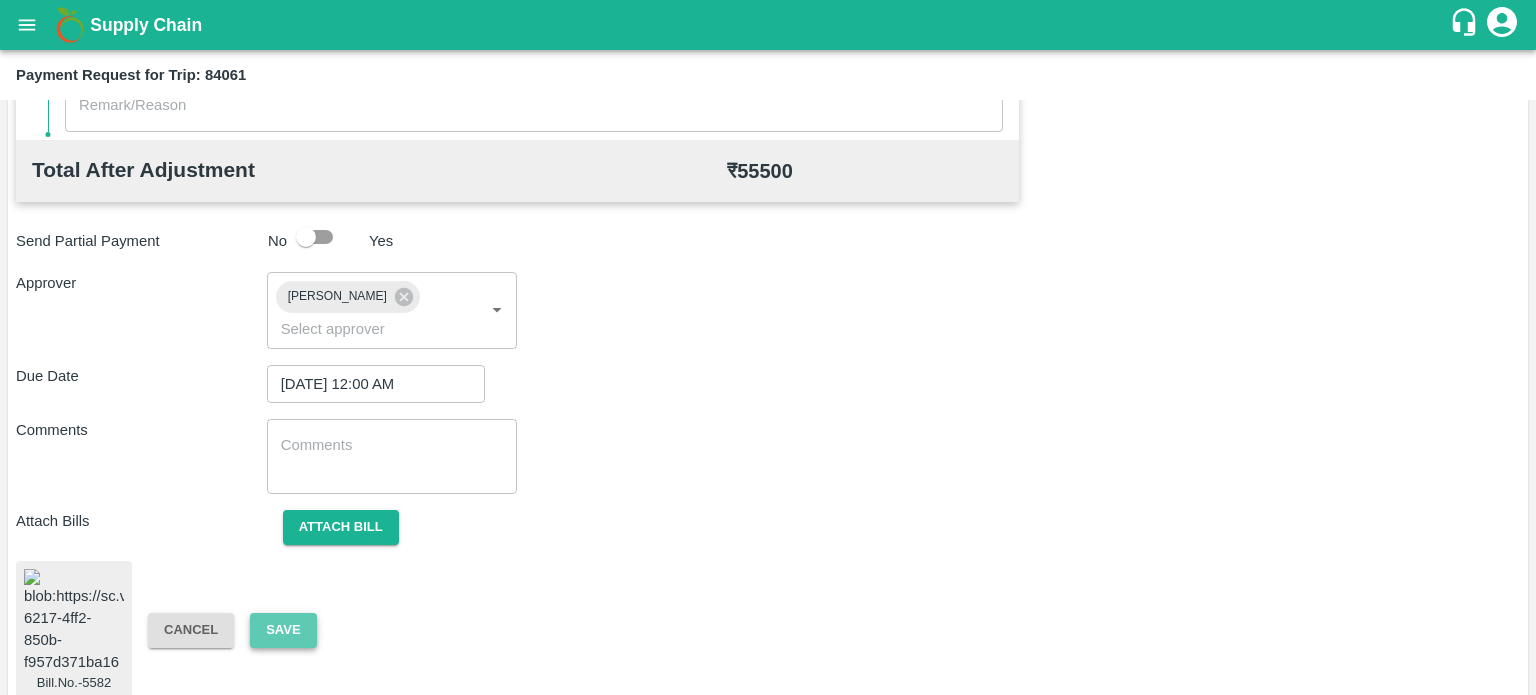 click on "Save" at bounding box center [283, 630] 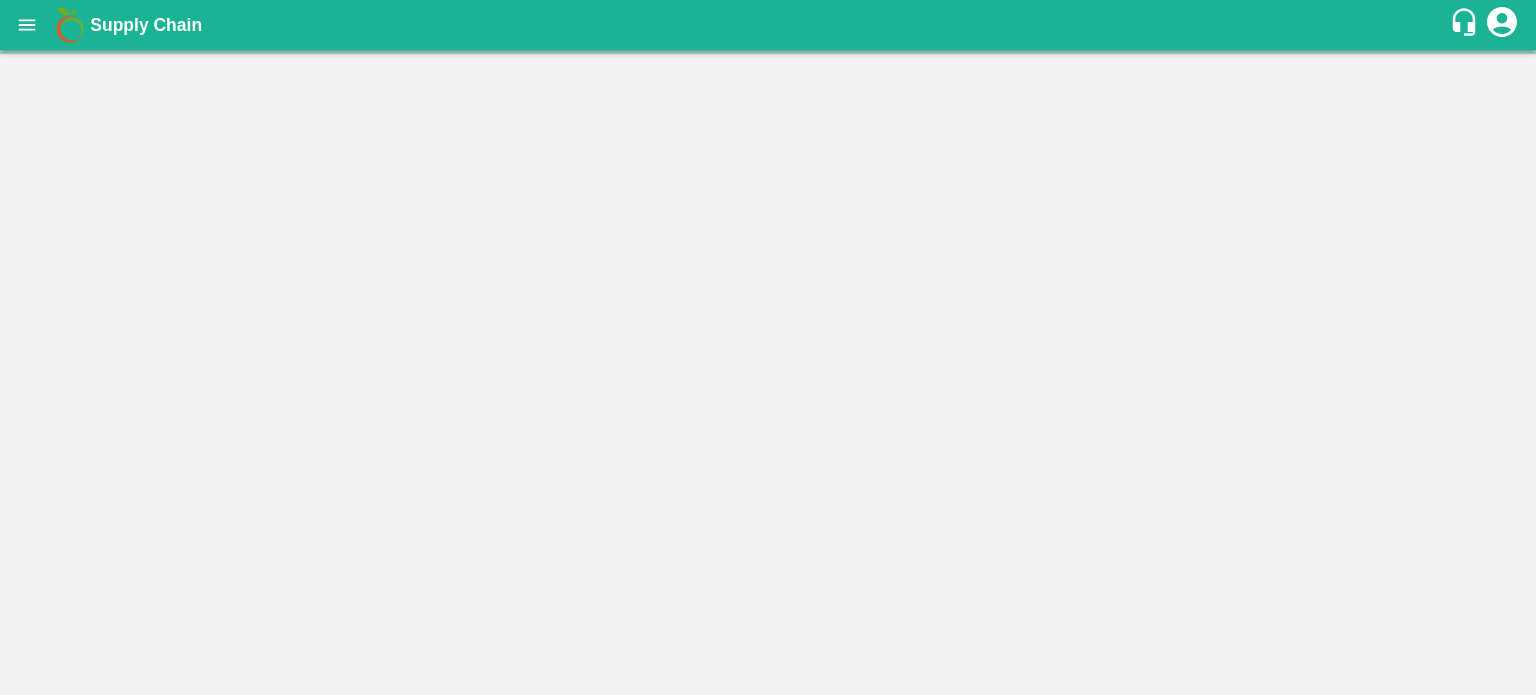 scroll, scrollTop: 0, scrollLeft: 0, axis: both 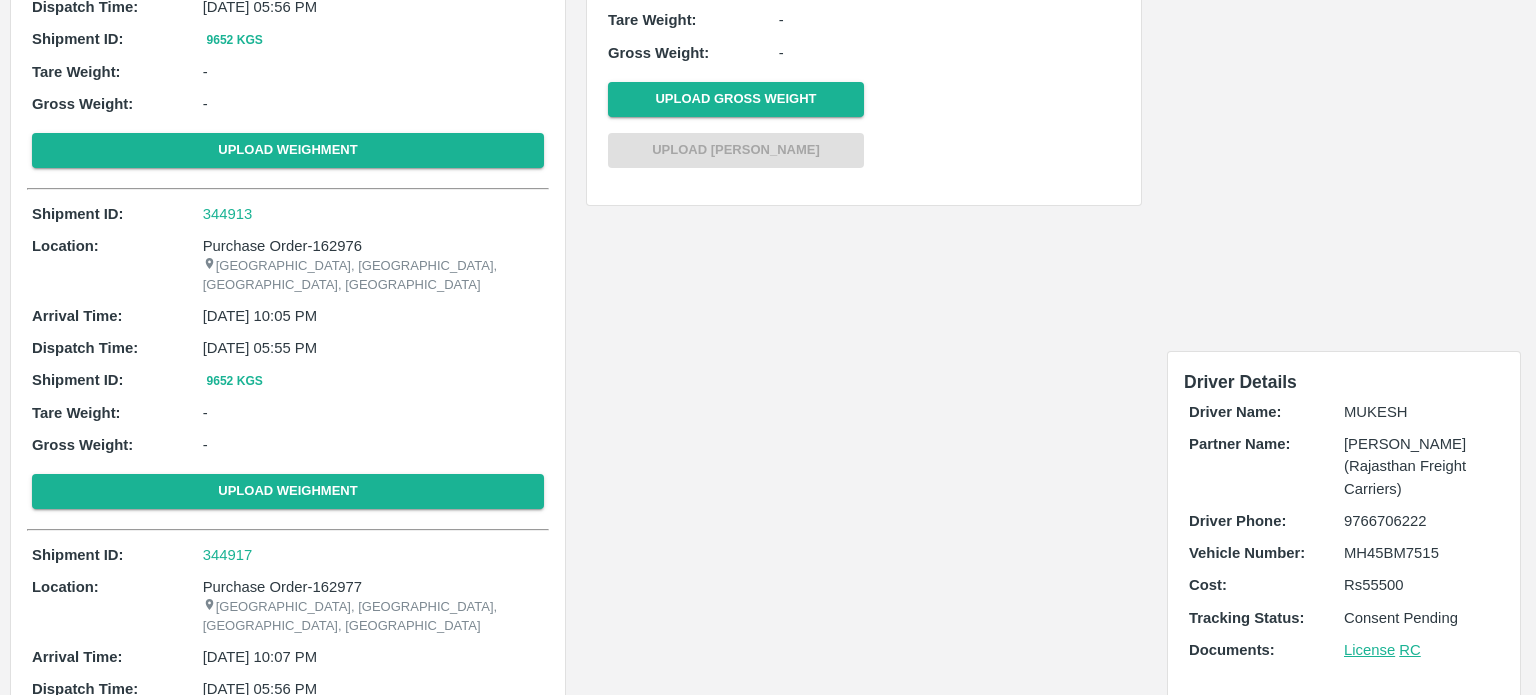 click on "Deliveries Shipment ID: 344910 Location: INIYA FRUITS AND VEGETABLES TC/73,  [PERSON_NAME] FRUITS MARKET KOYAMBEDU, [GEOGRAPHIC_DATA] Sale order: 599458 Arrival Time: Not Yet Arrived Tare Weight: - Gross Weight: - Upload Gross Weight Upload Tare Weight" at bounding box center [864, 679] 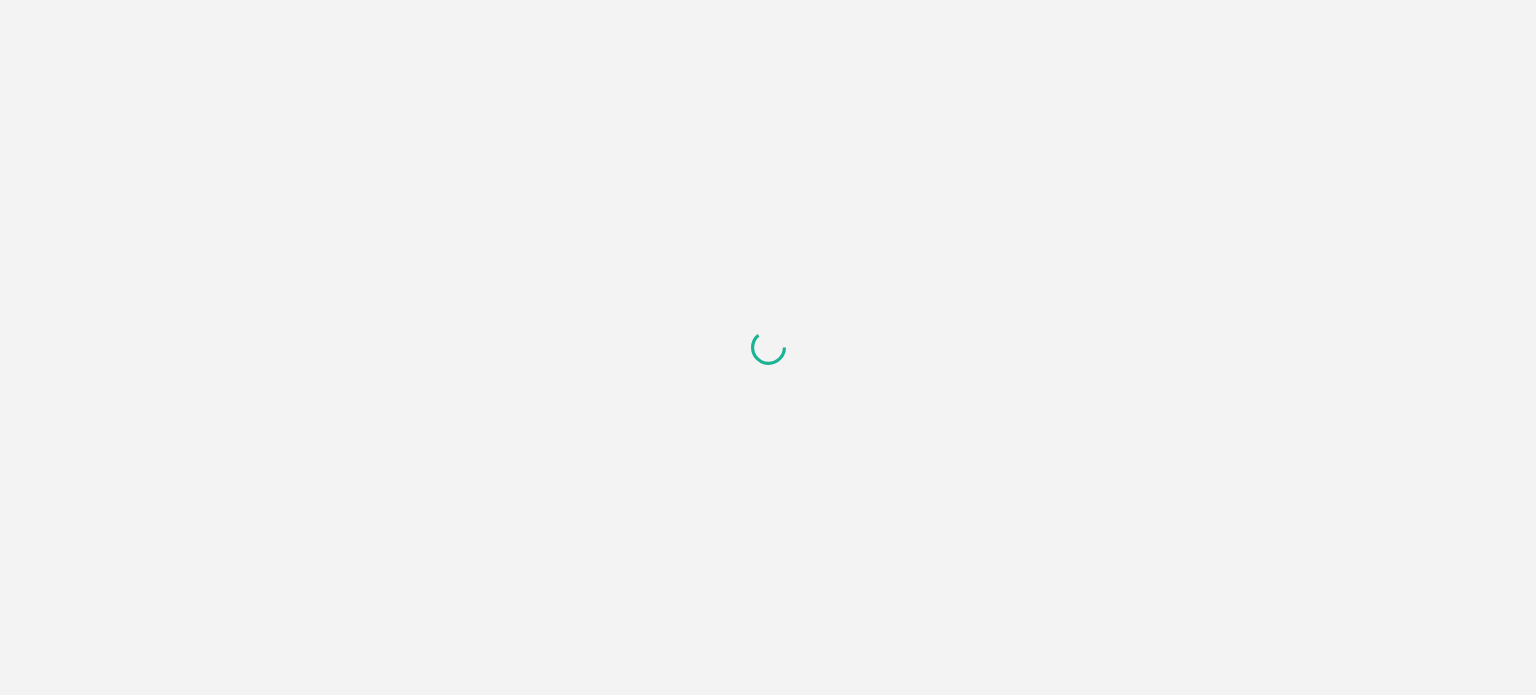 scroll, scrollTop: 0, scrollLeft: 0, axis: both 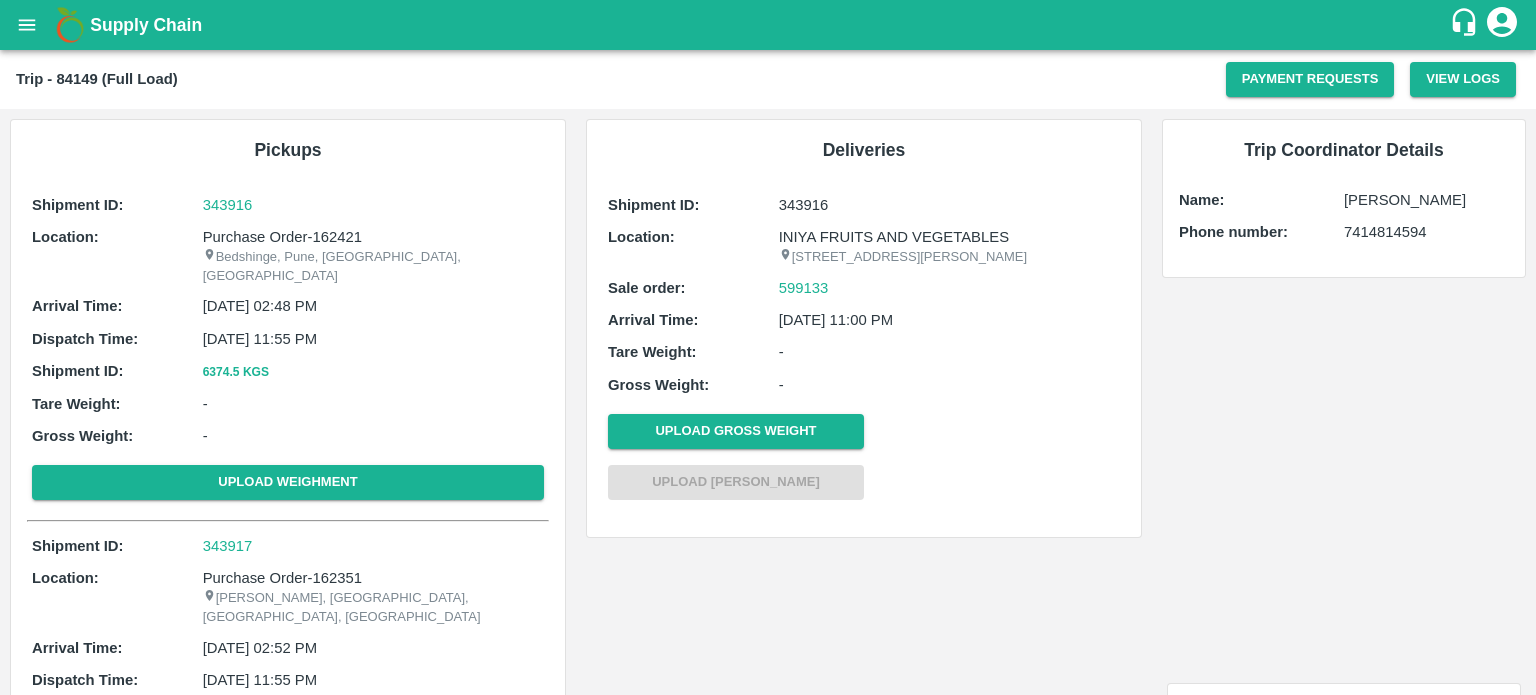 click on "Deliveries Shipment ID: 343916 Location: INIYA FRUITS AND VEGETABLES TC/73,  [PERSON_NAME] FRUITS MARKET KOYAMBEDU, [GEOGRAPHIC_DATA] Sale order: 599133 Arrival Time: [DATE] 11:00 PM Tare Weight: - Gross Weight: - Upload Gross Weight Upload Tare Weight" at bounding box center (864, 1011) 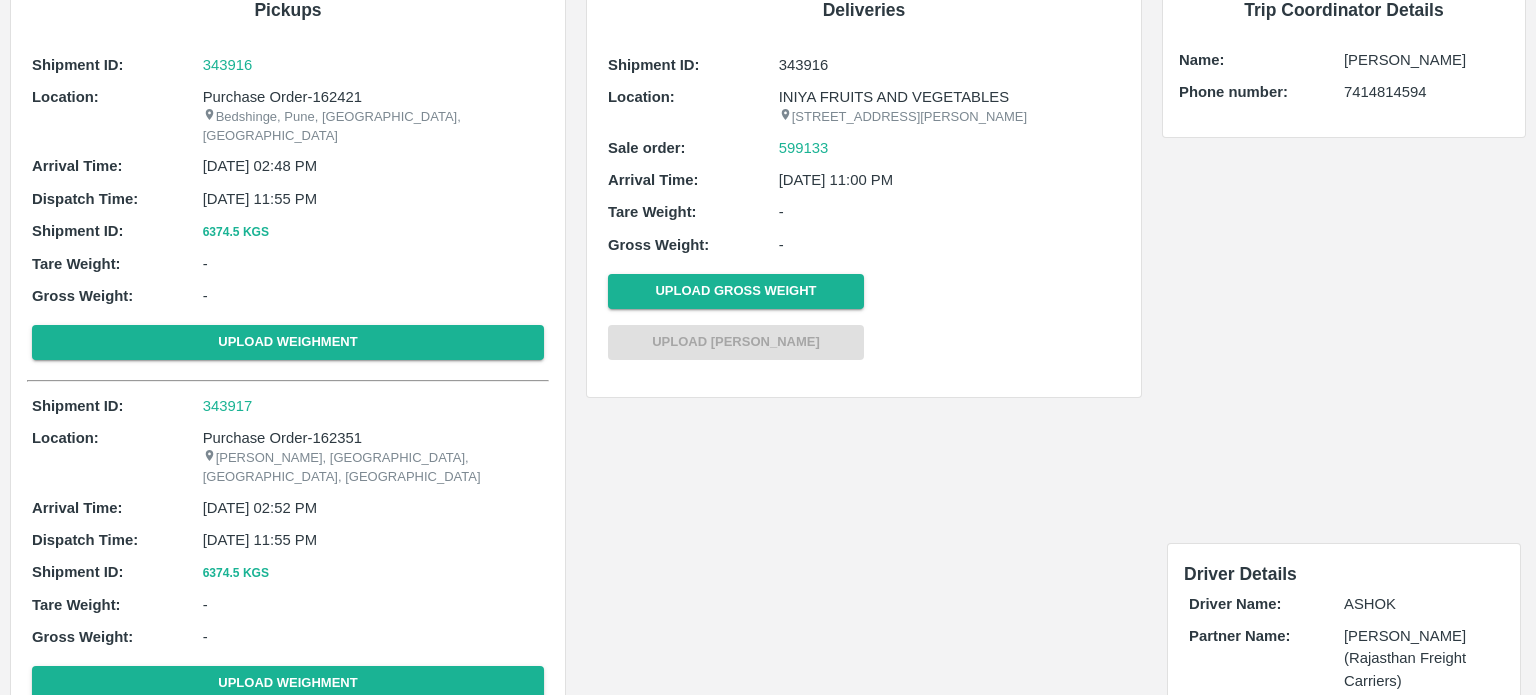 scroll, scrollTop: 0, scrollLeft: 0, axis: both 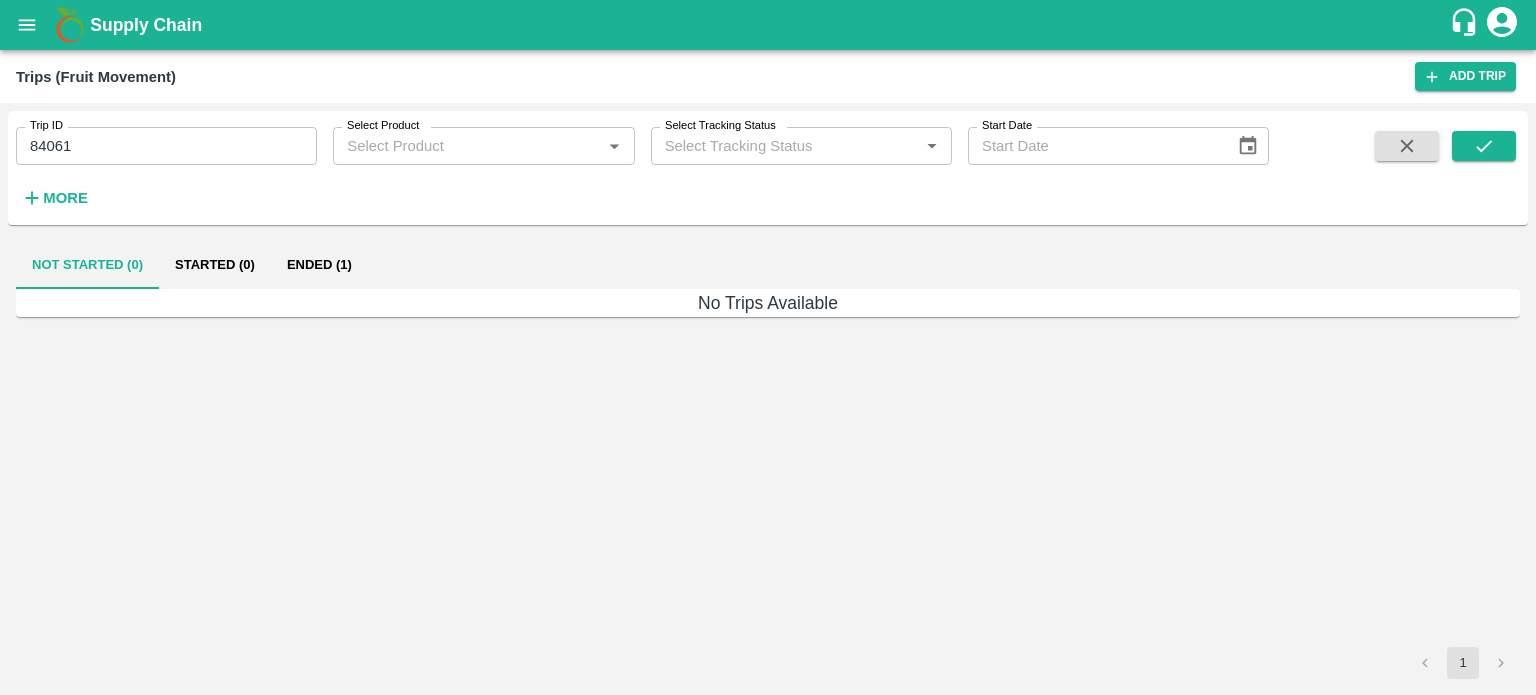 click on "84061" at bounding box center [166, 146] 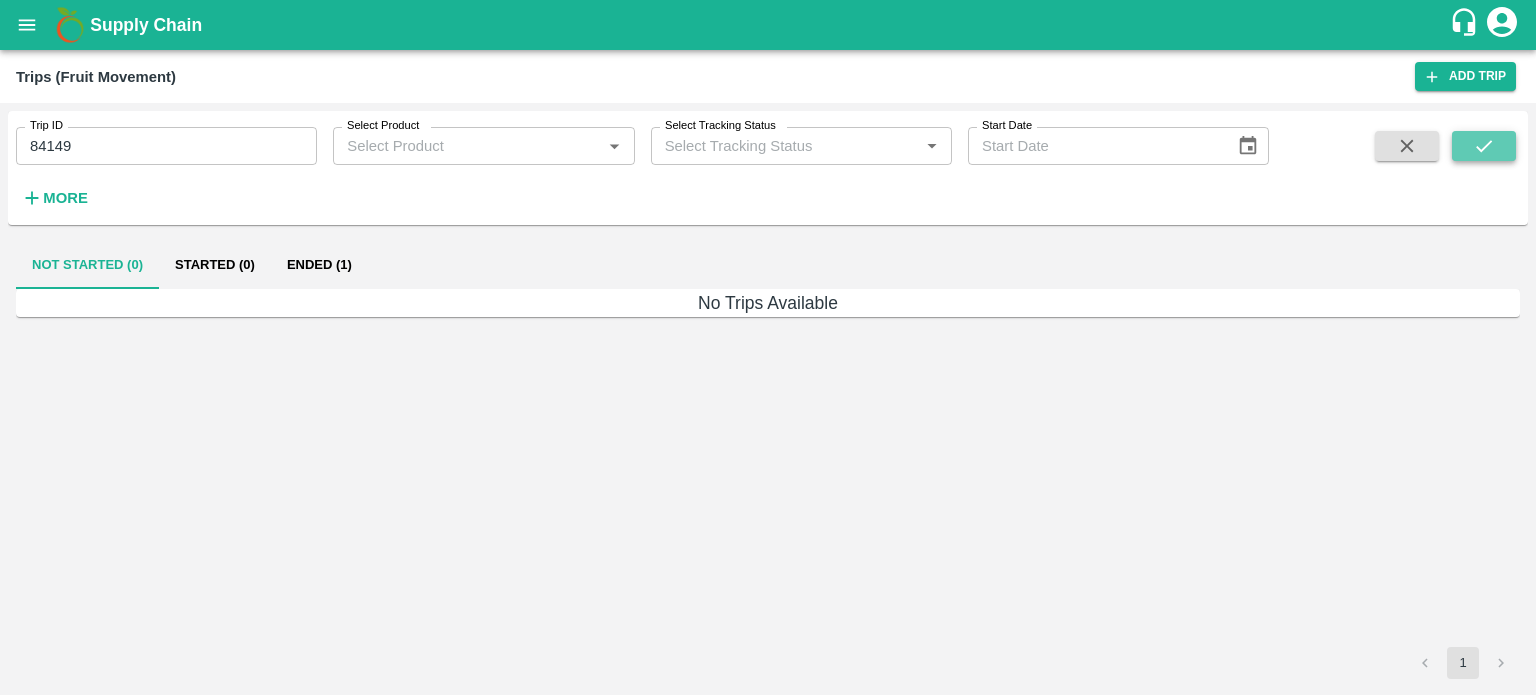 click 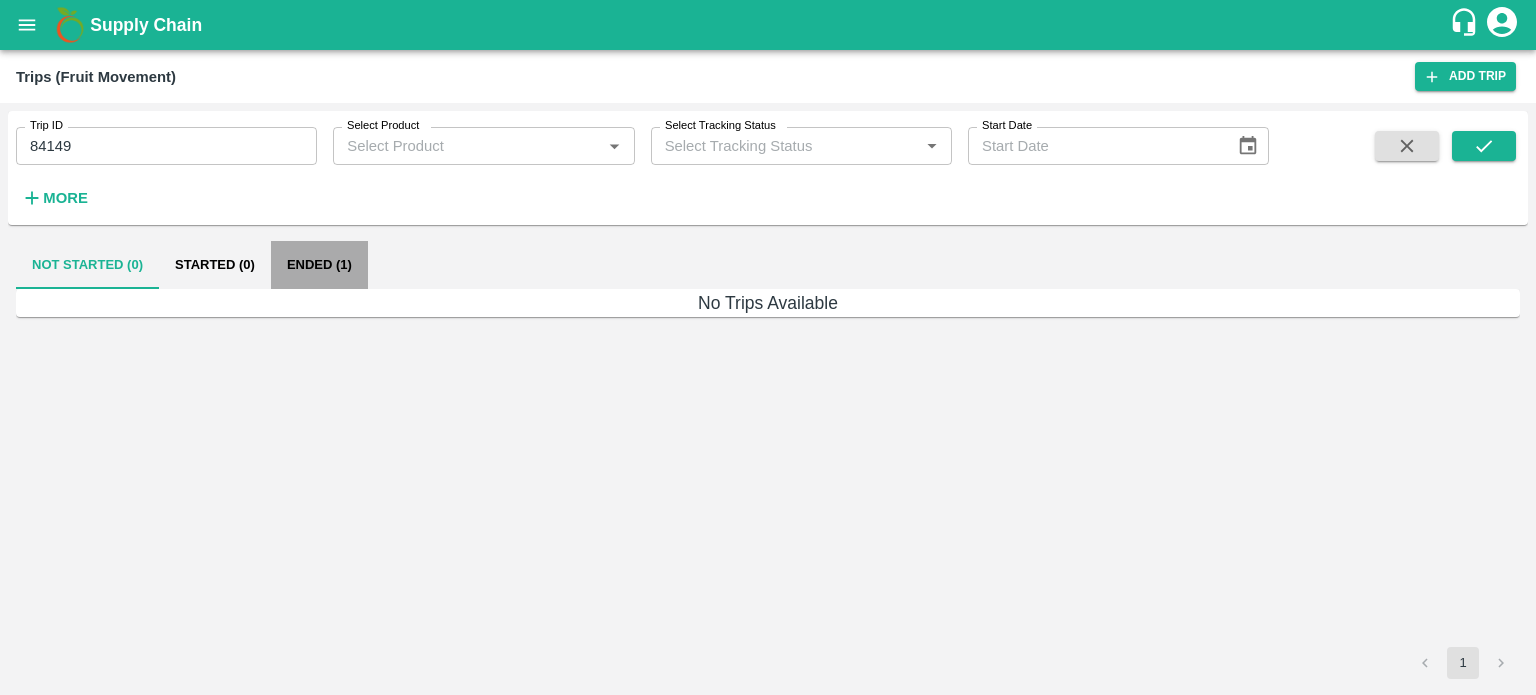 click on "Ended (1)" at bounding box center (319, 265) 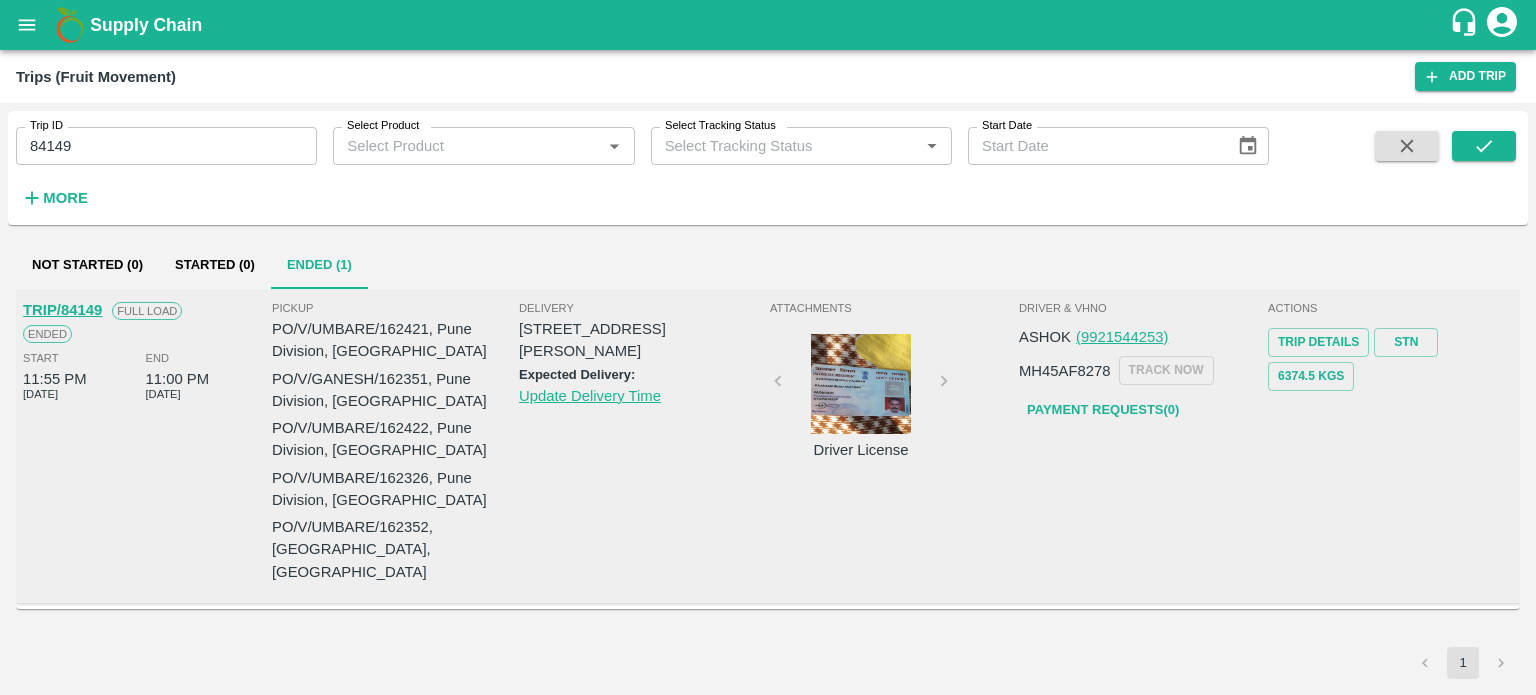click on "Payment Requests( 0 )" at bounding box center [1103, 410] 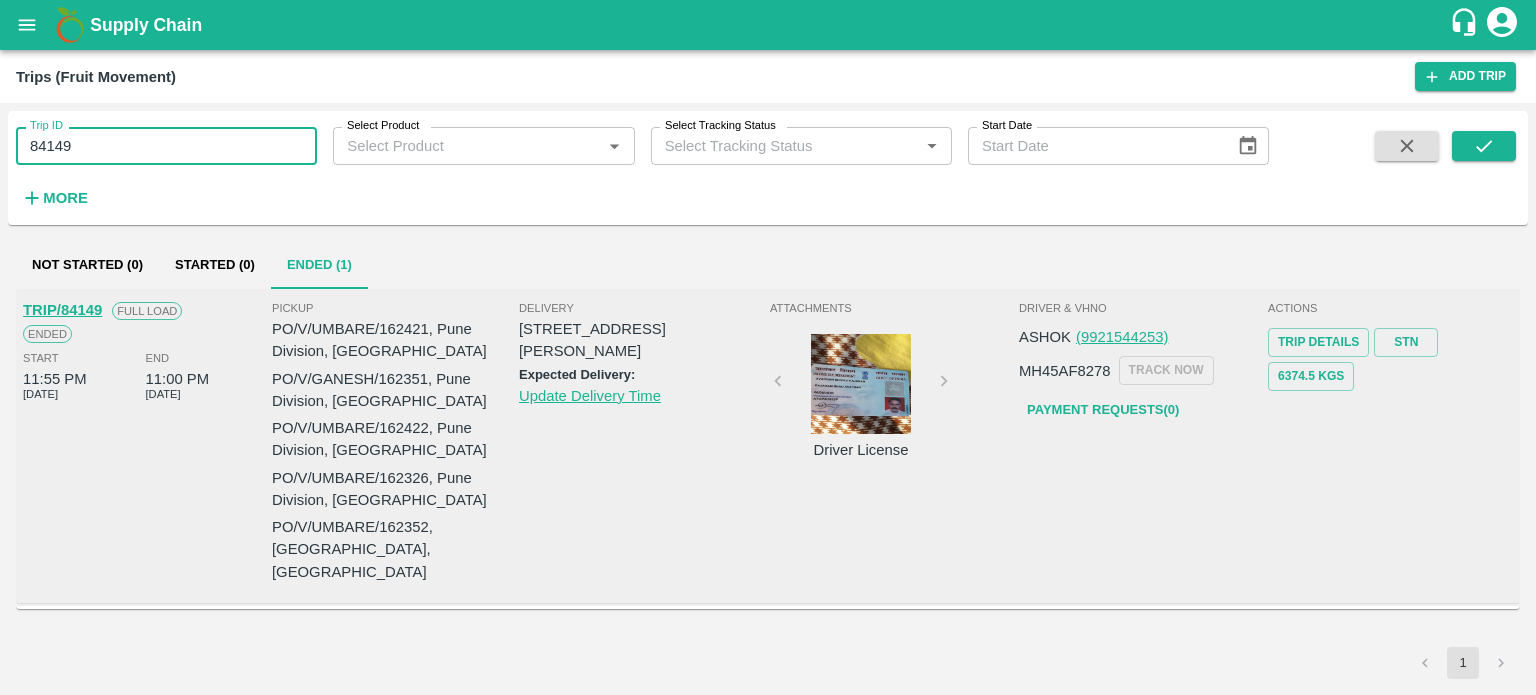 click on "84149" at bounding box center (166, 146) 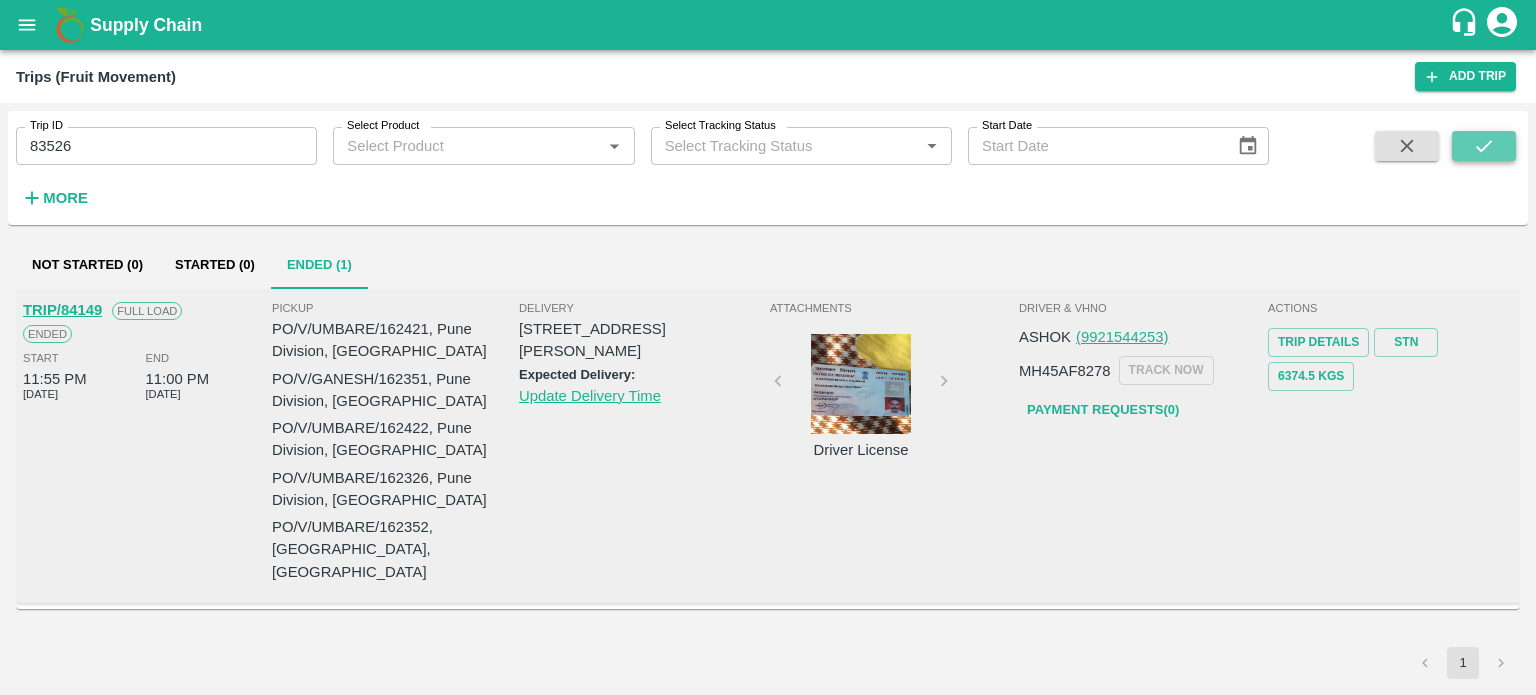 click 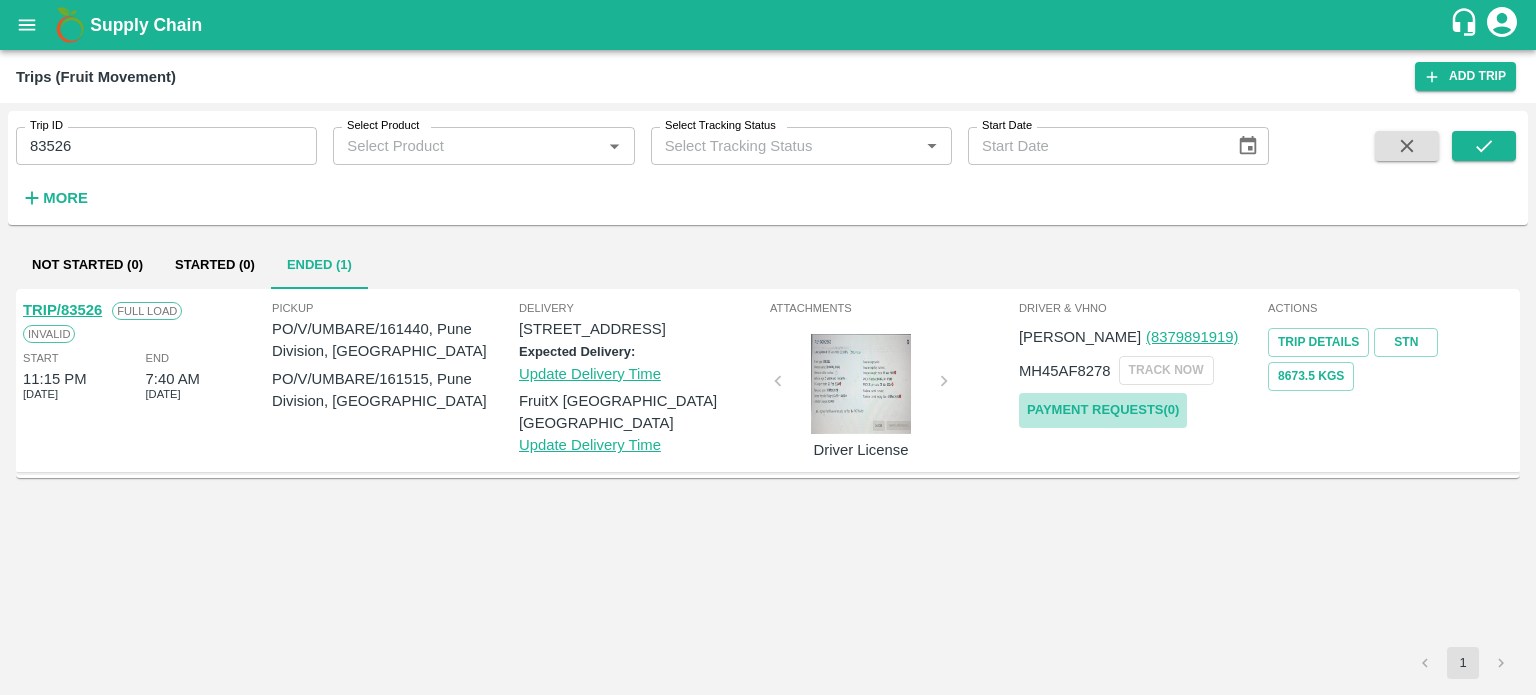 click on "Payment Requests( 0 )" at bounding box center [1103, 410] 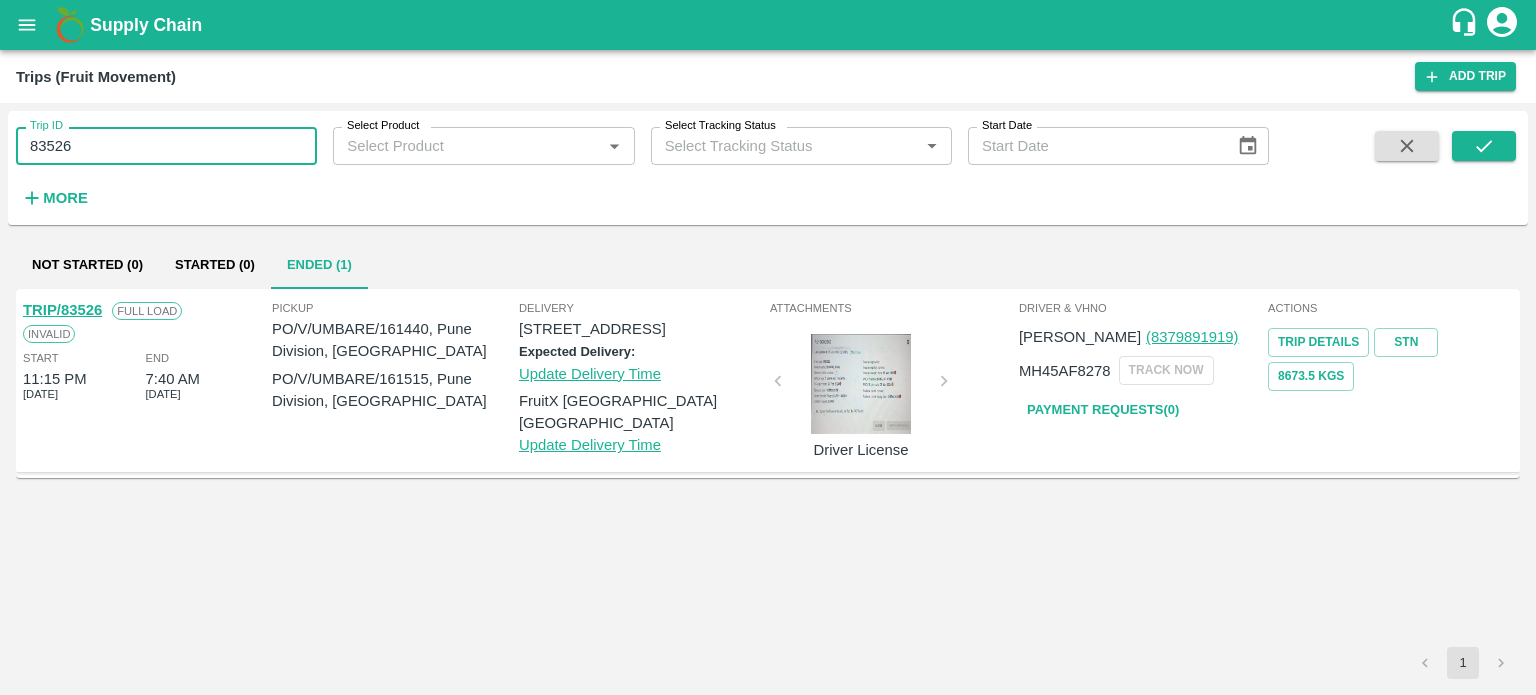 click on "83526" at bounding box center [166, 146] 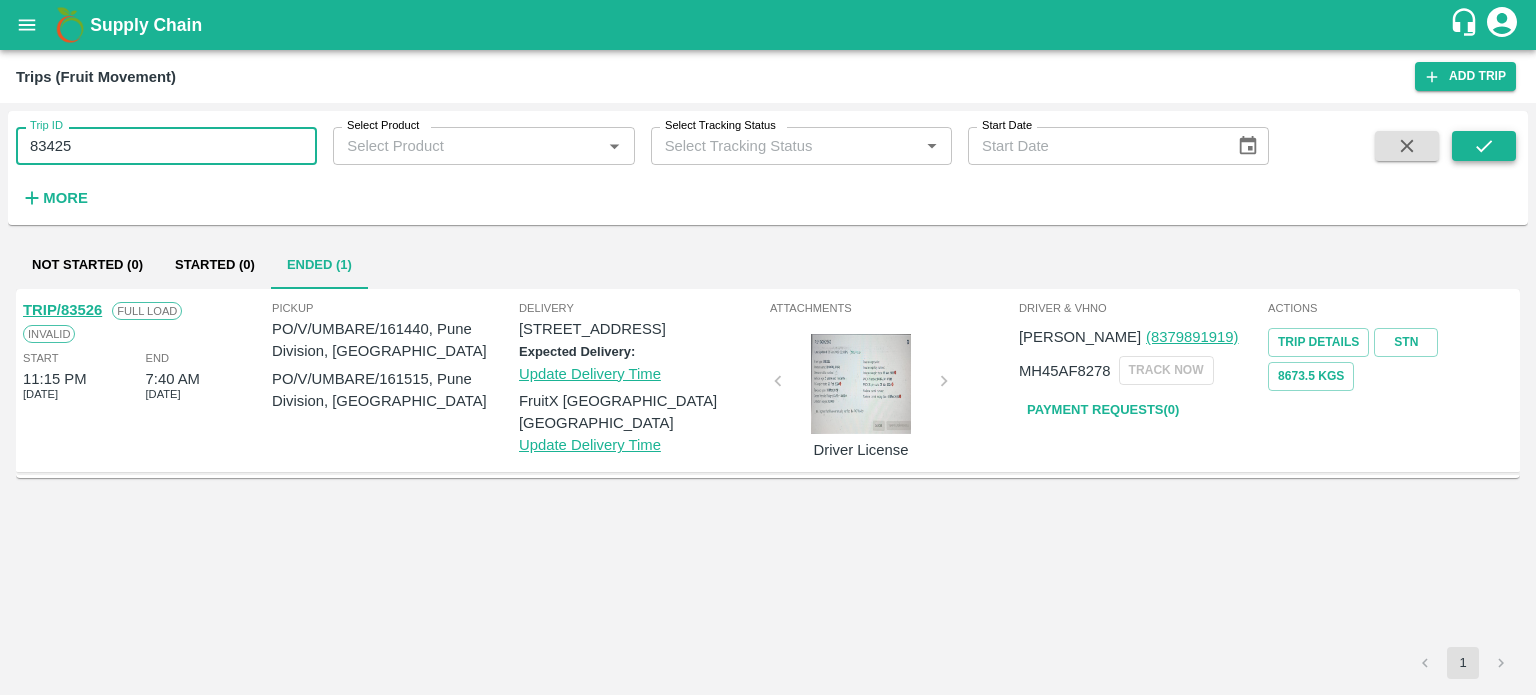 type on "83425" 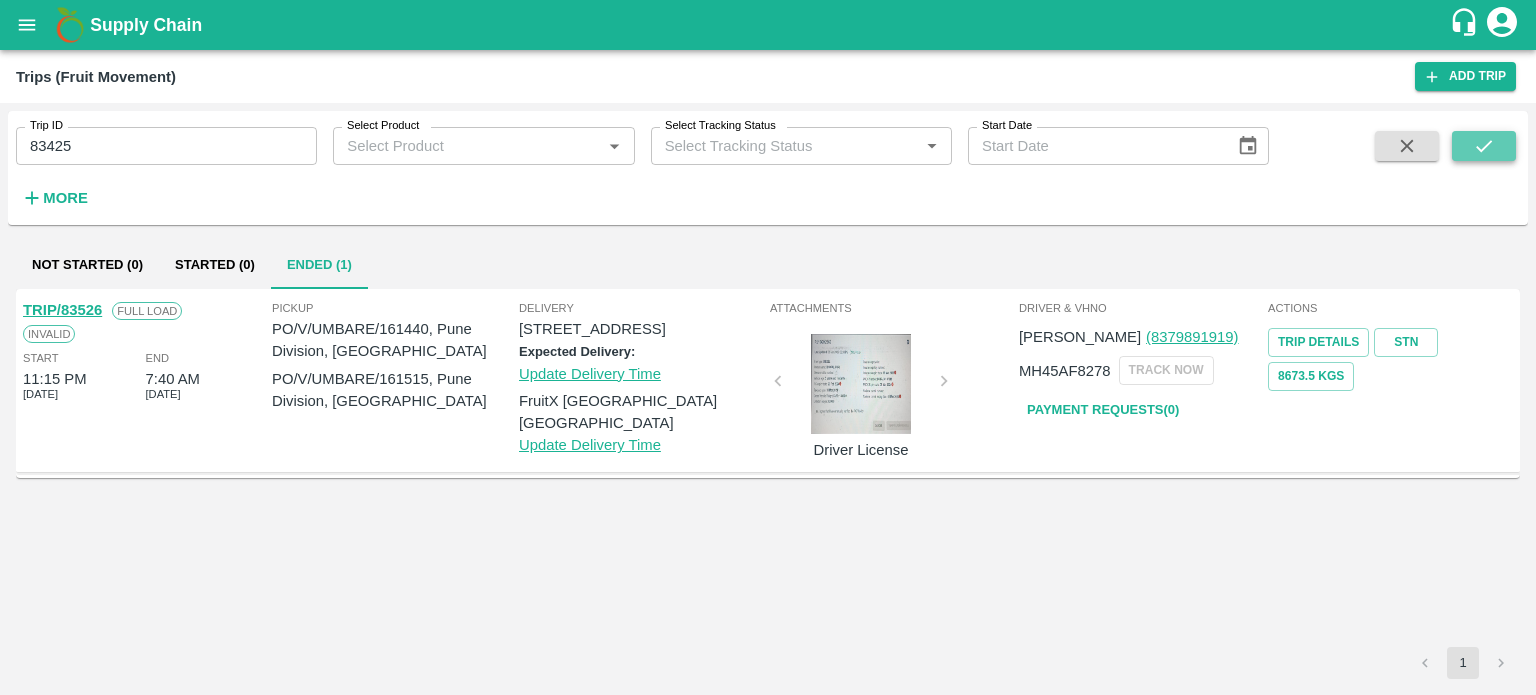 click 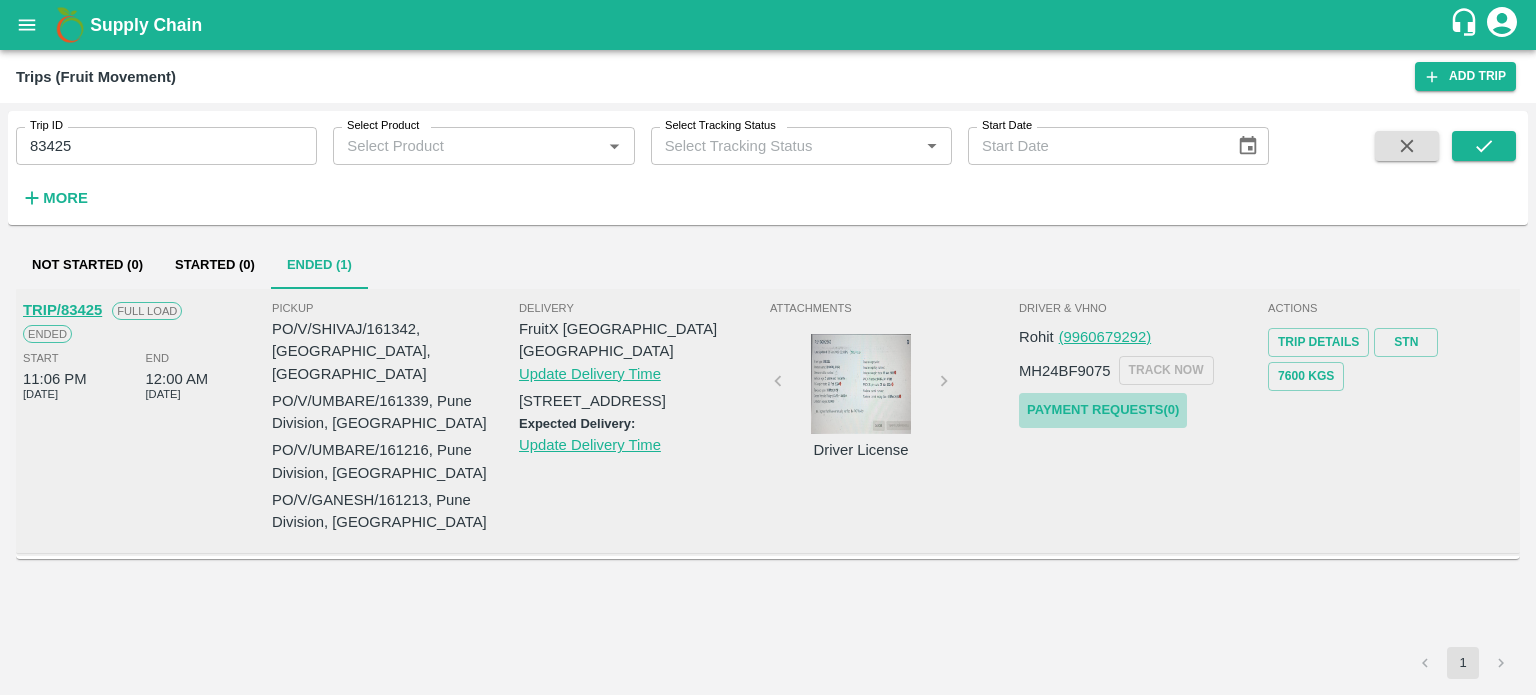 click on "Payment Requests( 0 )" at bounding box center (1103, 410) 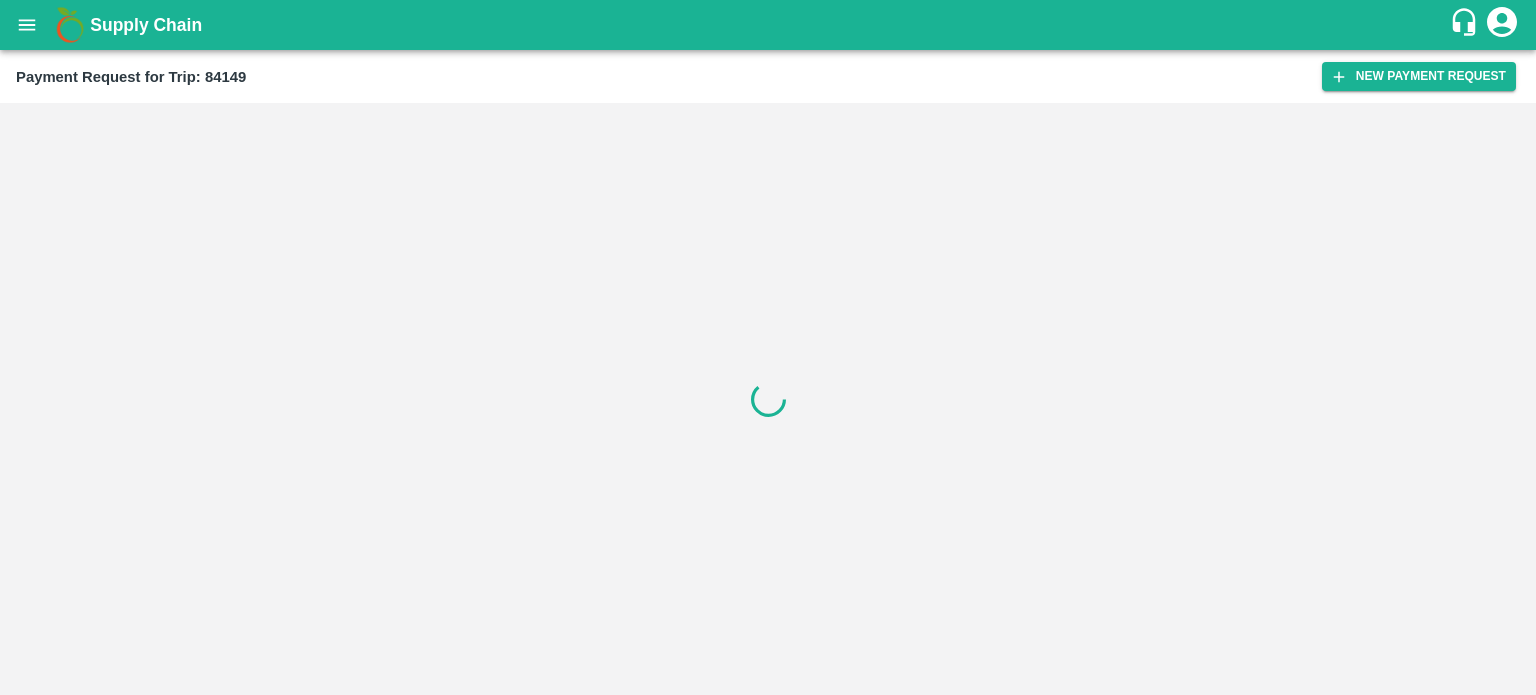 scroll, scrollTop: 0, scrollLeft: 0, axis: both 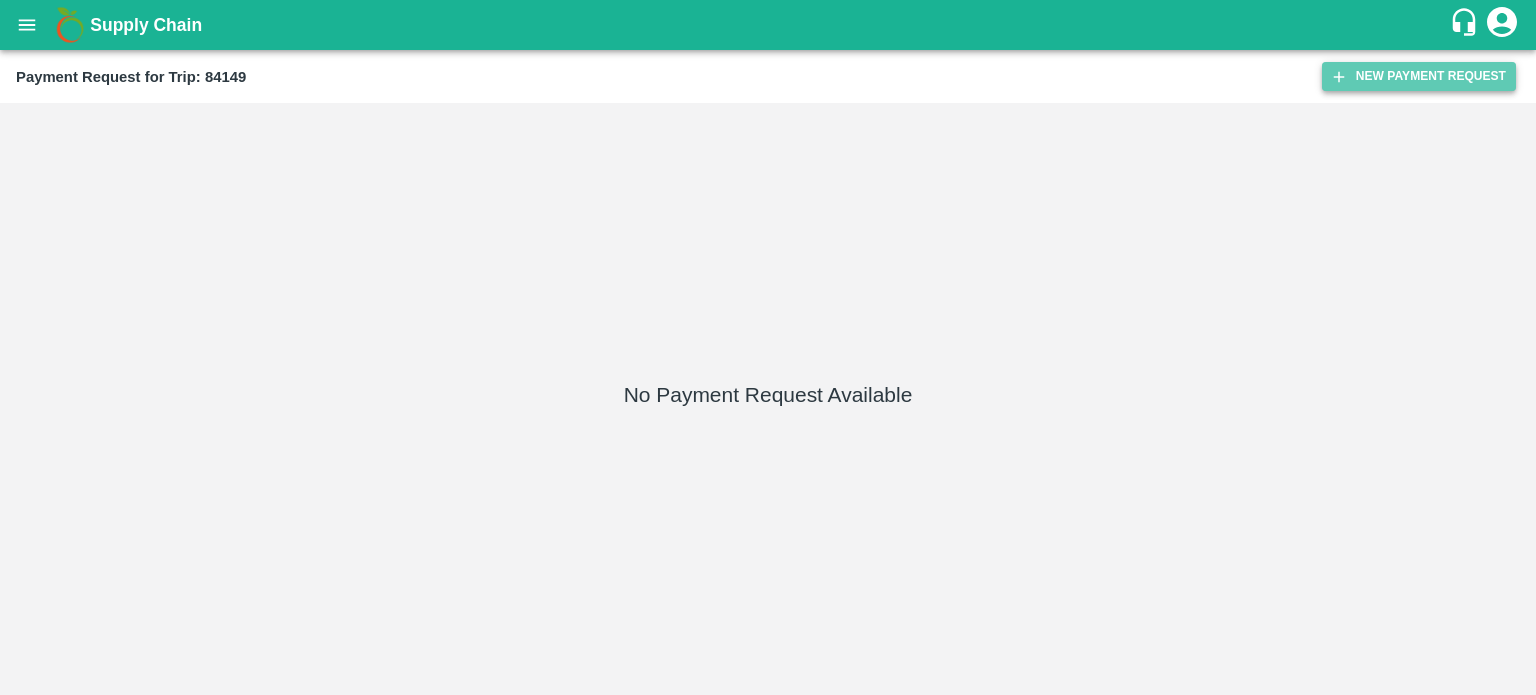 click on "New Payment Request" at bounding box center [1419, 76] 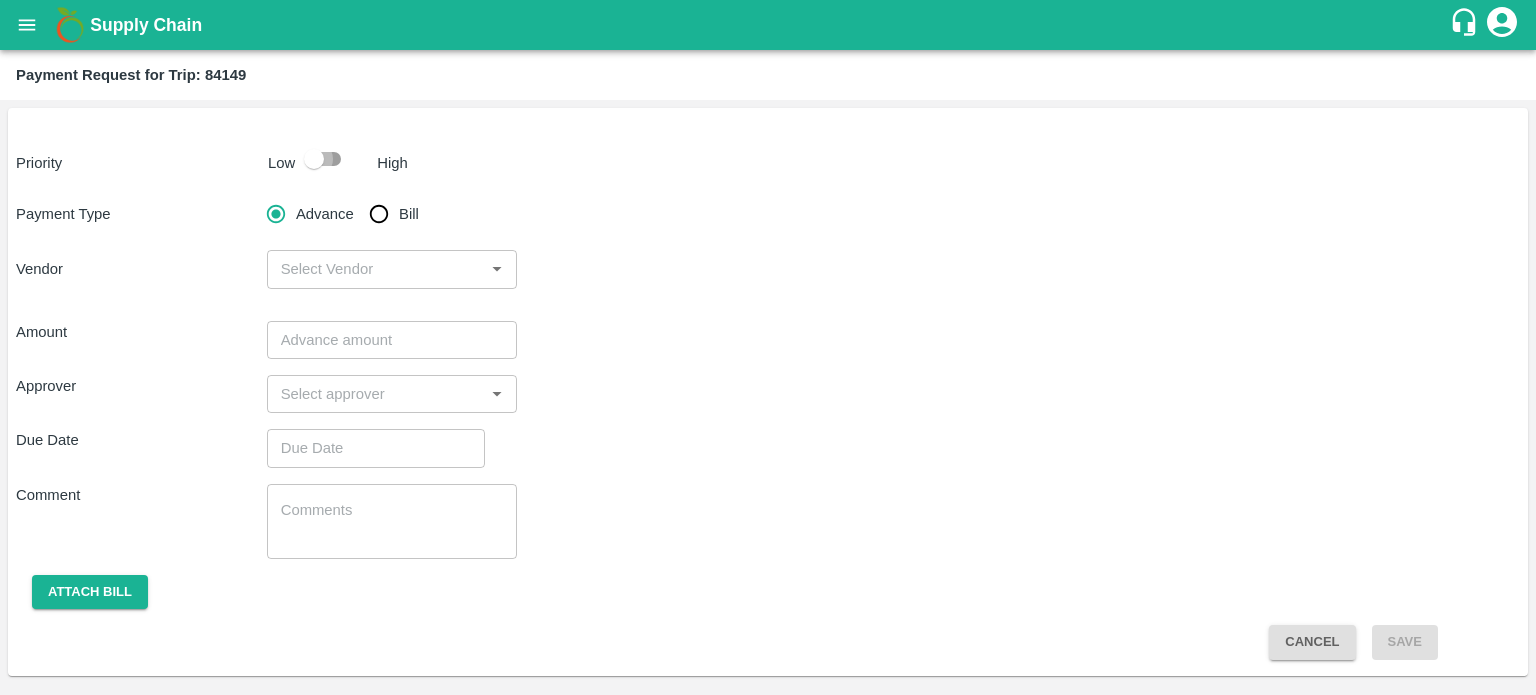 click at bounding box center [314, 159] 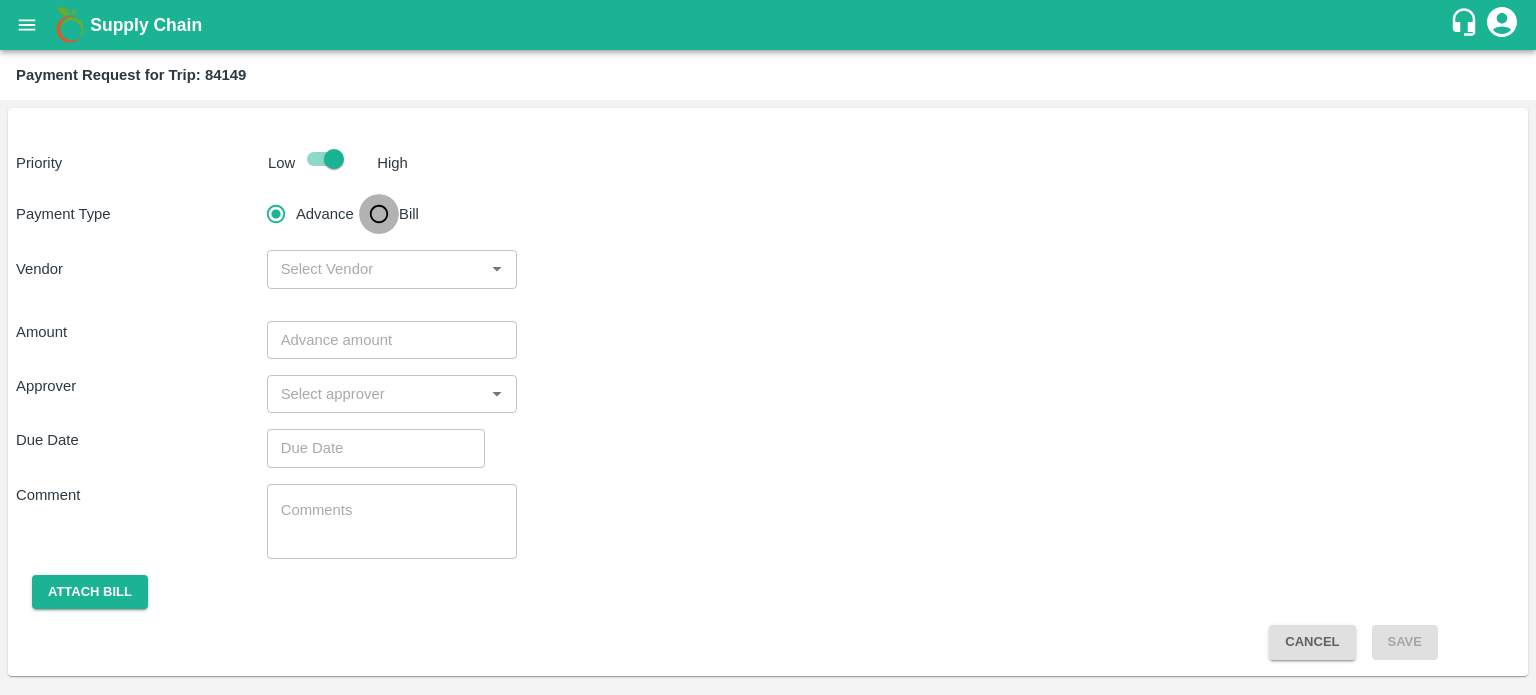 click on "Bill" at bounding box center (379, 214) 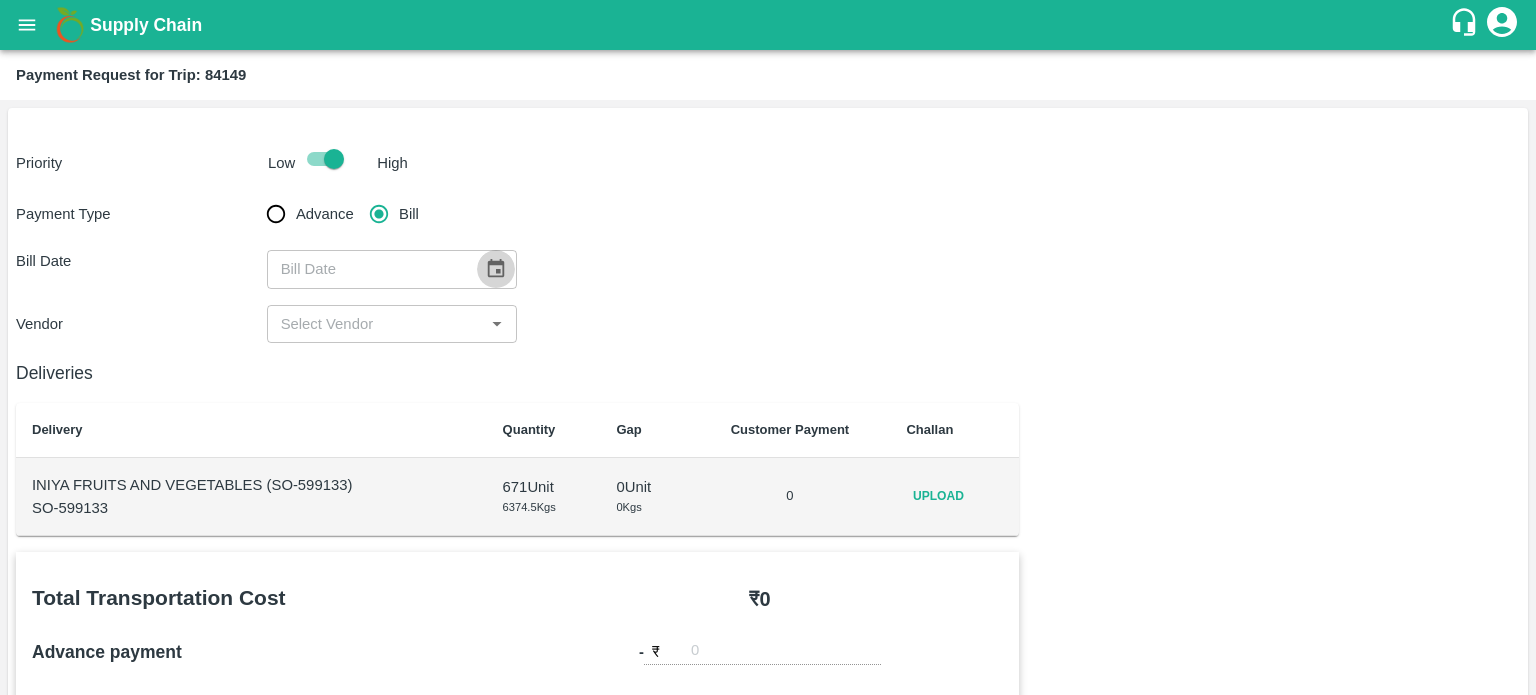 click 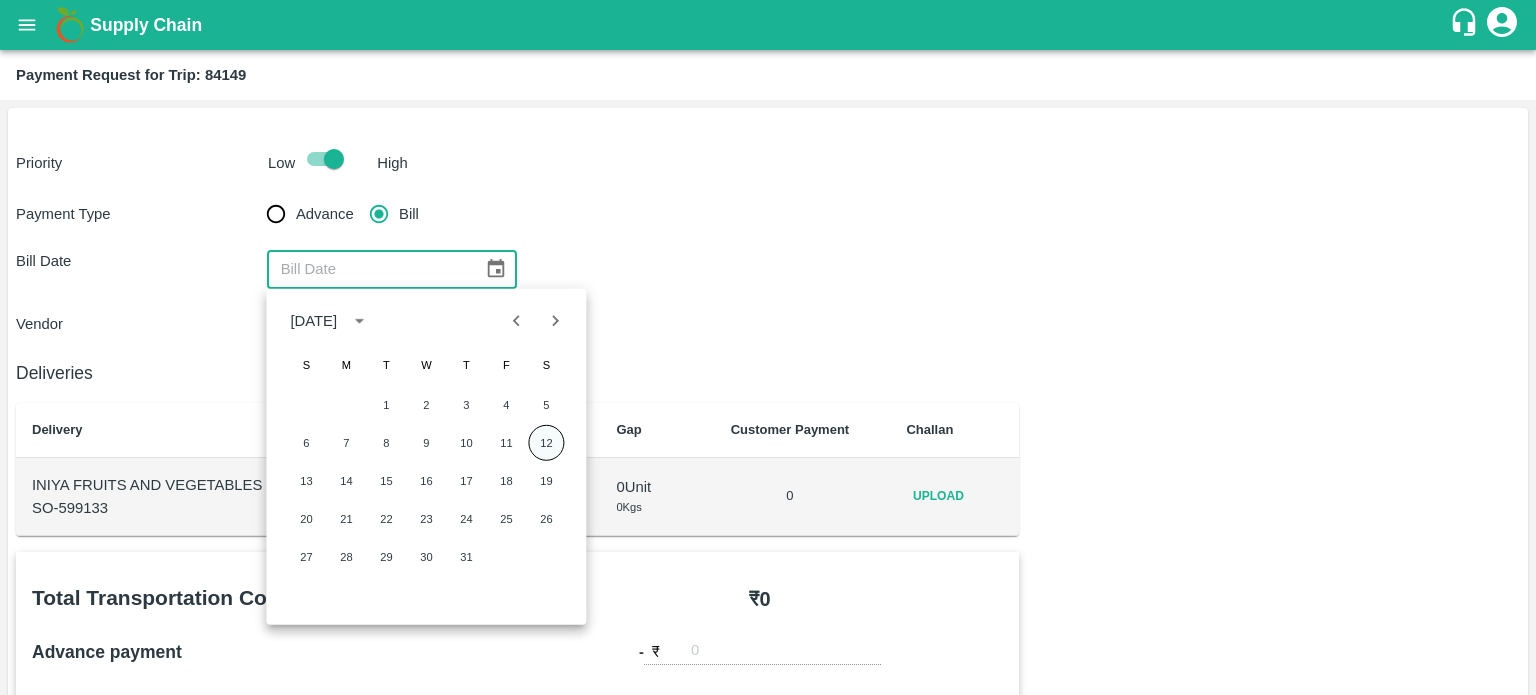 click on "12" at bounding box center [546, 443] 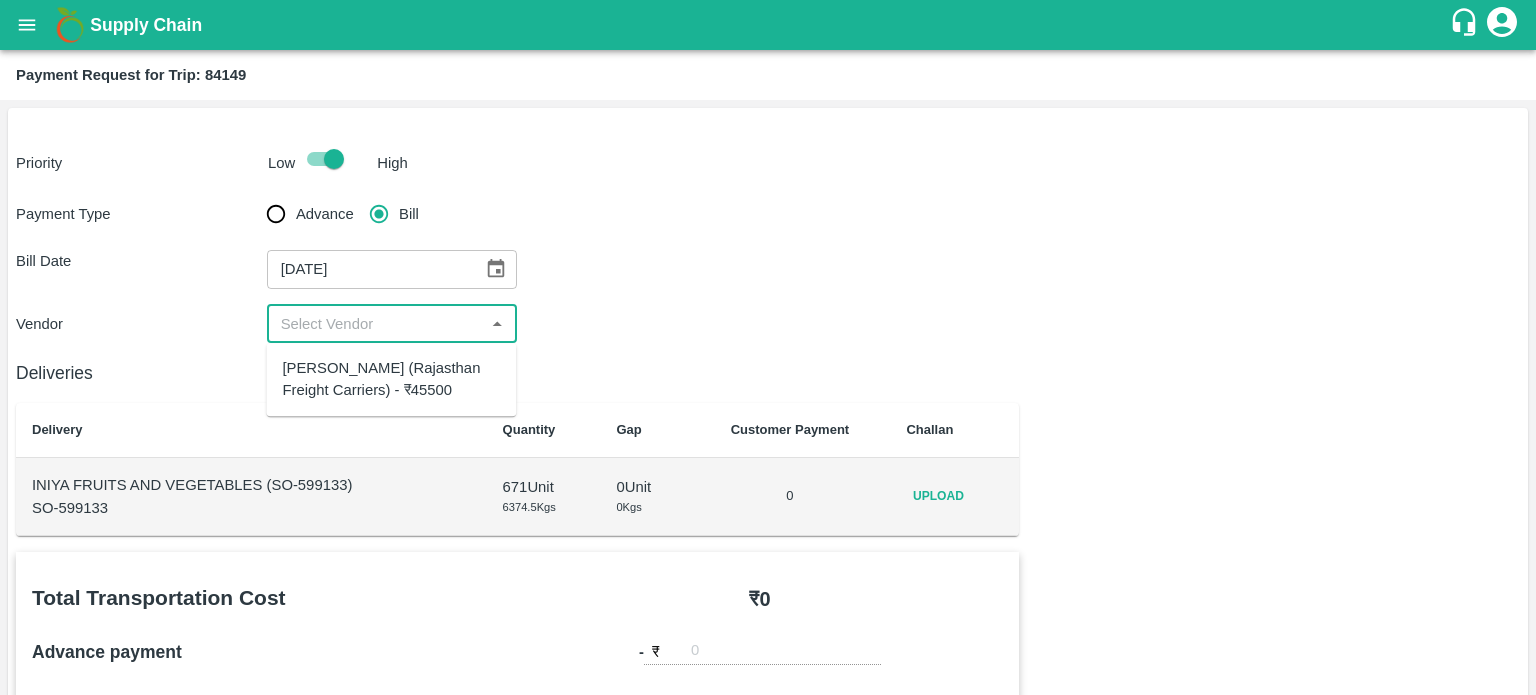 drag, startPoint x: 378, startPoint y: 321, endPoint x: 396, endPoint y: 391, distance: 72.277245 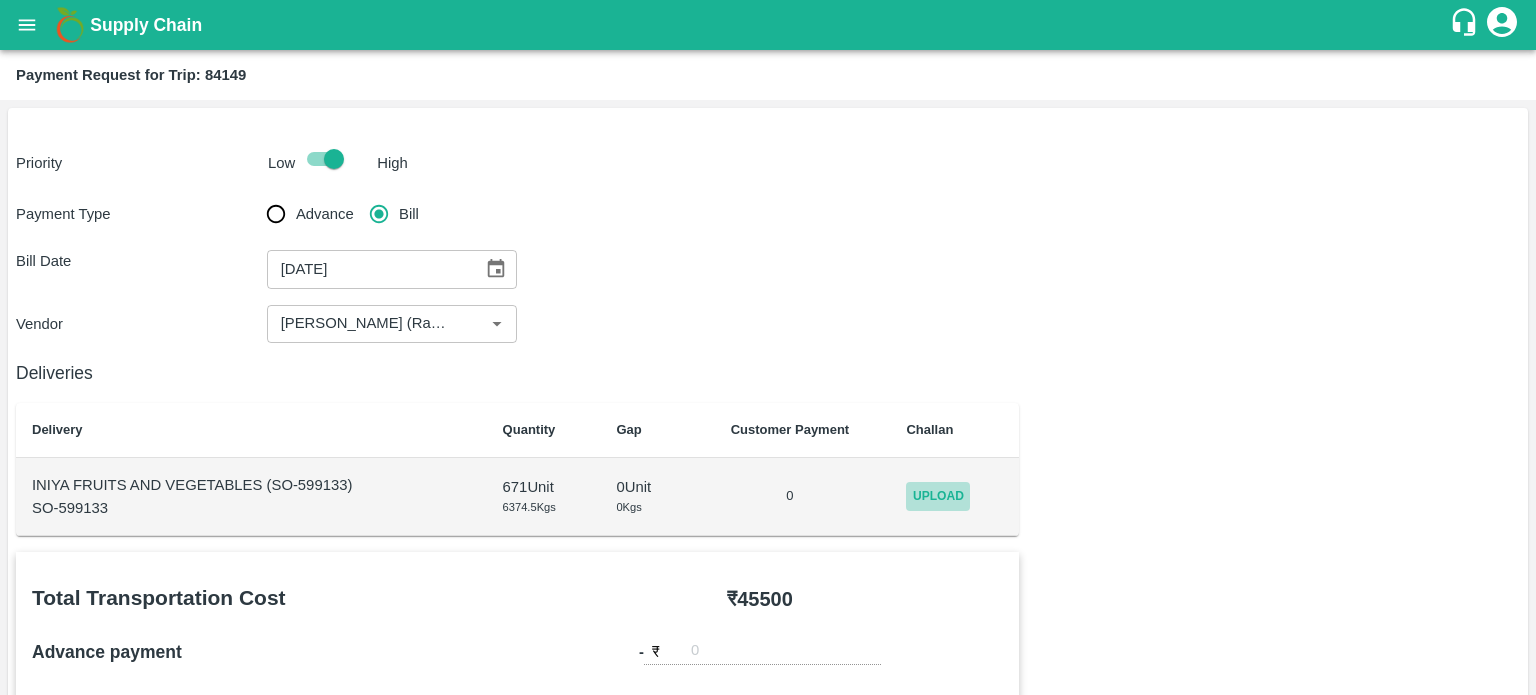 click on "Upload" at bounding box center (938, 496) 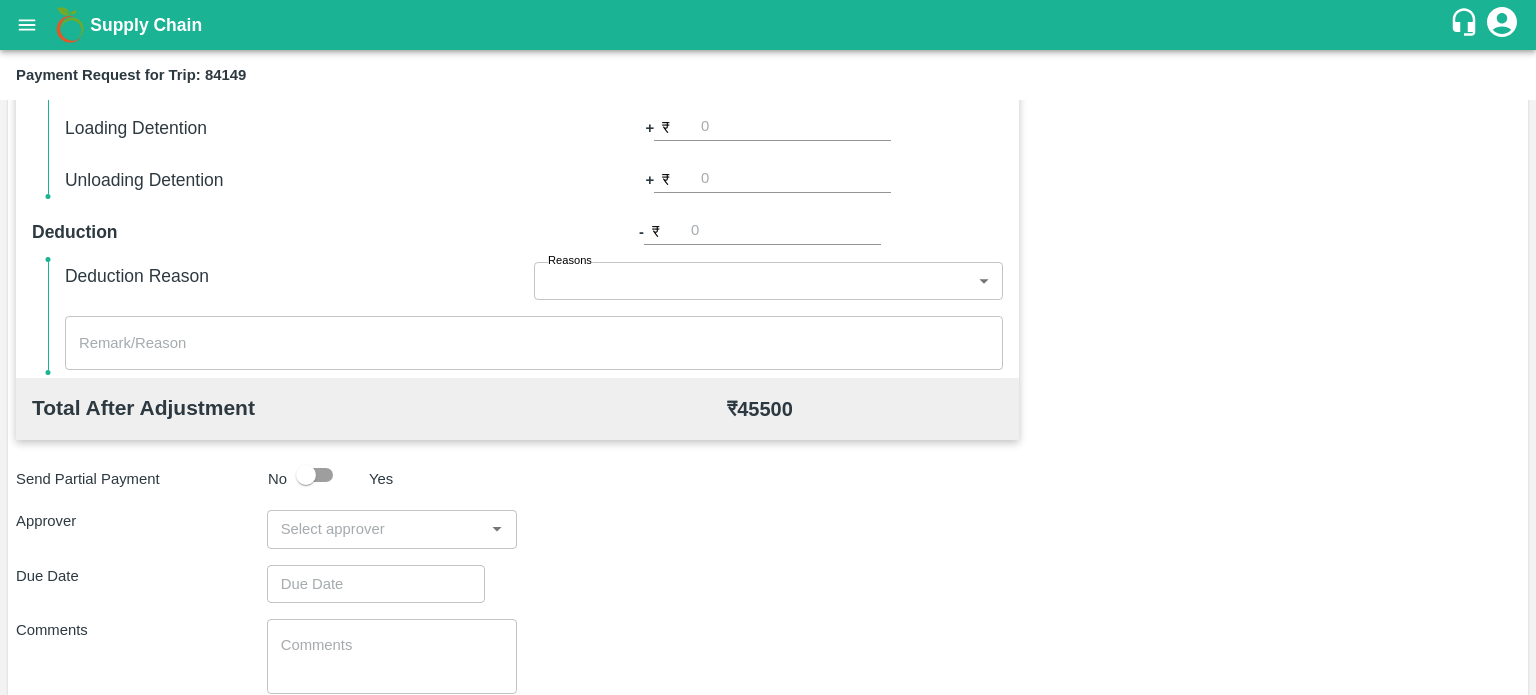 scroll, scrollTop: 728, scrollLeft: 0, axis: vertical 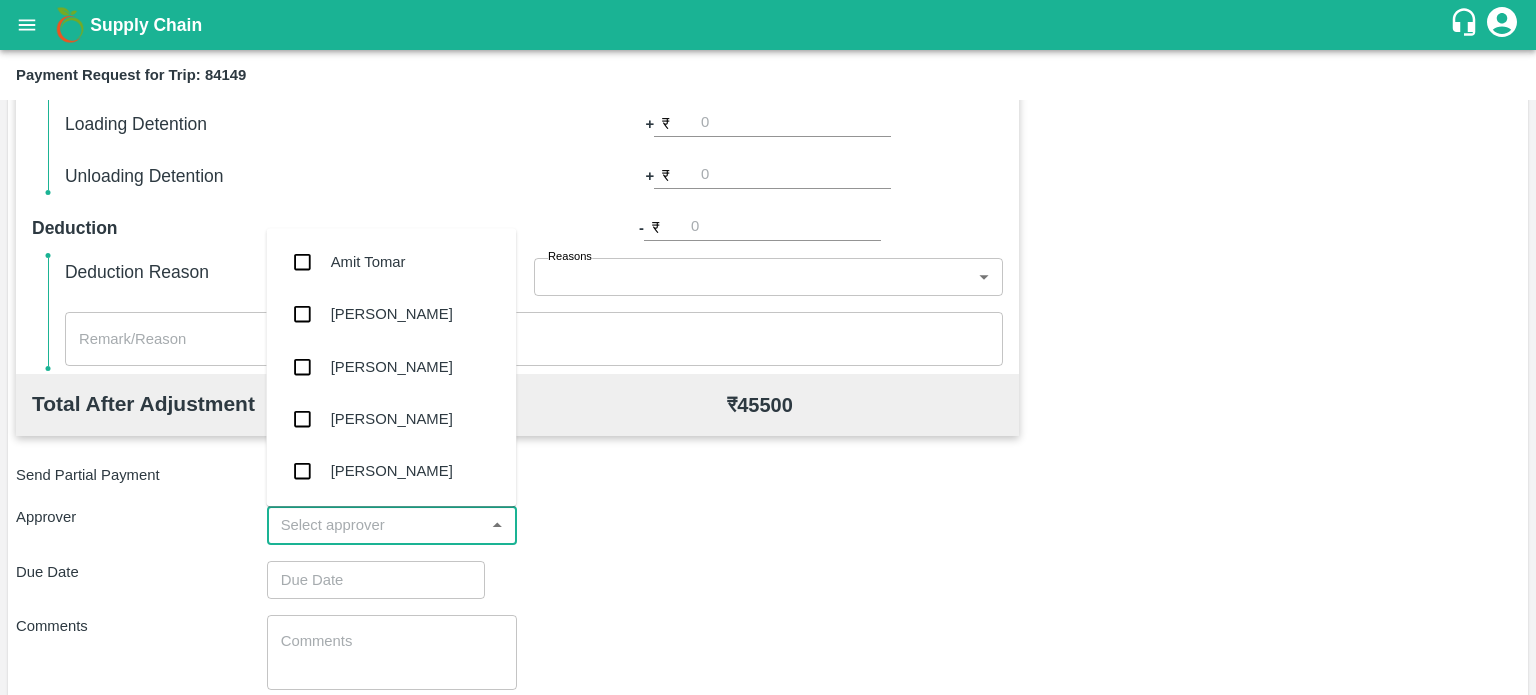 click at bounding box center (376, 525) 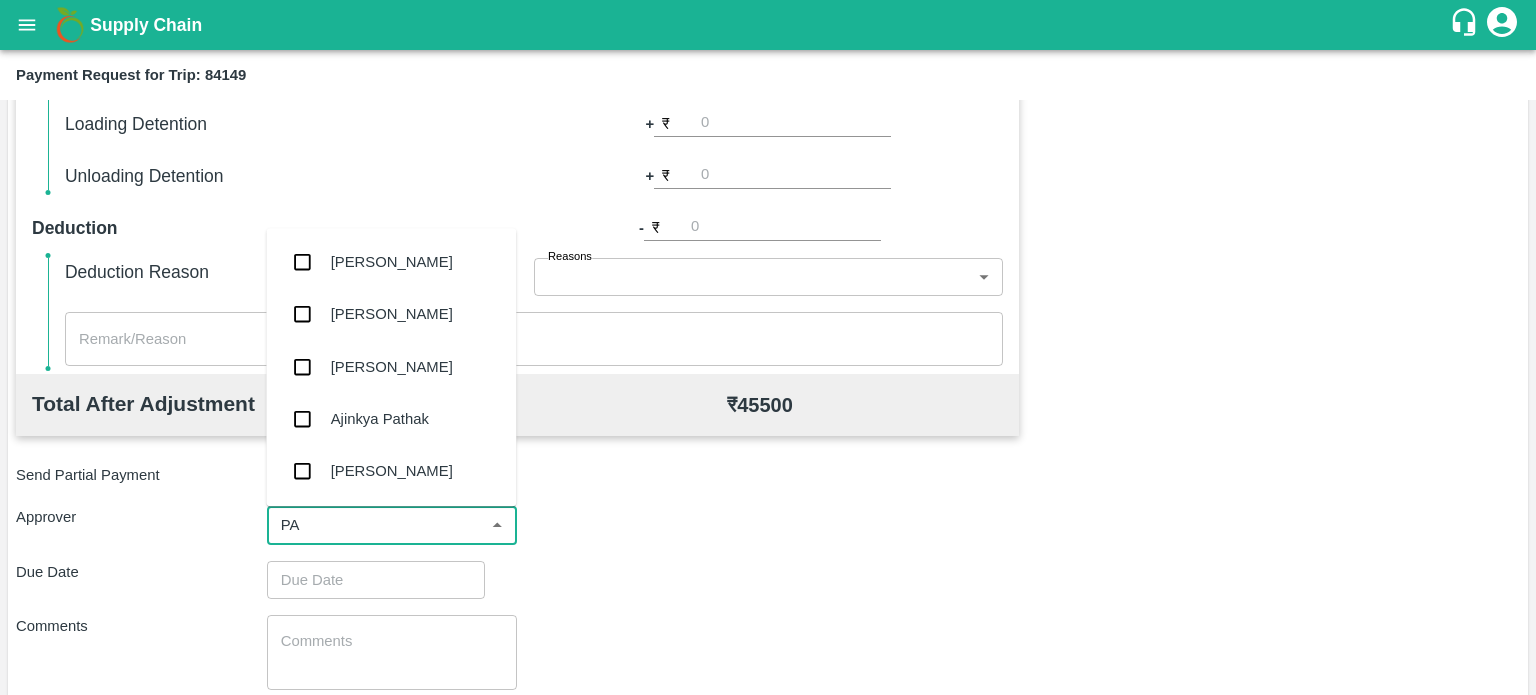 type on "PAL" 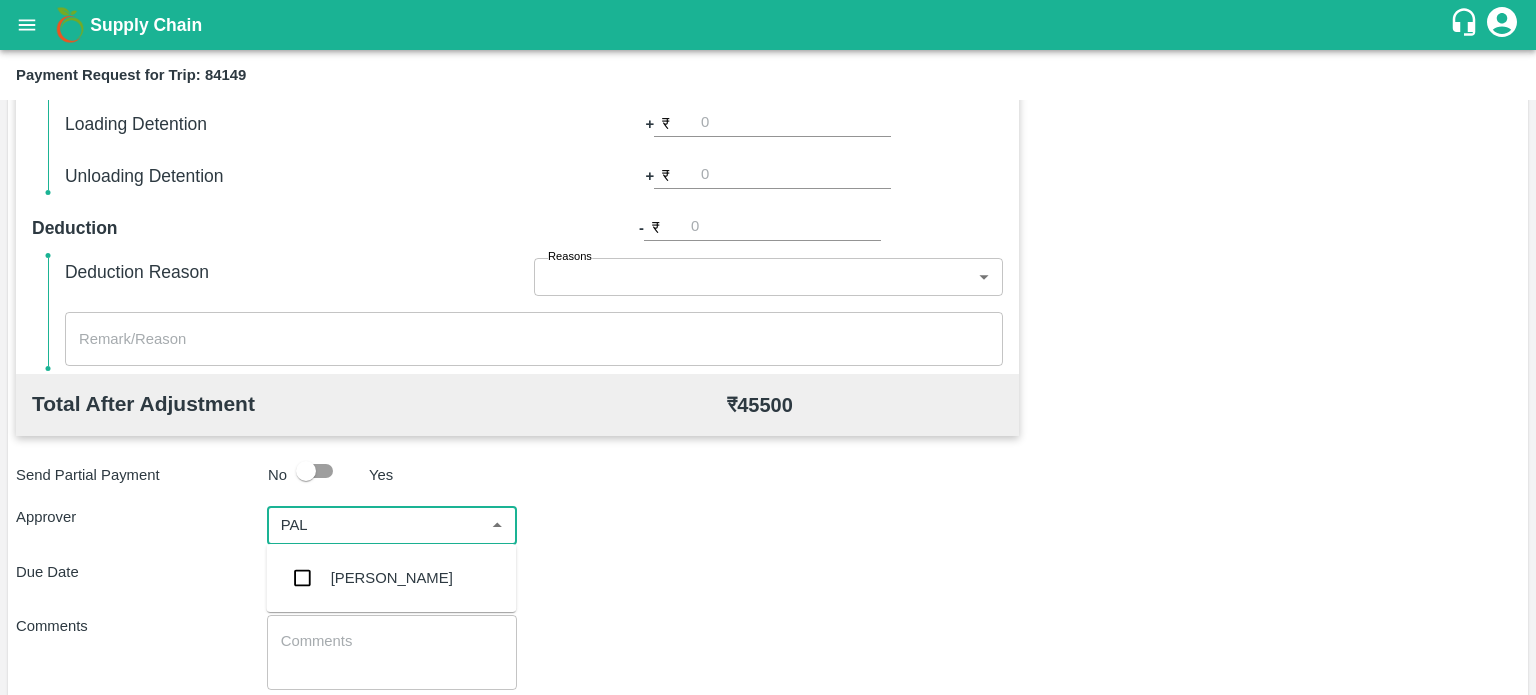 click on "[PERSON_NAME]" at bounding box center [392, 578] 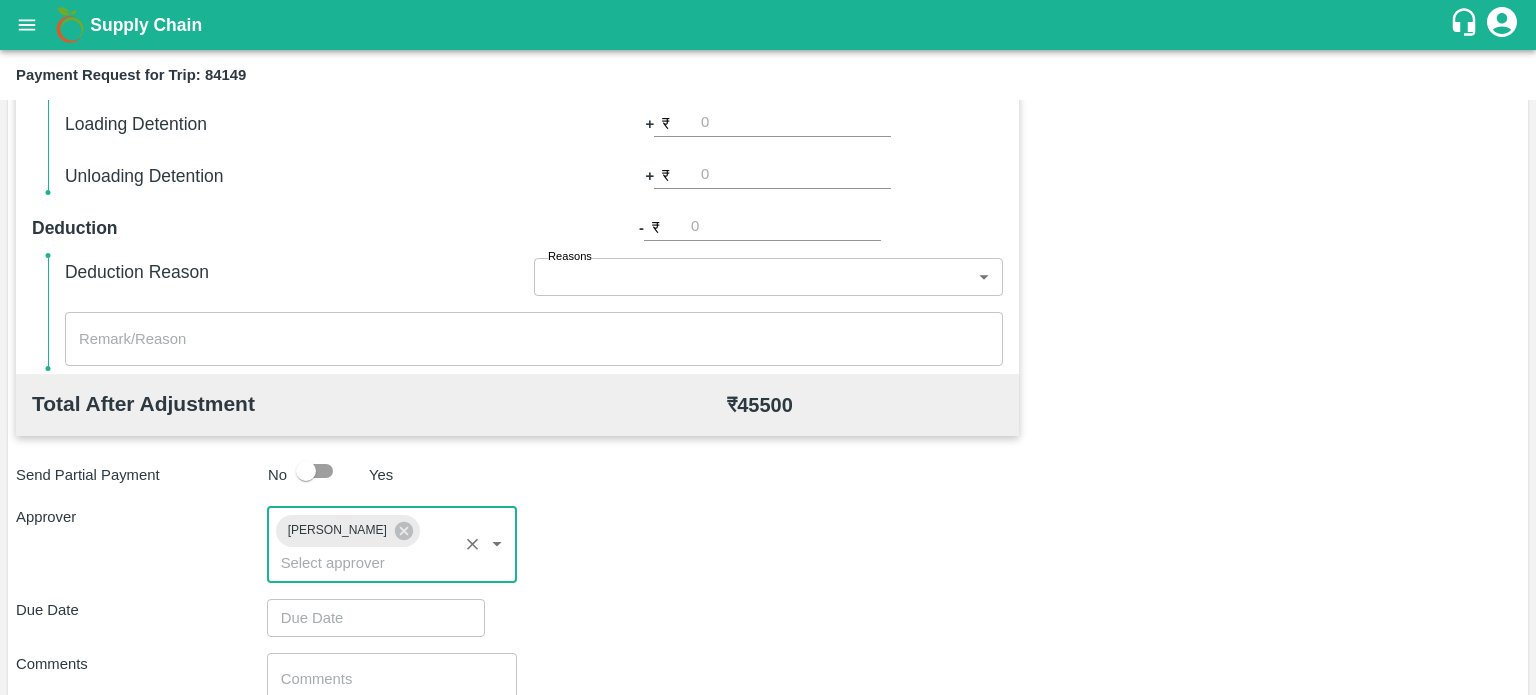 scroll, scrollTop: 885, scrollLeft: 0, axis: vertical 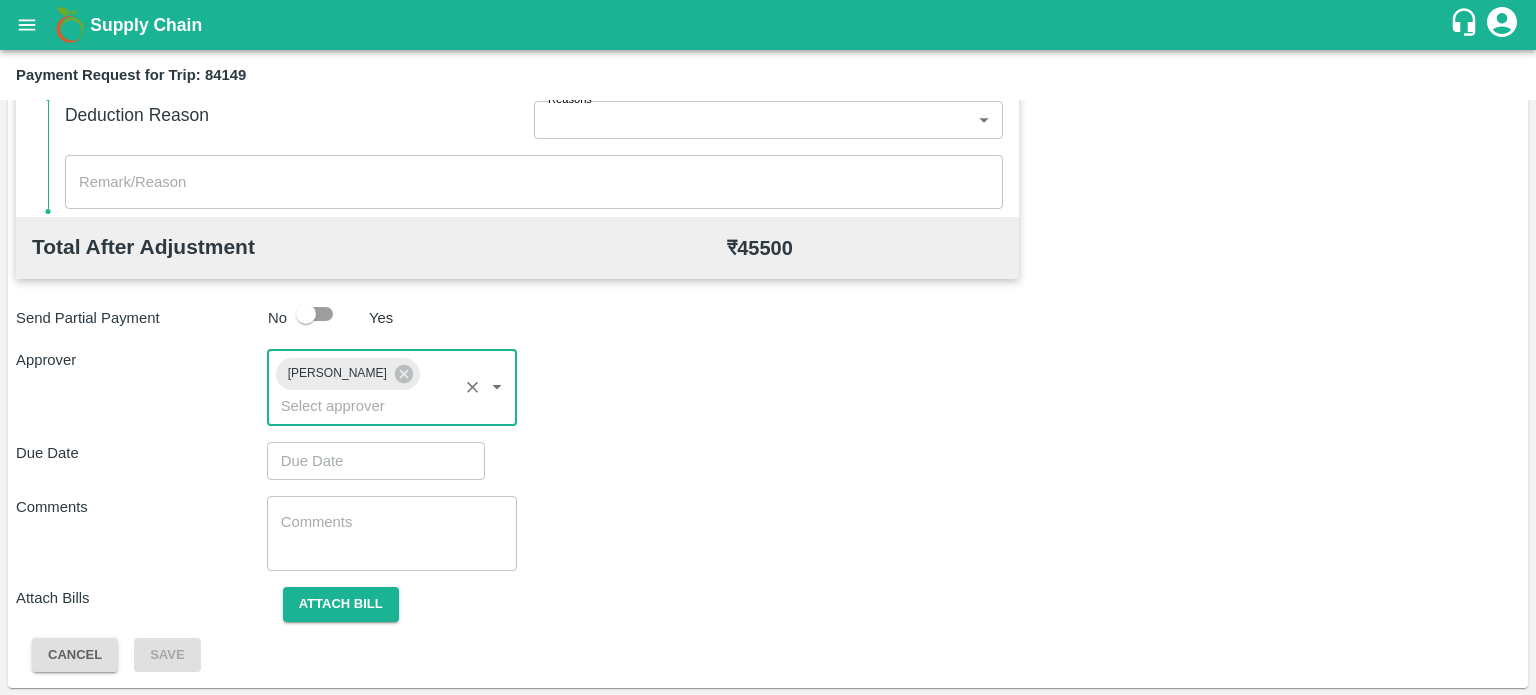 type on "DD/MM/YYYY hh:mm aa" 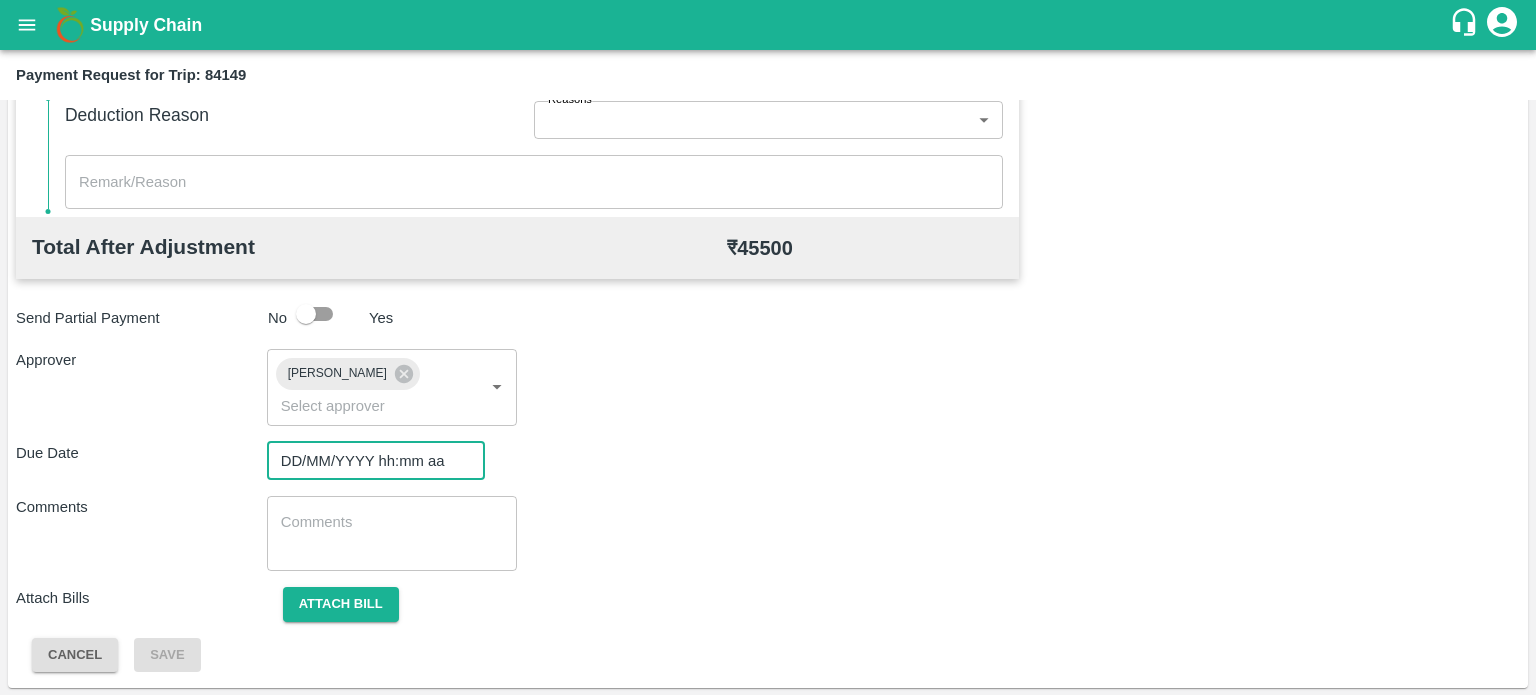 click on "DD/MM/YYYY hh:mm aa" at bounding box center [369, 461] 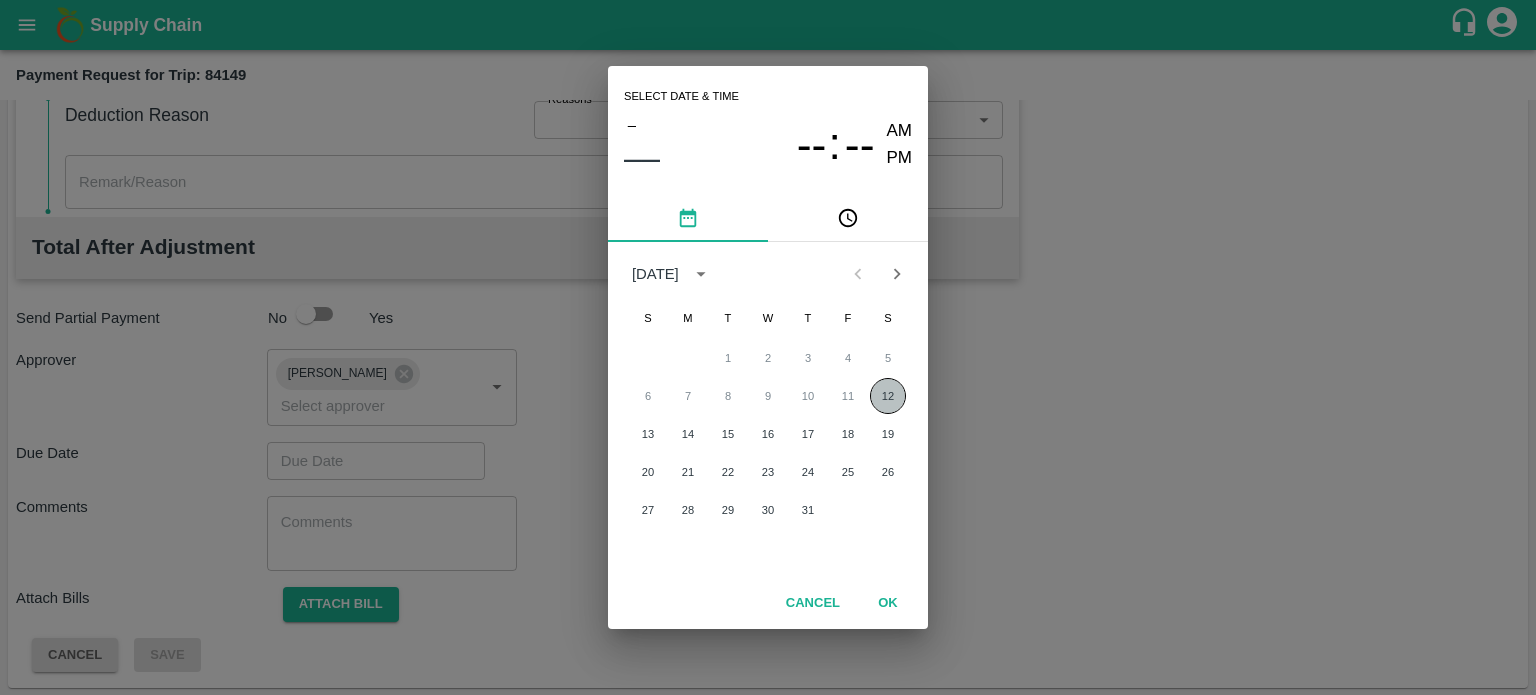 click on "12" at bounding box center [888, 396] 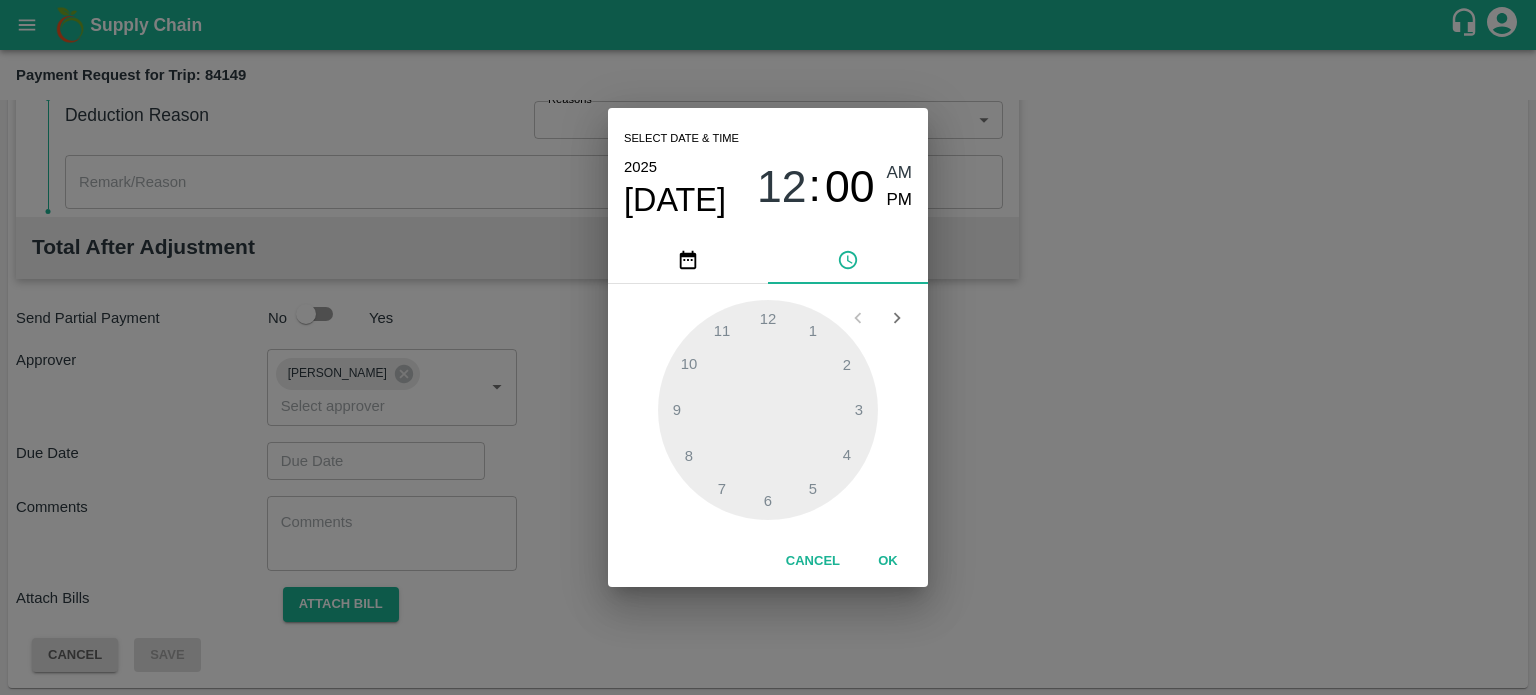 scroll, scrollTop: 848, scrollLeft: 0, axis: vertical 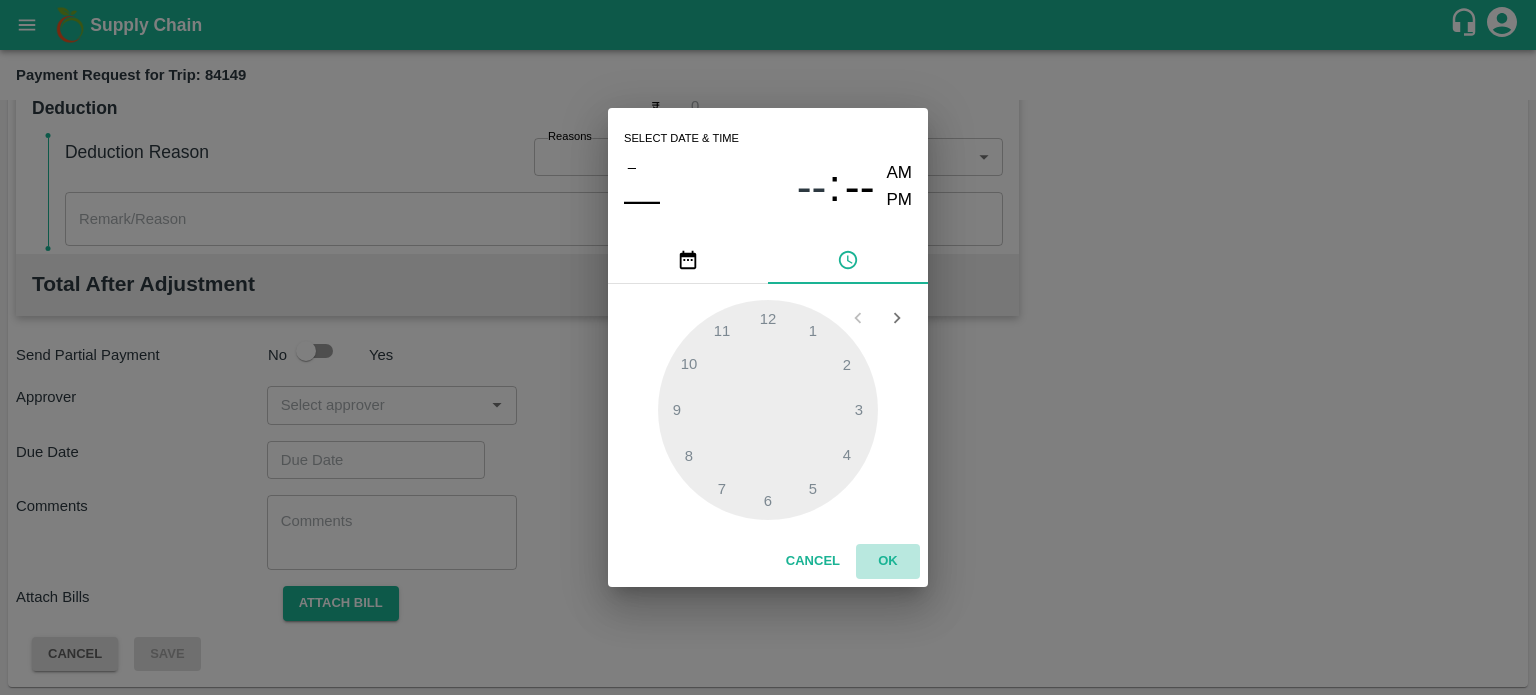 click on "OK" at bounding box center [888, 561] 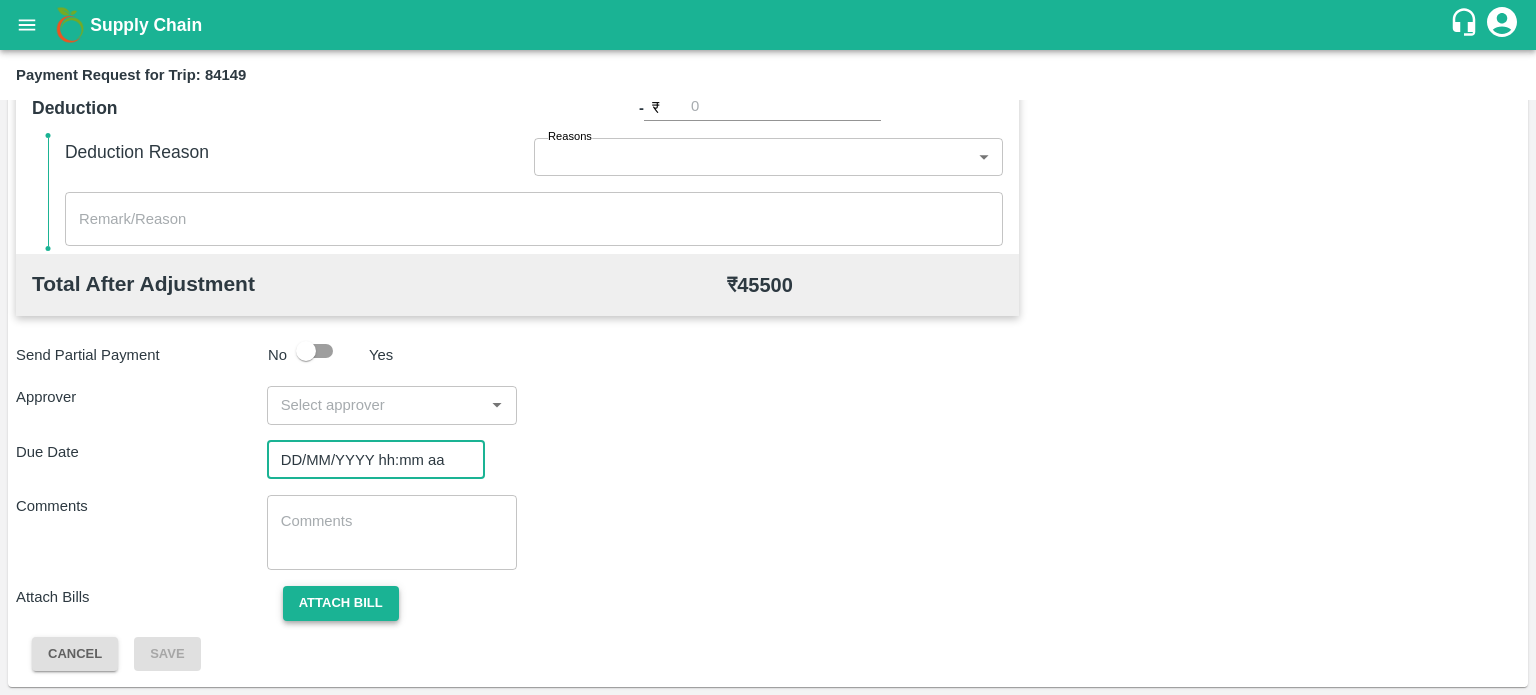 type 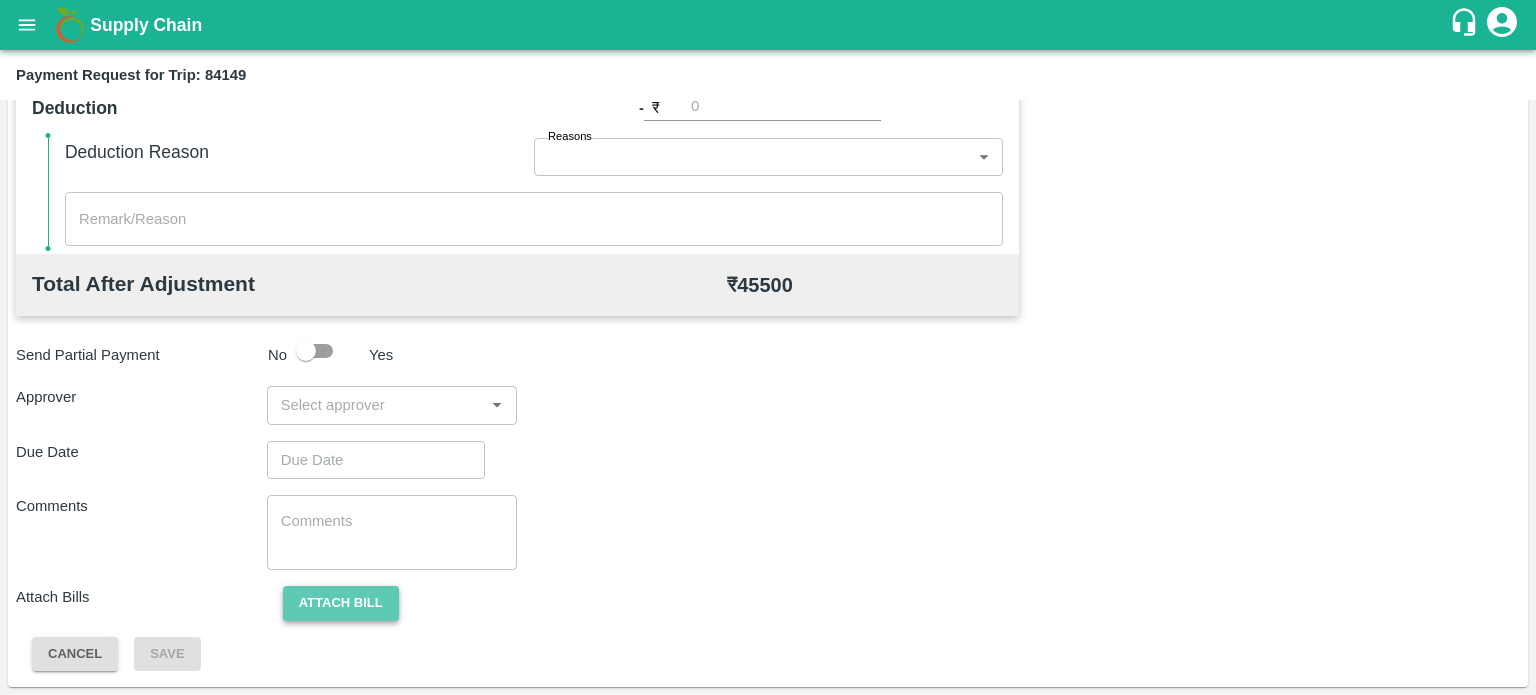 click on "Attach bill" at bounding box center [341, 603] 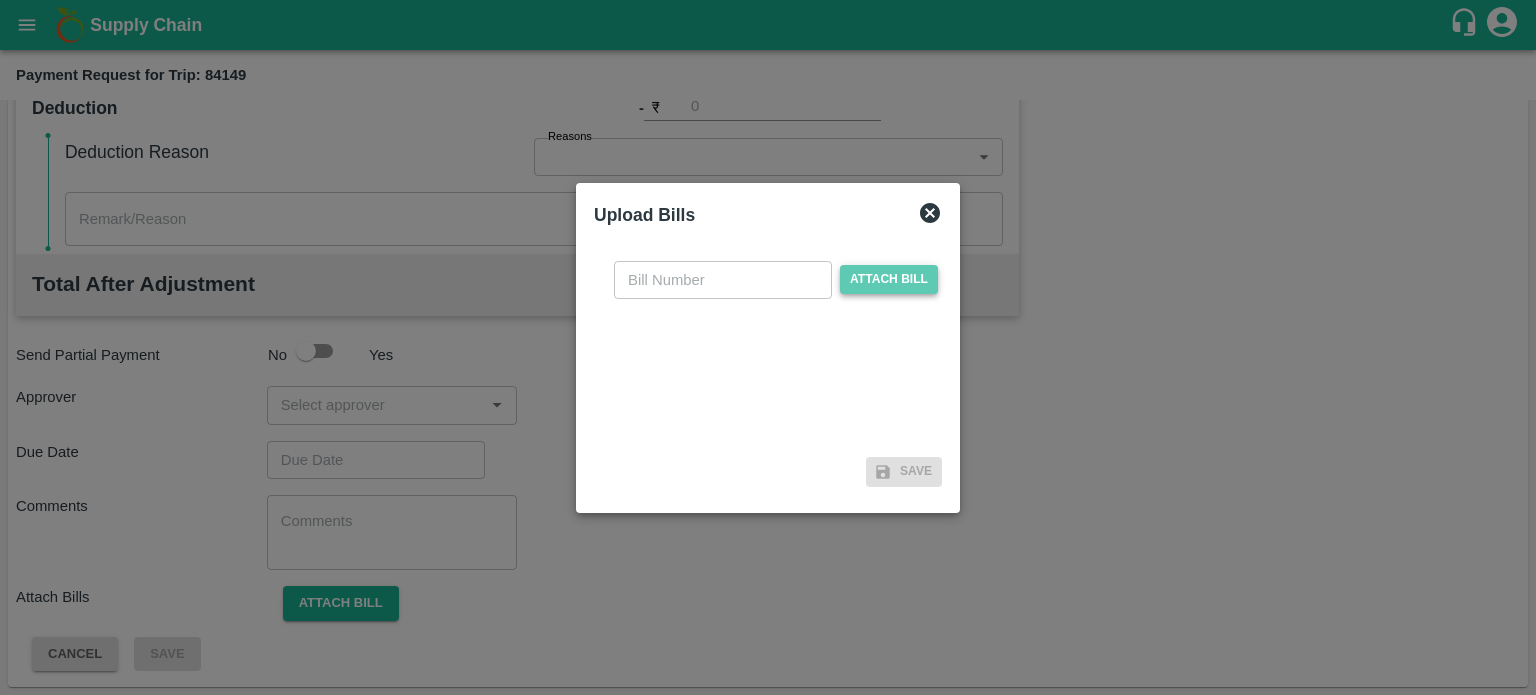 click on "Attach bill" at bounding box center [889, 279] 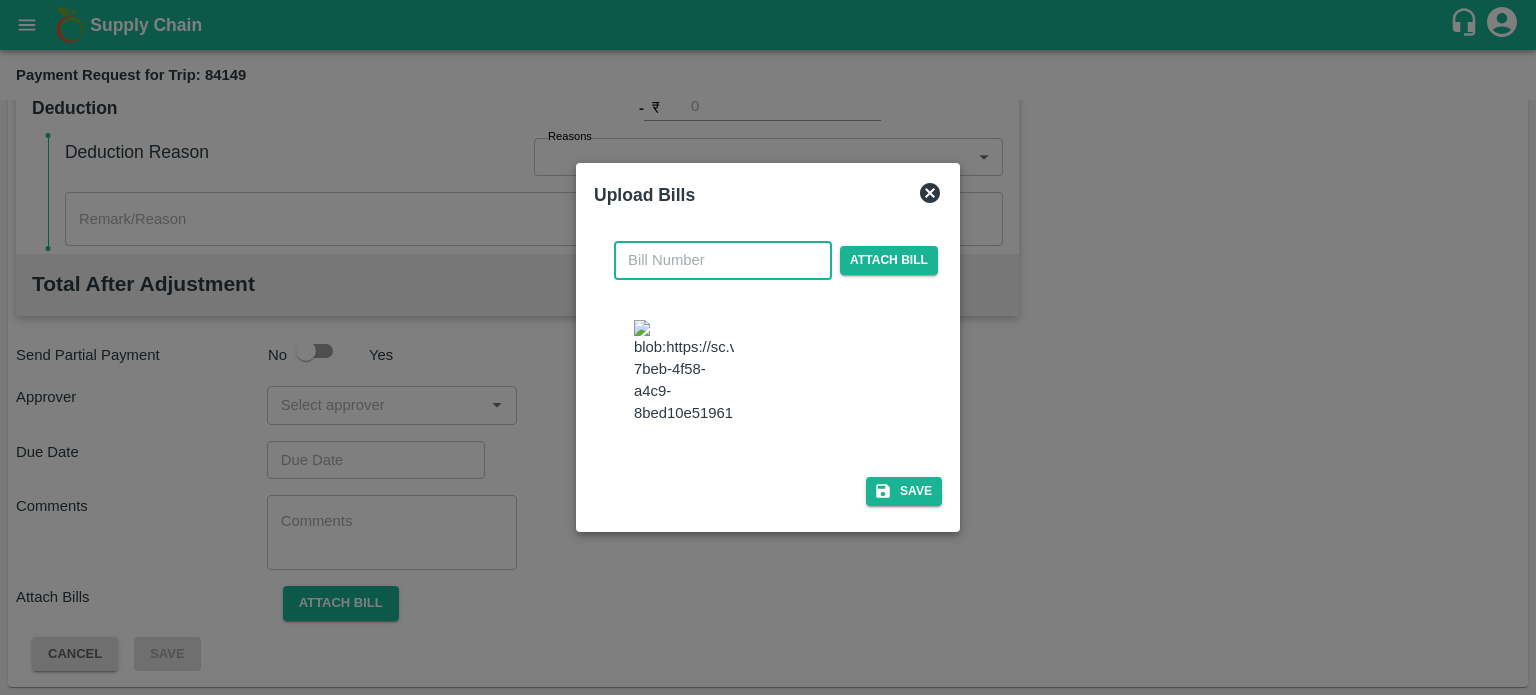 click at bounding box center [723, 260] 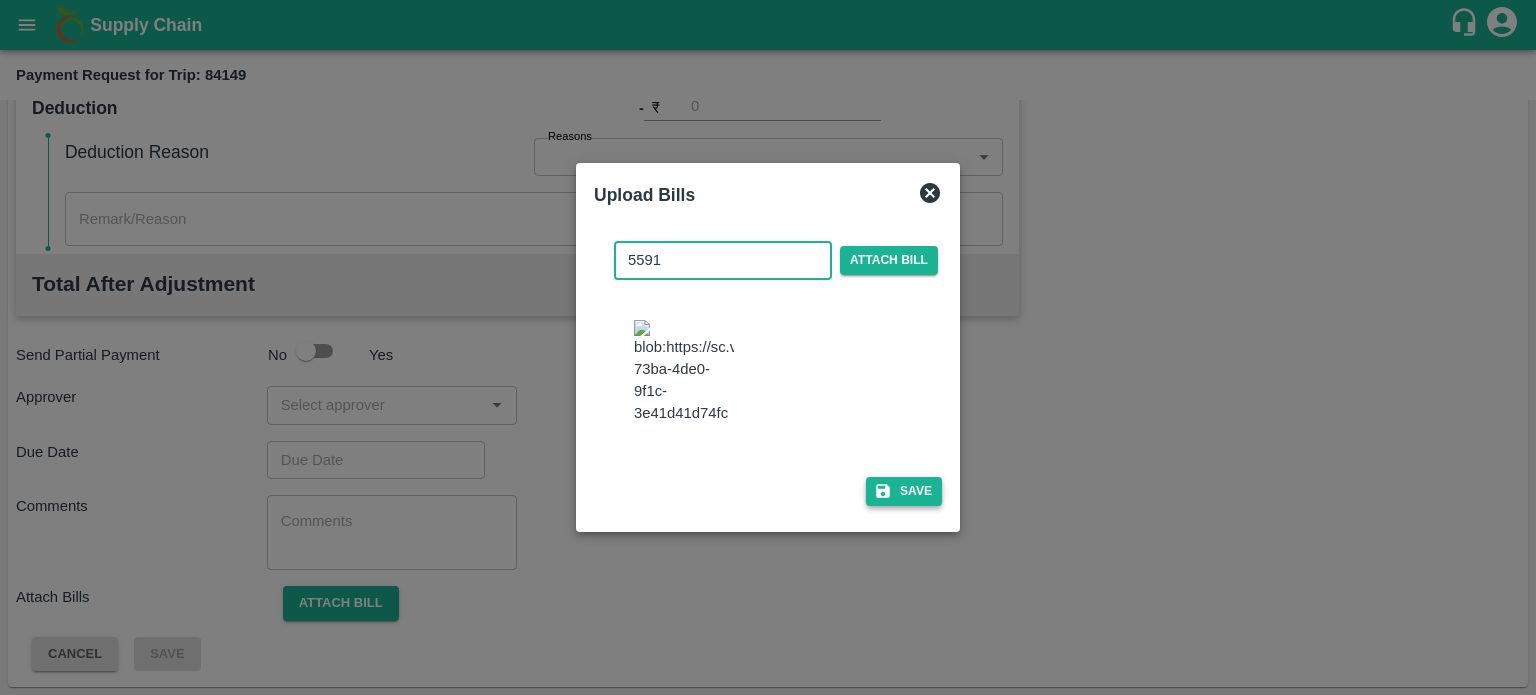 type on "5591" 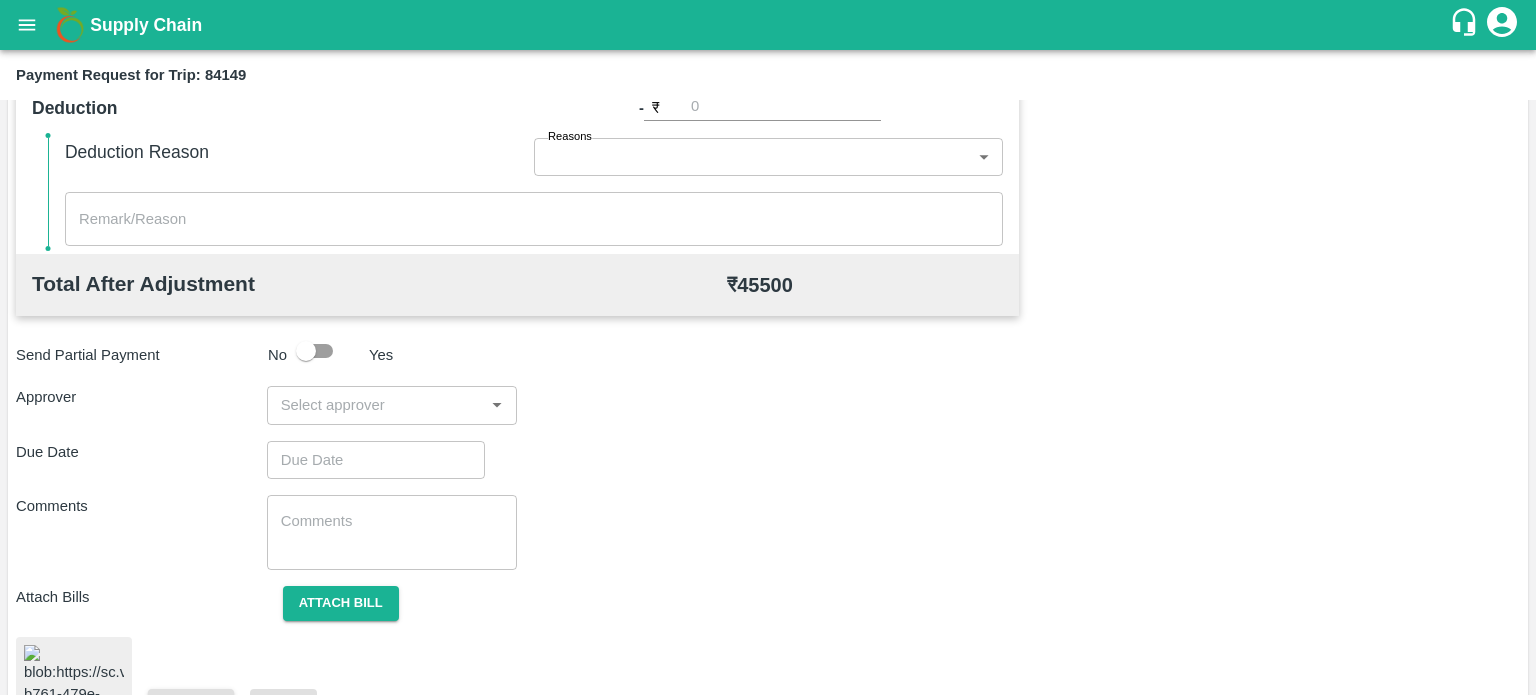 scroll, scrollTop: 920, scrollLeft: 0, axis: vertical 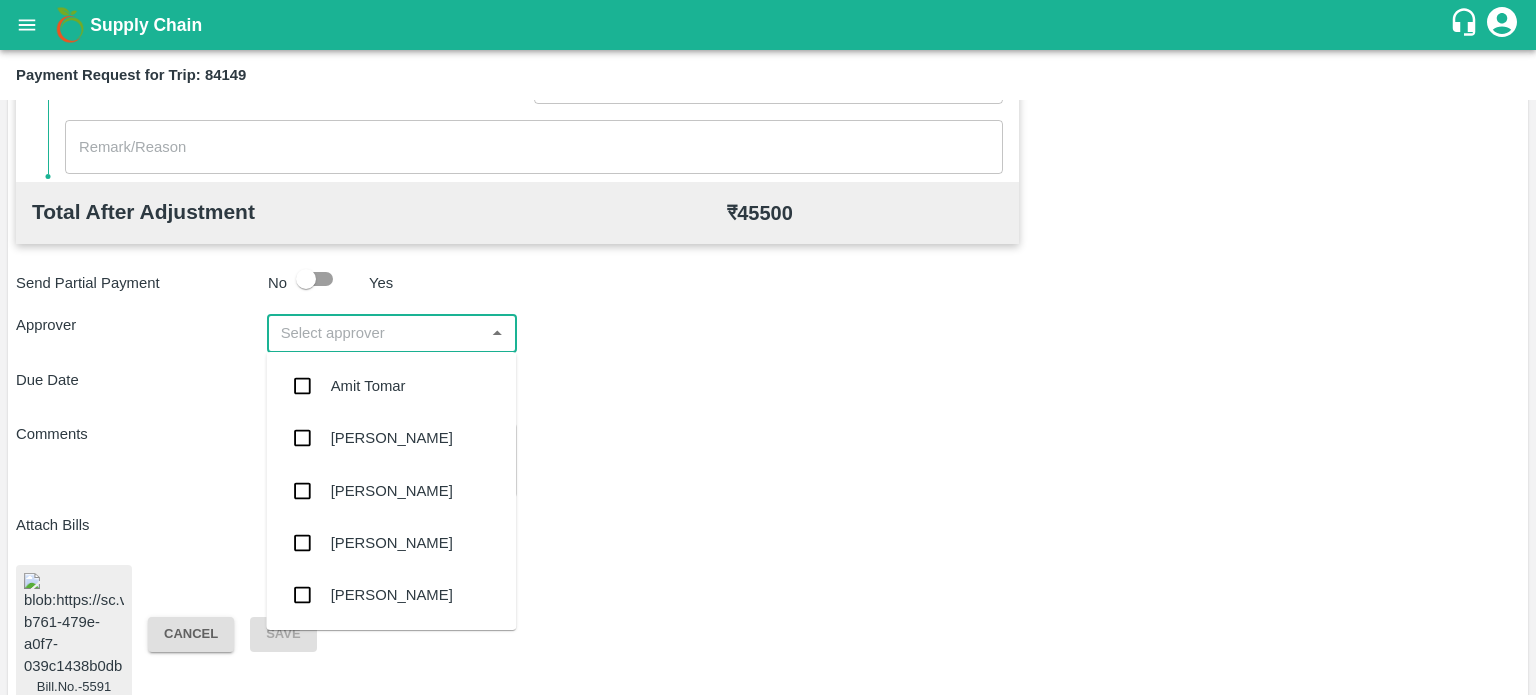 click at bounding box center (376, 333) 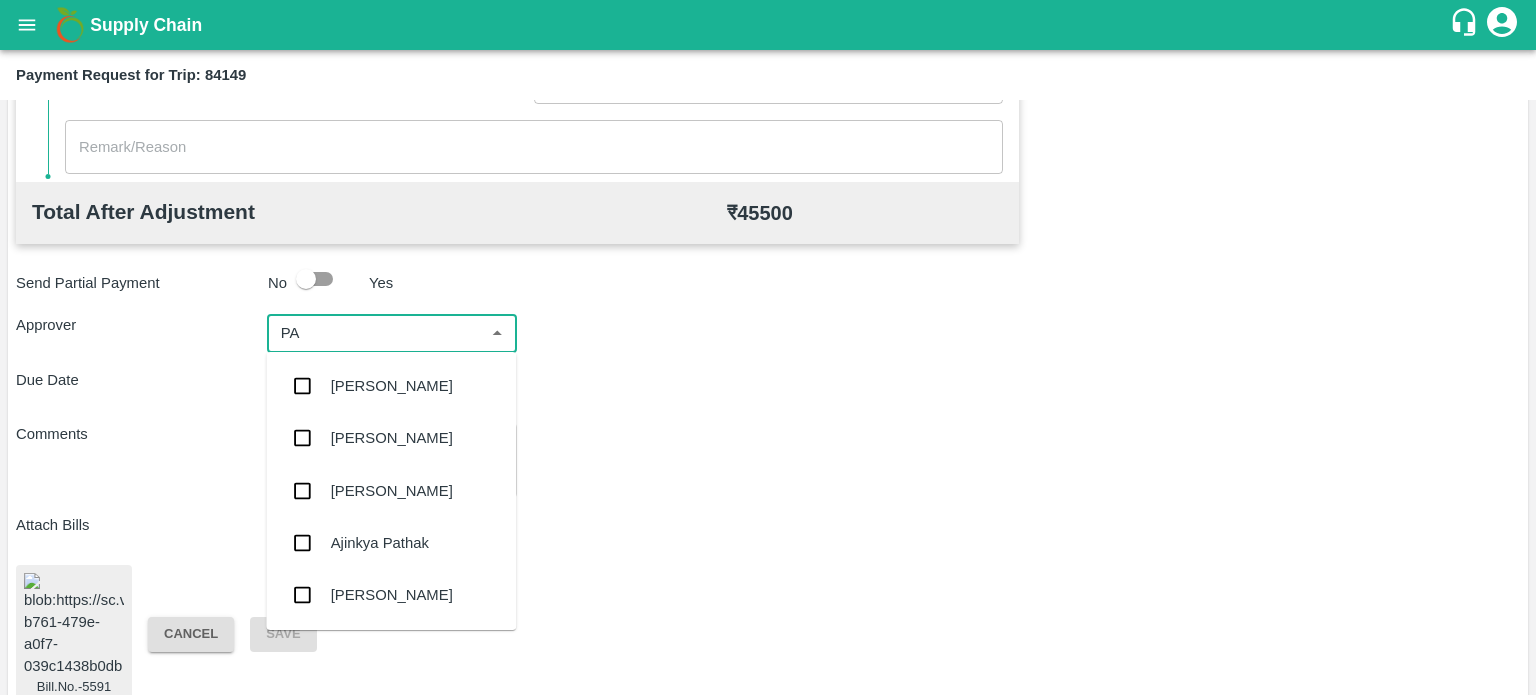 type on "PAL" 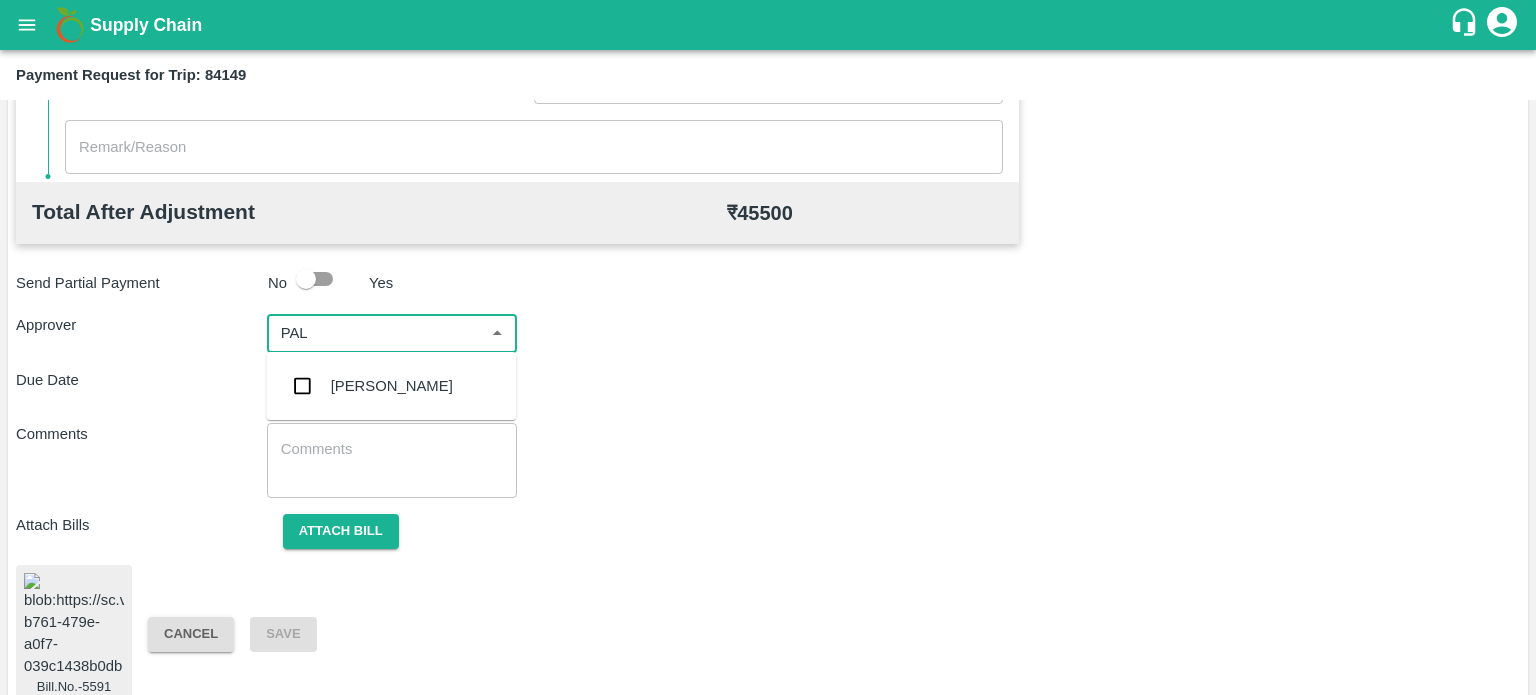 click on "Palwinder Singh" at bounding box center (391, 386) 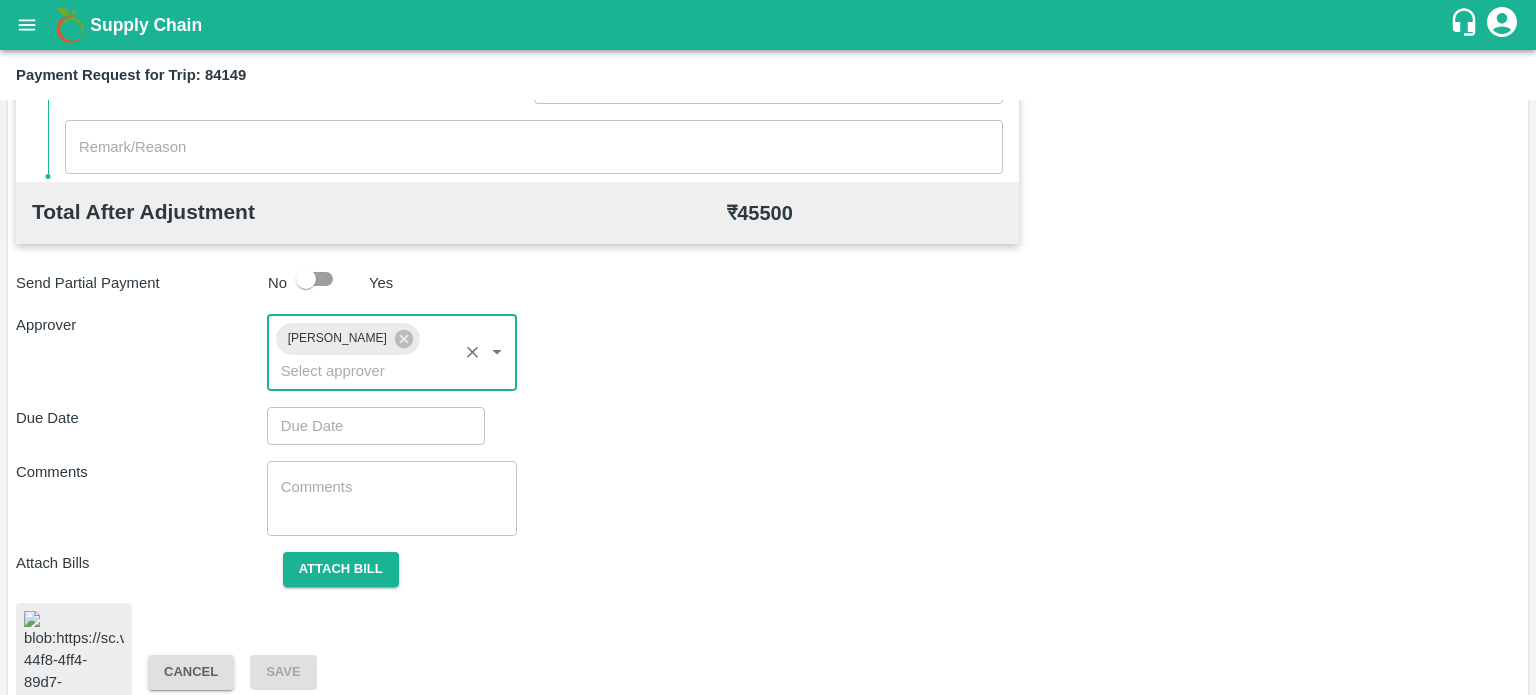type on "DD/MM/YYYY hh:mm aa" 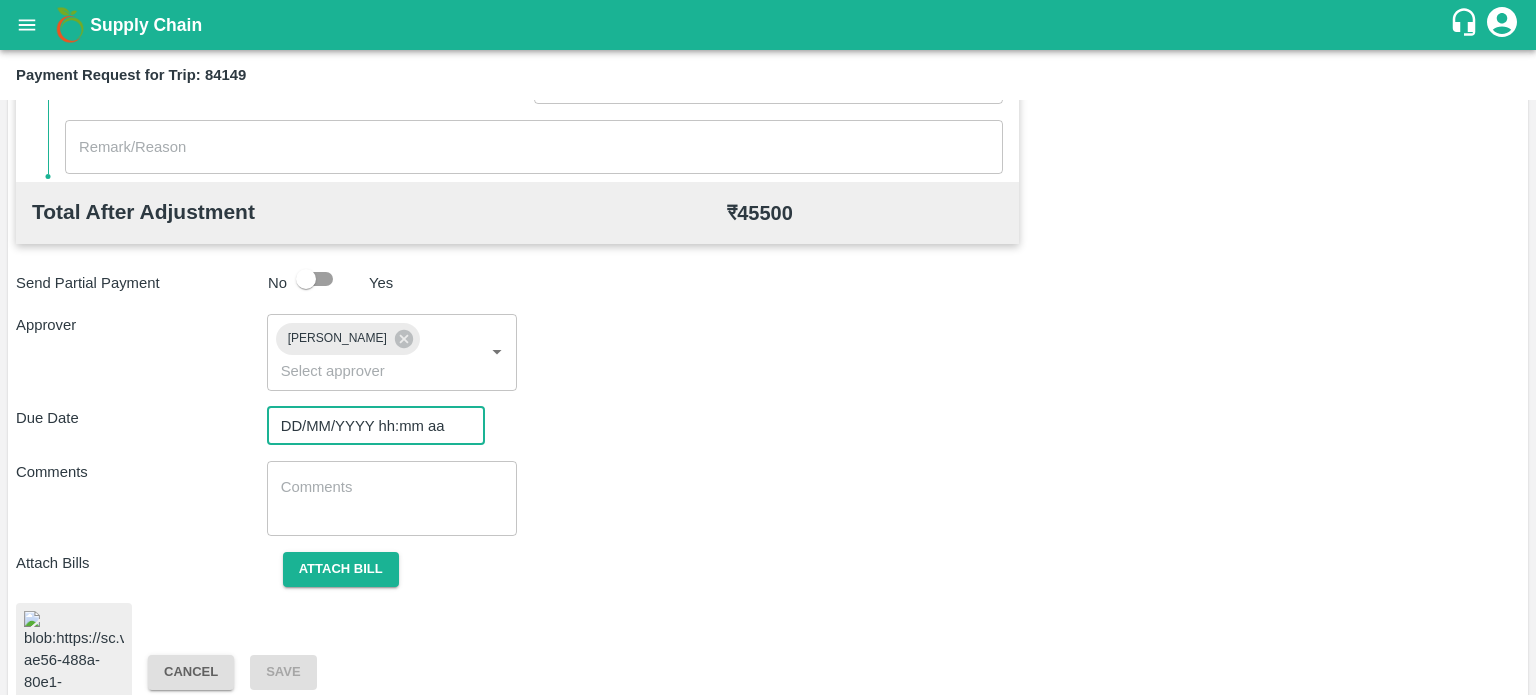 click on "DD/MM/YYYY hh:mm aa" at bounding box center [369, 426] 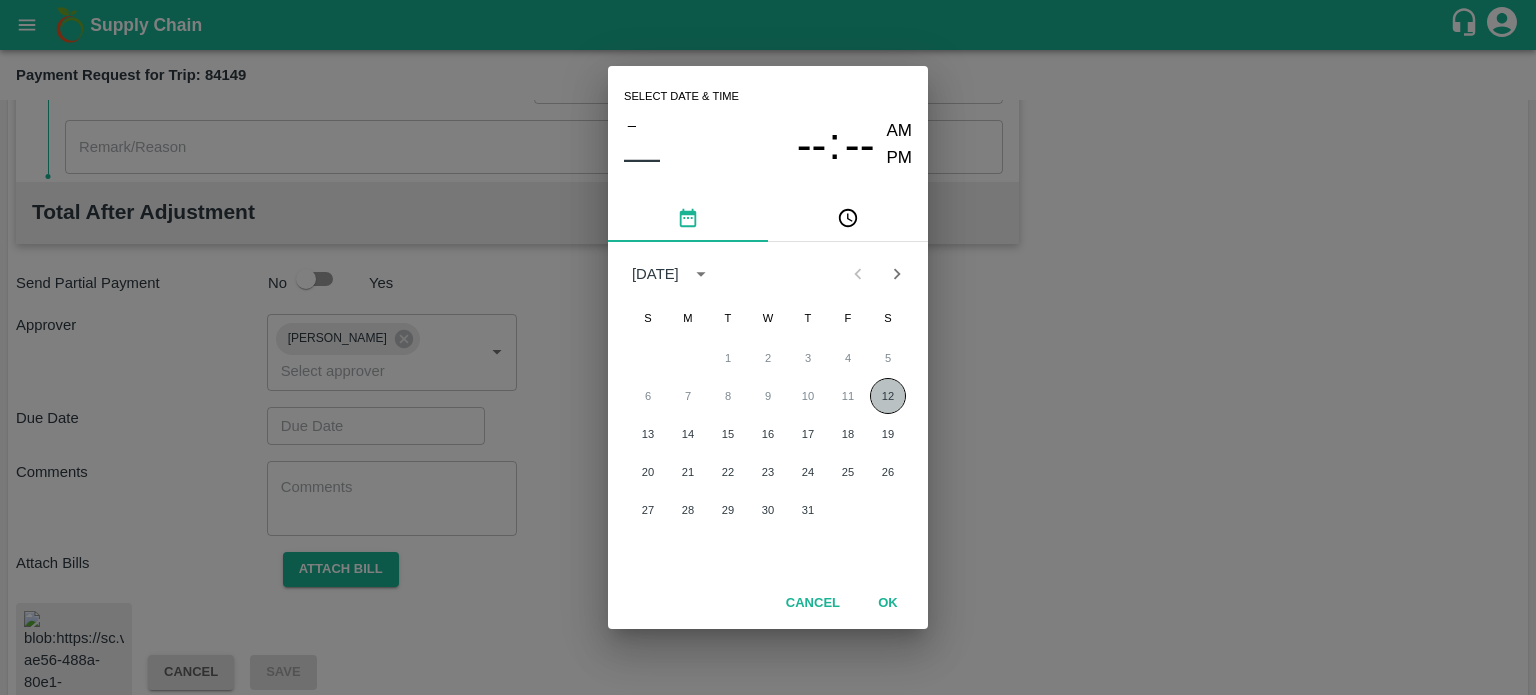 click on "12" at bounding box center (888, 396) 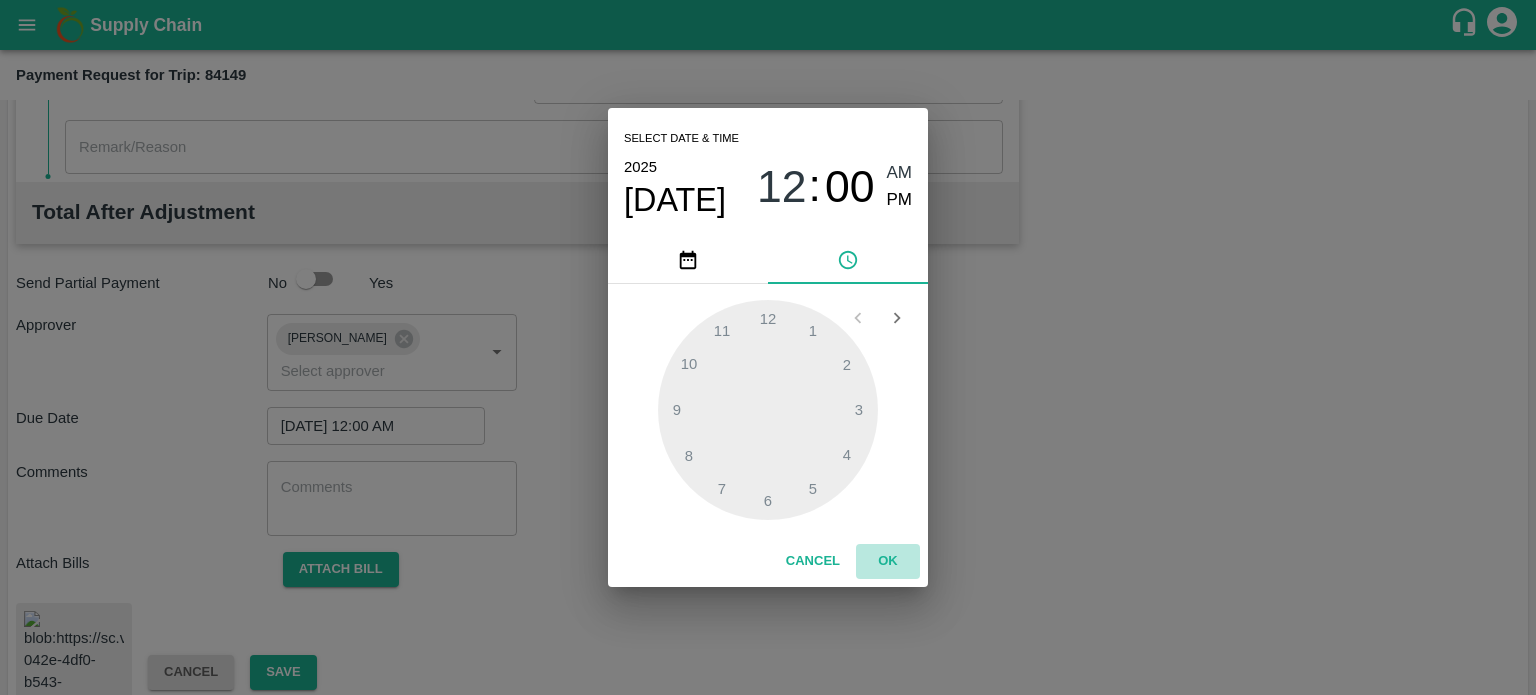 click on "OK" at bounding box center [888, 561] 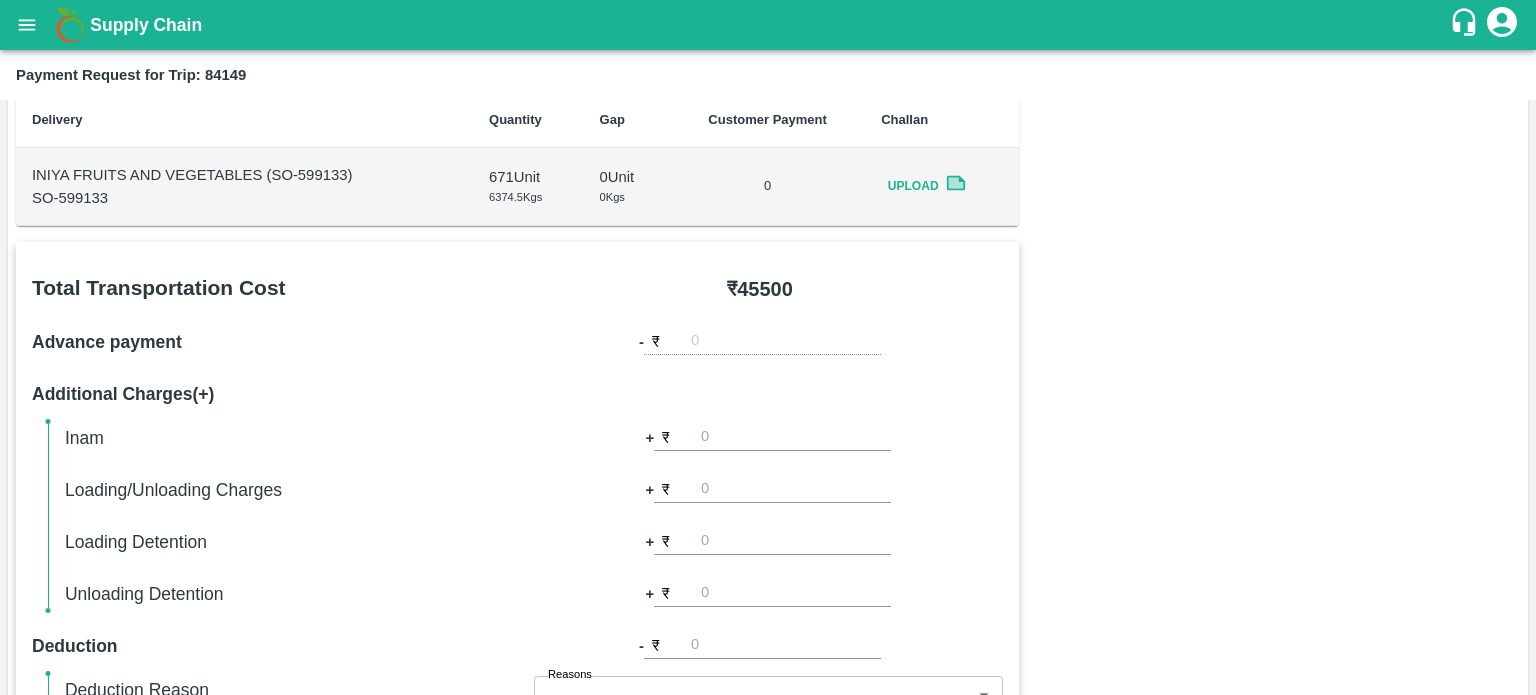 scroll, scrollTop: 958, scrollLeft: 0, axis: vertical 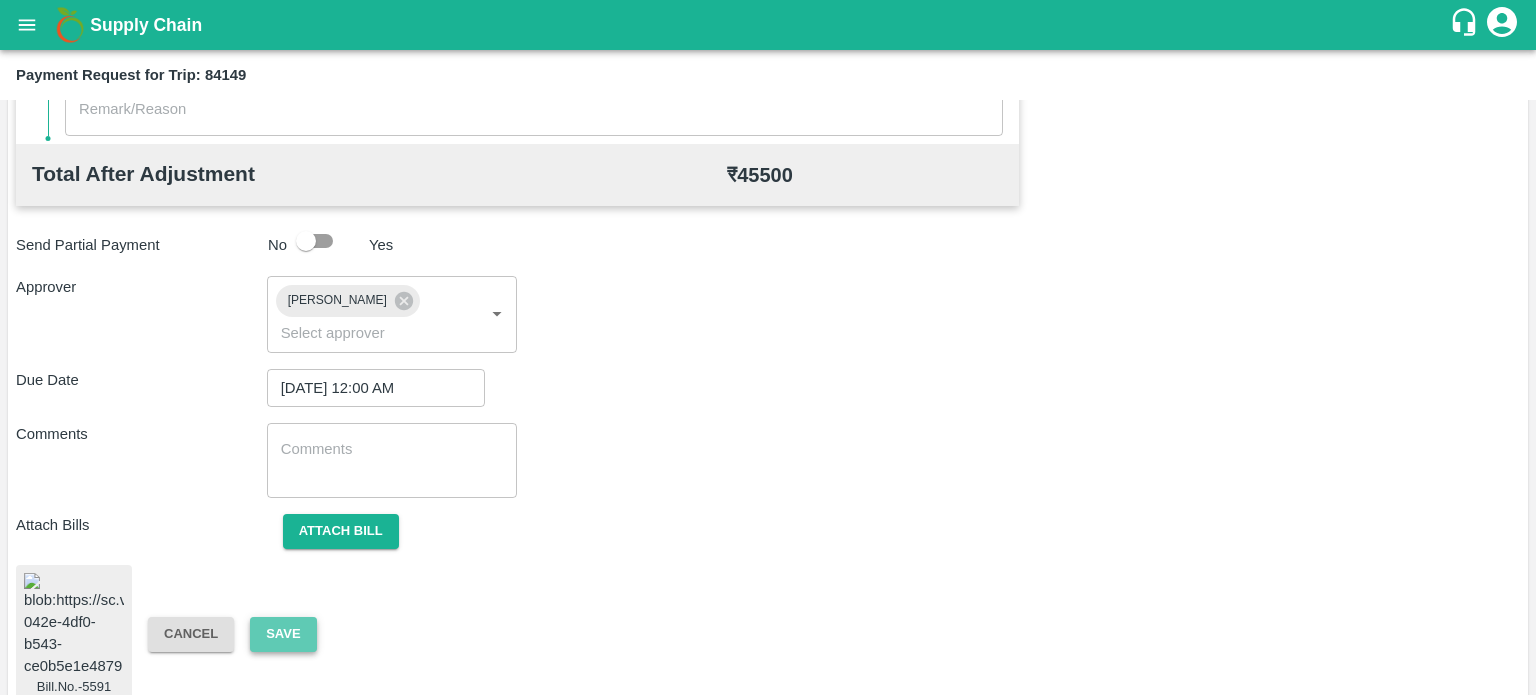 click on "Save" at bounding box center (283, 634) 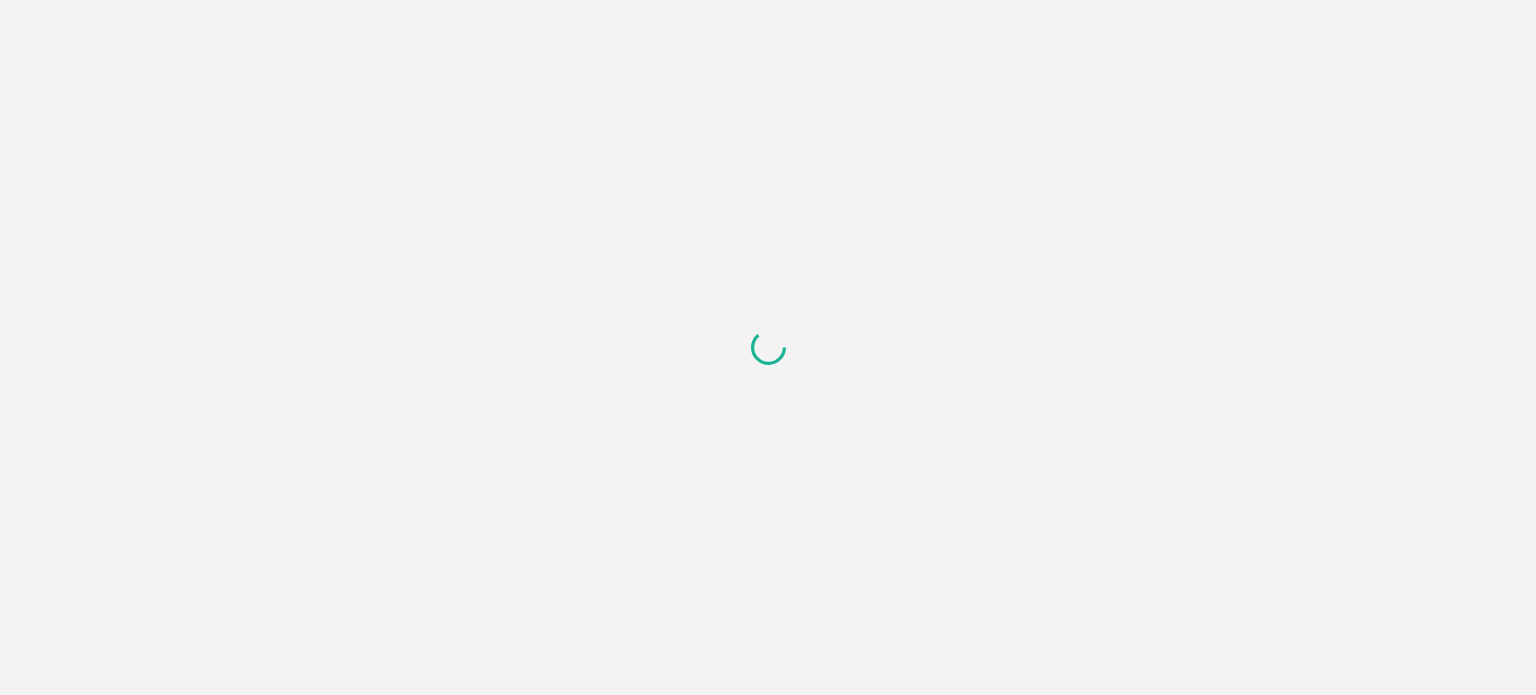 scroll, scrollTop: 0, scrollLeft: 0, axis: both 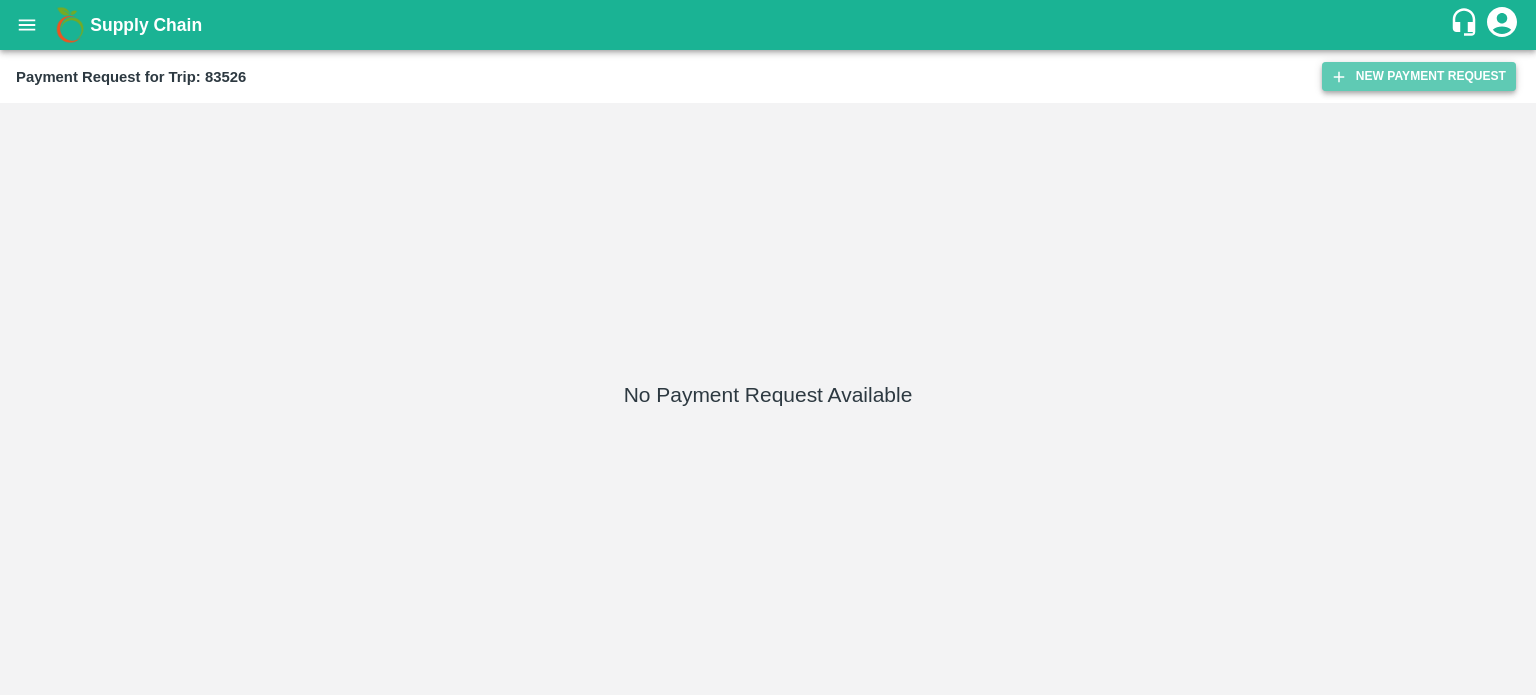click on "New Payment Request" at bounding box center [1419, 76] 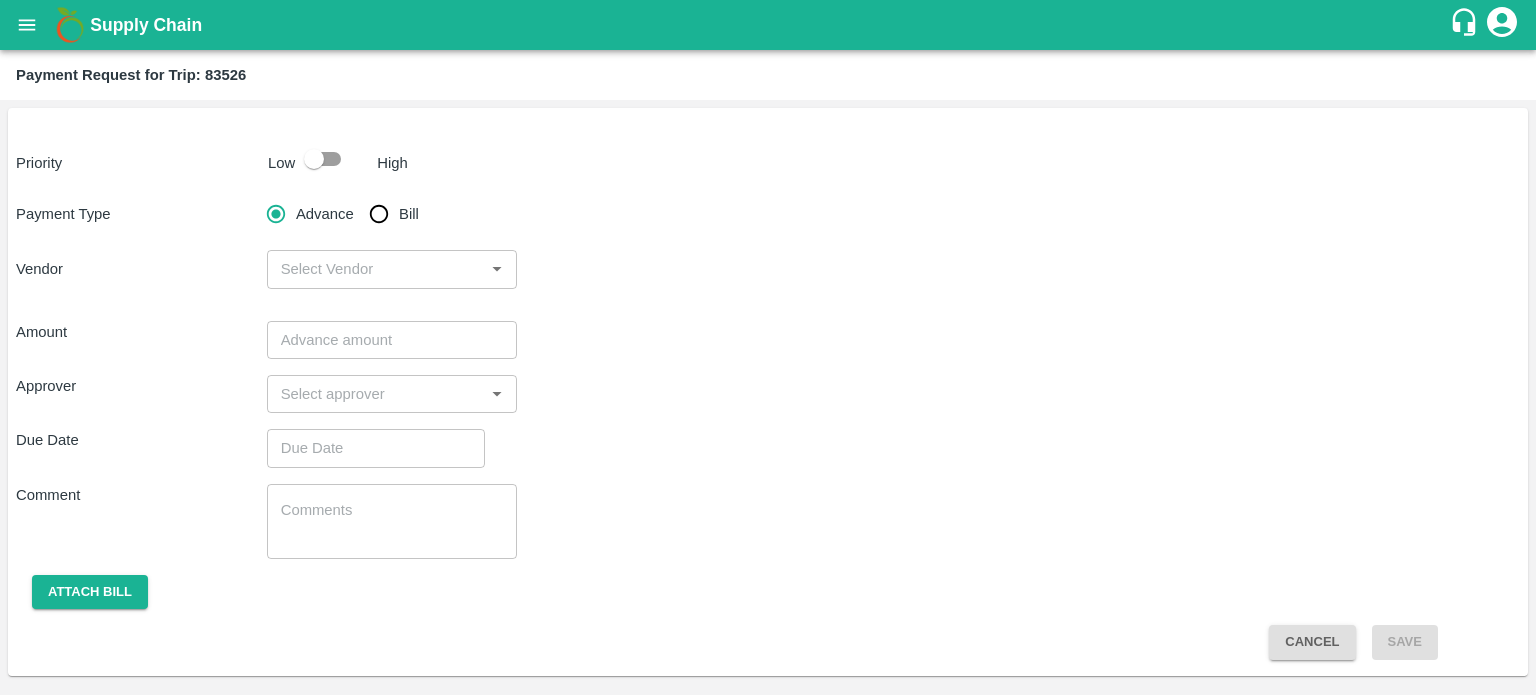 click on "Priority  Low  High Payment Type Advance Bill Vendor ​ Amount ​ Approver ​ Due Date ​ Comment x ​ Attach bill Cancel Save" at bounding box center [768, 392] 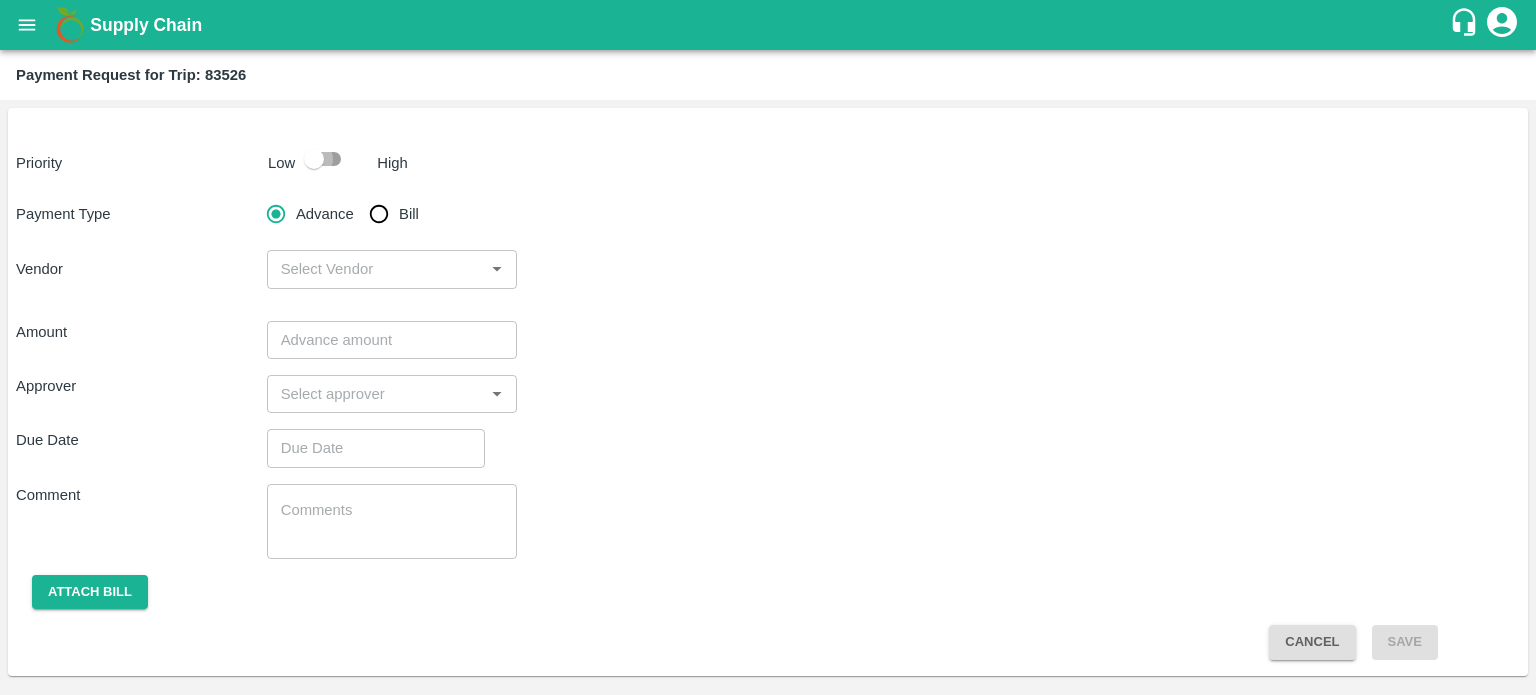 click at bounding box center (314, 159) 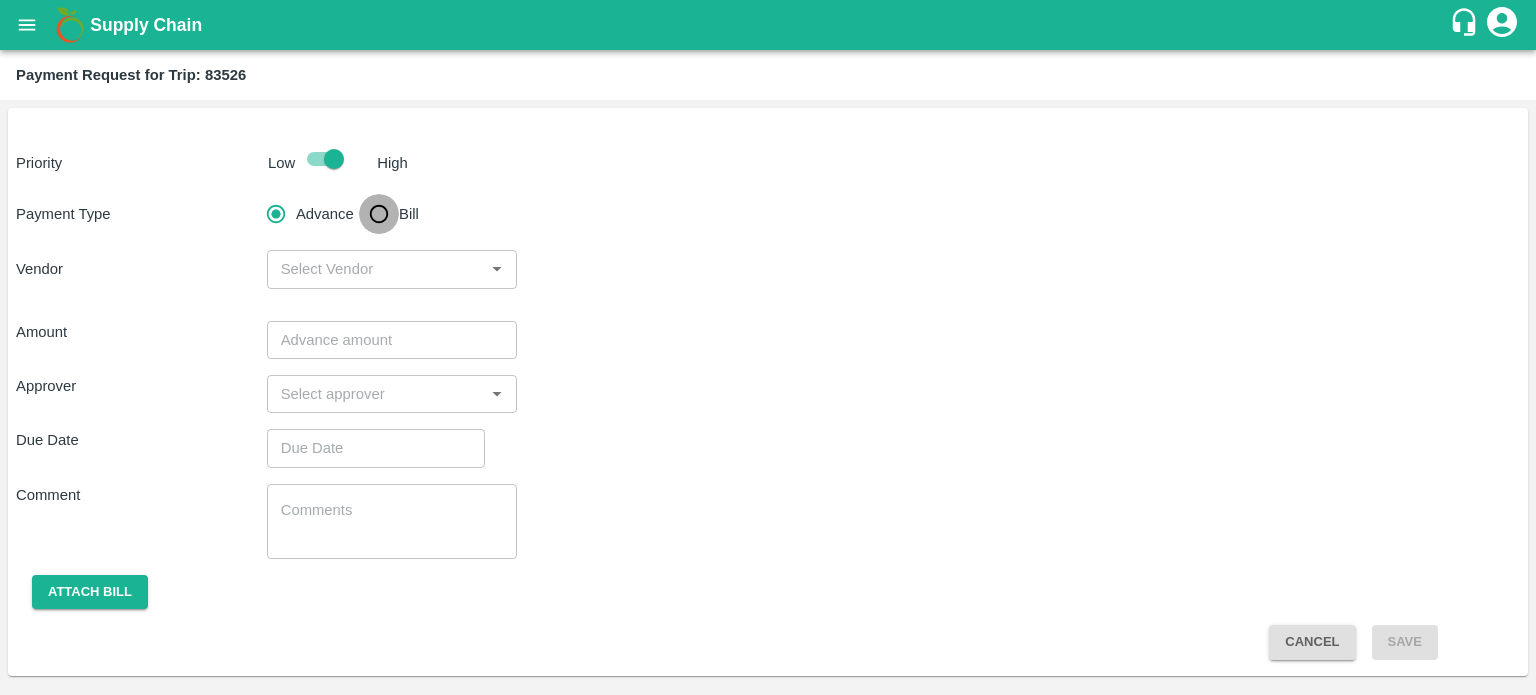 click on "Bill" at bounding box center [379, 214] 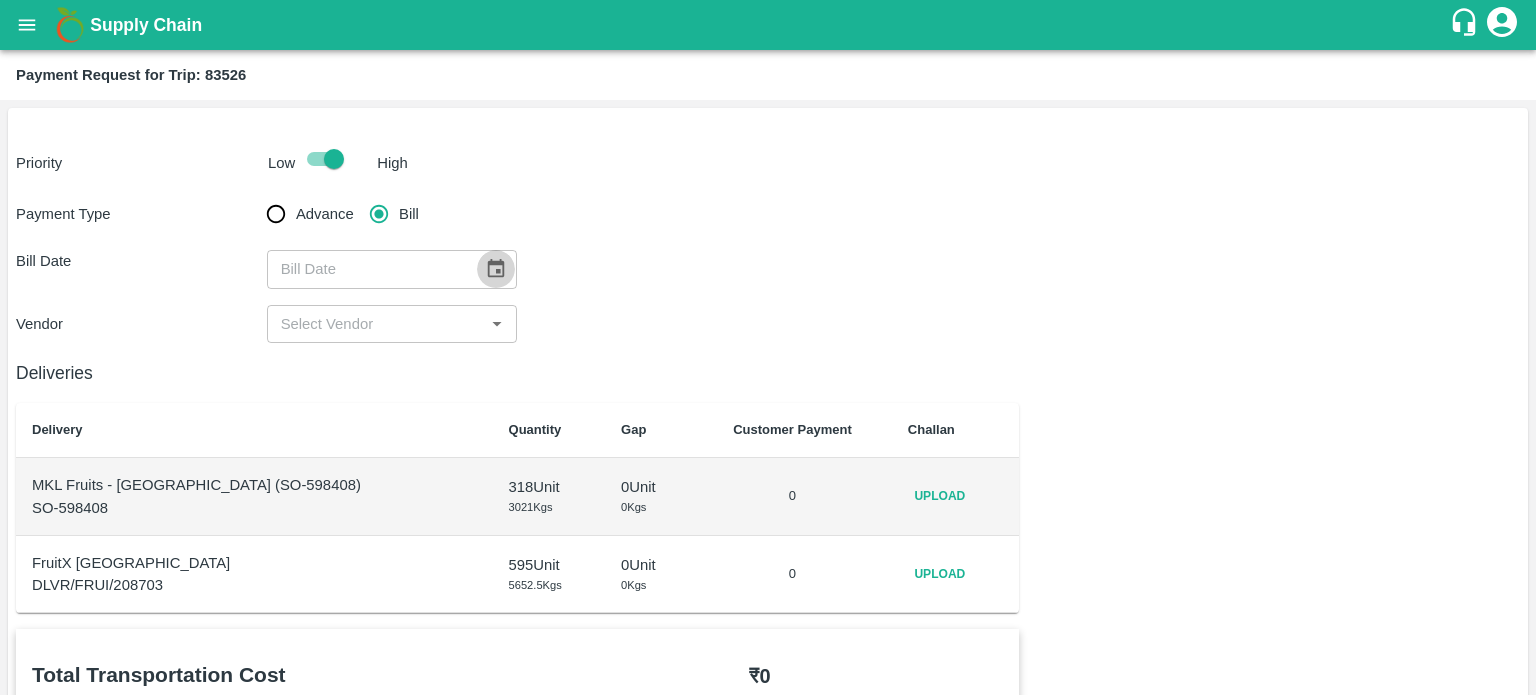 click at bounding box center (496, 269) 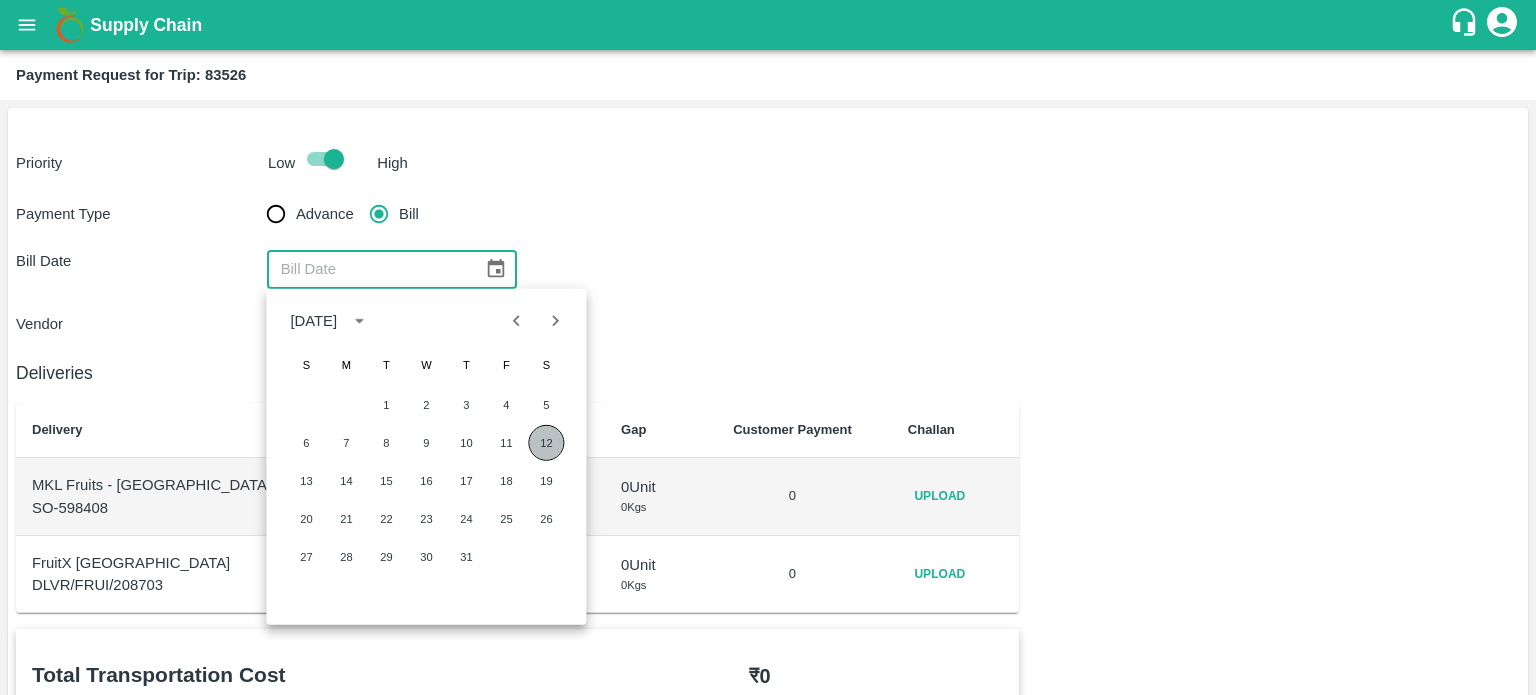 click on "12" at bounding box center (546, 443) 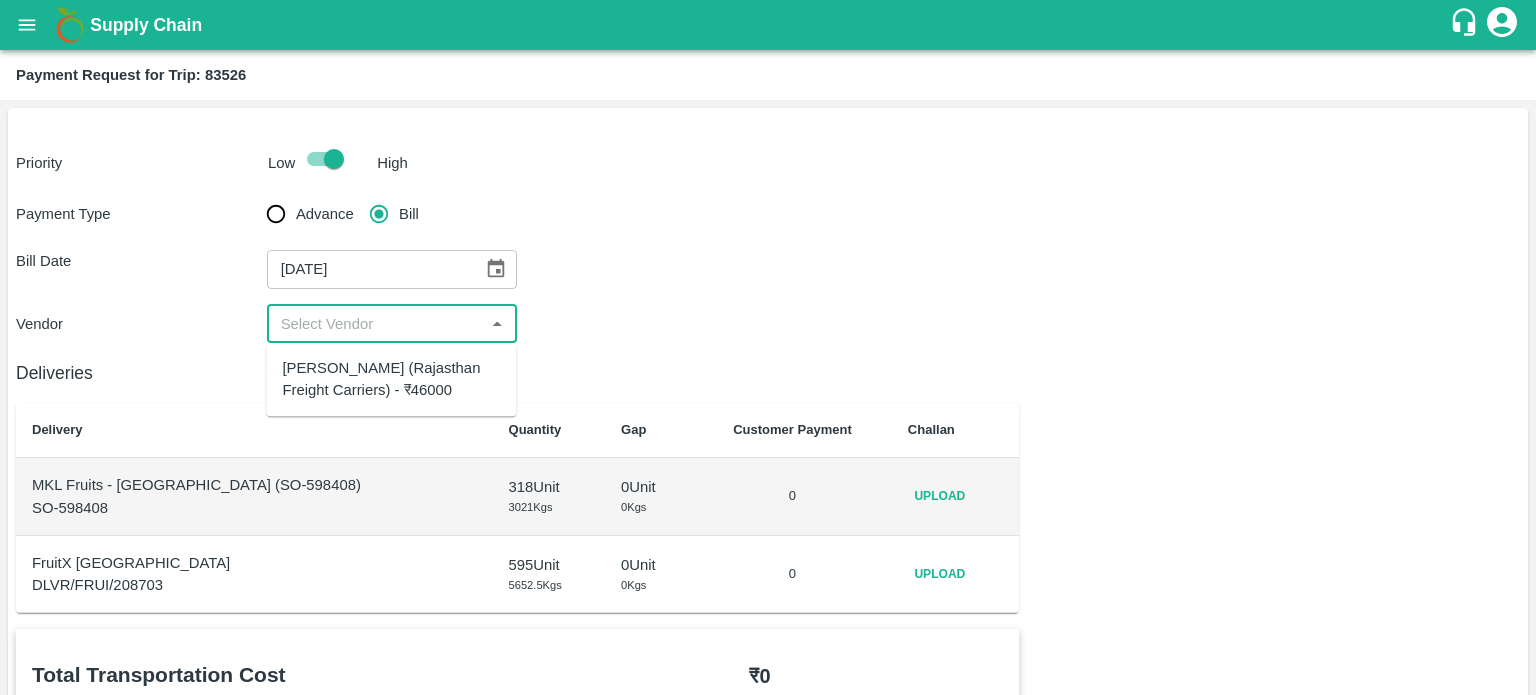 click at bounding box center [376, 324] 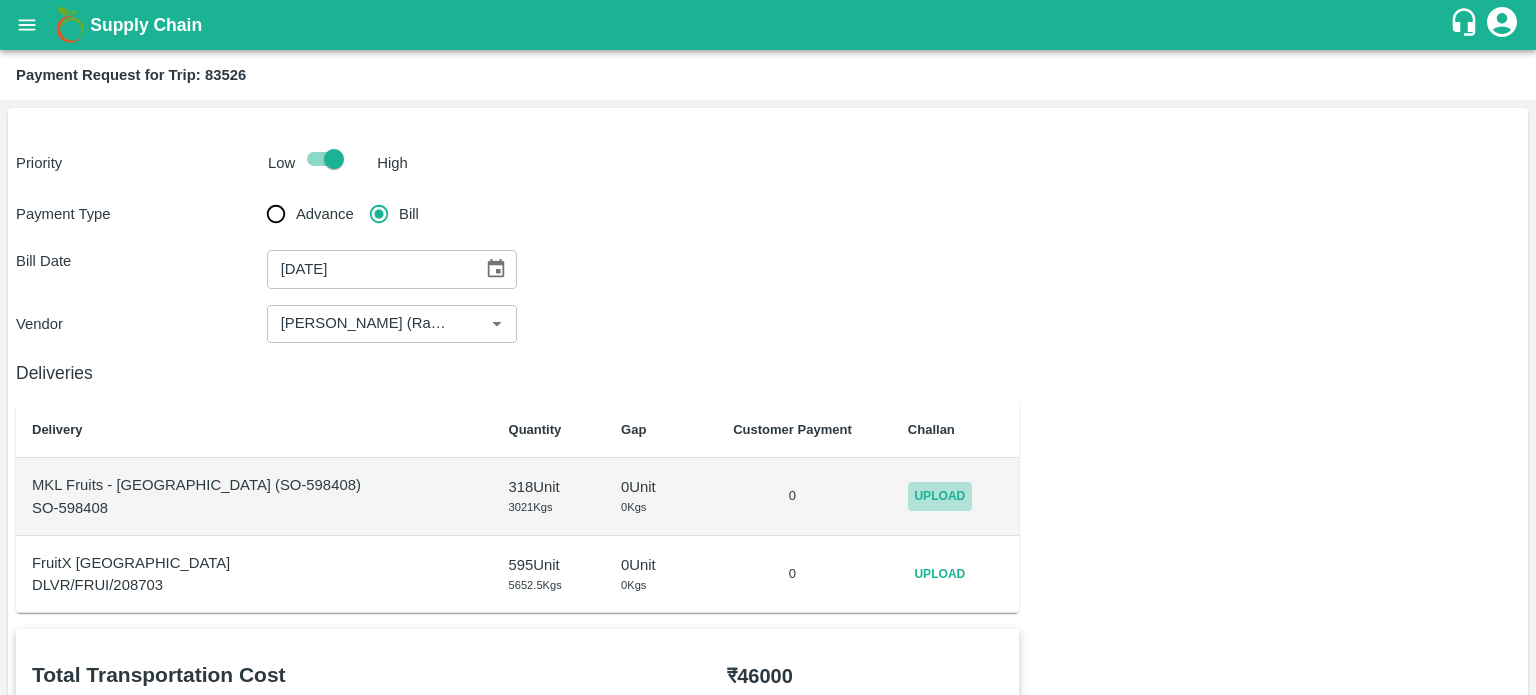 click on "Upload" at bounding box center (940, 496) 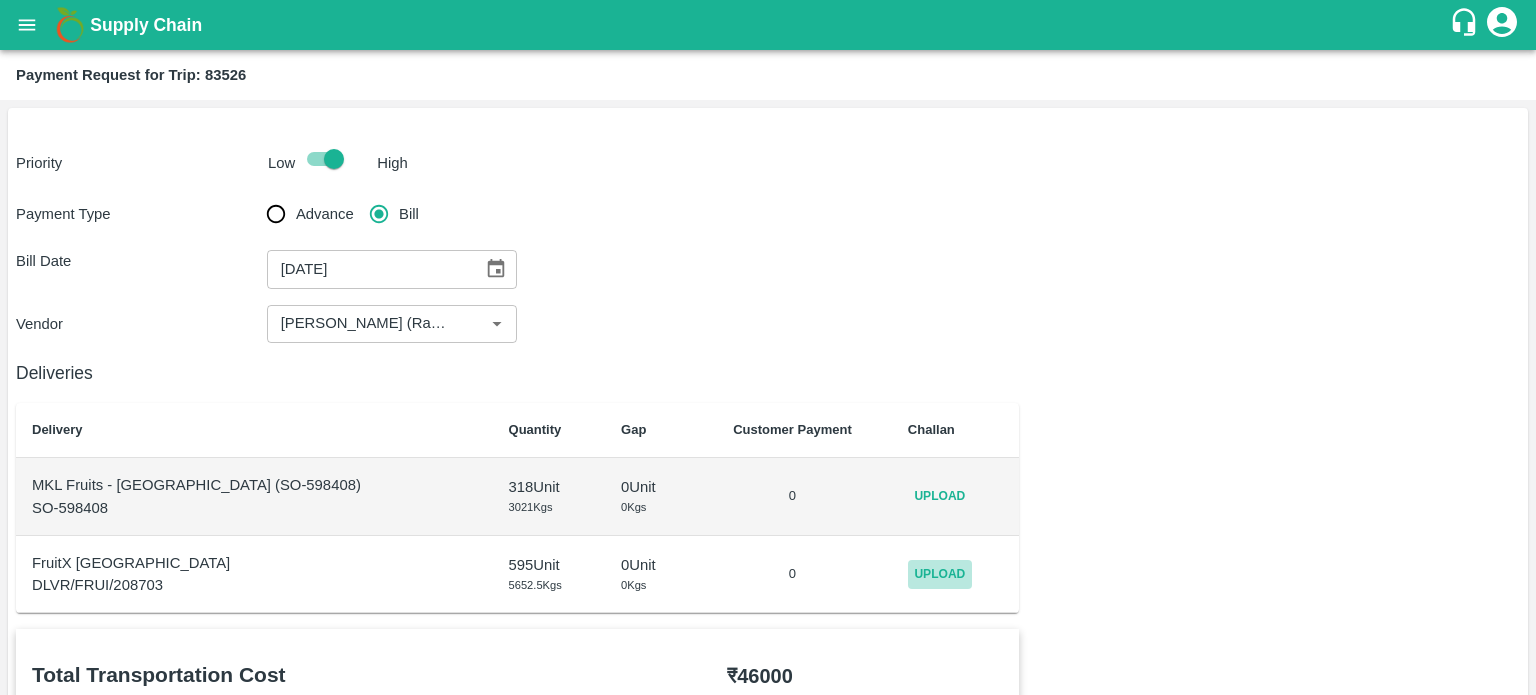 click on "Upload" at bounding box center (940, 574) 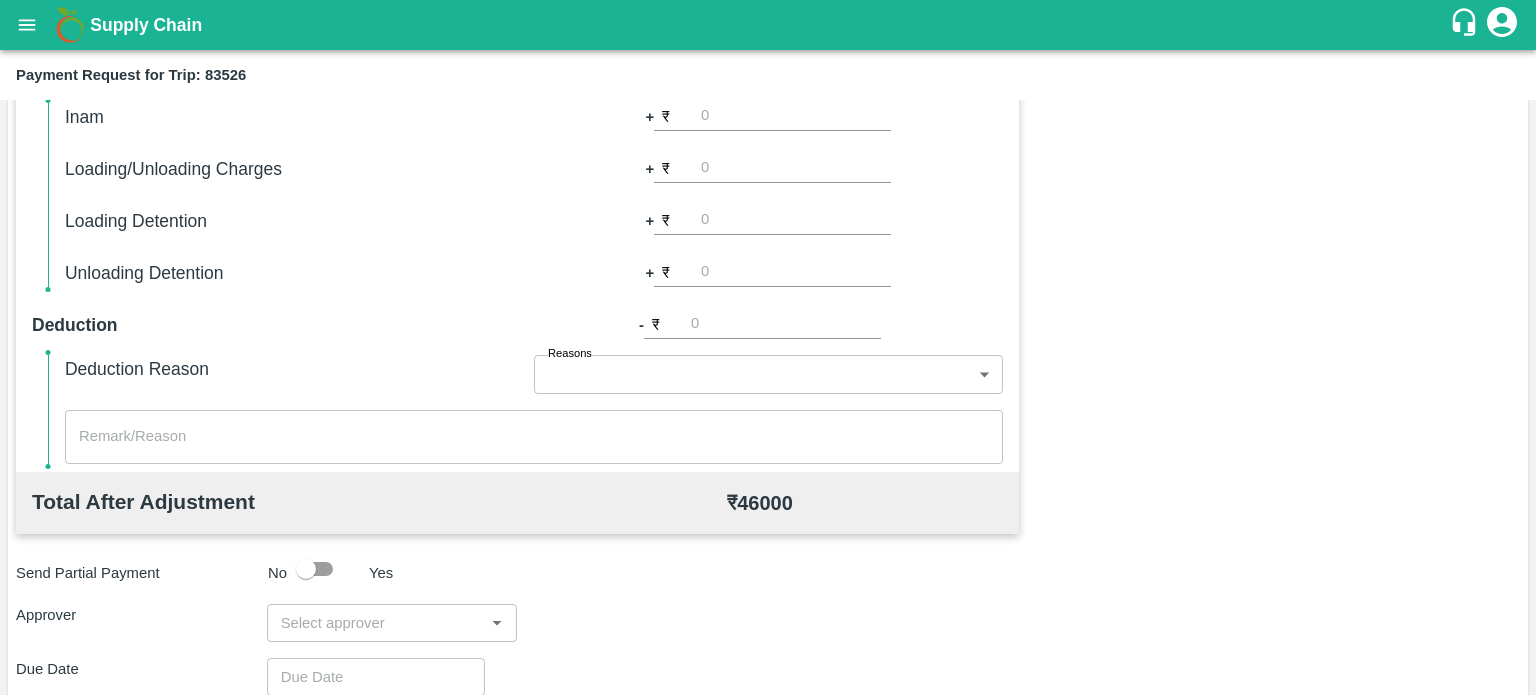 scroll, scrollTop: 714, scrollLeft: 0, axis: vertical 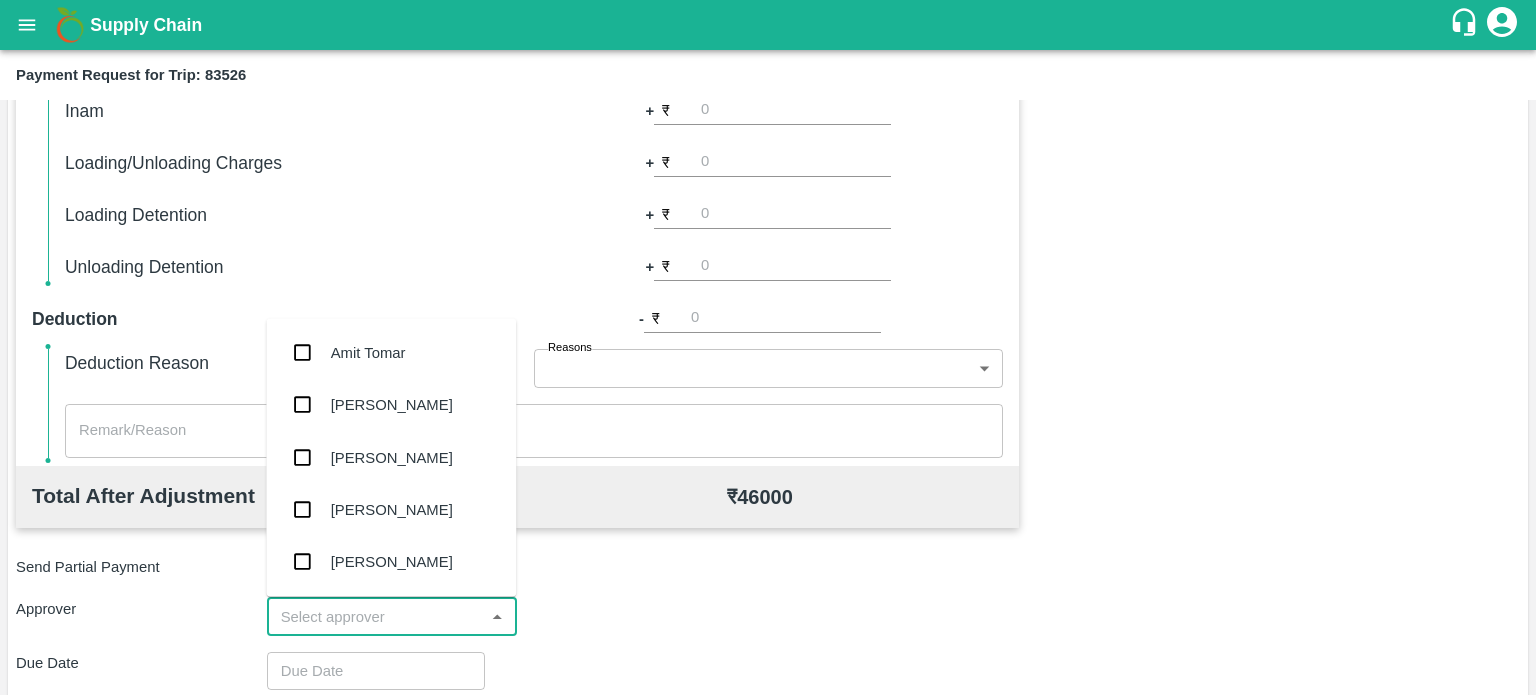 click at bounding box center [376, 617] 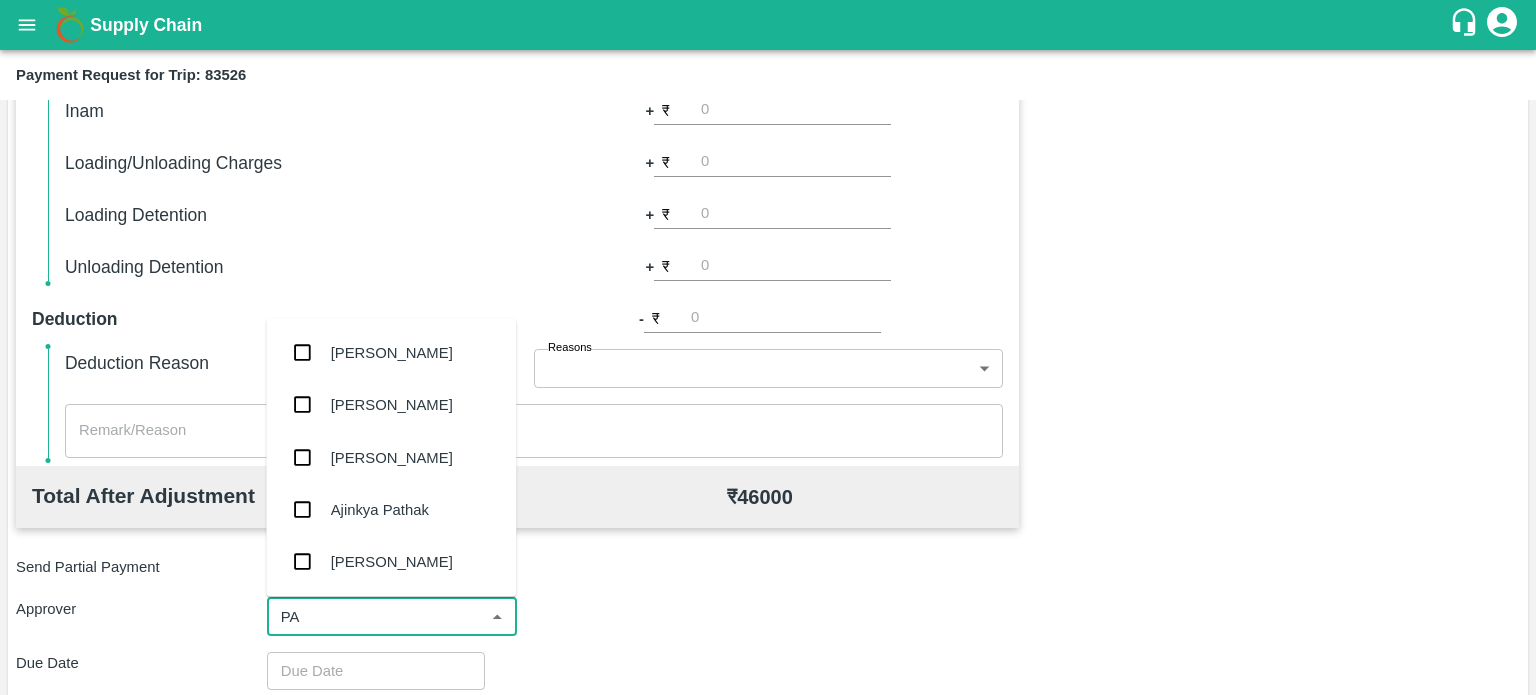 type on "PAL" 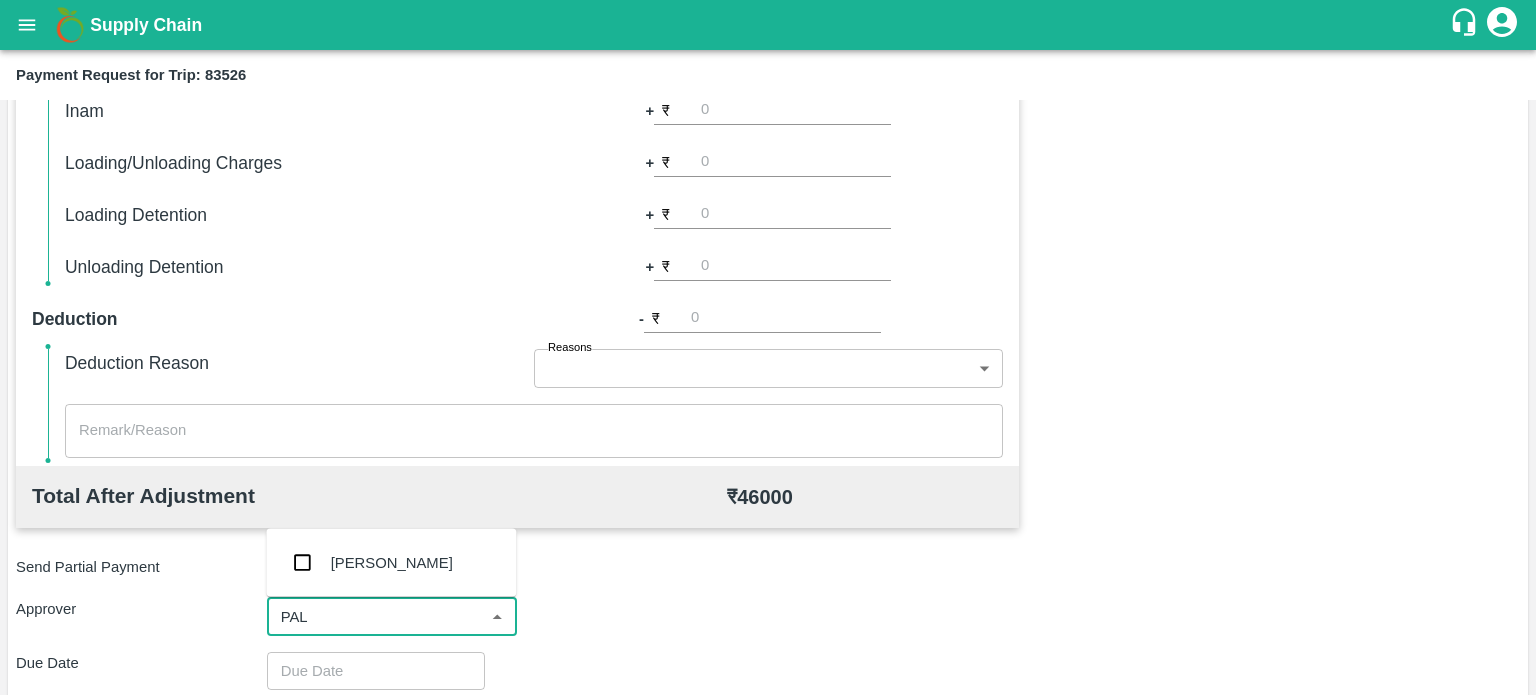 click on "[PERSON_NAME]" at bounding box center [392, 562] 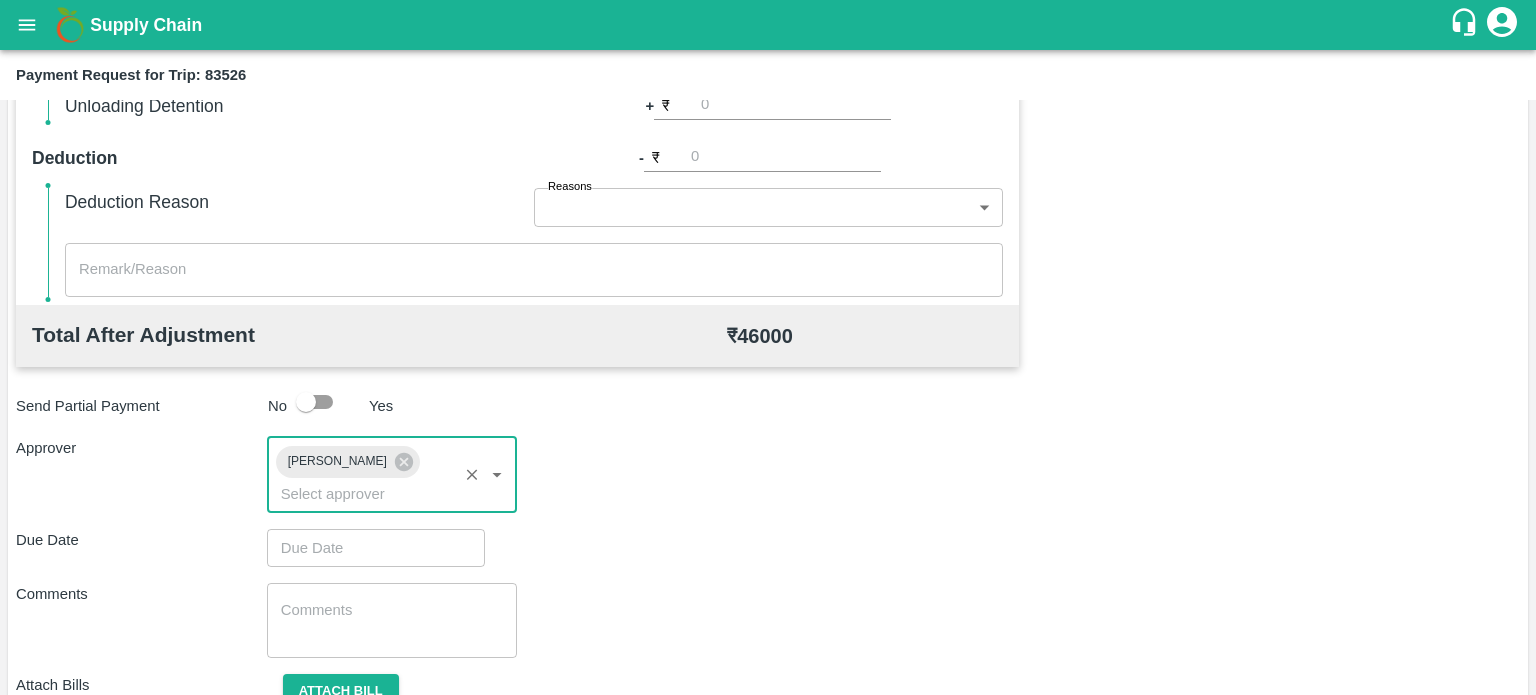 scroll, scrollTop: 878, scrollLeft: 0, axis: vertical 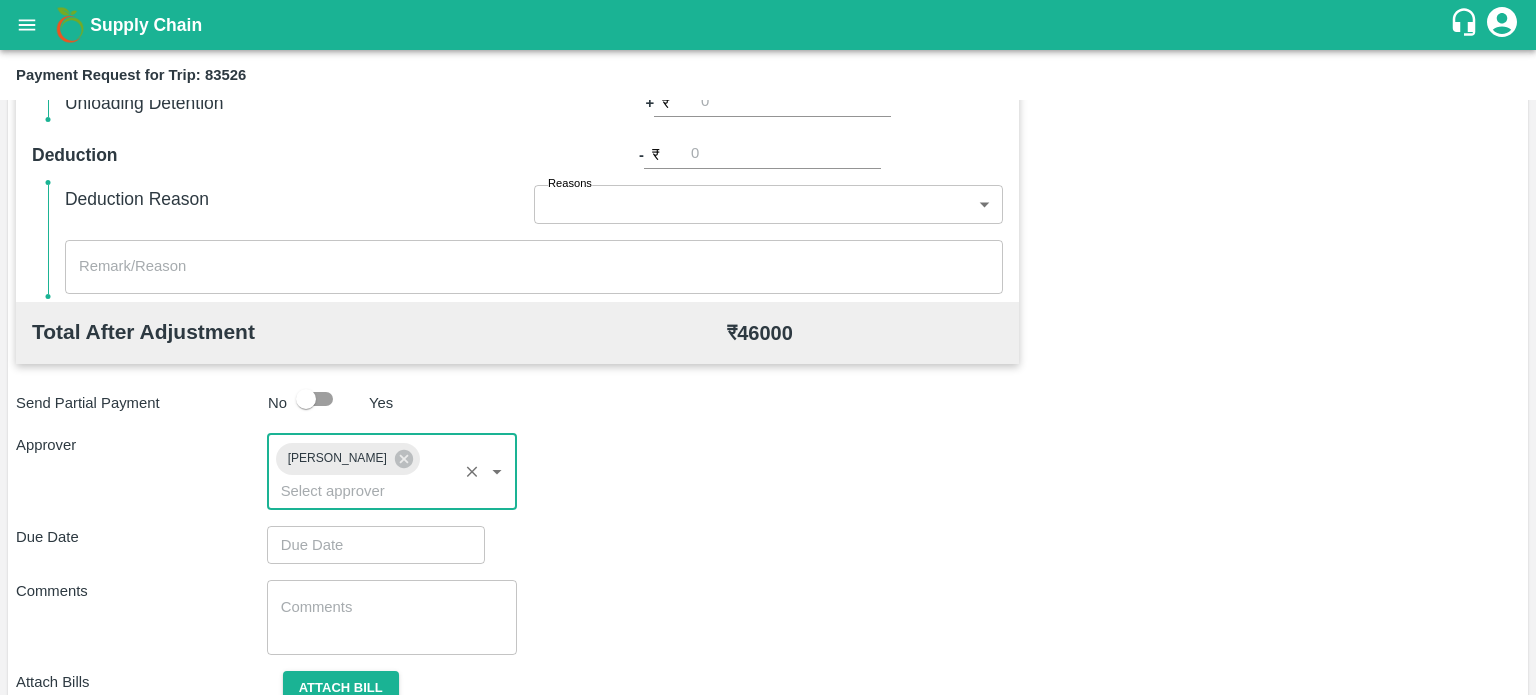 type on "DD/MM/YYYY hh:mm aa" 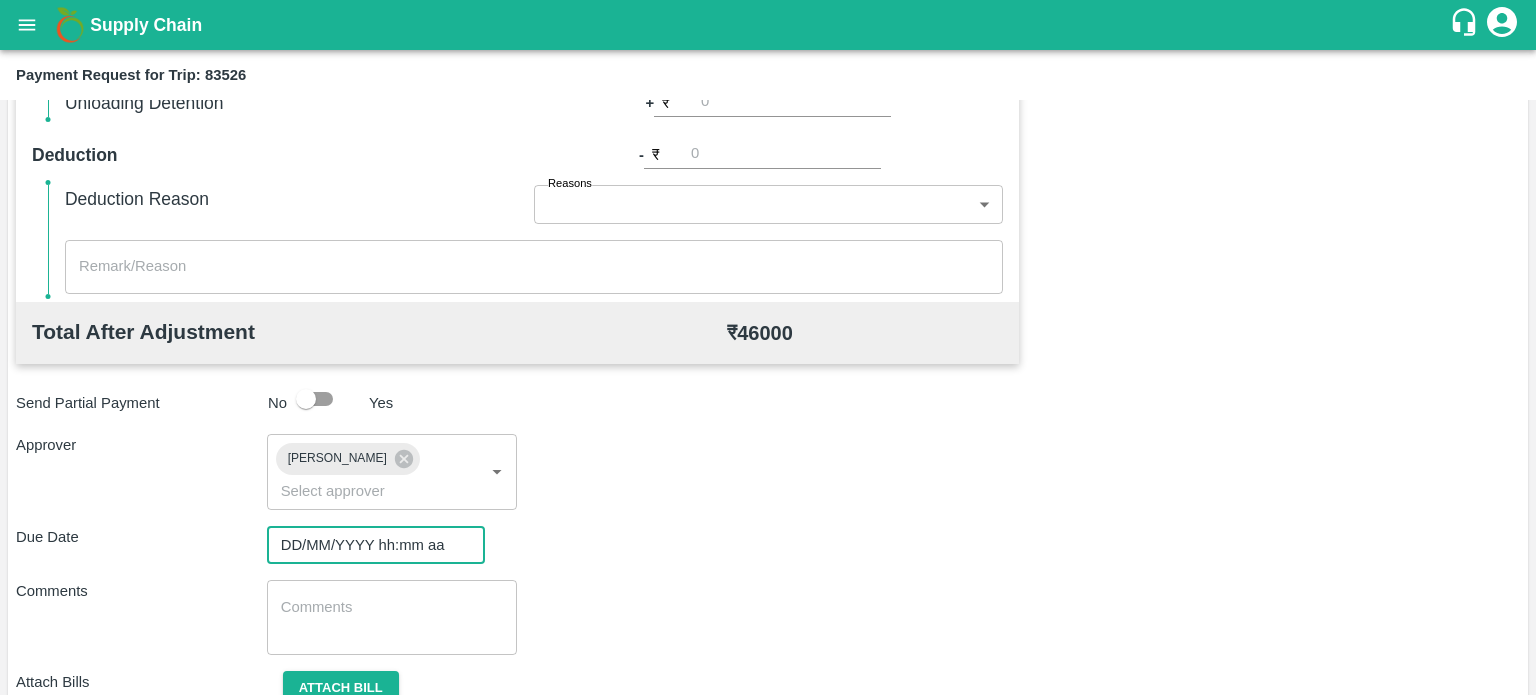 click on "DD/MM/YYYY hh:mm aa" at bounding box center [369, 545] 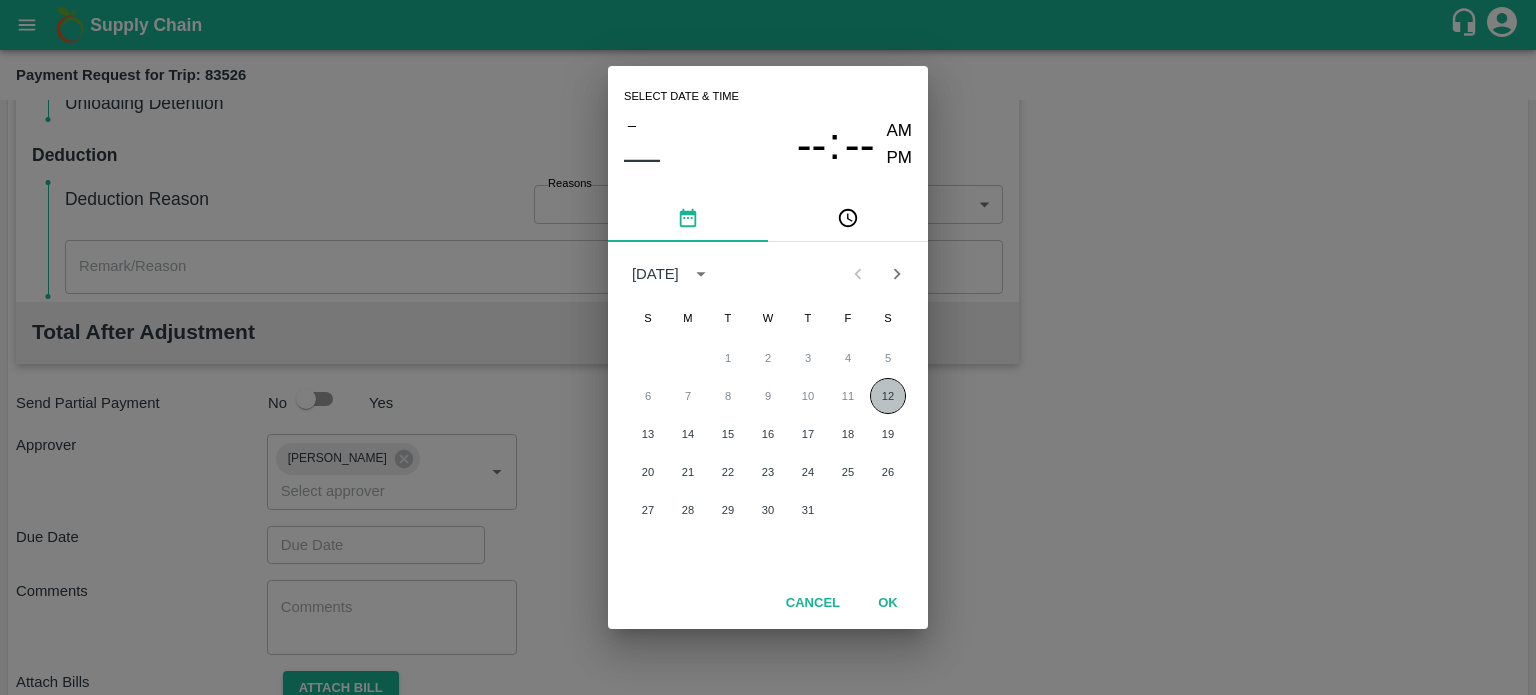 click on "12" at bounding box center [888, 396] 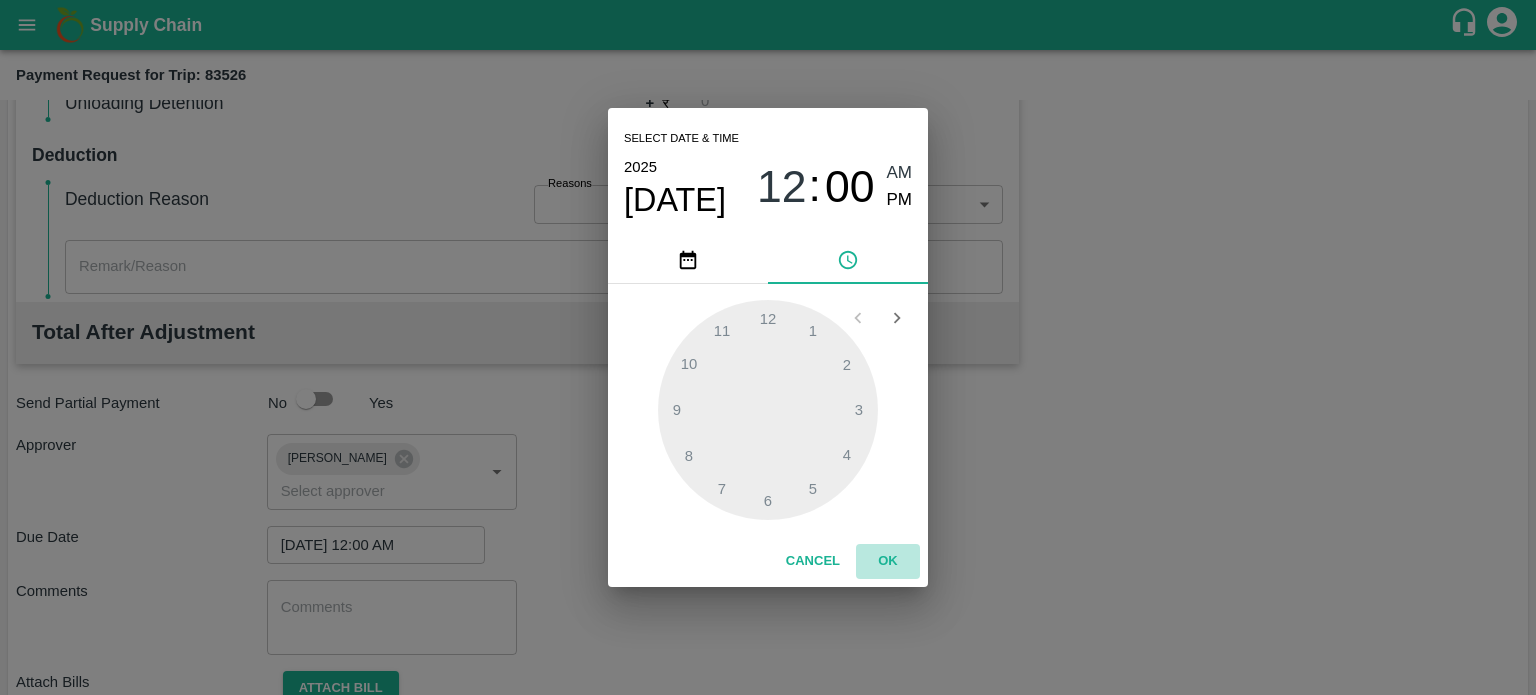 click on "OK" at bounding box center [888, 561] 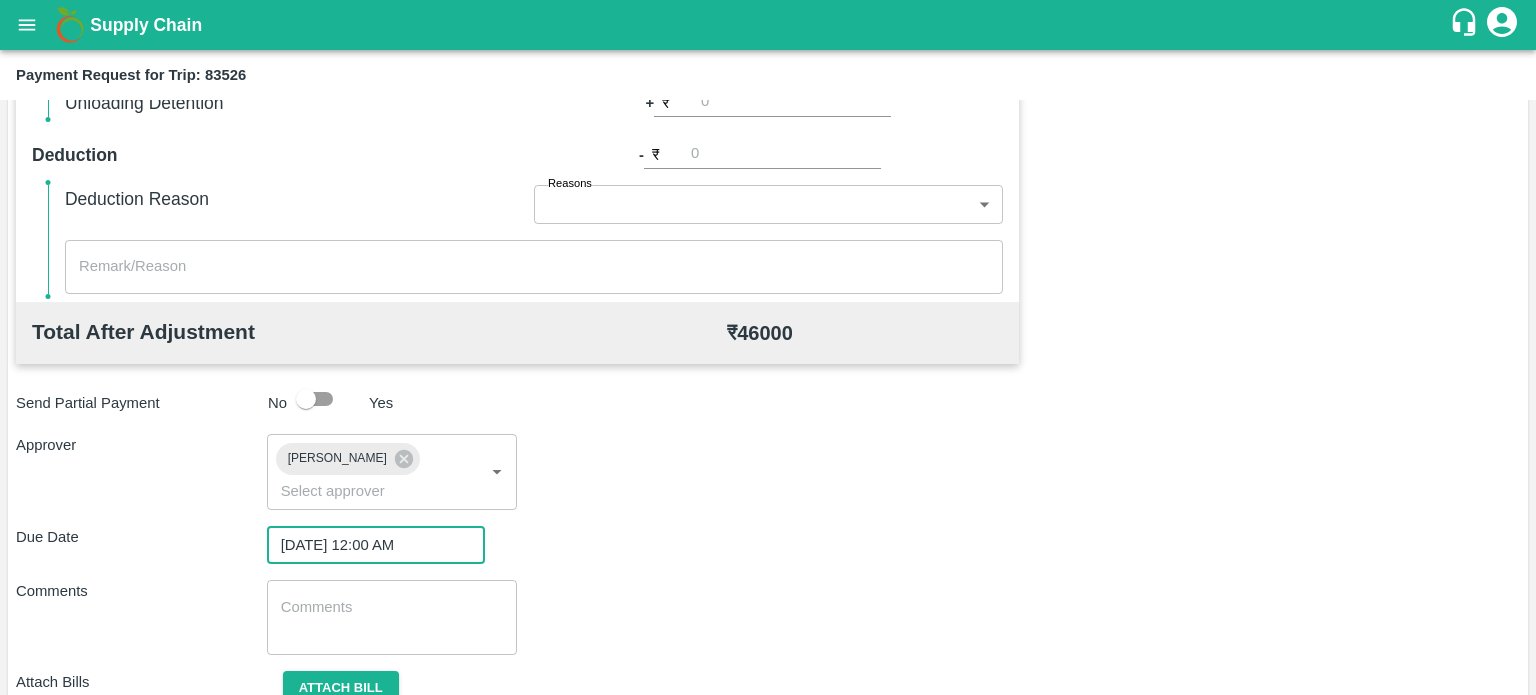 scroll, scrollTop: 963, scrollLeft: 0, axis: vertical 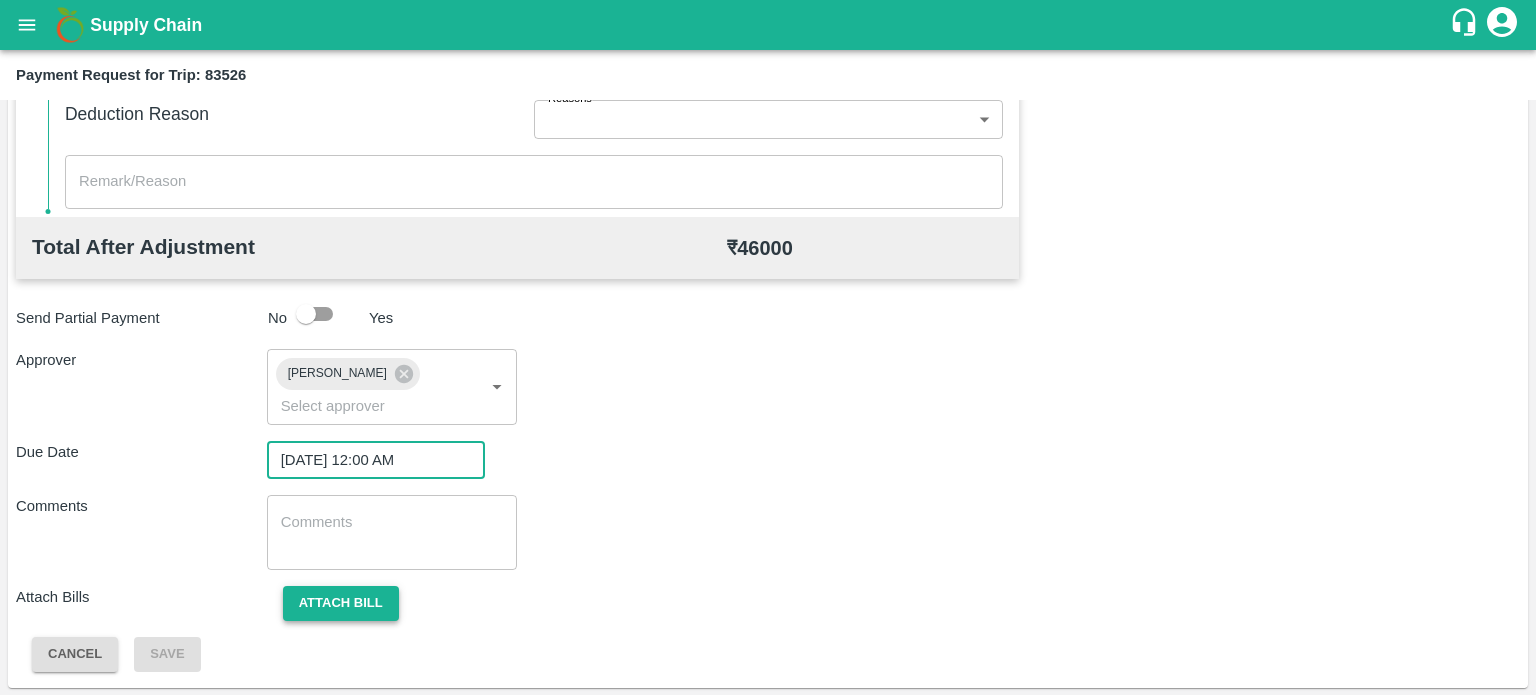click on "Attach bill" at bounding box center (341, 603) 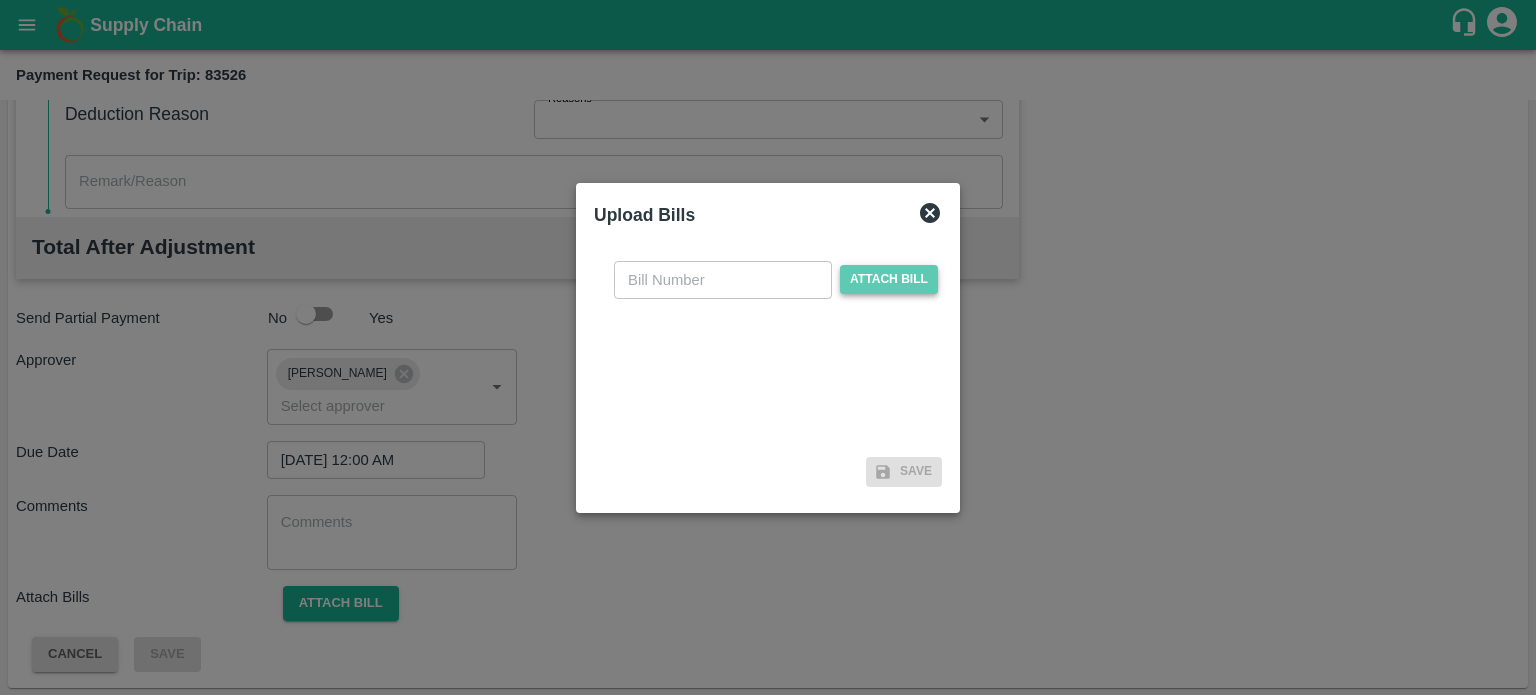click on "Attach bill" at bounding box center (889, 279) 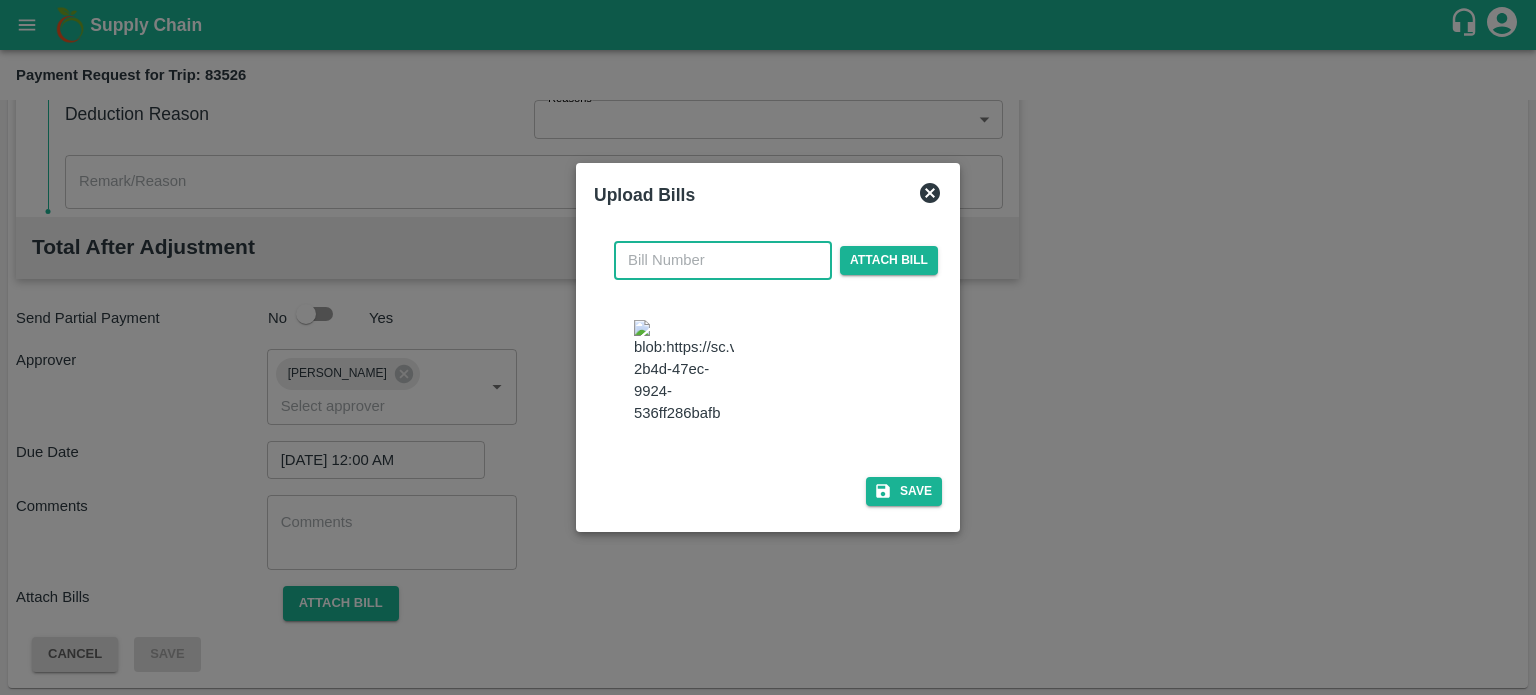 click at bounding box center (723, 260) 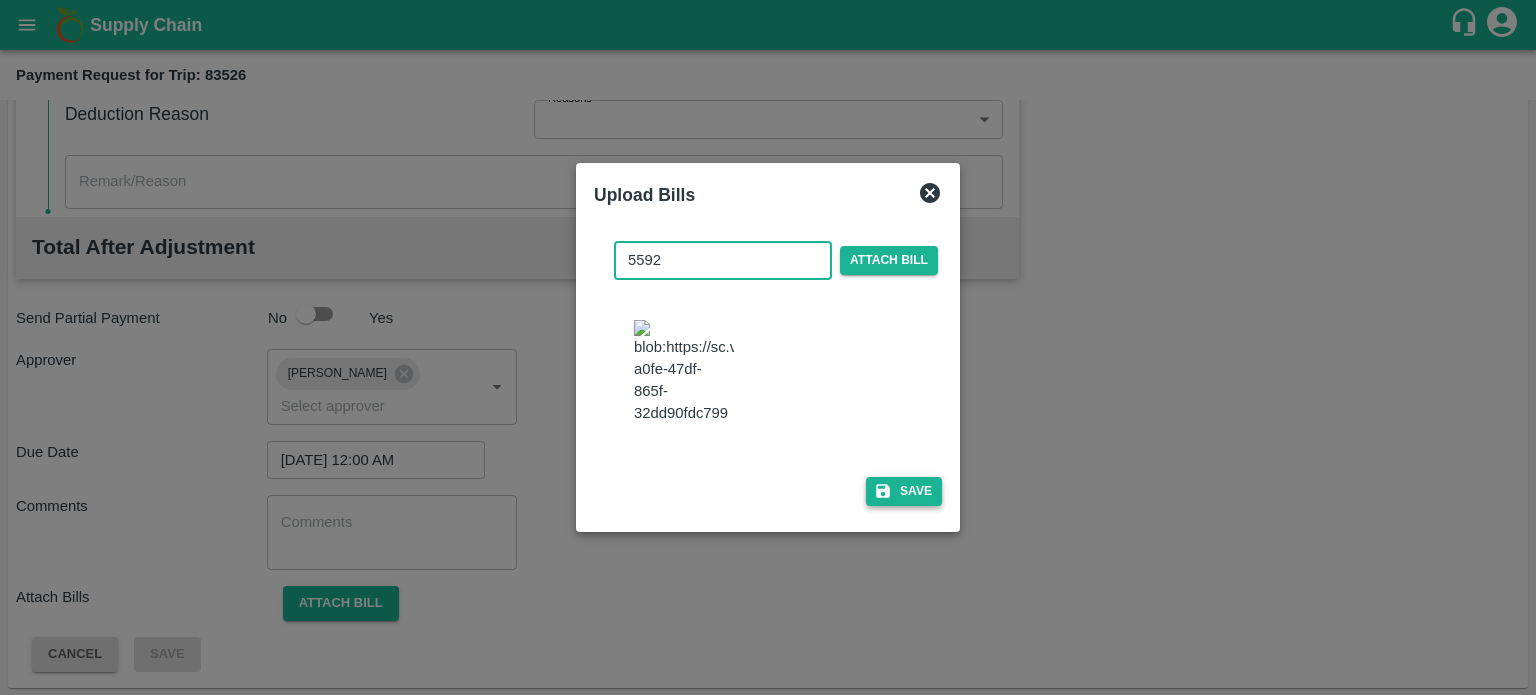 type on "5592" 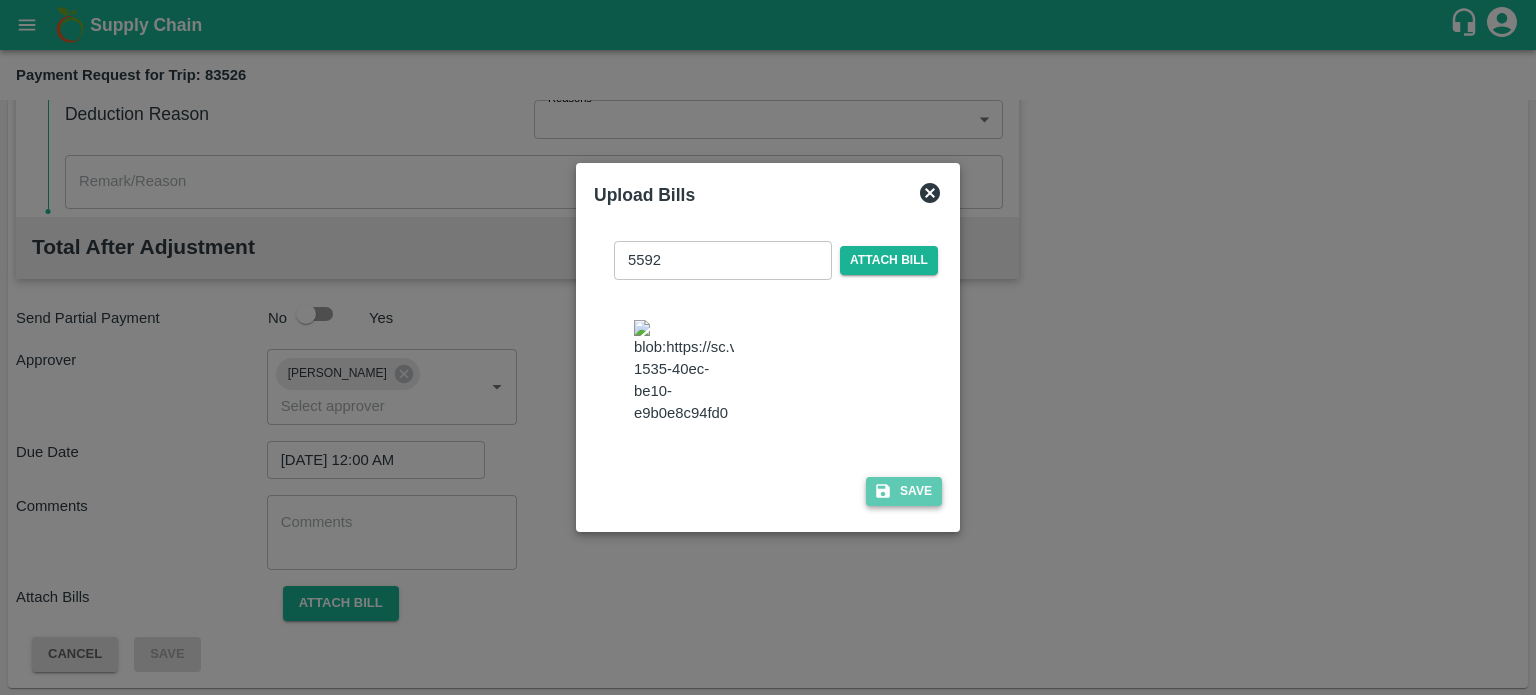 click on "Save" at bounding box center [904, 491] 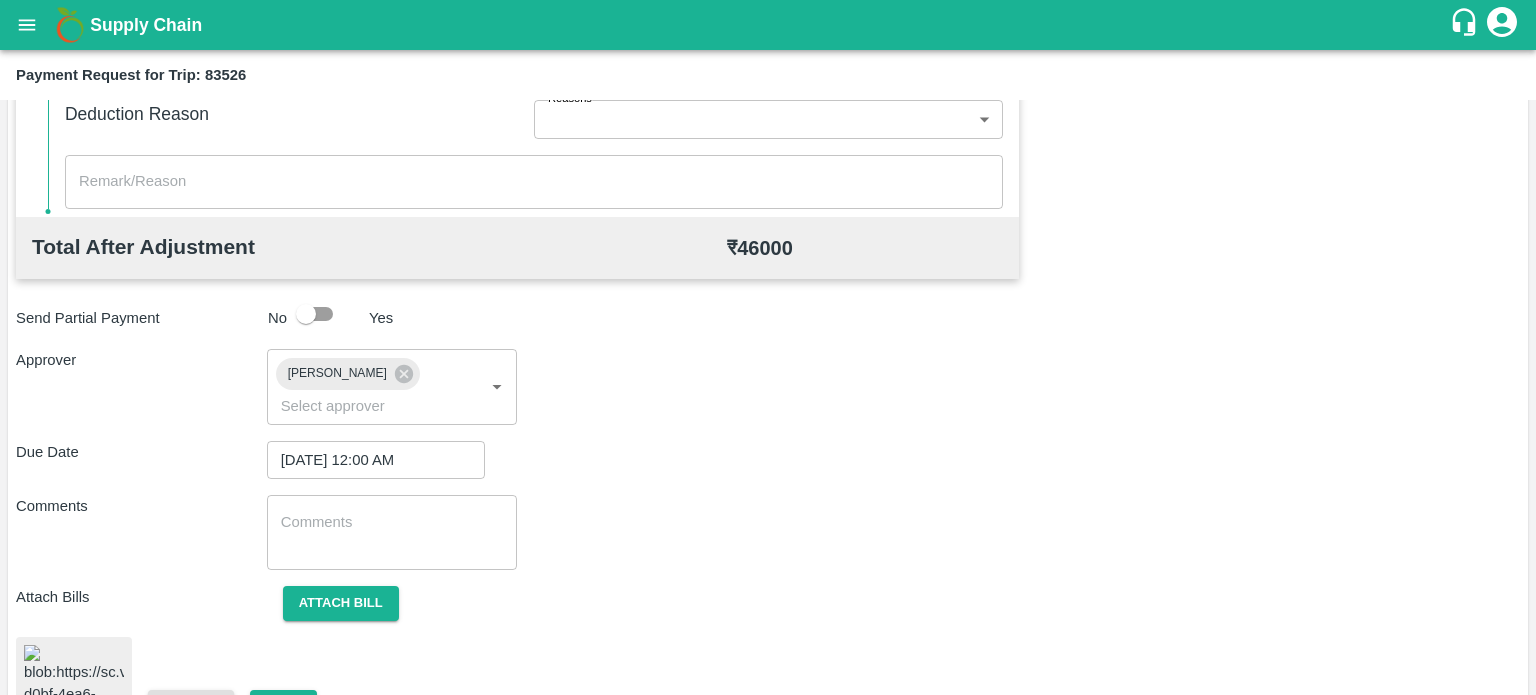 scroll, scrollTop: 1044, scrollLeft: 0, axis: vertical 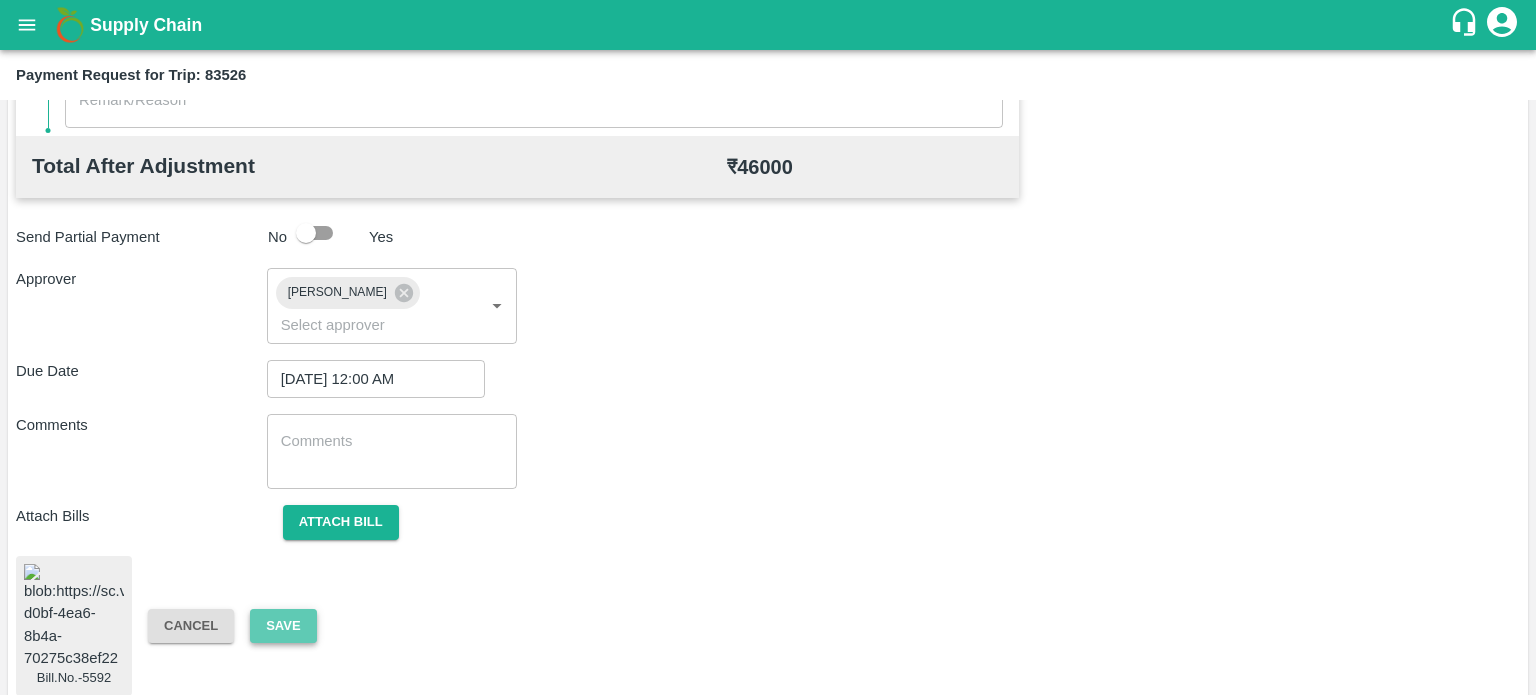 click on "Save" at bounding box center (283, 626) 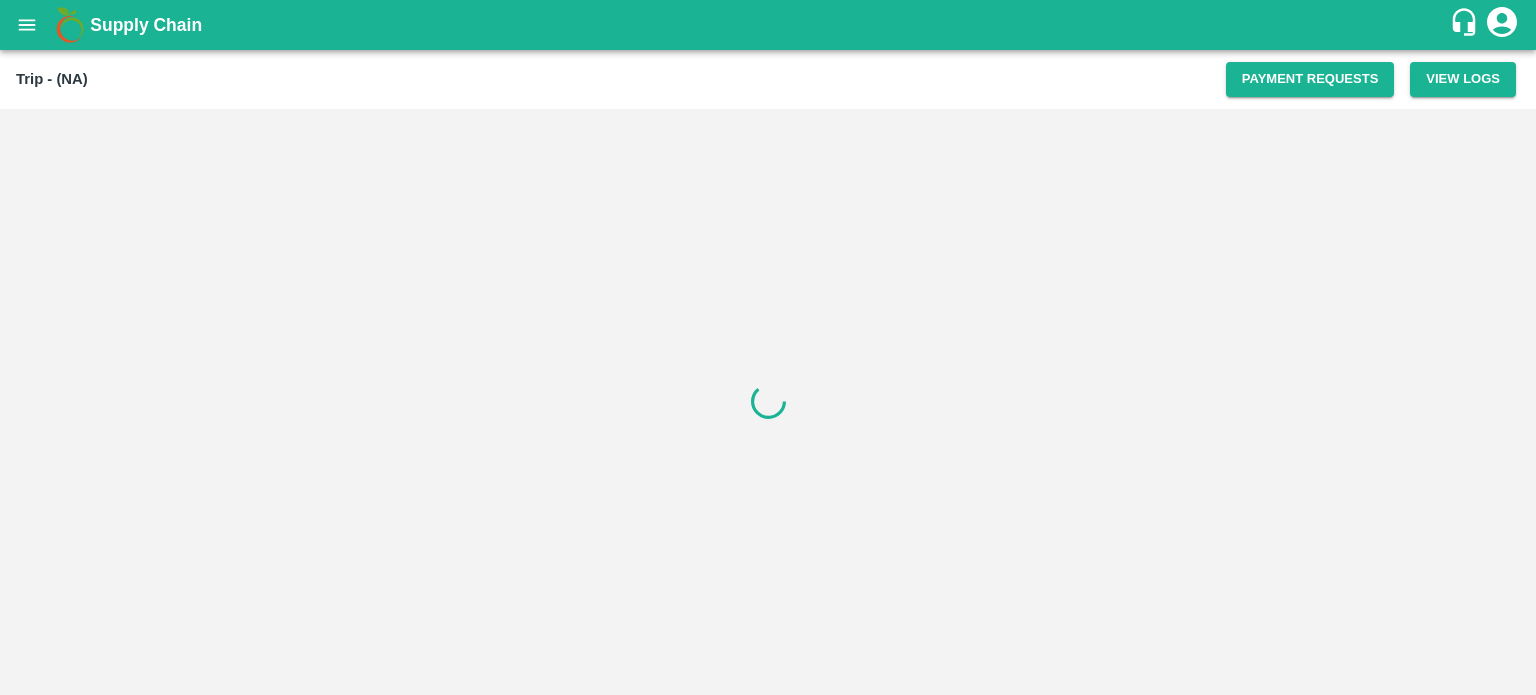 scroll, scrollTop: 0, scrollLeft: 0, axis: both 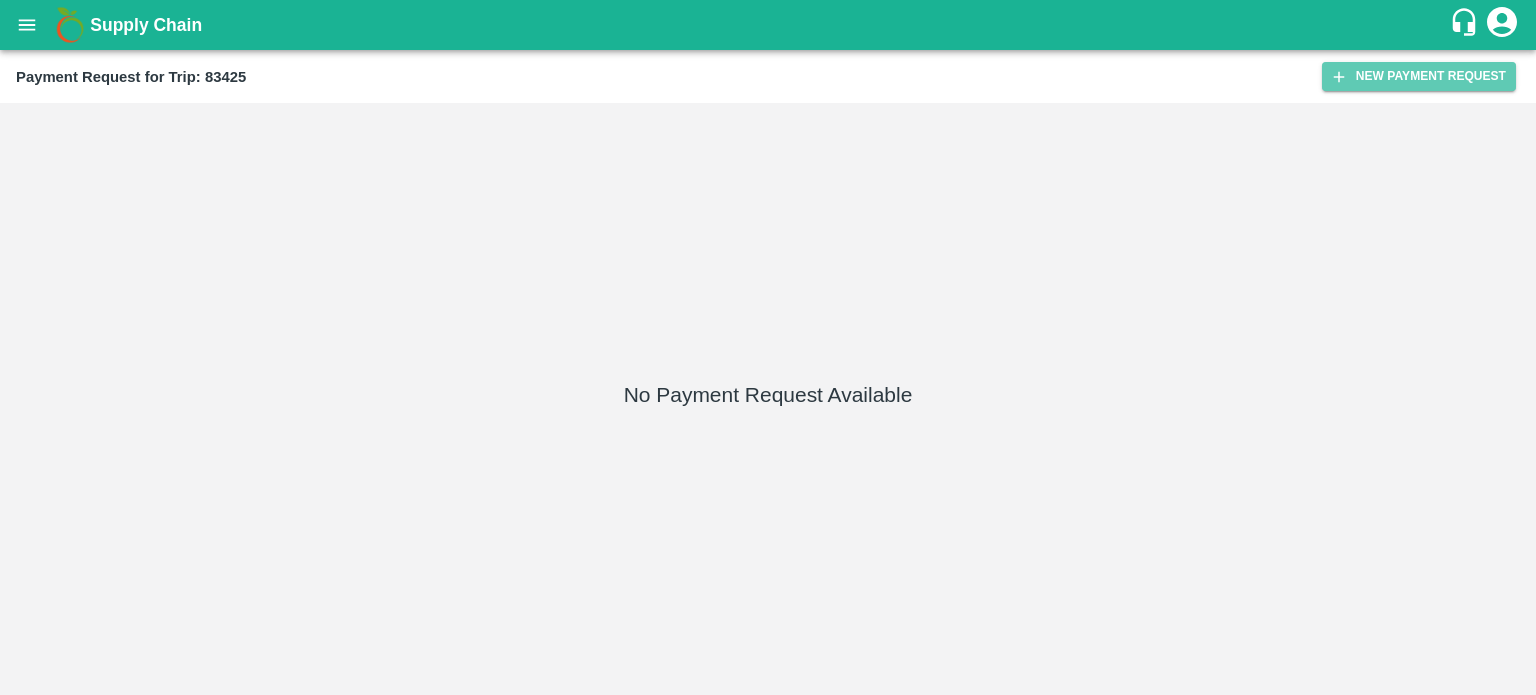 click on "New Payment Request" at bounding box center [1419, 76] 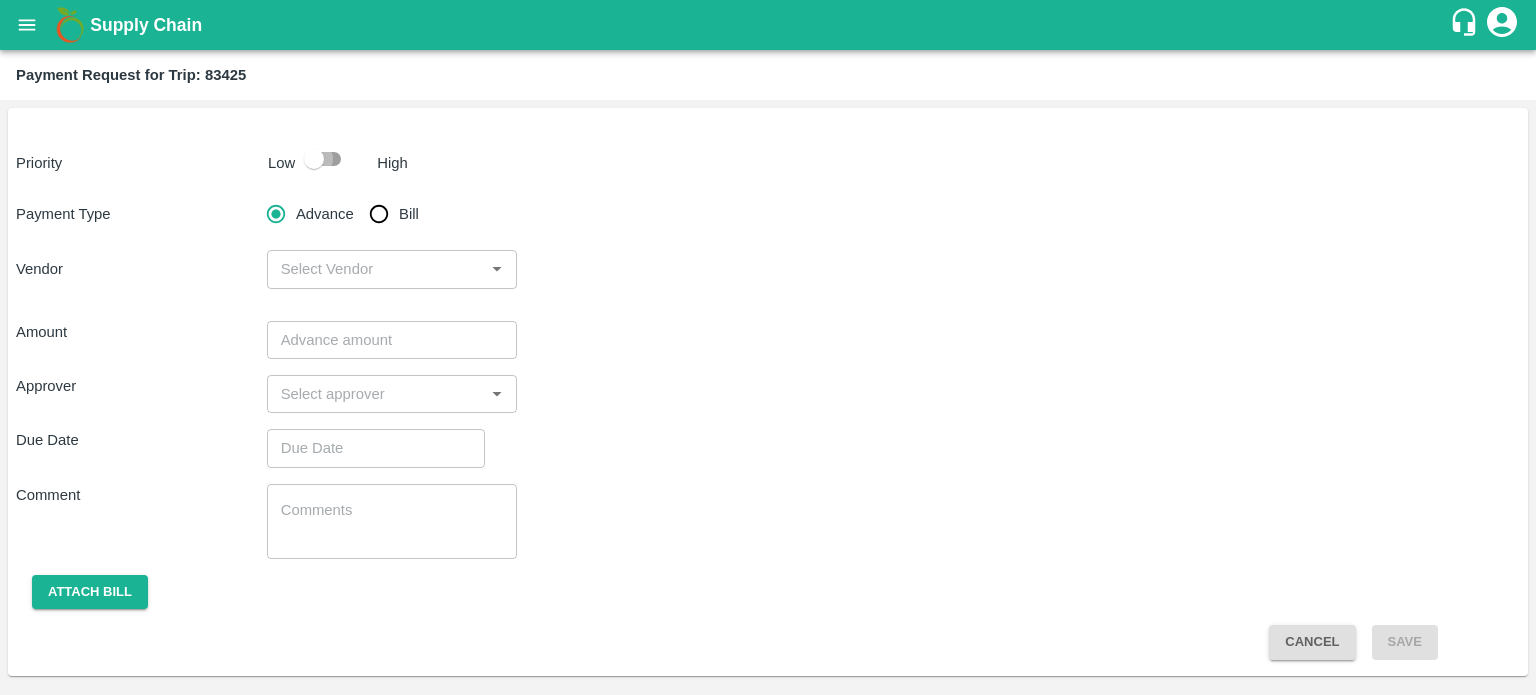 click at bounding box center (314, 159) 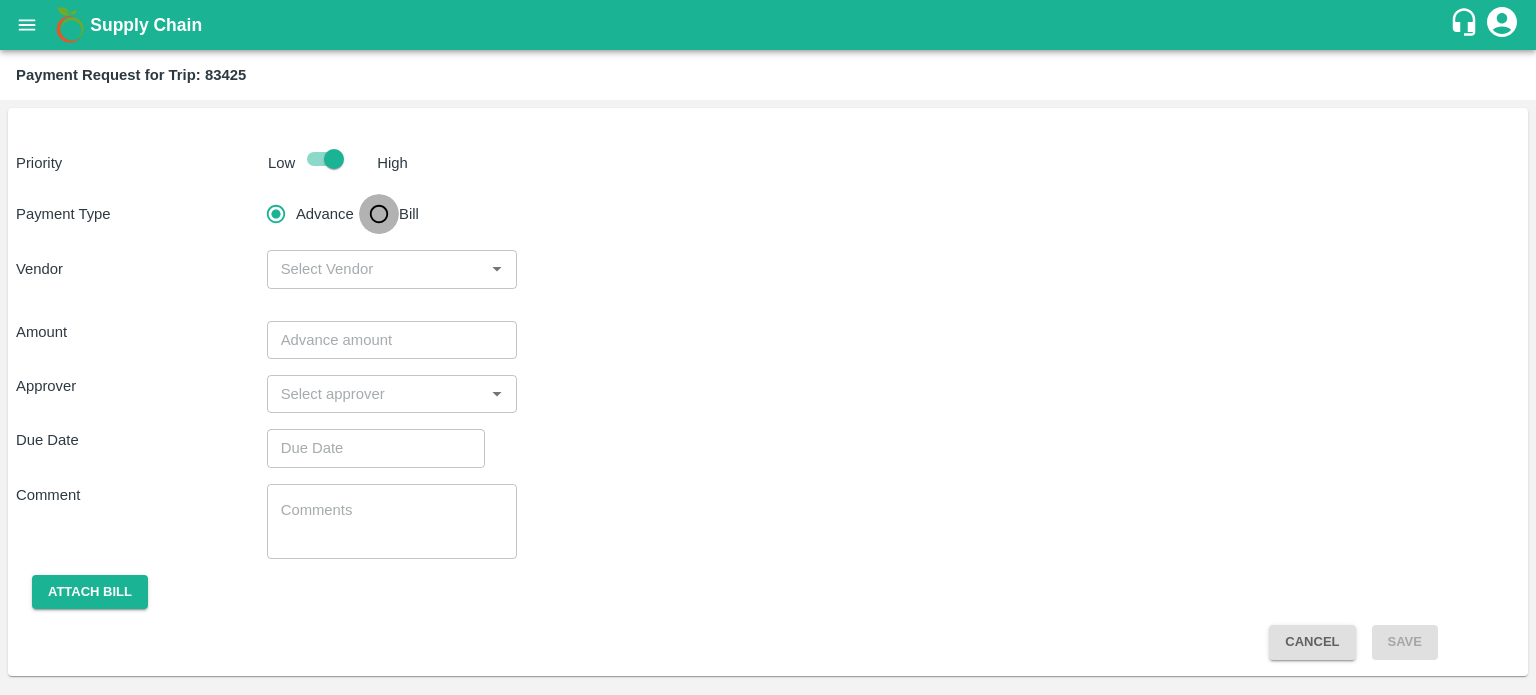 click on "Bill" at bounding box center [379, 214] 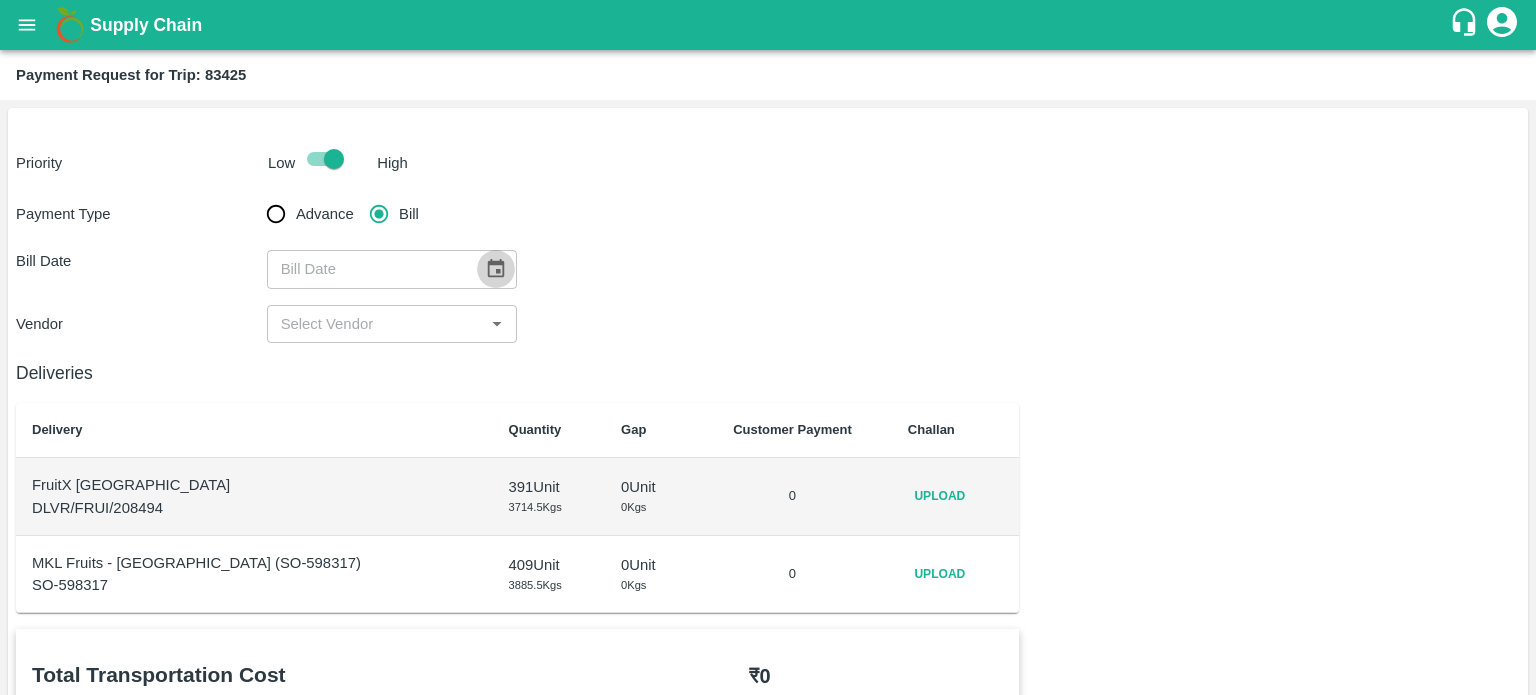 click at bounding box center [496, 269] 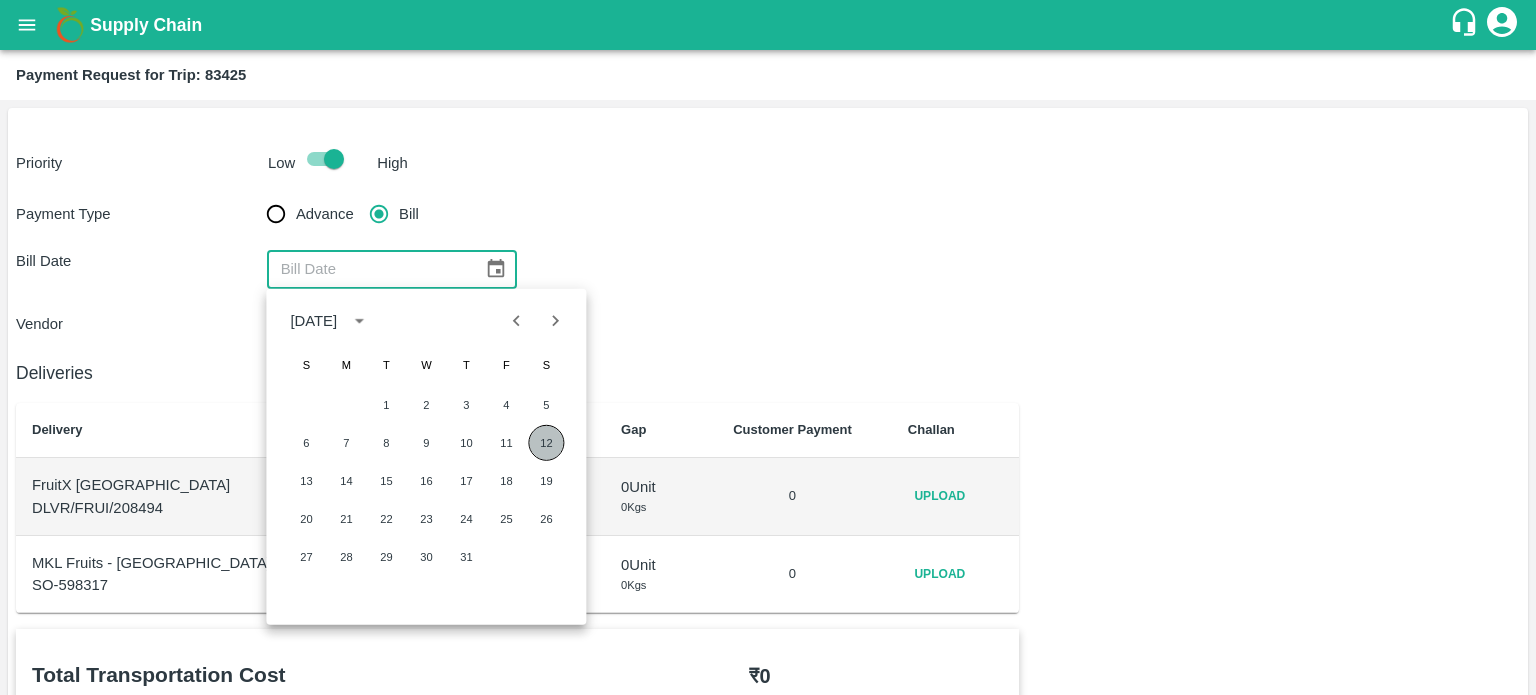 click on "12" at bounding box center [546, 443] 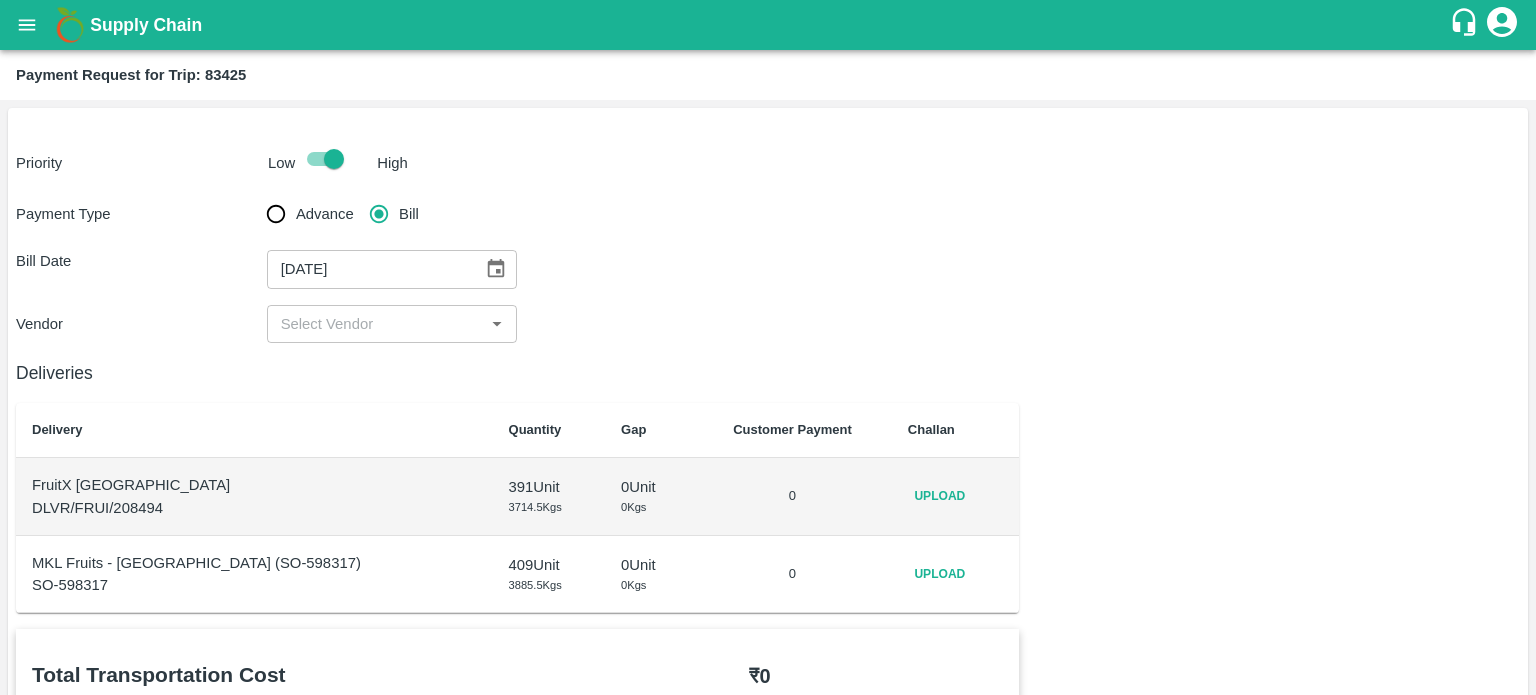 drag, startPoint x: 376, startPoint y: 343, endPoint x: 350, endPoint y: 323, distance: 32.80244 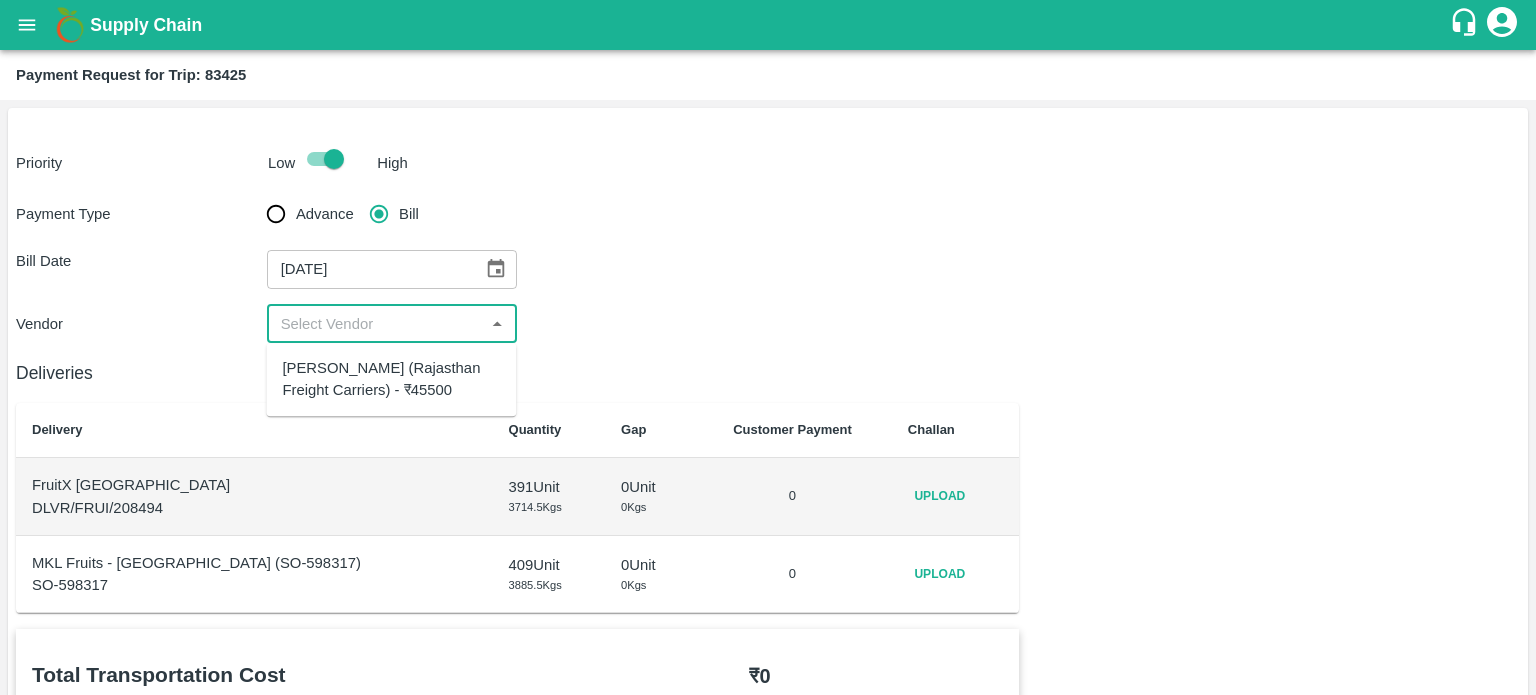 drag, startPoint x: 350, startPoint y: 323, endPoint x: 383, endPoint y: 403, distance: 86.53901 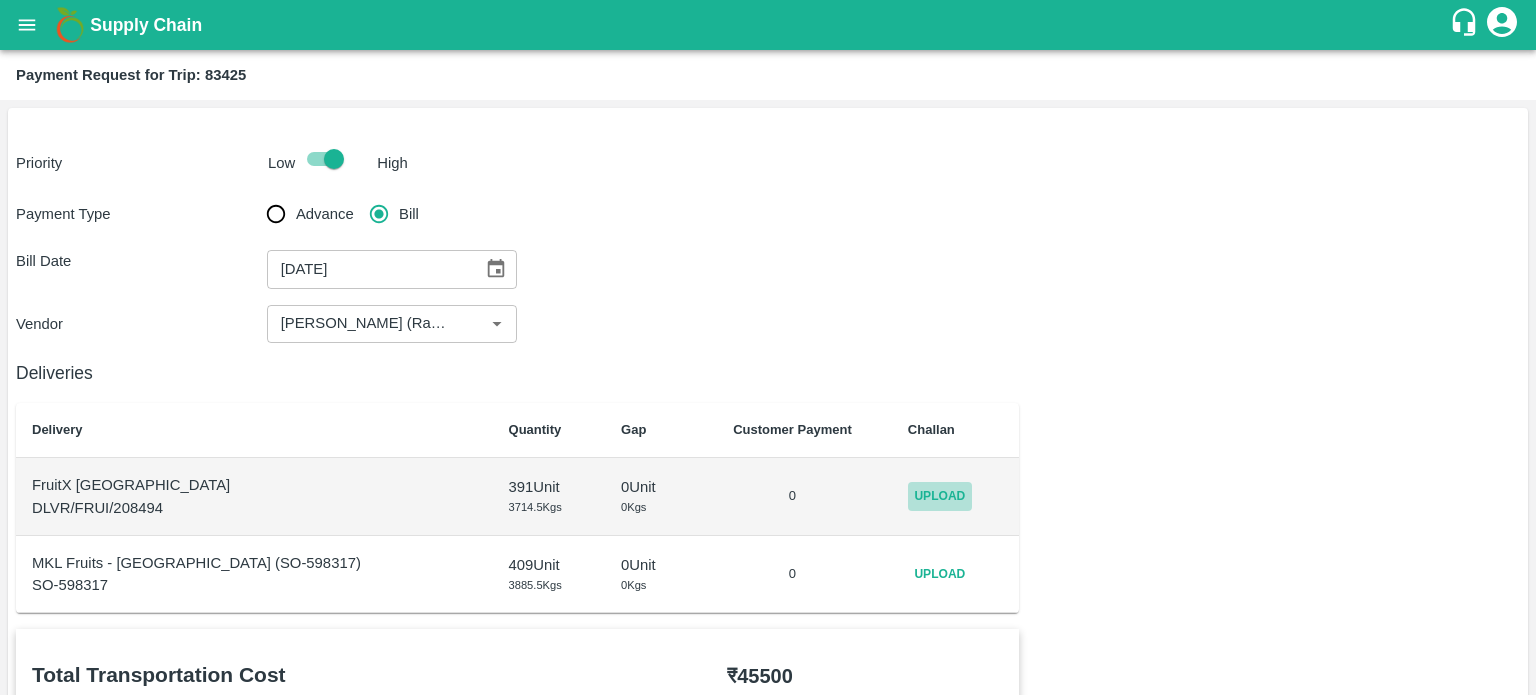 click on "Upload" at bounding box center (940, 496) 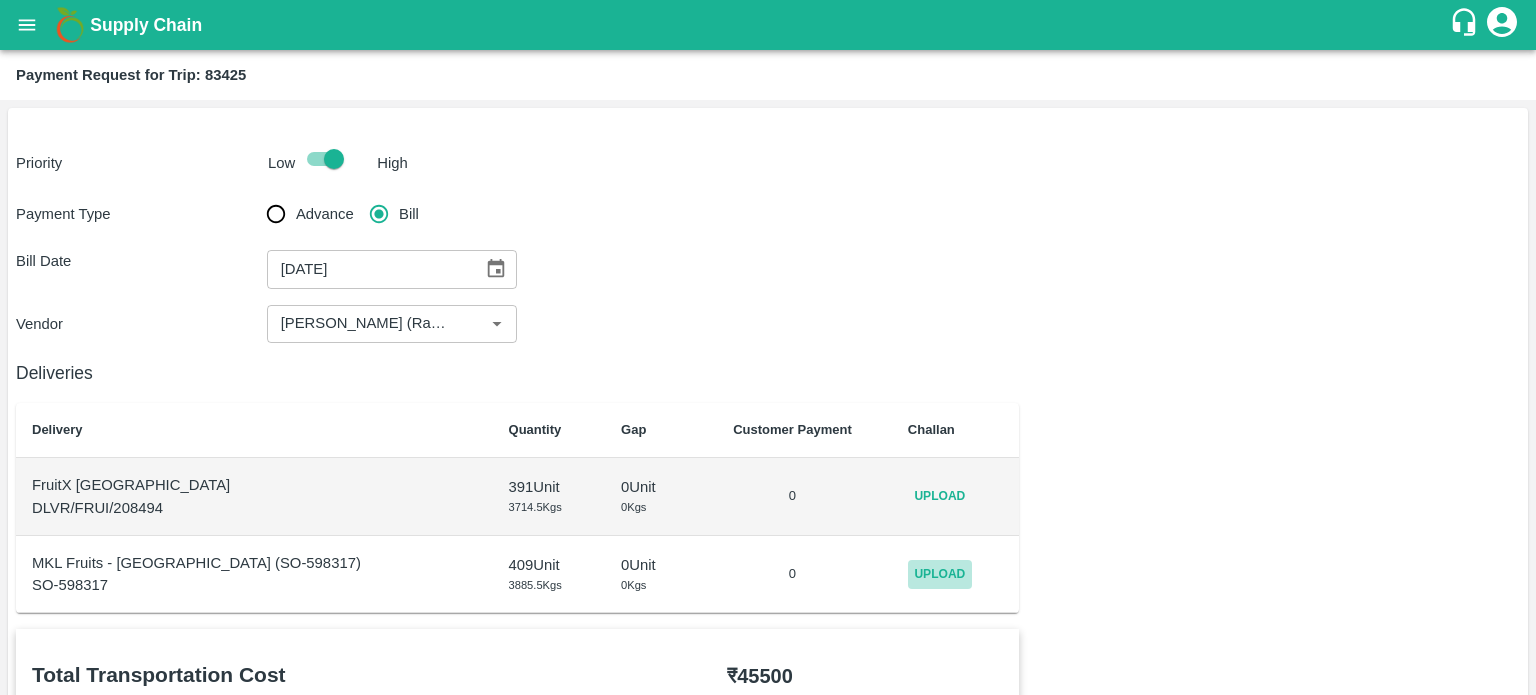 click on "Upload" at bounding box center (940, 574) 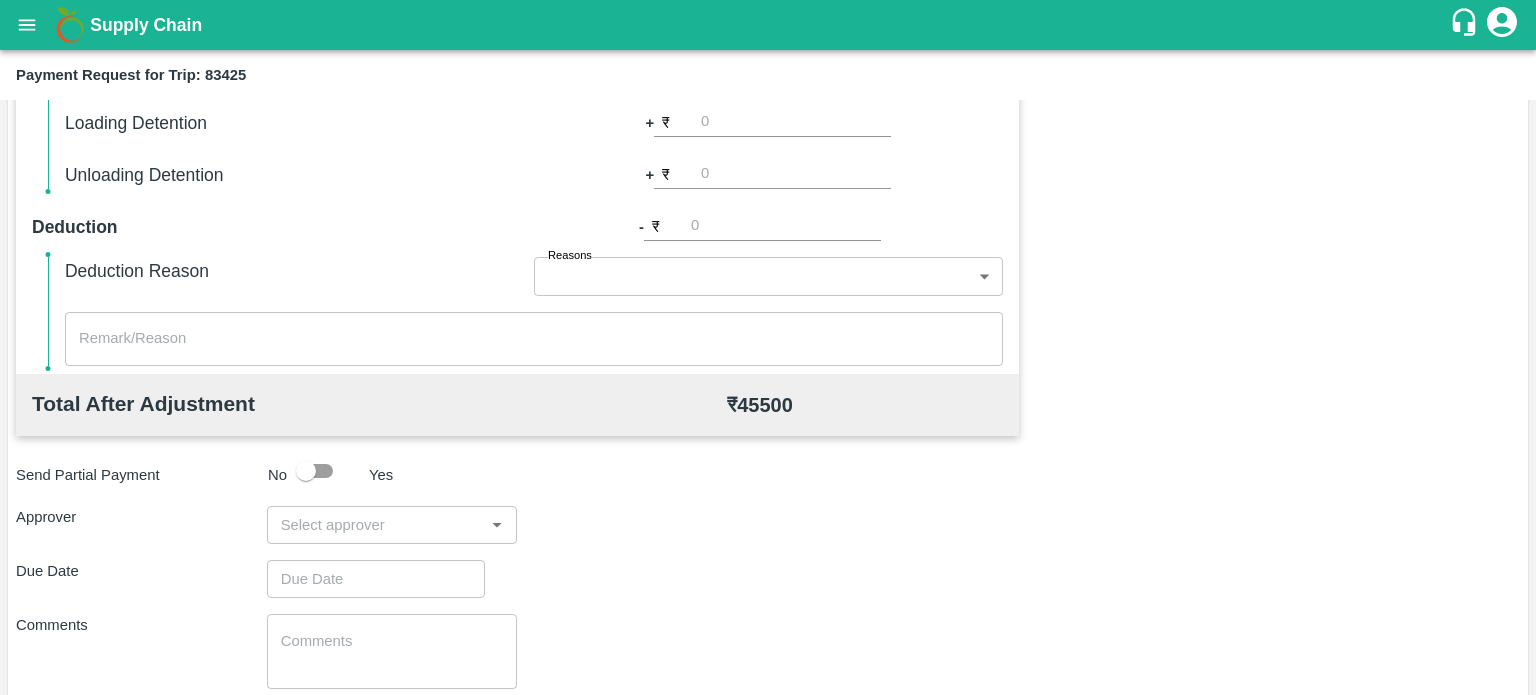 scroll, scrollTop: 826, scrollLeft: 0, axis: vertical 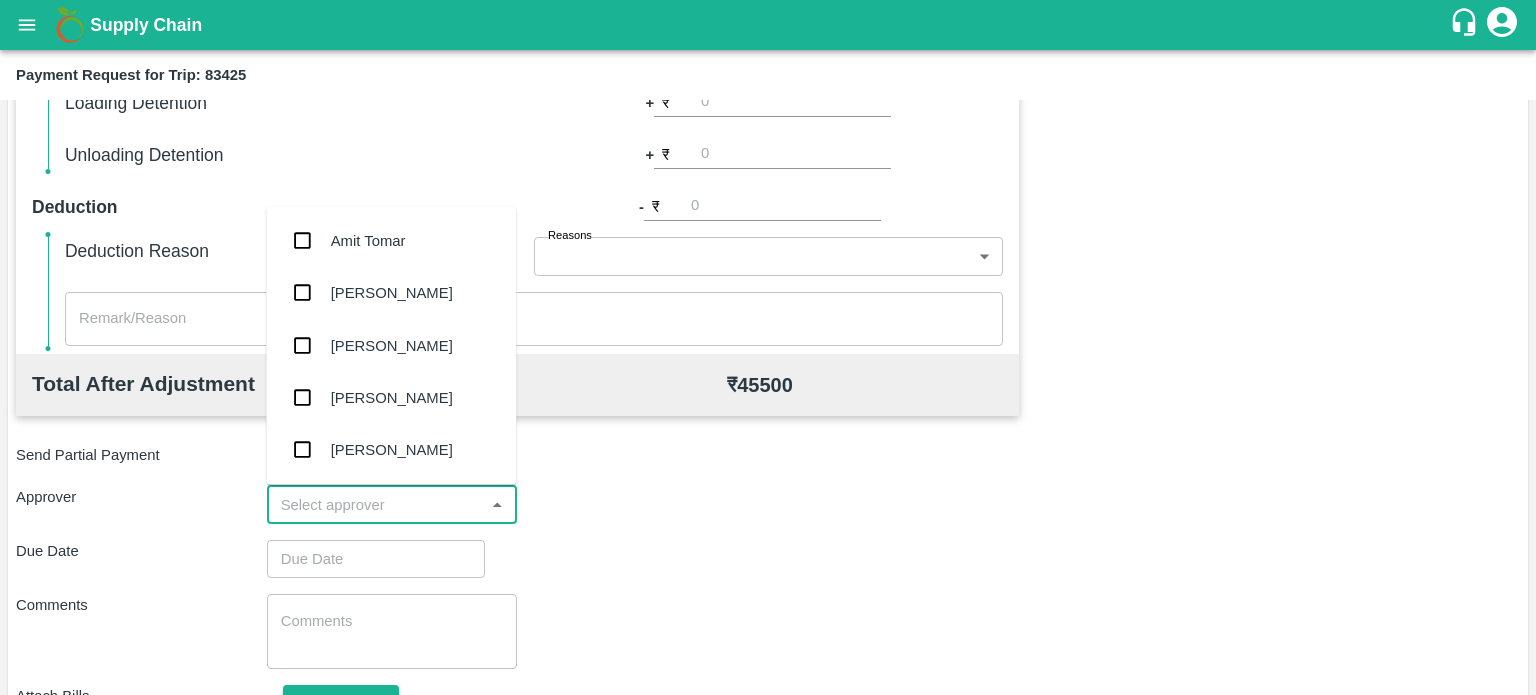 click at bounding box center [376, 505] 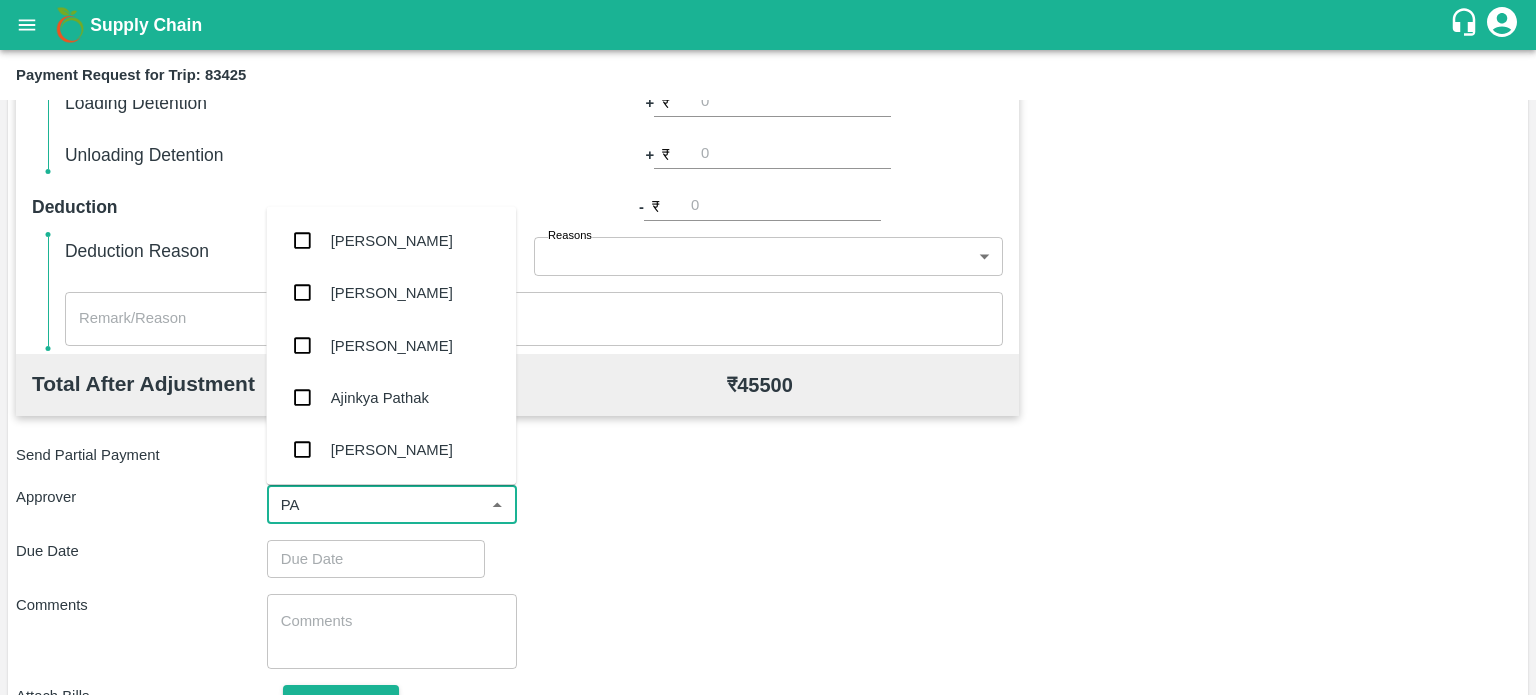 type on "PAL" 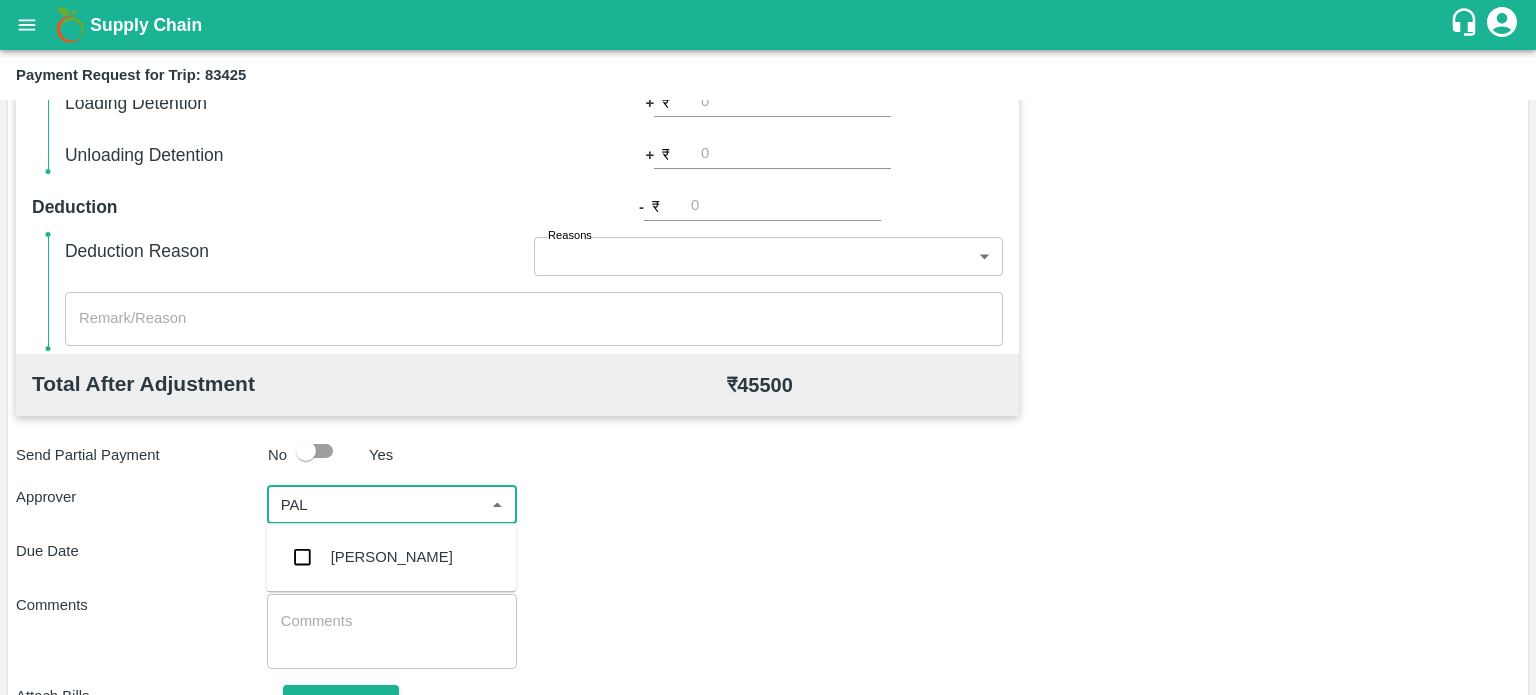 click on "Palwinder Singh" at bounding box center [392, 557] 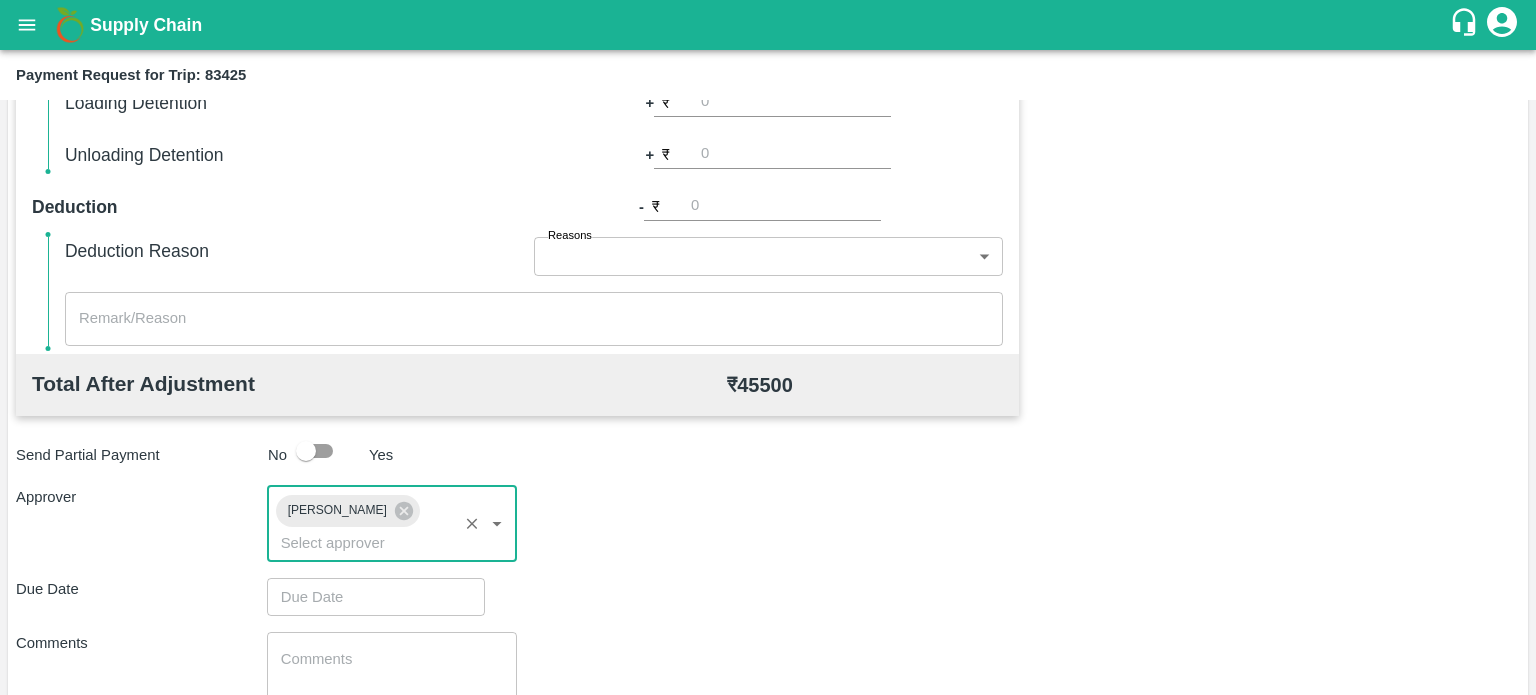type on "DD/MM/YYYY hh:mm aa" 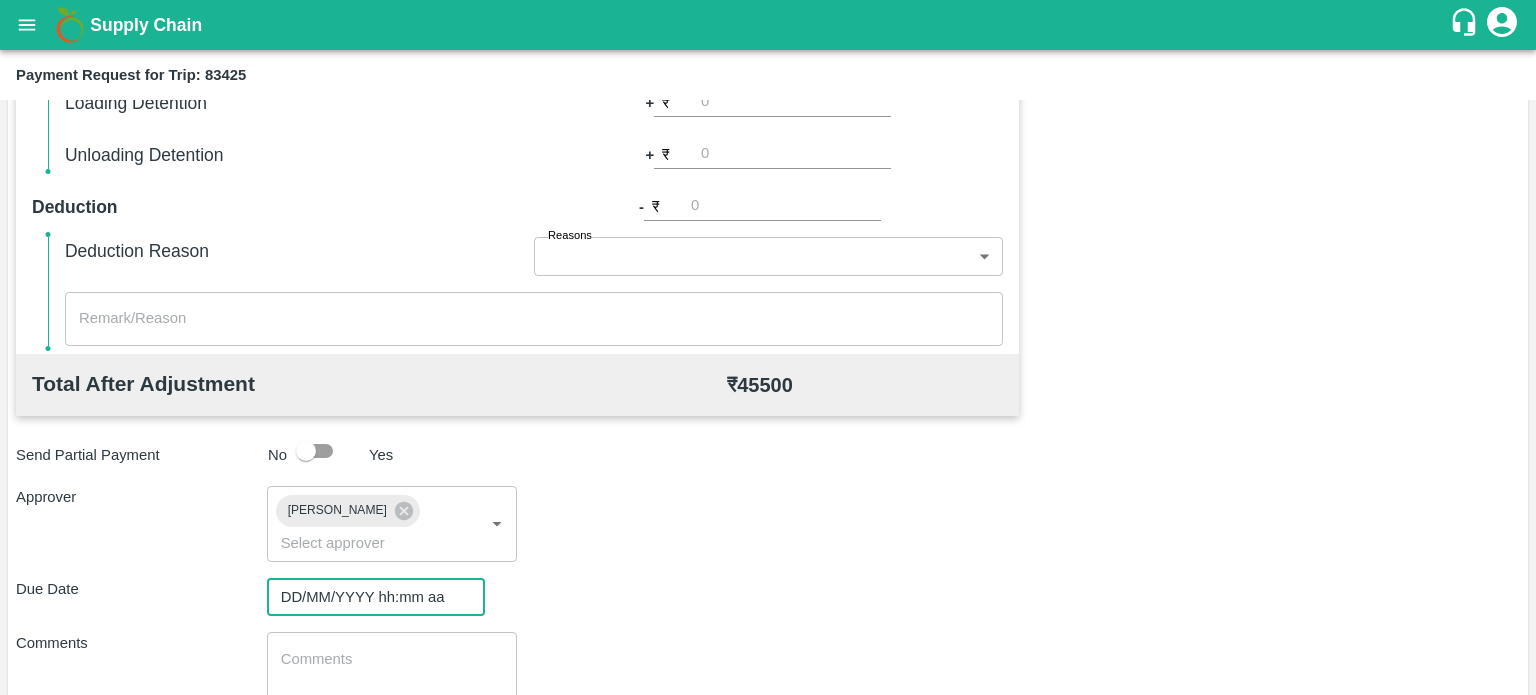 click on "DD/MM/YYYY hh:mm aa" at bounding box center (369, 597) 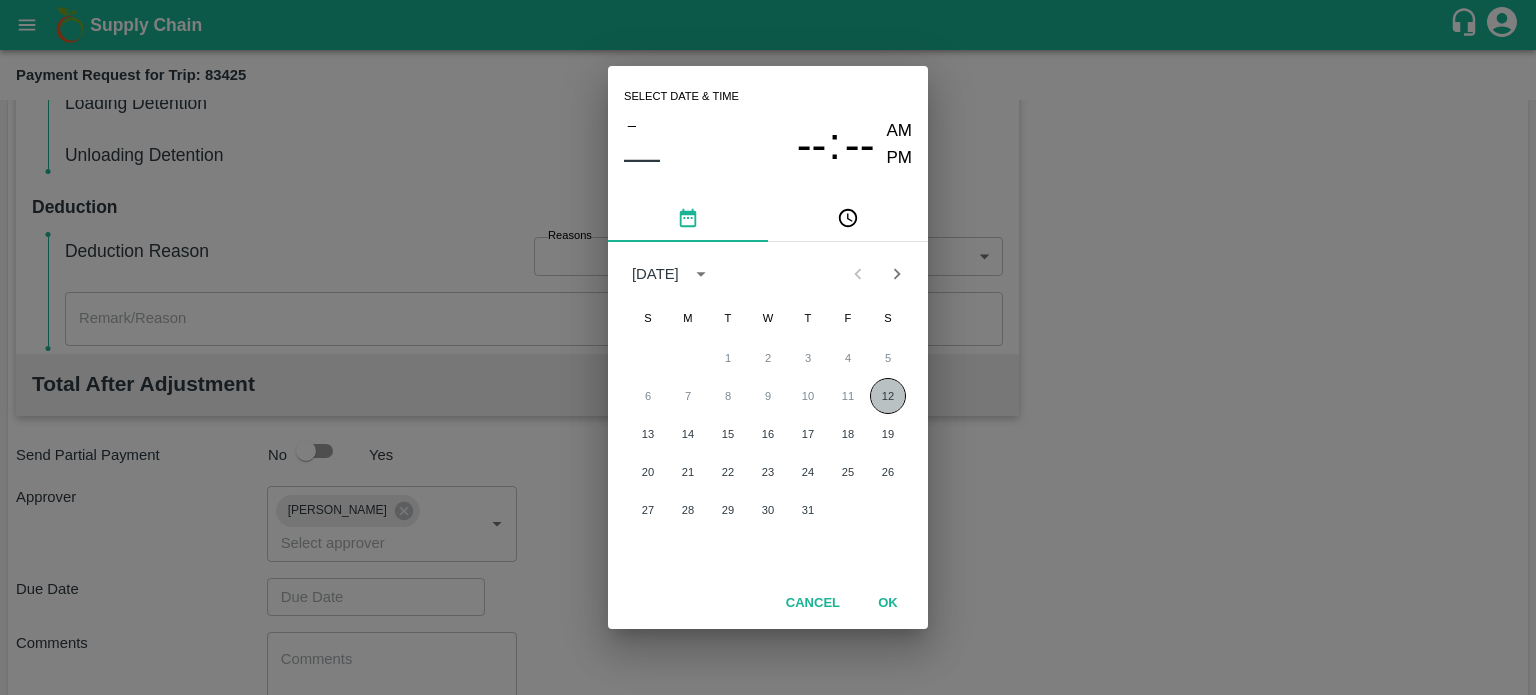 click on "12" at bounding box center [888, 396] 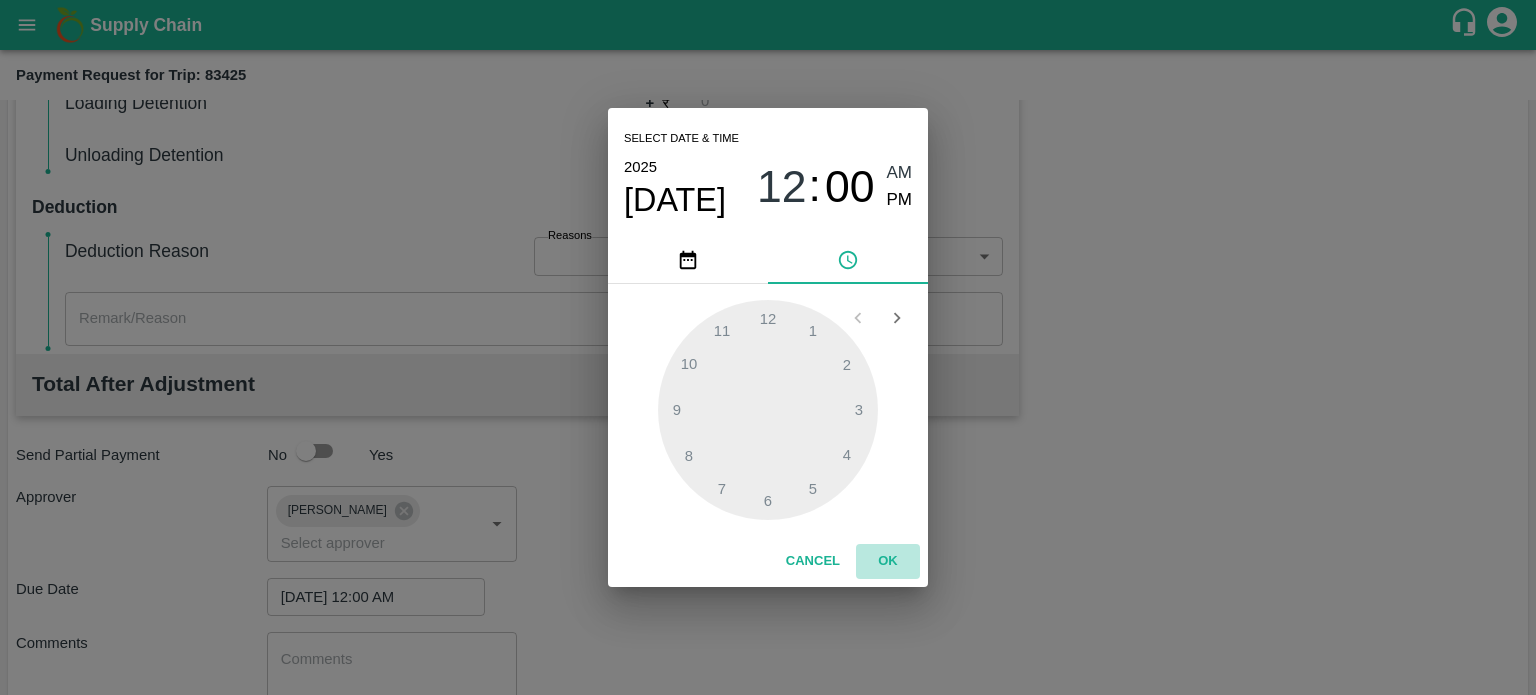 click on "OK" at bounding box center (888, 561) 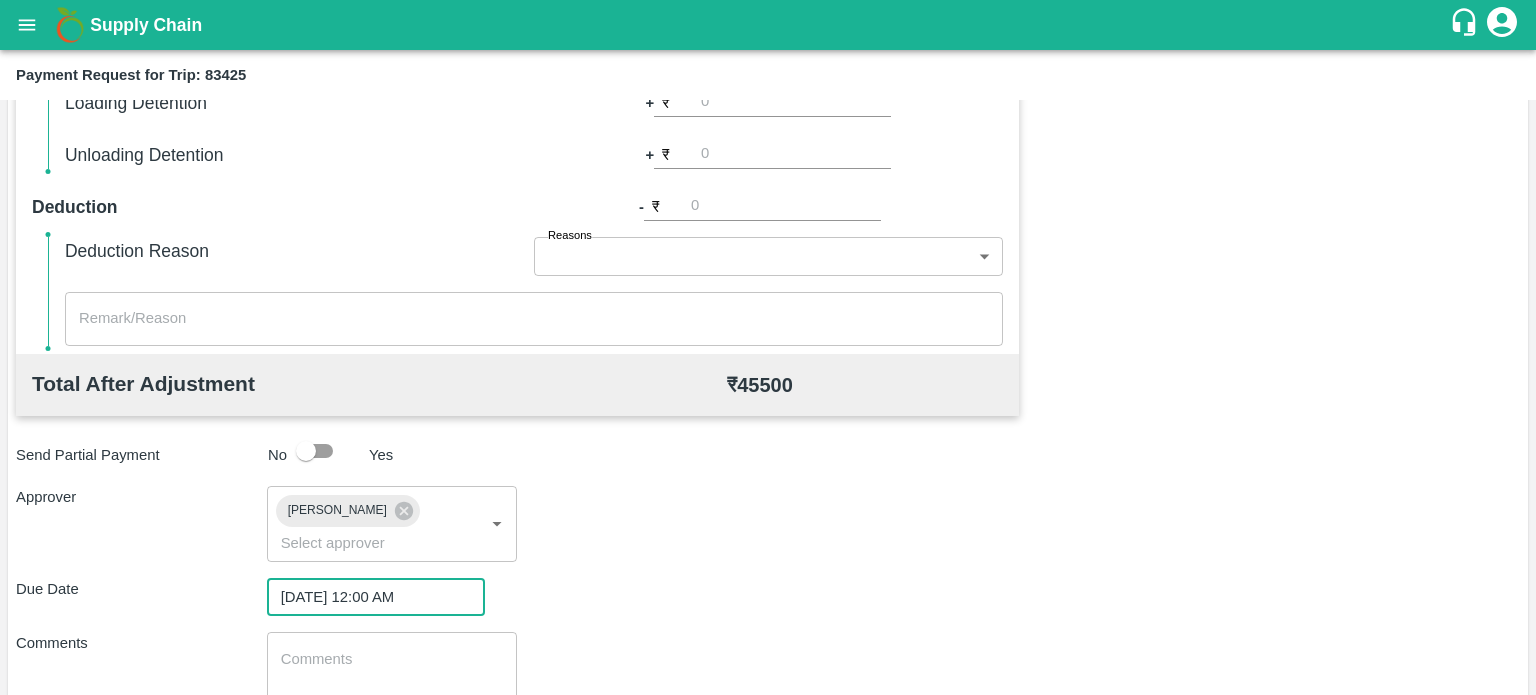 scroll, scrollTop: 963, scrollLeft: 0, axis: vertical 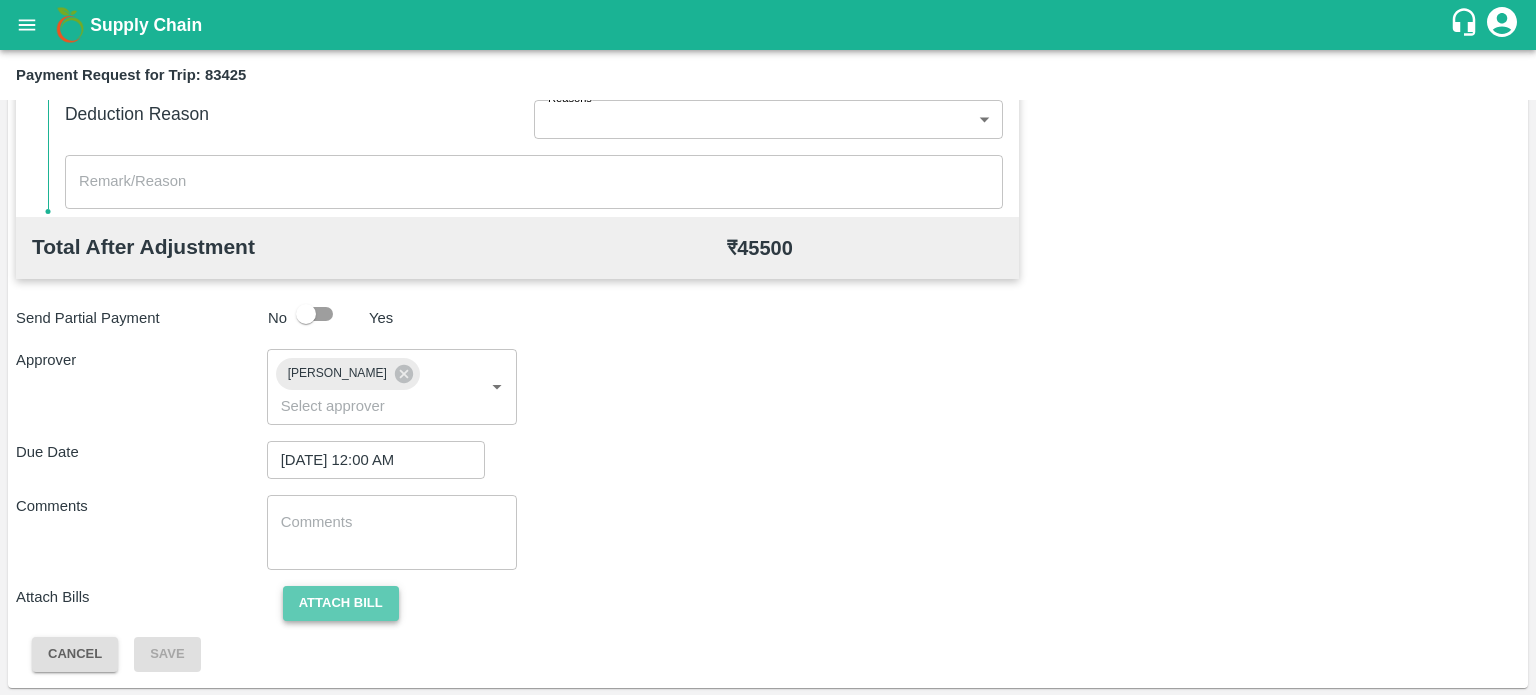 click on "Attach bill" at bounding box center (341, 603) 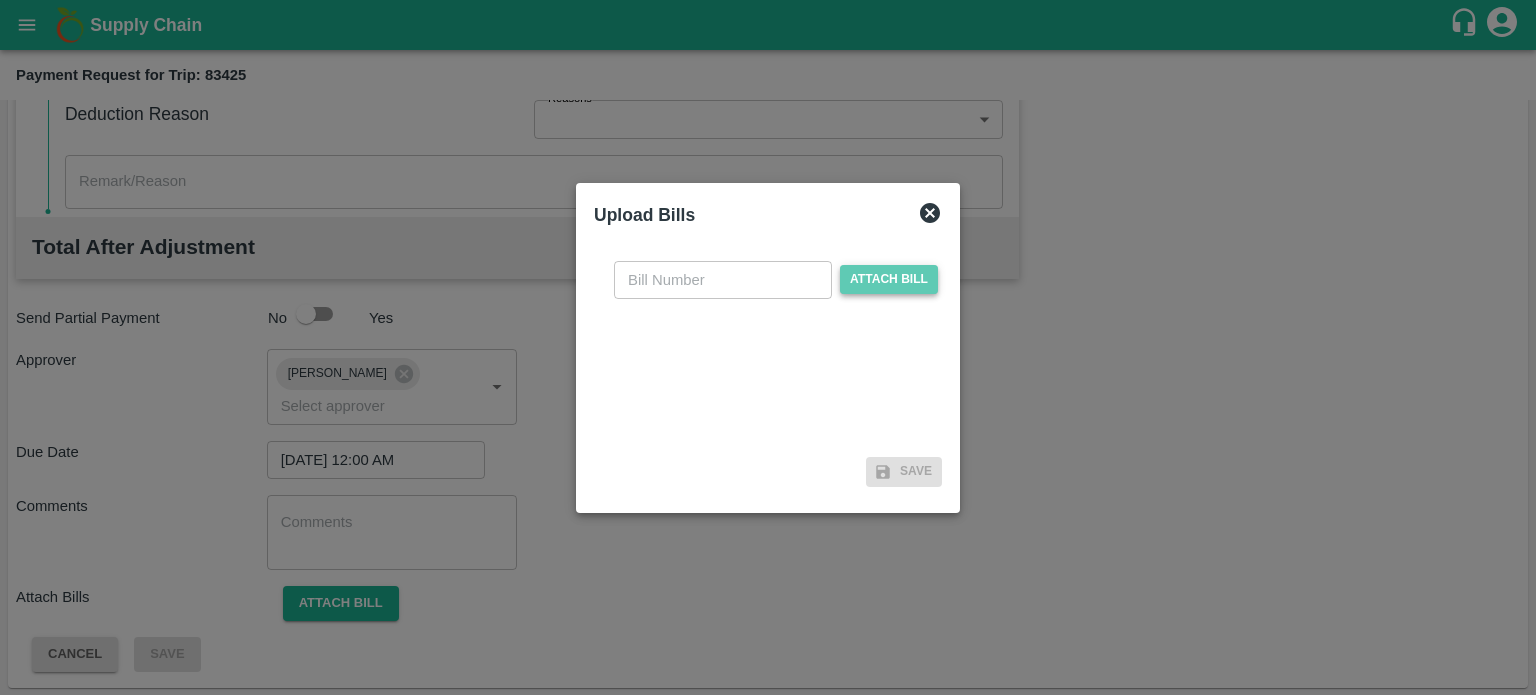 click on "Attach bill" at bounding box center (889, 279) 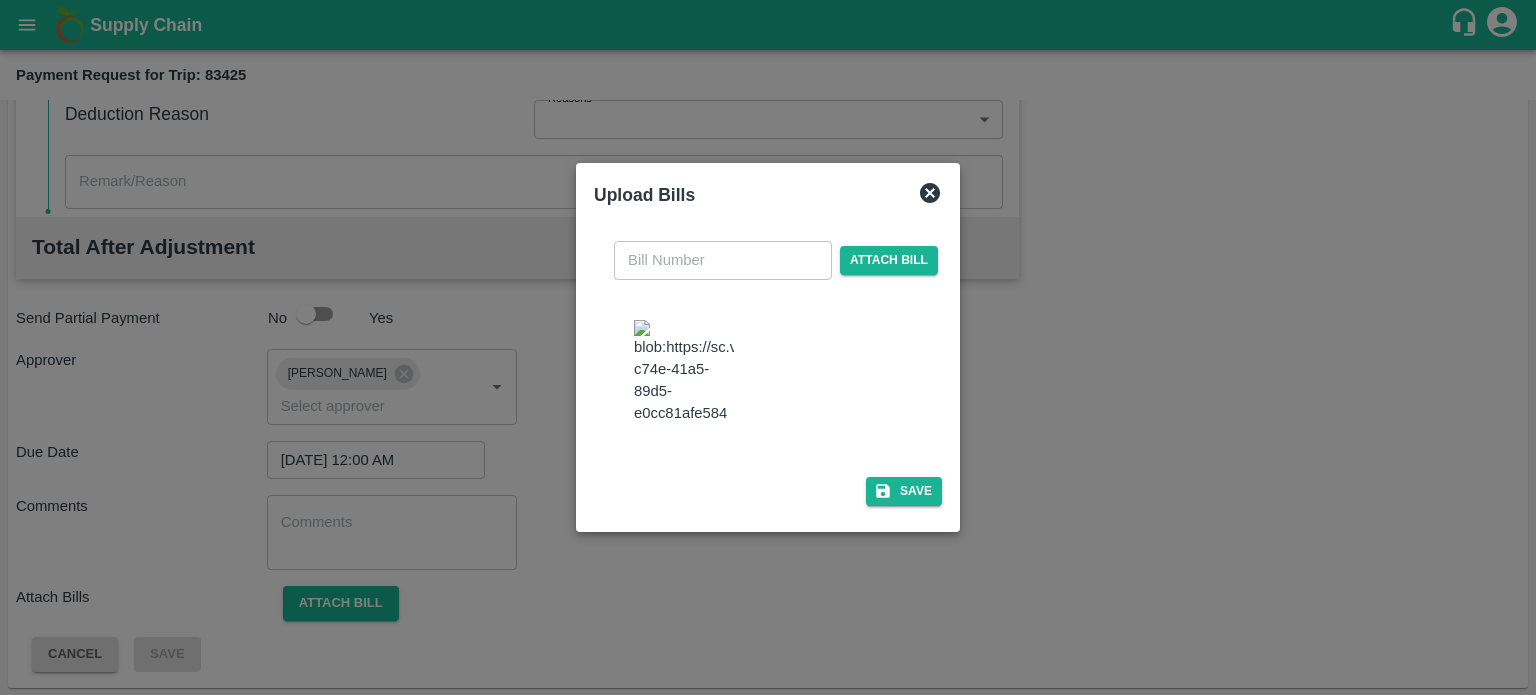click at bounding box center (684, 372) 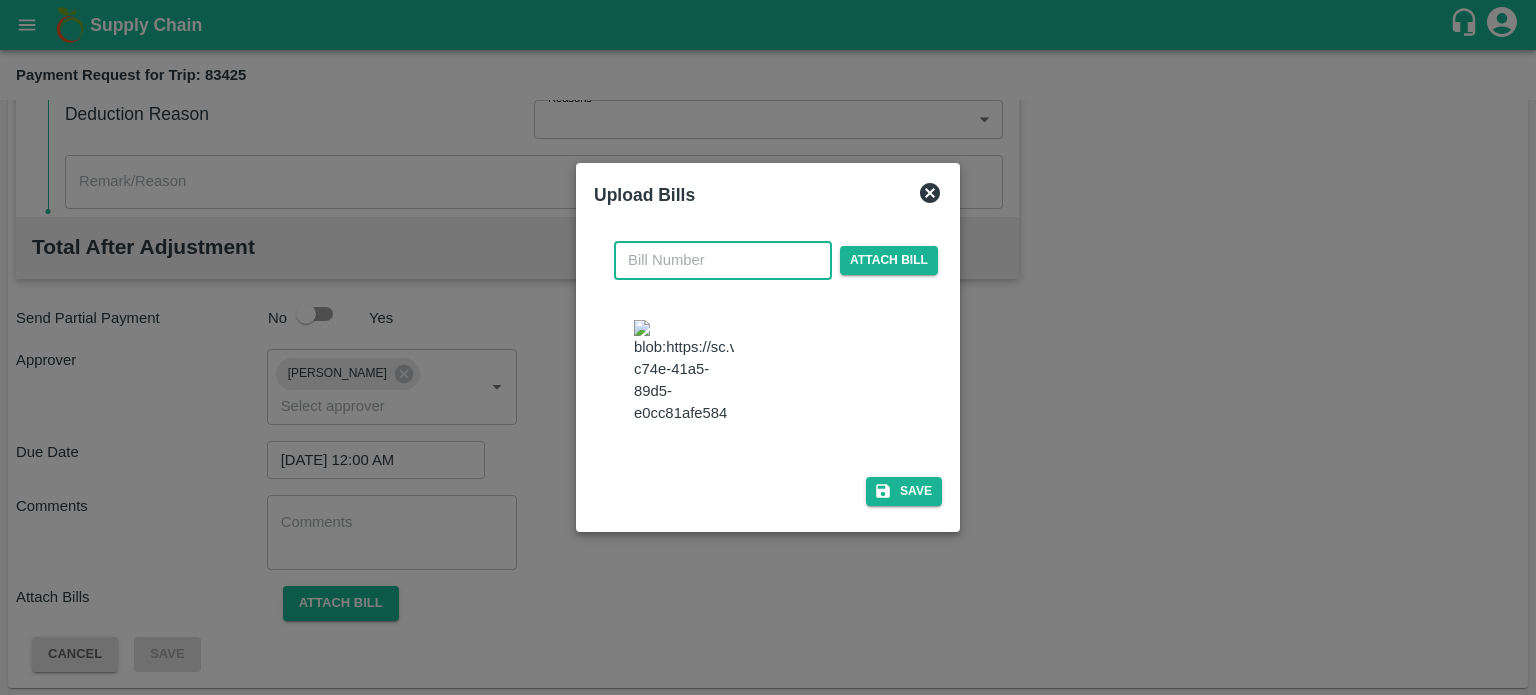 click at bounding box center [723, 260] 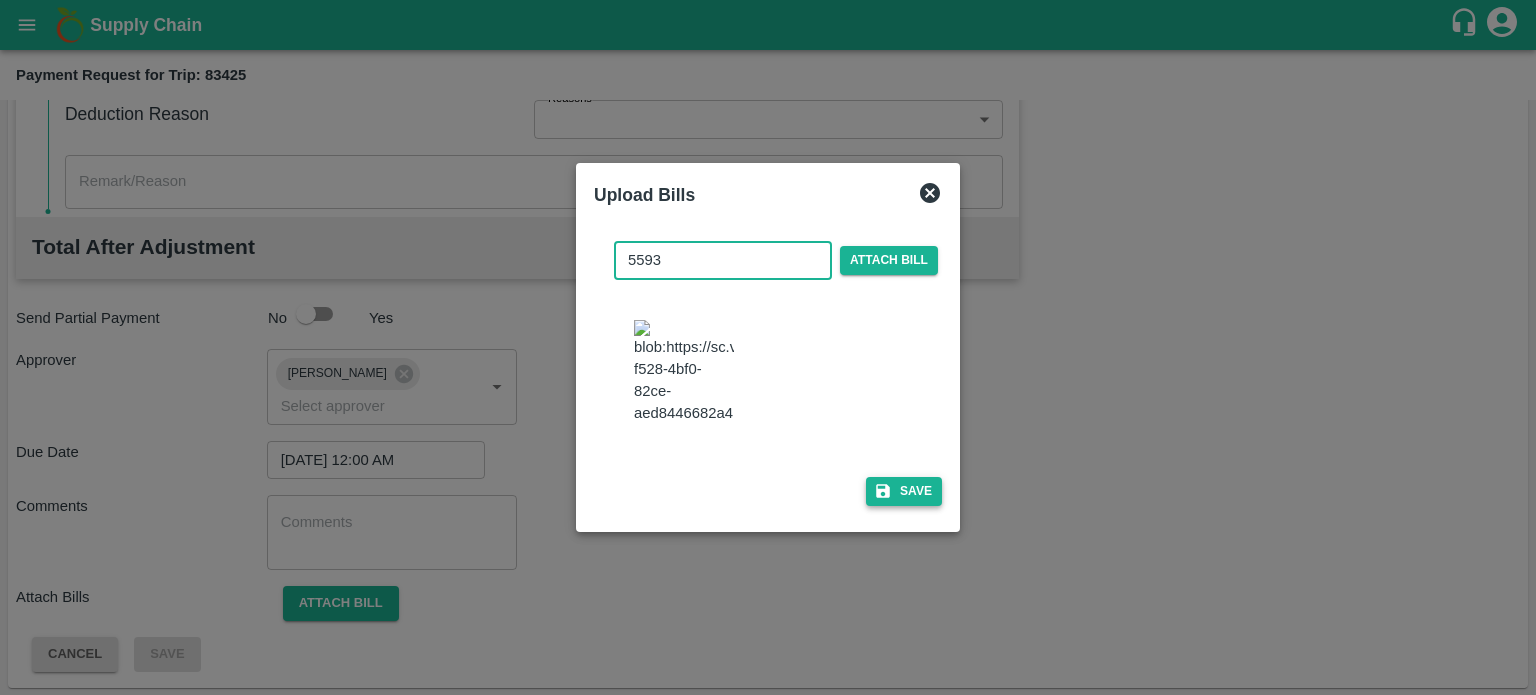 type on "5593" 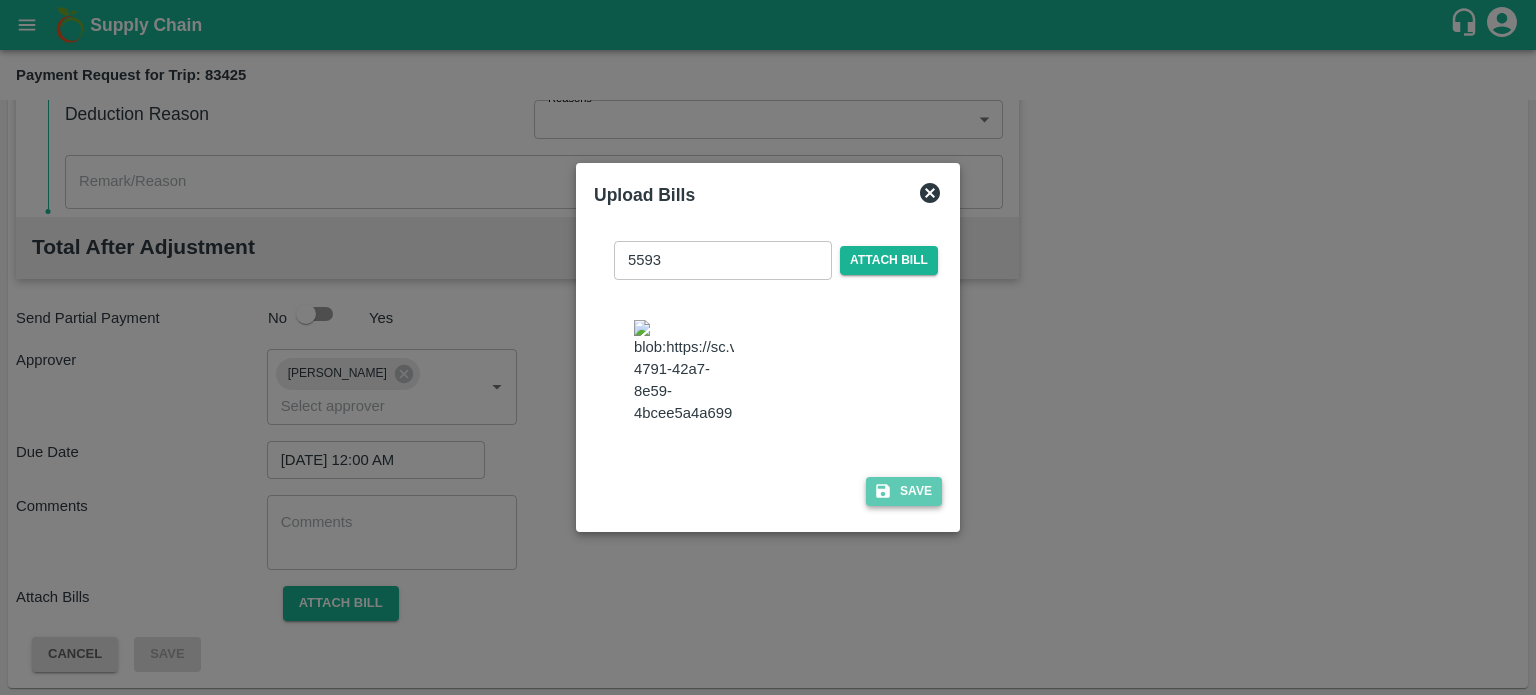 click on "Save" at bounding box center [904, 491] 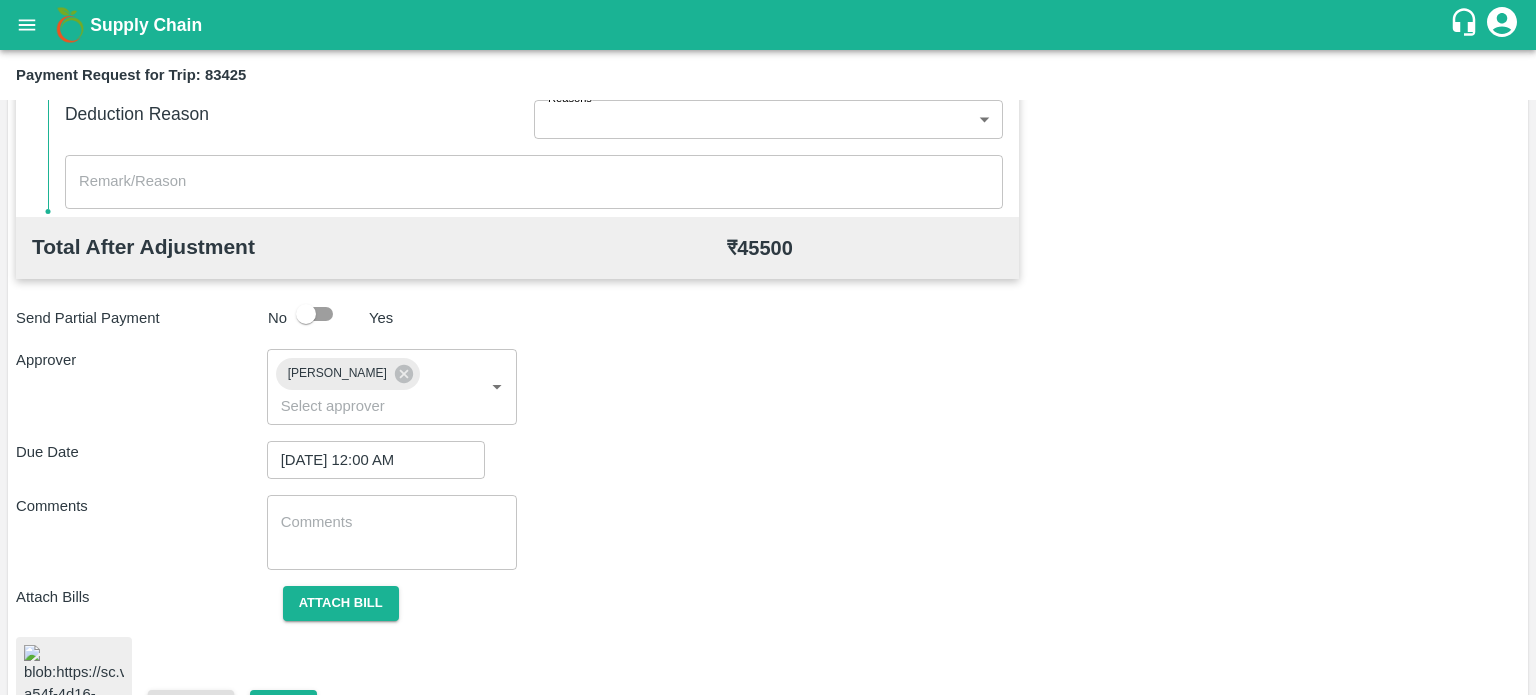 scroll, scrollTop: 1044, scrollLeft: 0, axis: vertical 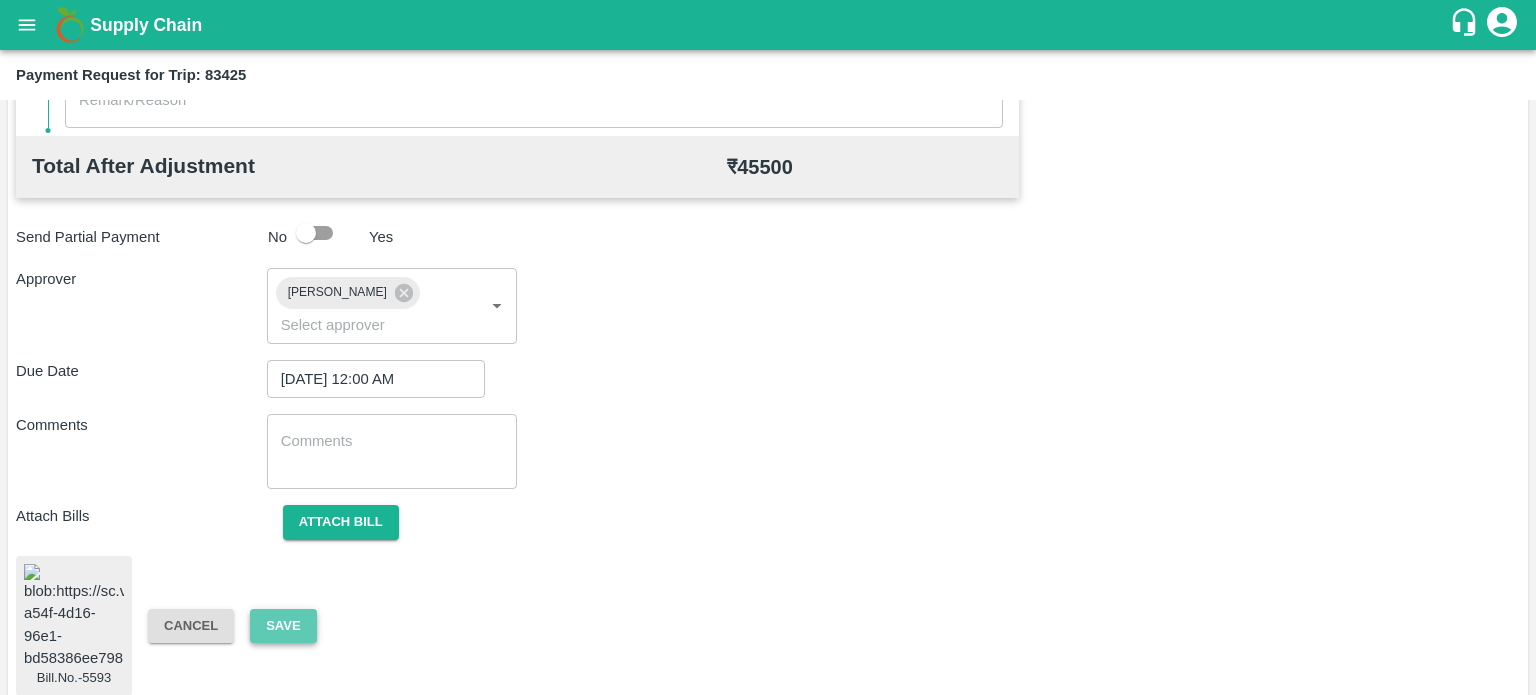click on "Save" at bounding box center [283, 626] 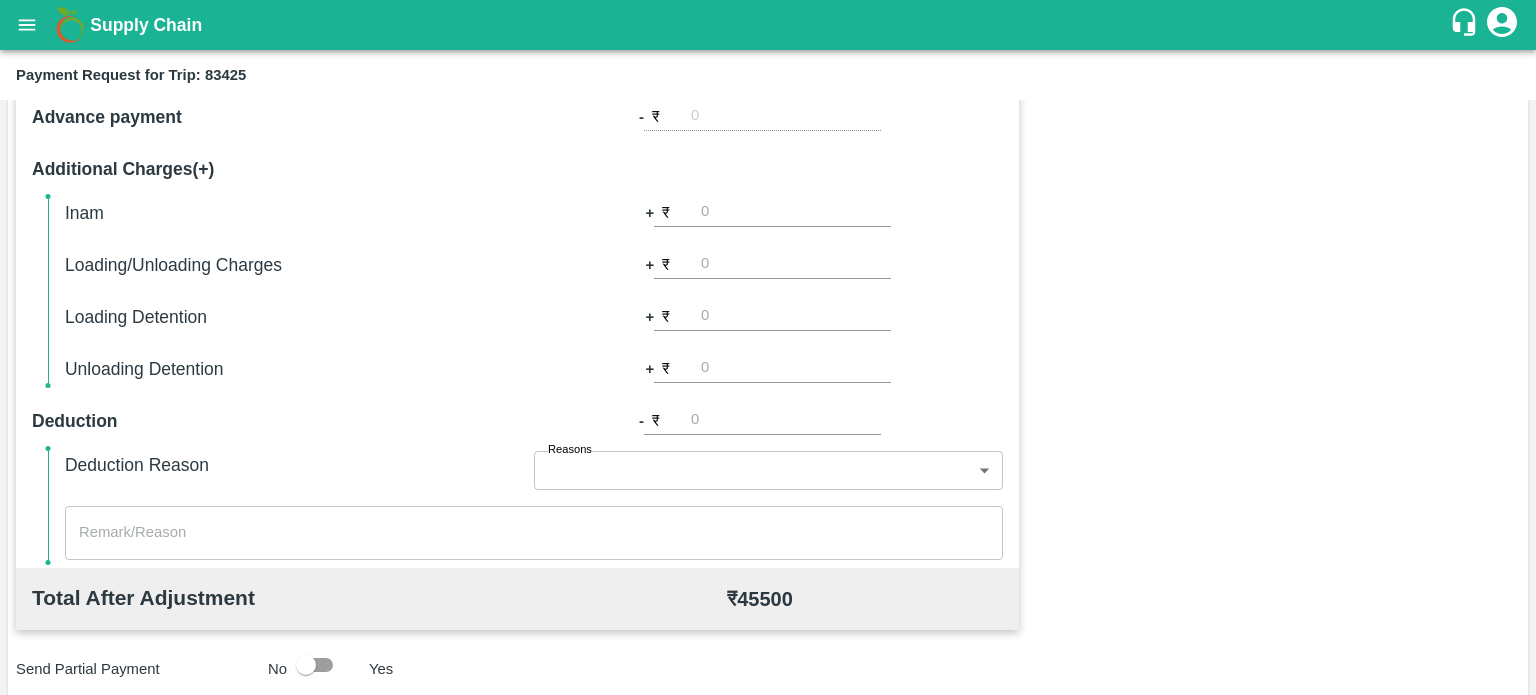 scroll, scrollTop: 609, scrollLeft: 0, axis: vertical 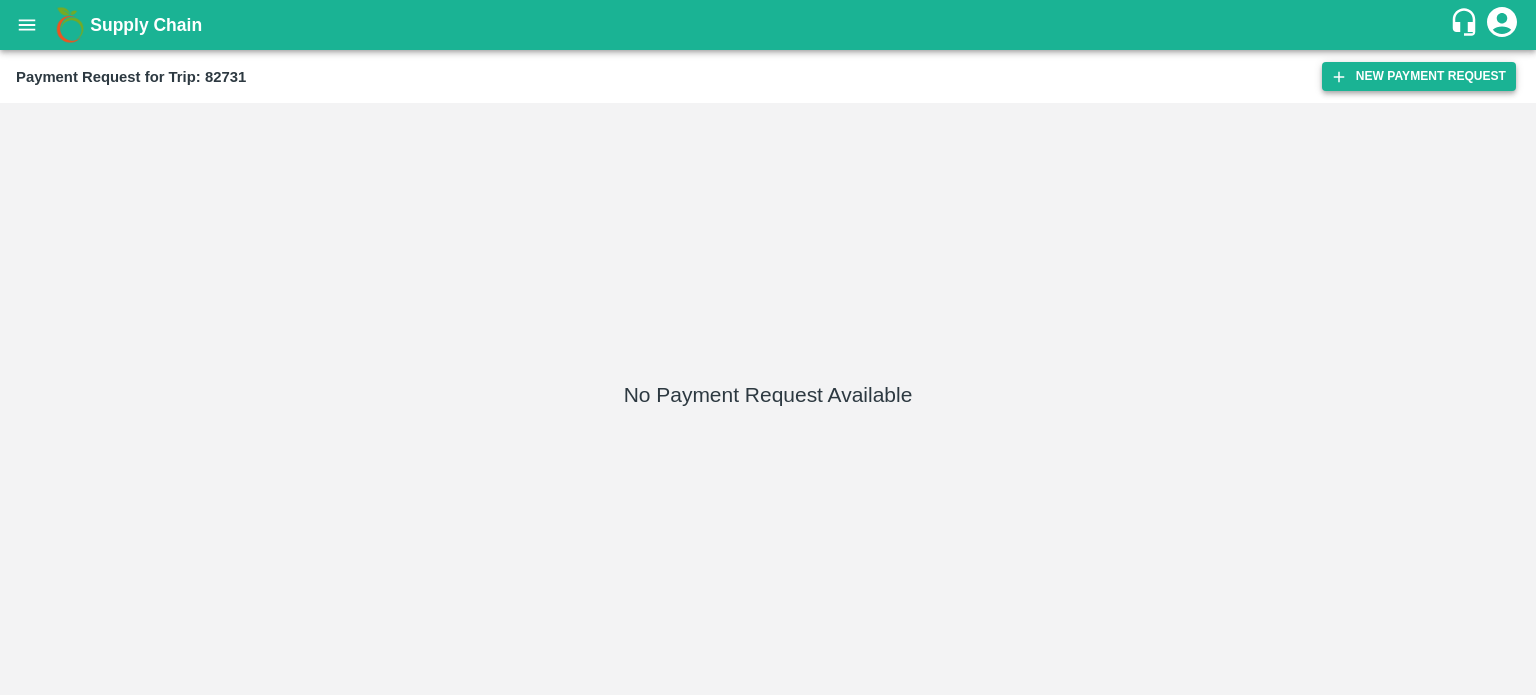 click on "New Payment Request" at bounding box center [1419, 76] 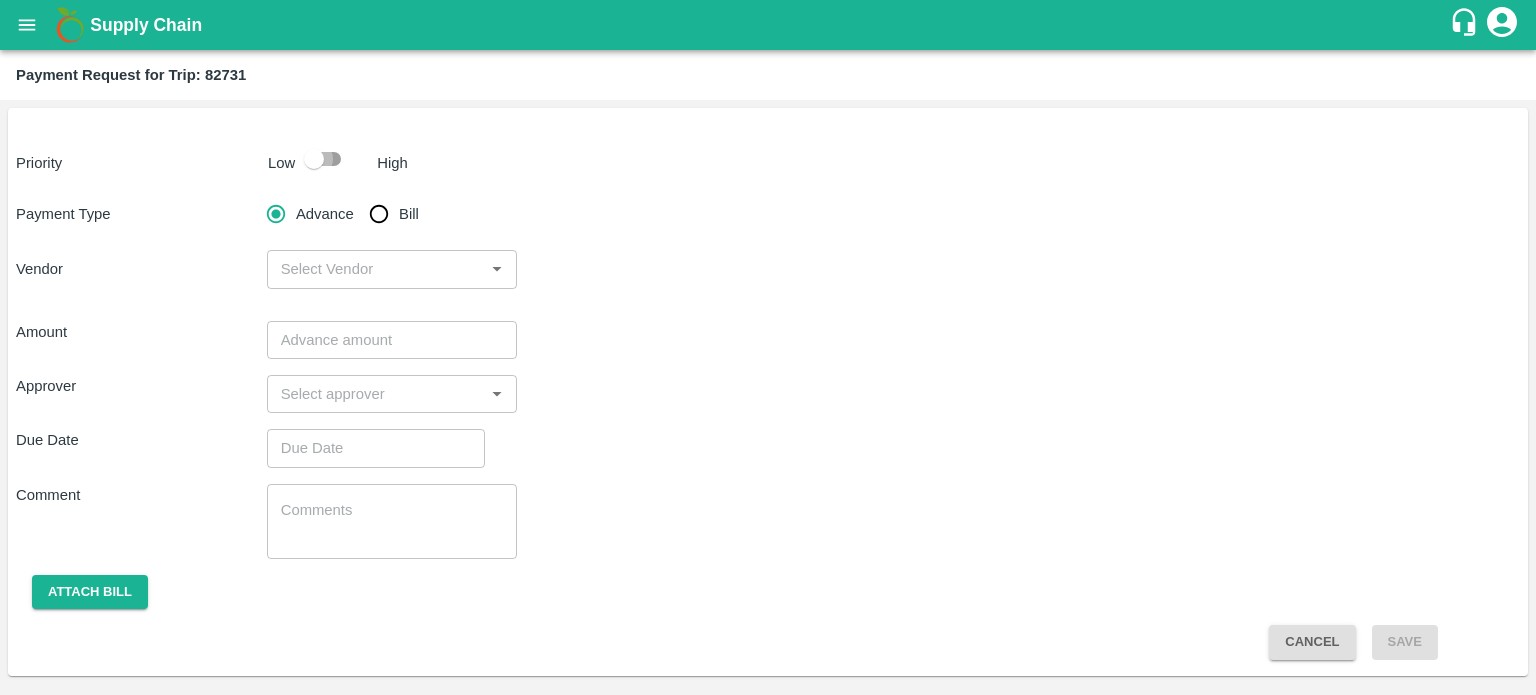 click at bounding box center (314, 159) 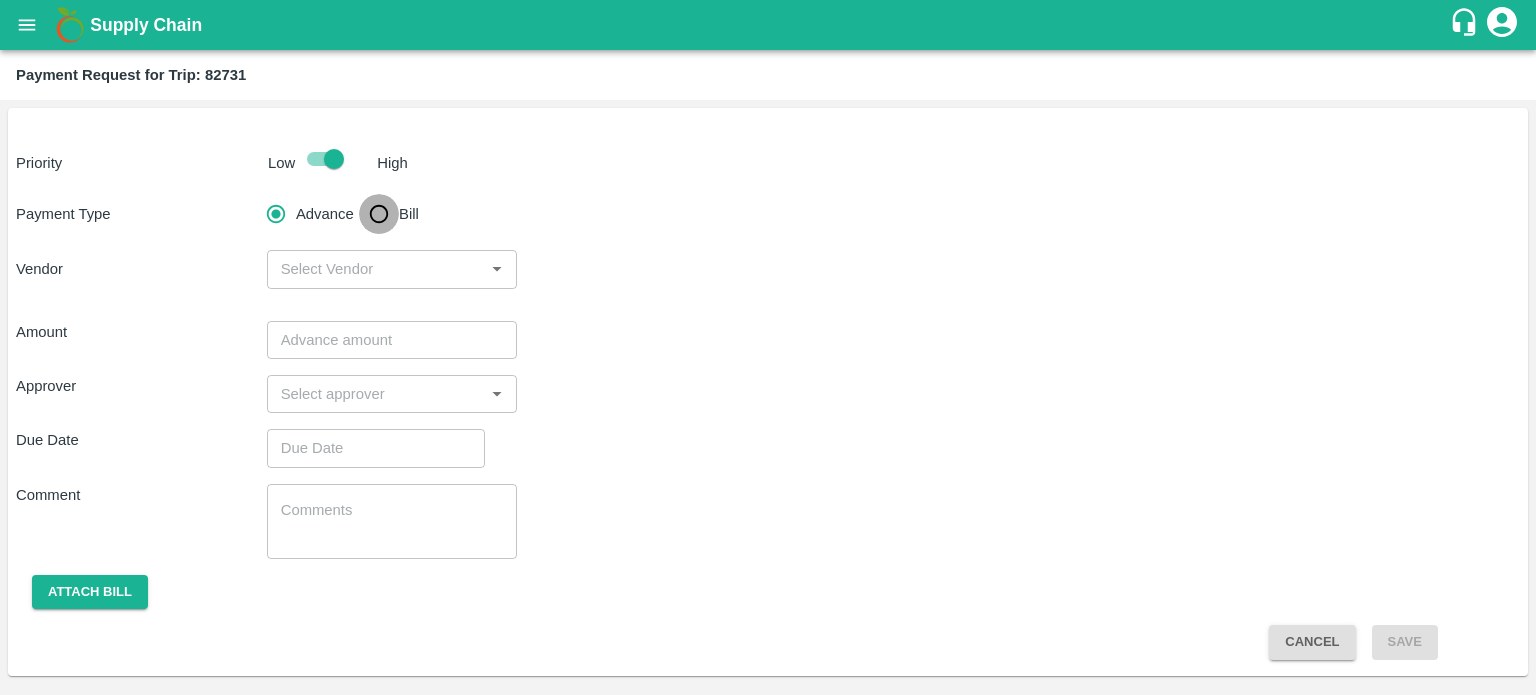 click on "Bill" at bounding box center [379, 214] 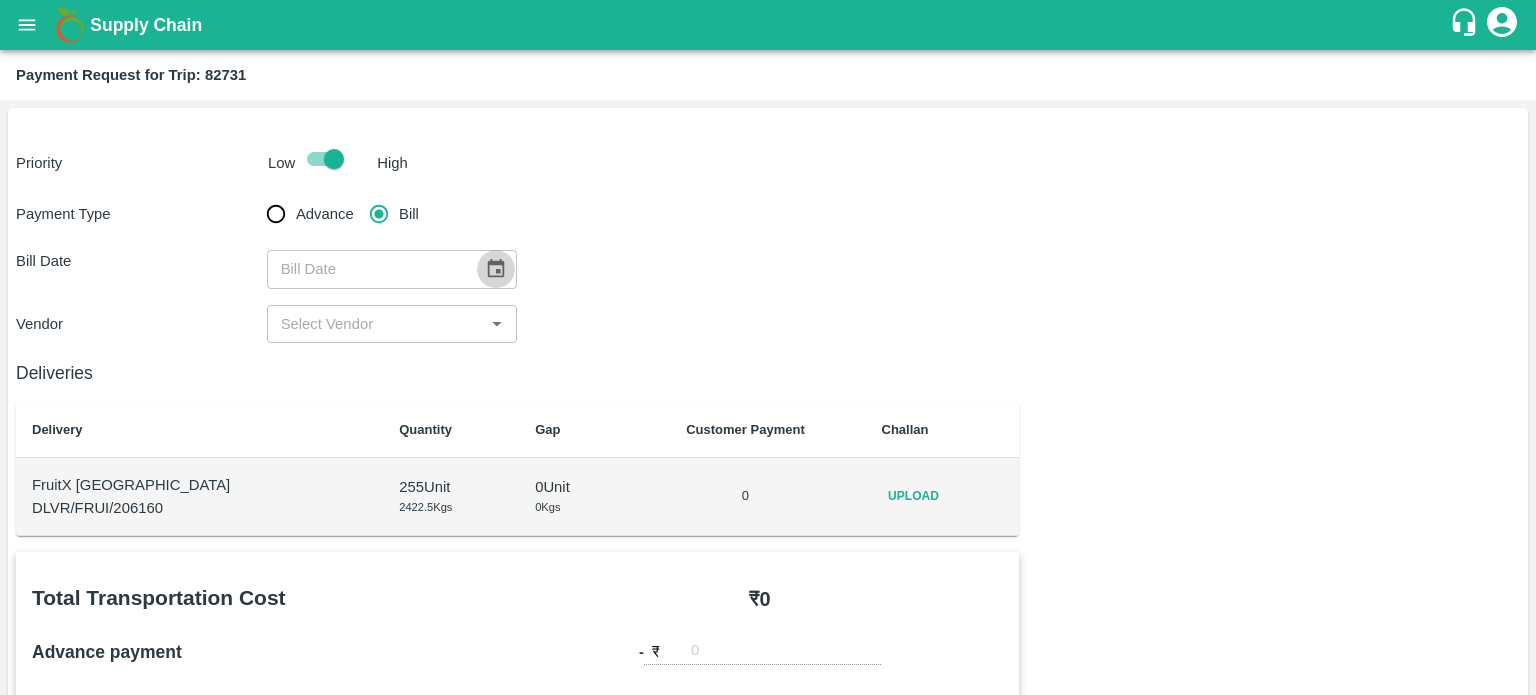 click 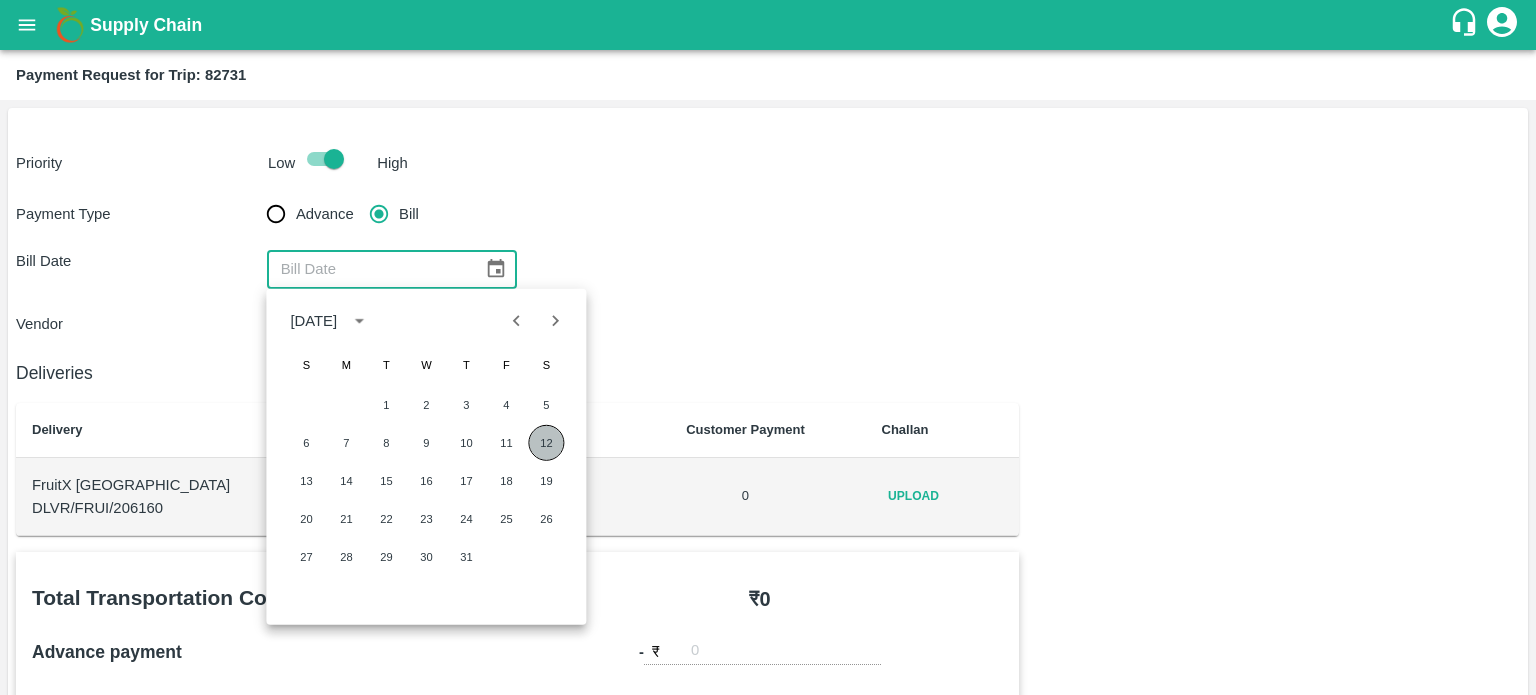 click on "12" at bounding box center (546, 443) 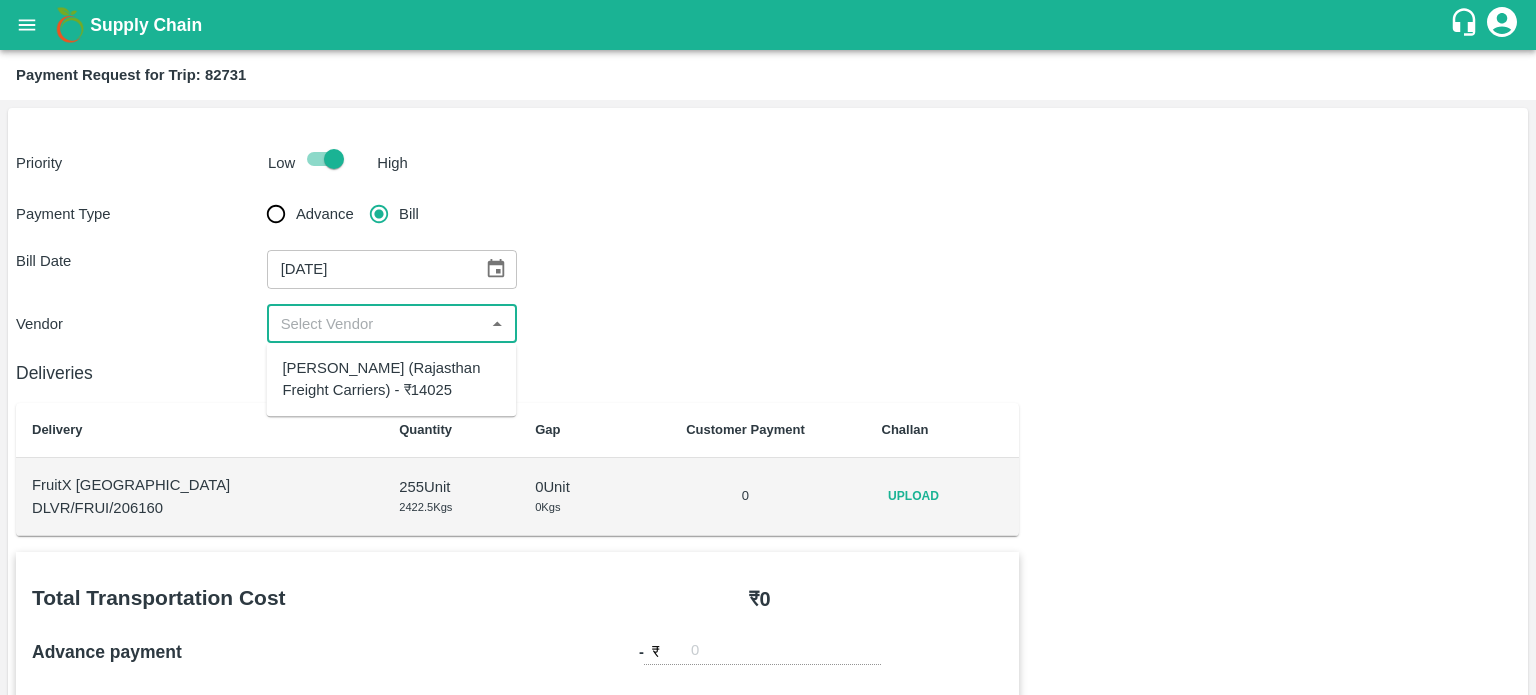click at bounding box center [376, 324] 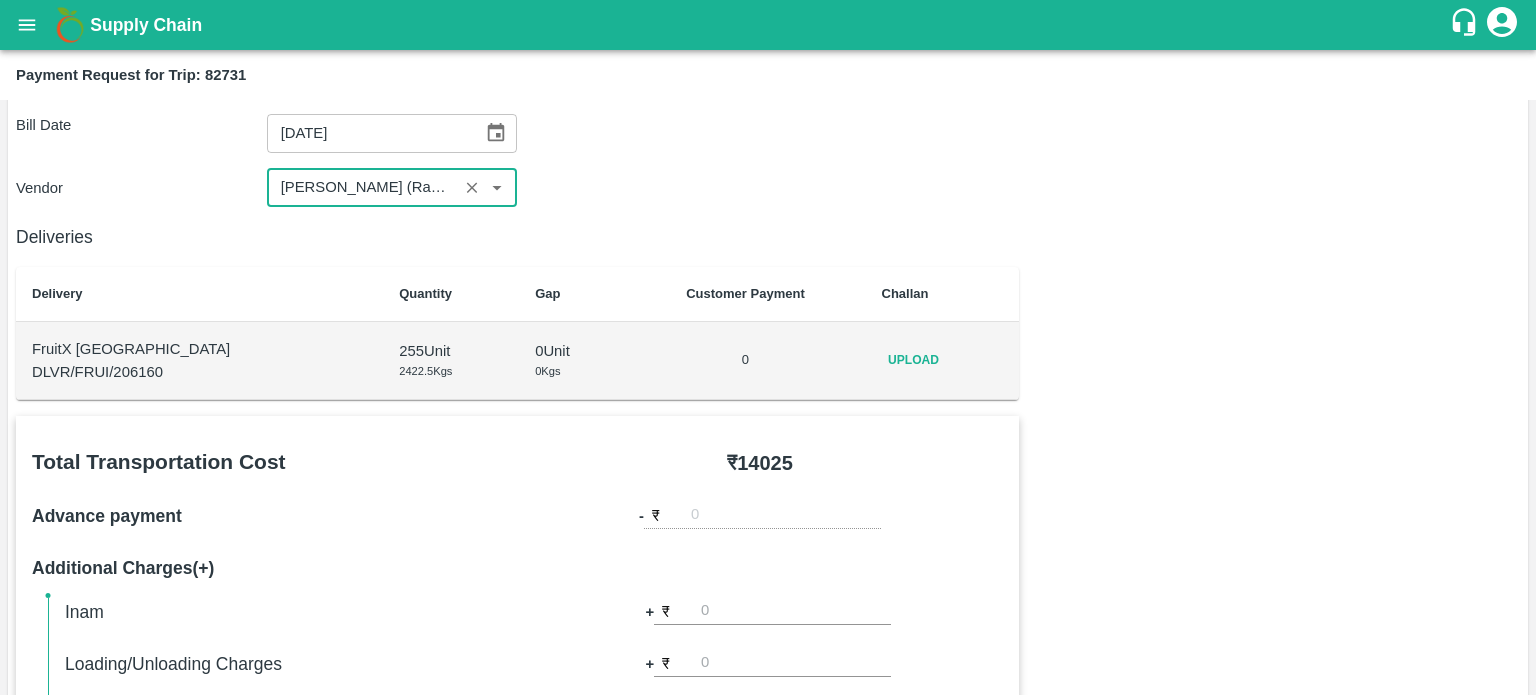 scroll, scrollTop: 0, scrollLeft: 0, axis: both 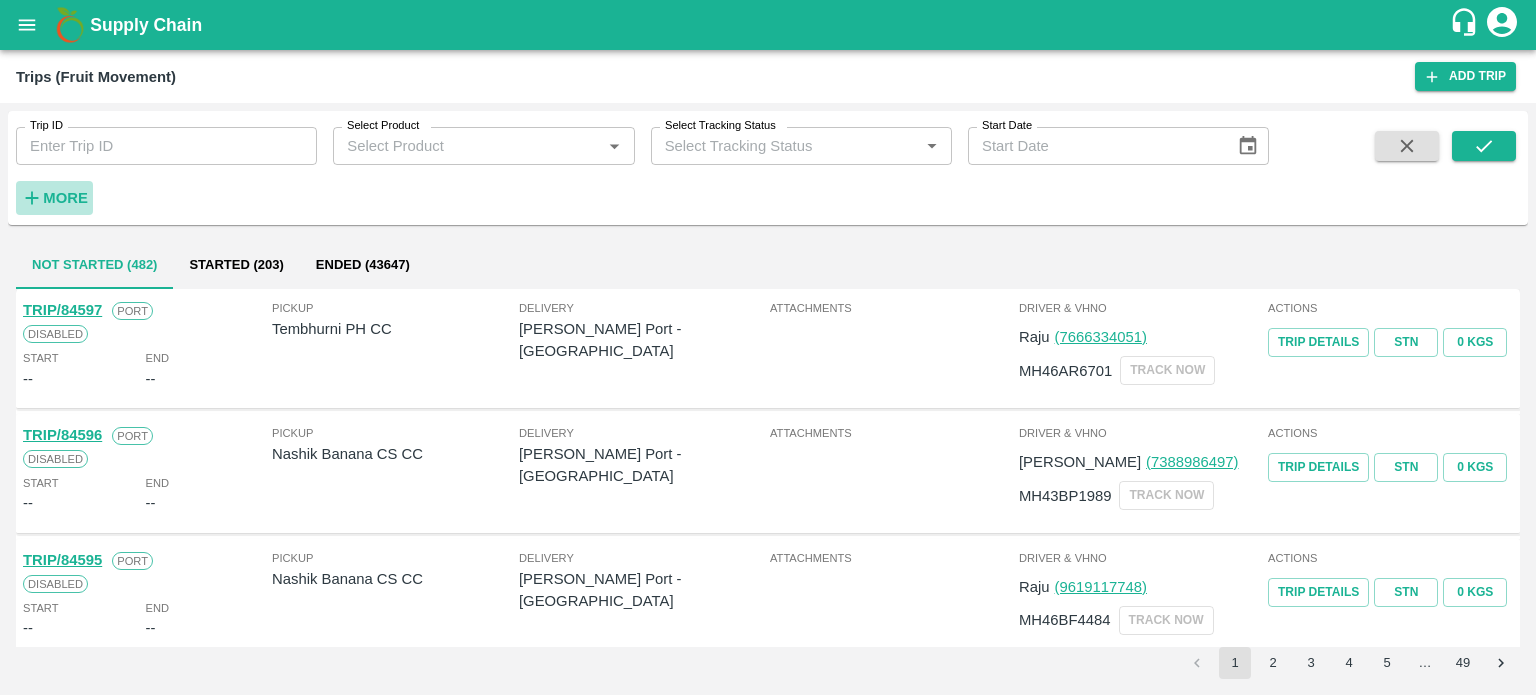 click on "More" at bounding box center (65, 198) 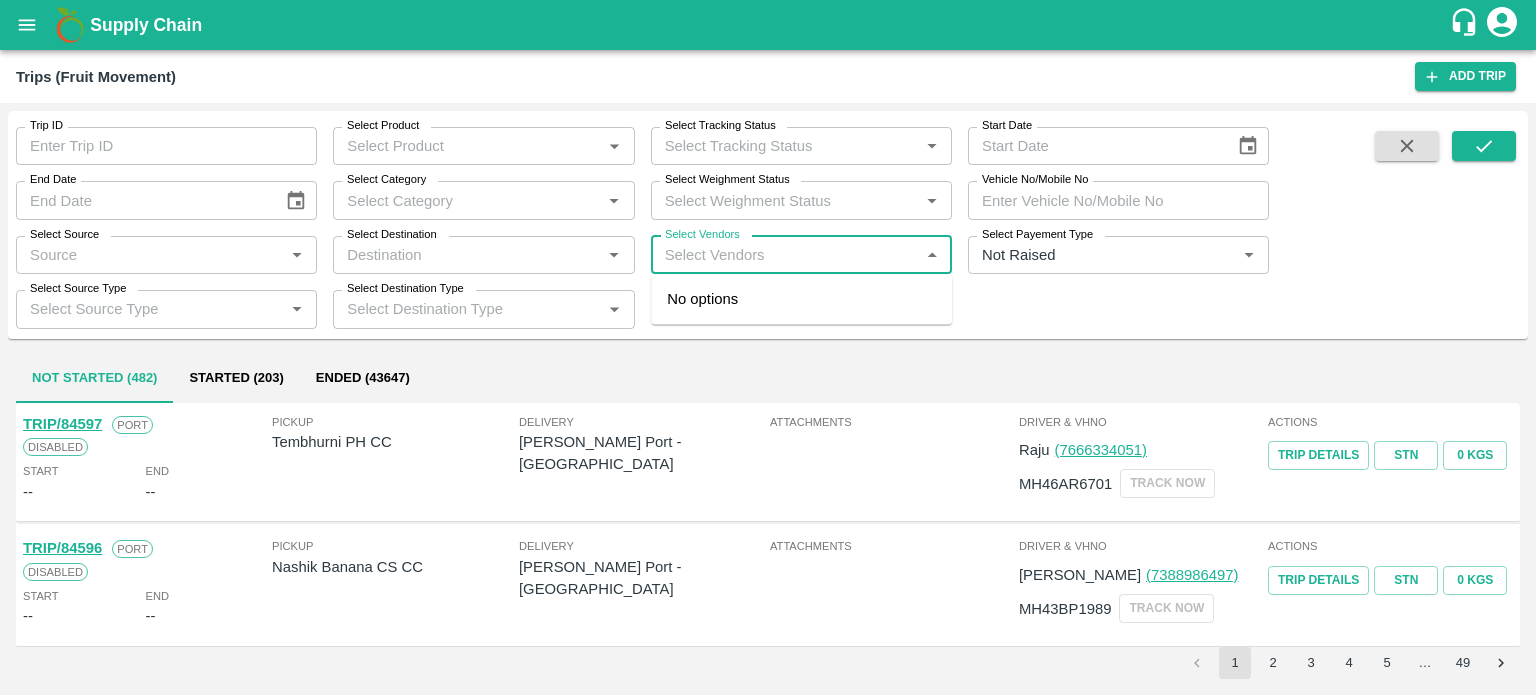 click on "Select Vendors" at bounding box center [785, 255] 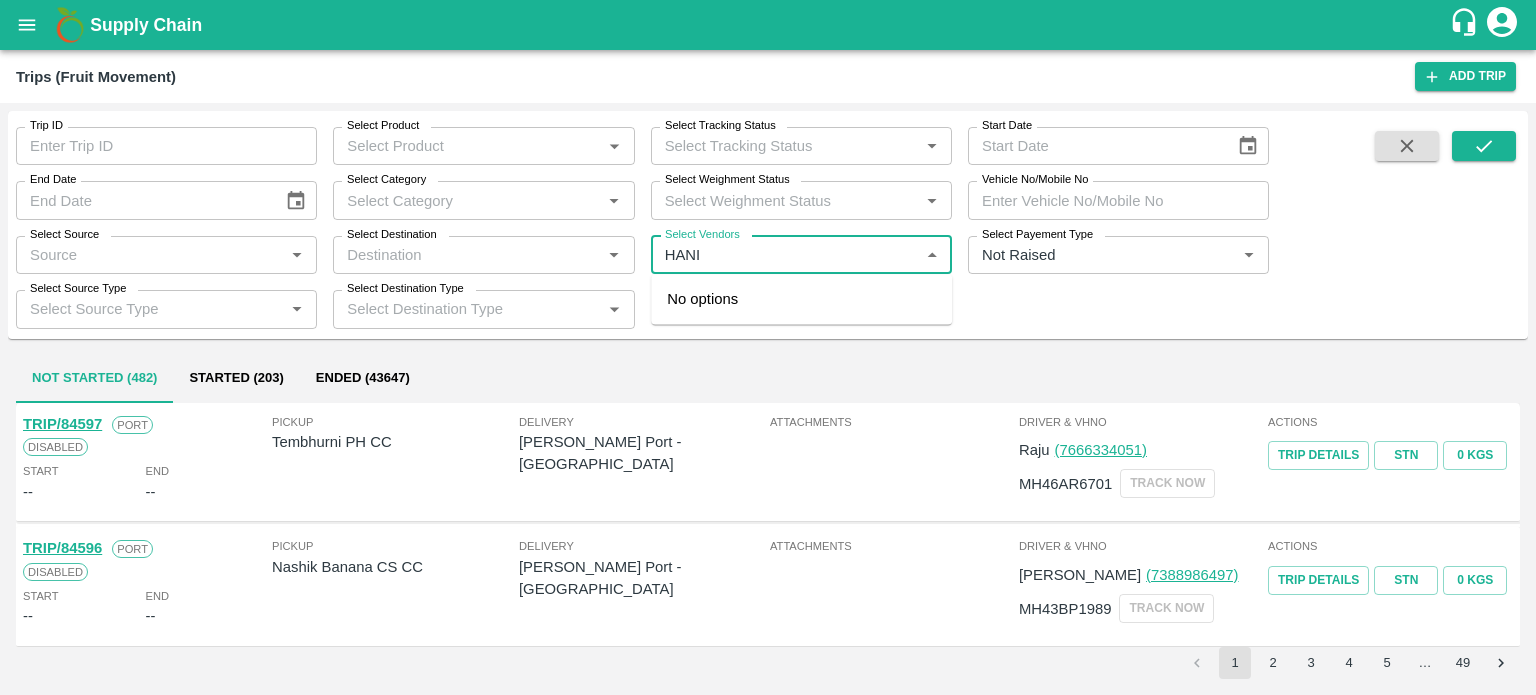 type on "HANIF" 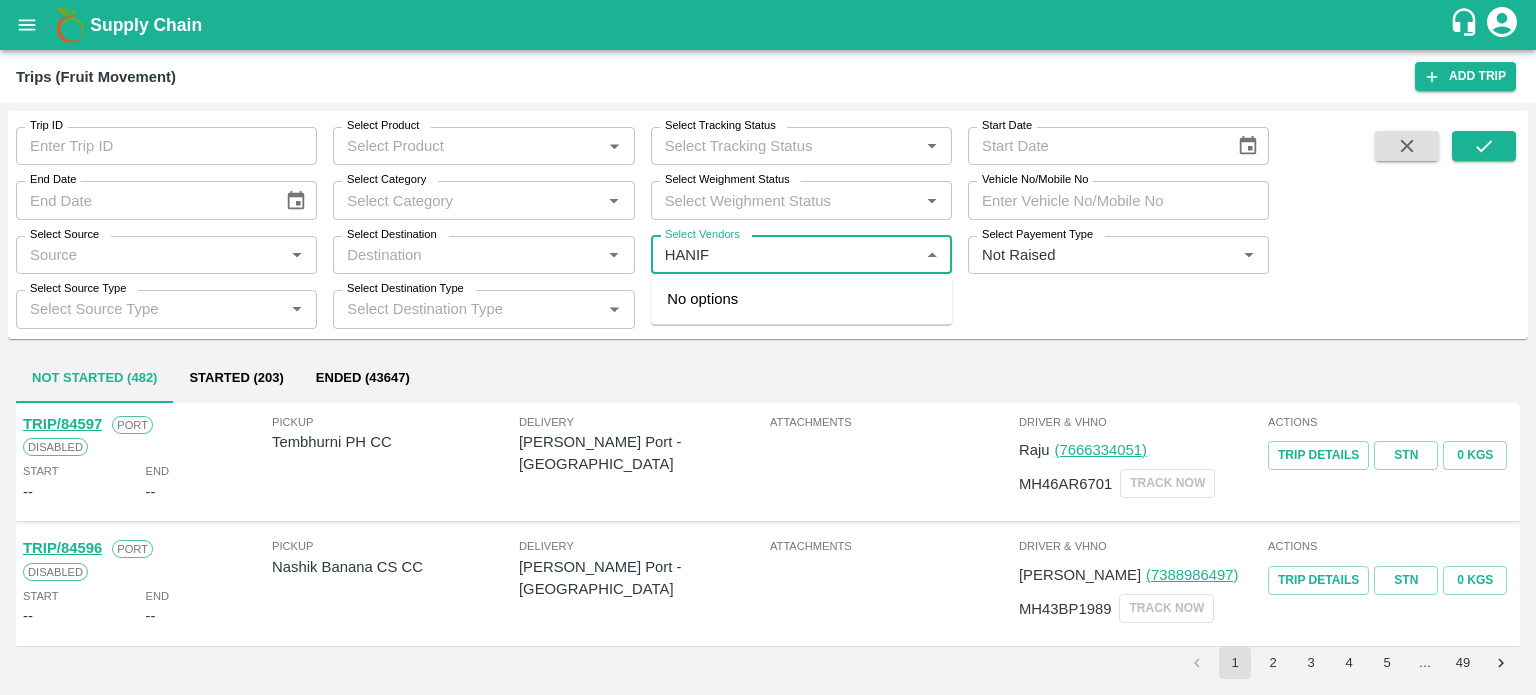 type 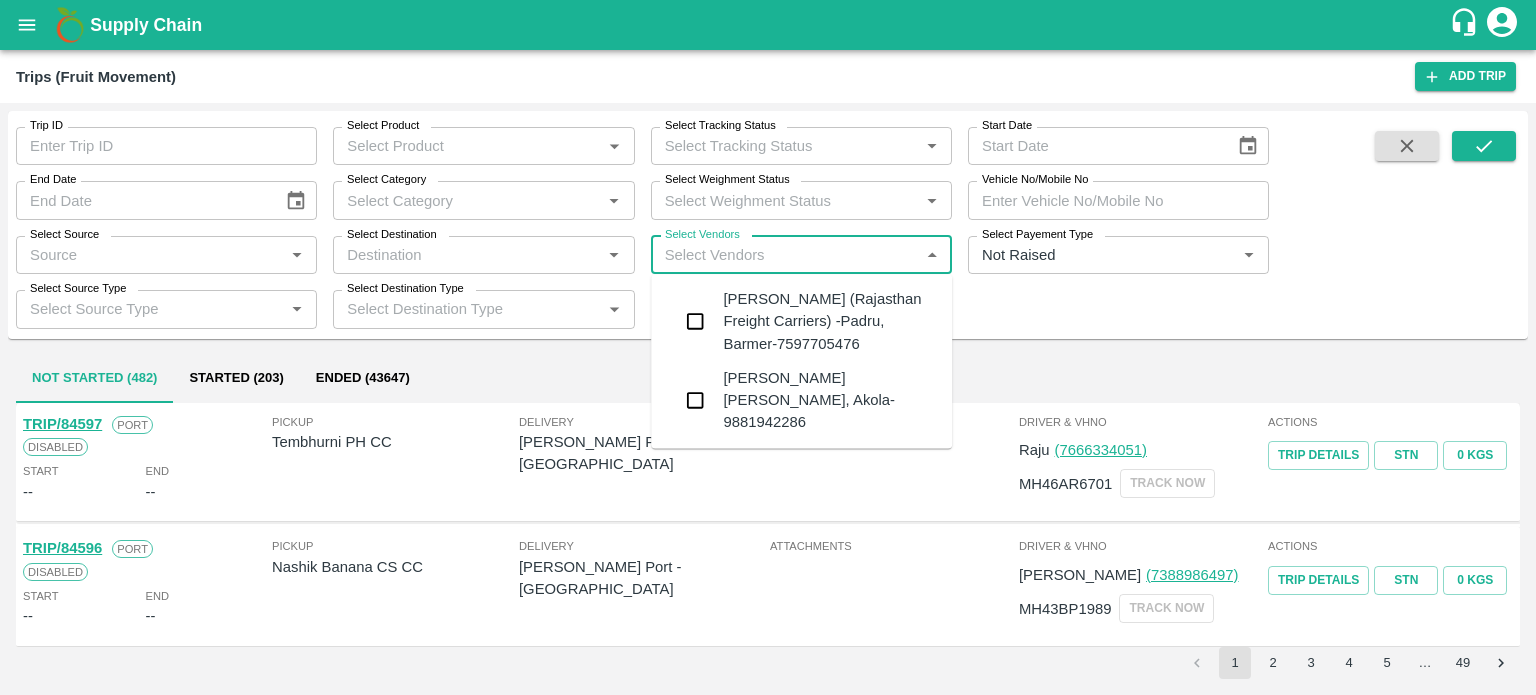click on "[PERSON_NAME] (Rajasthan Freight Carriers) -Padru, Barmer-7597705476" at bounding box center [829, 321] 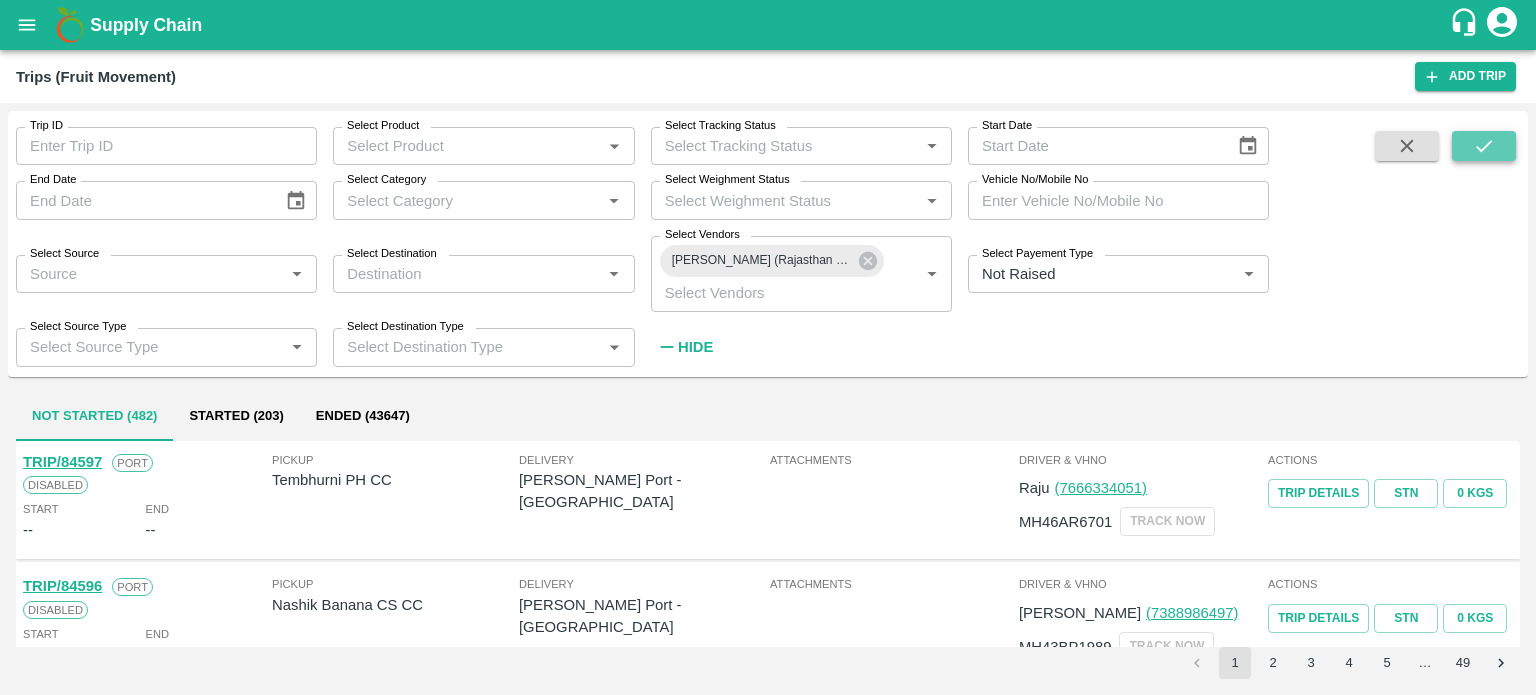 click 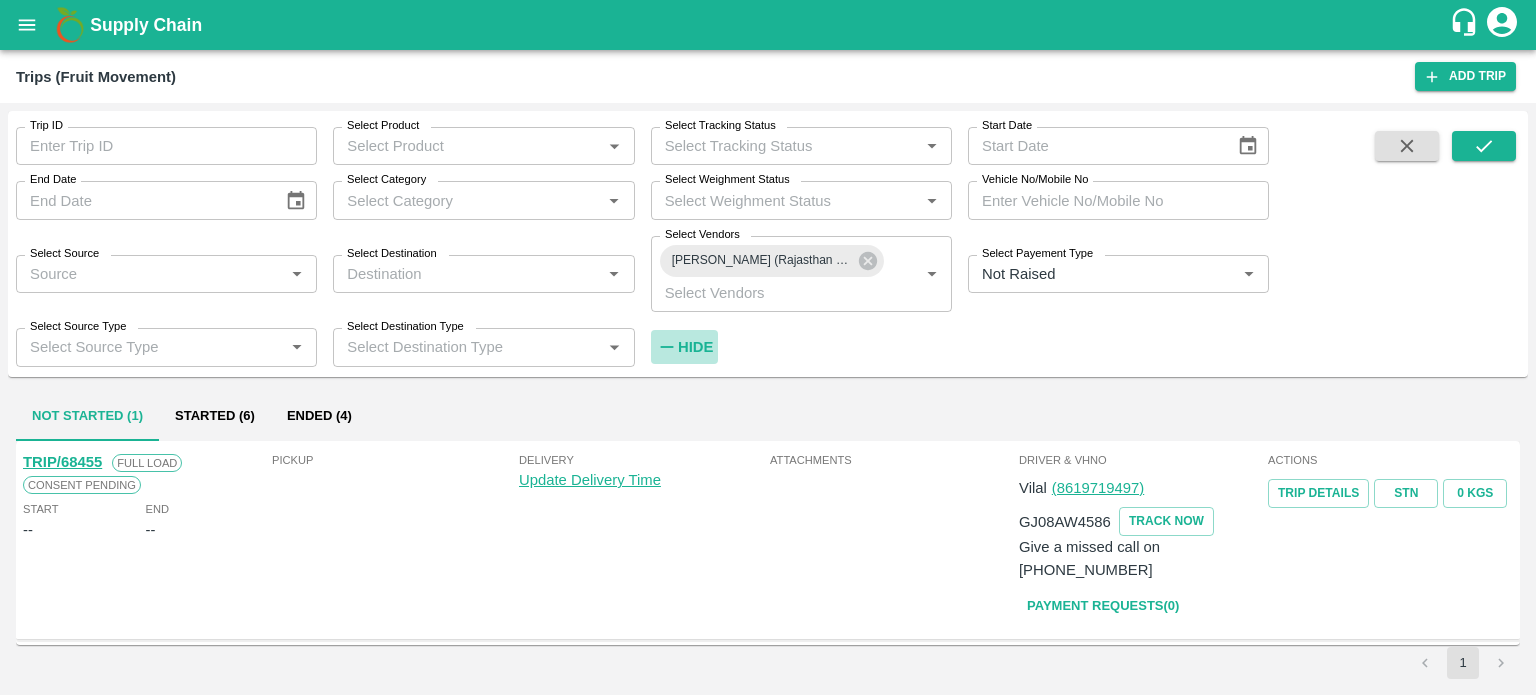 click on "Hide" at bounding box center (695, 347) 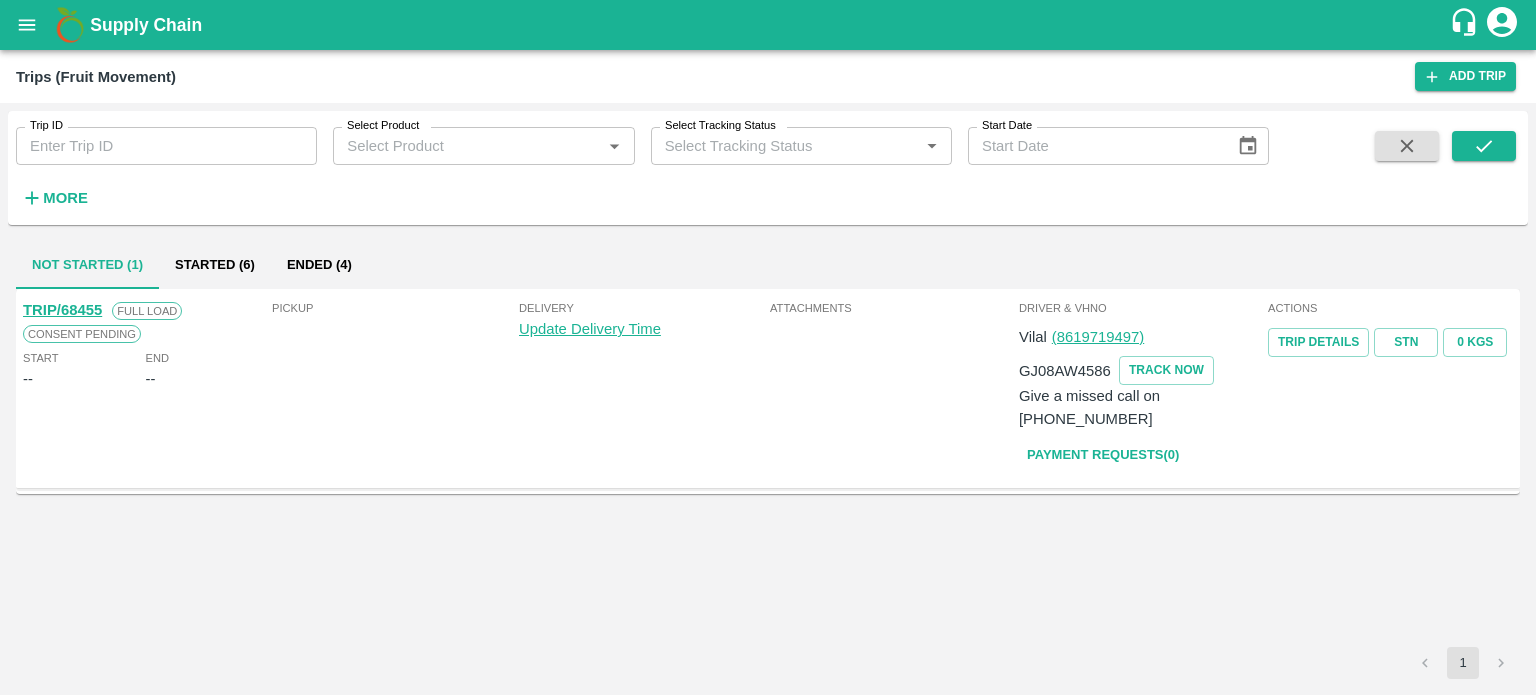 click on "Ended (4)" at bounding box center [319, 265] 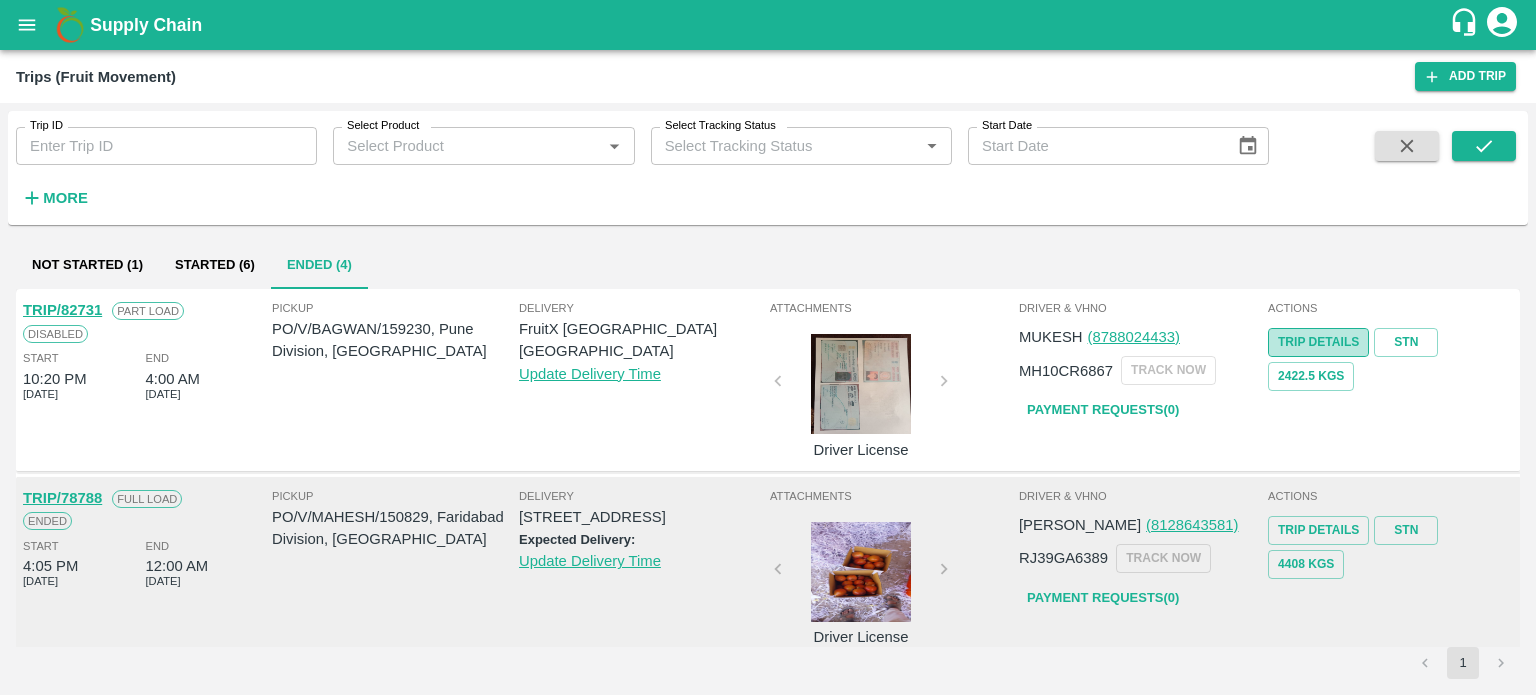 click on "Trip Details" at bounding box center [1318, 342] 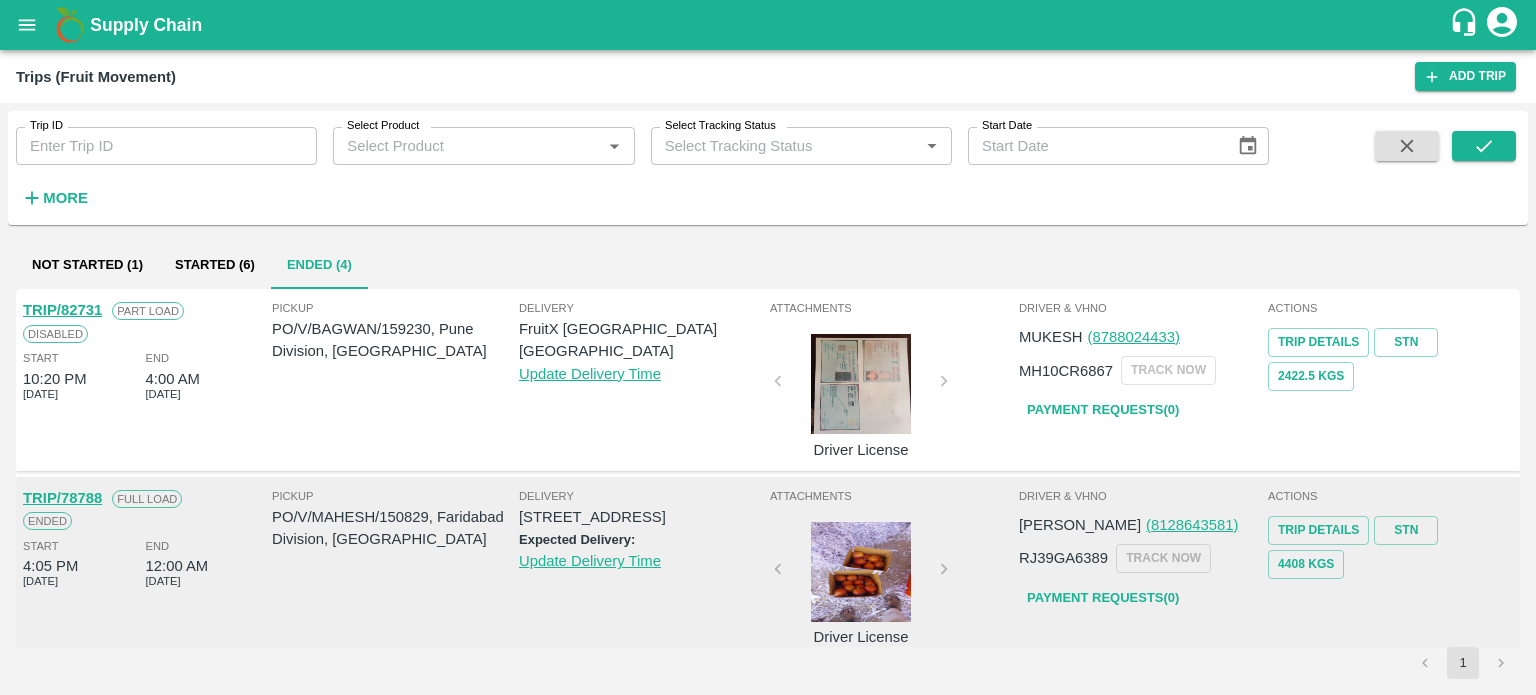 click on "Actions Trip Details STN 2422.5  Kgs" at bounding box center (1390, 380) 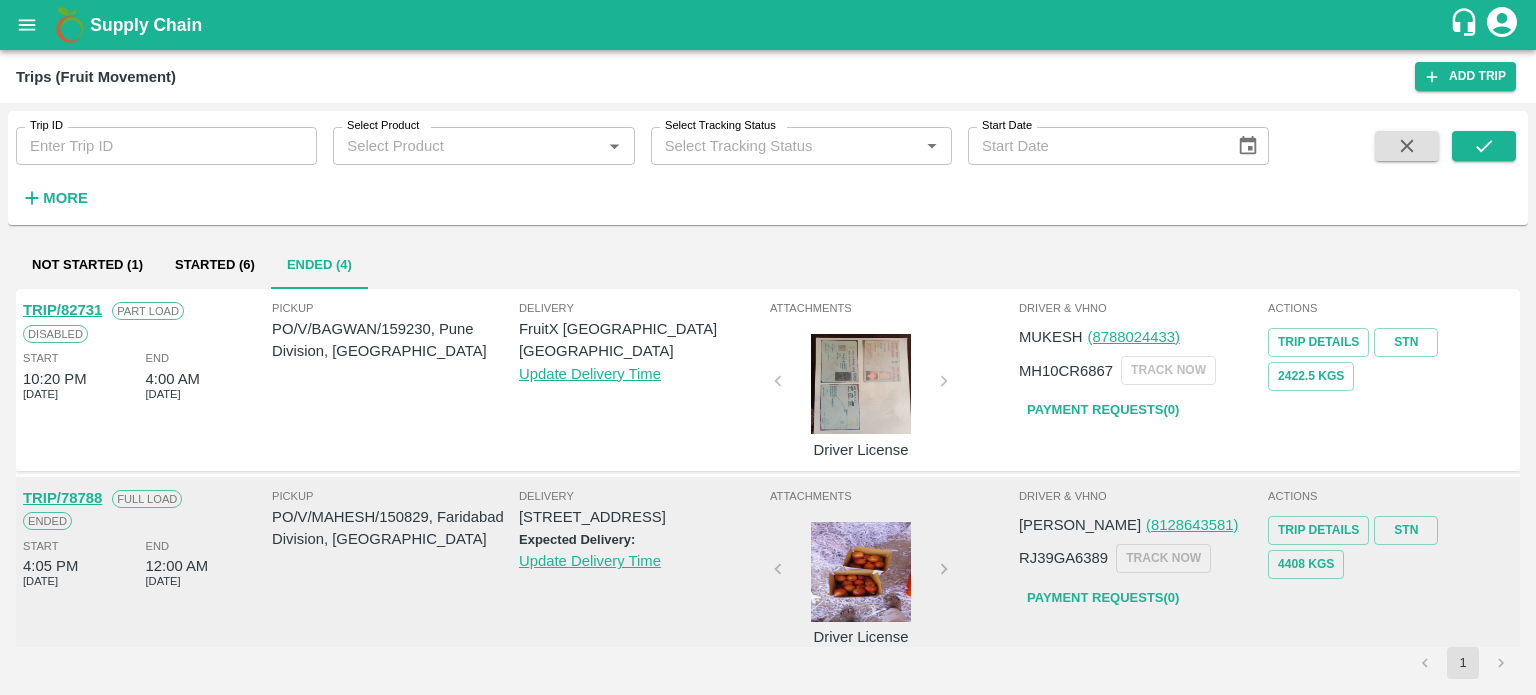 click on "Pickup PO/V/BAGWAN/159230, Pune Division, [GEOGRAPHIC_DATA]" at bounding box center [395, 377] 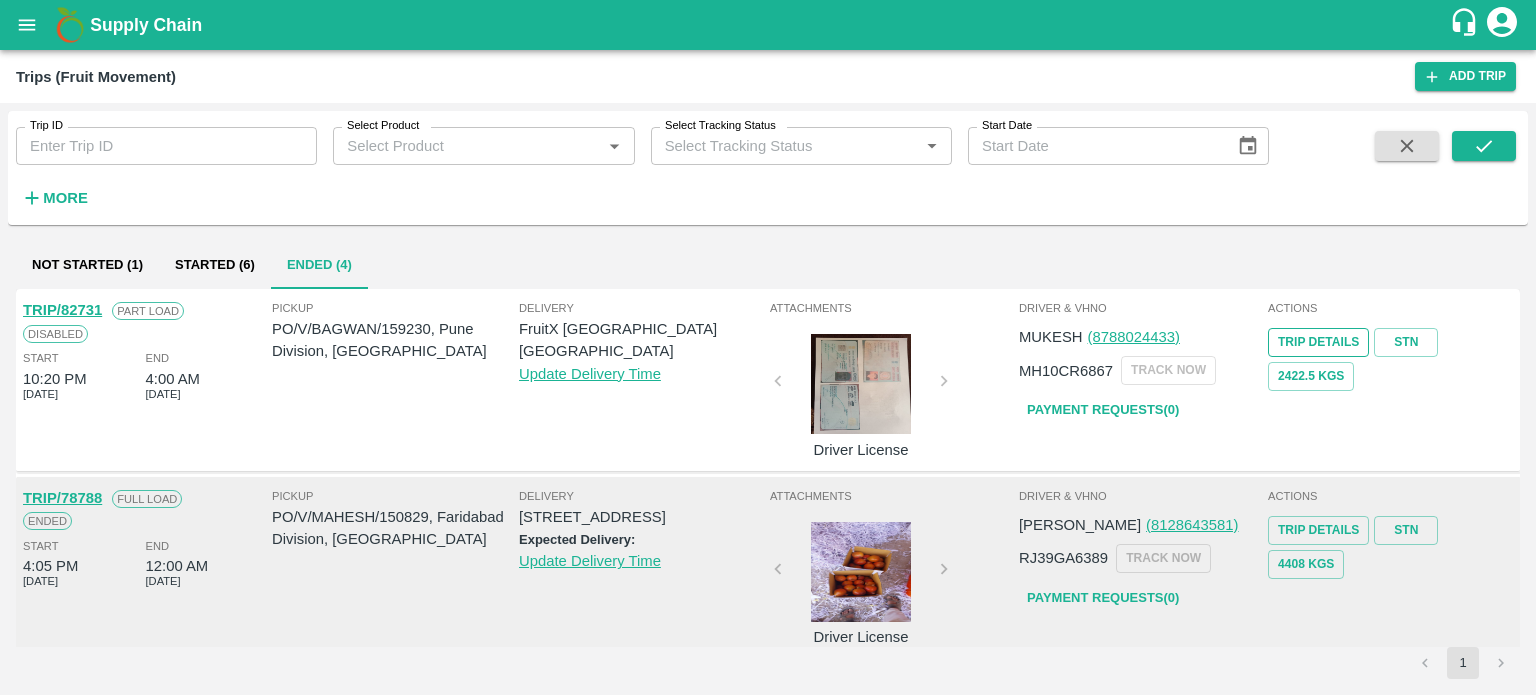 click on "Trip Details" at bounding box center [1318, 342] 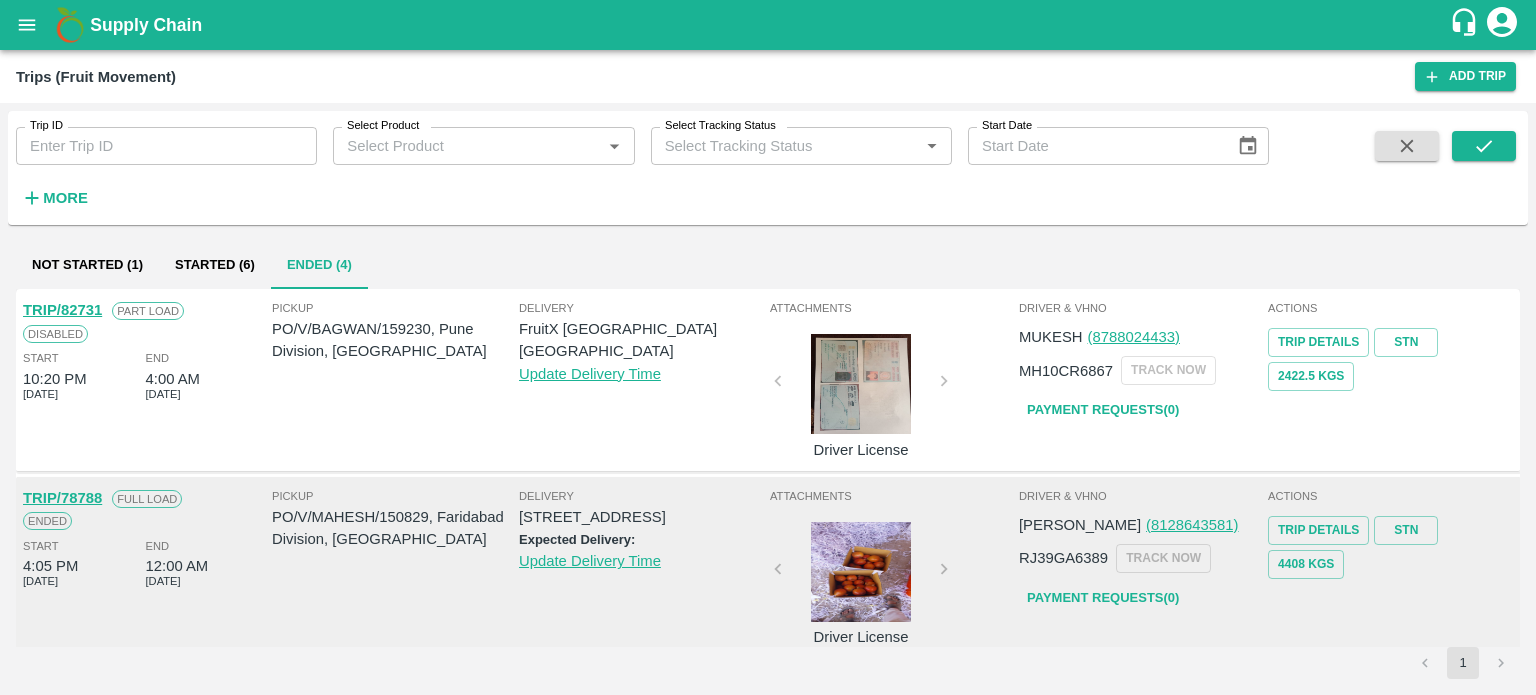 click on "Actions Trip Details STN 2422.5  Kgs" at bounding box center (1390, 380) 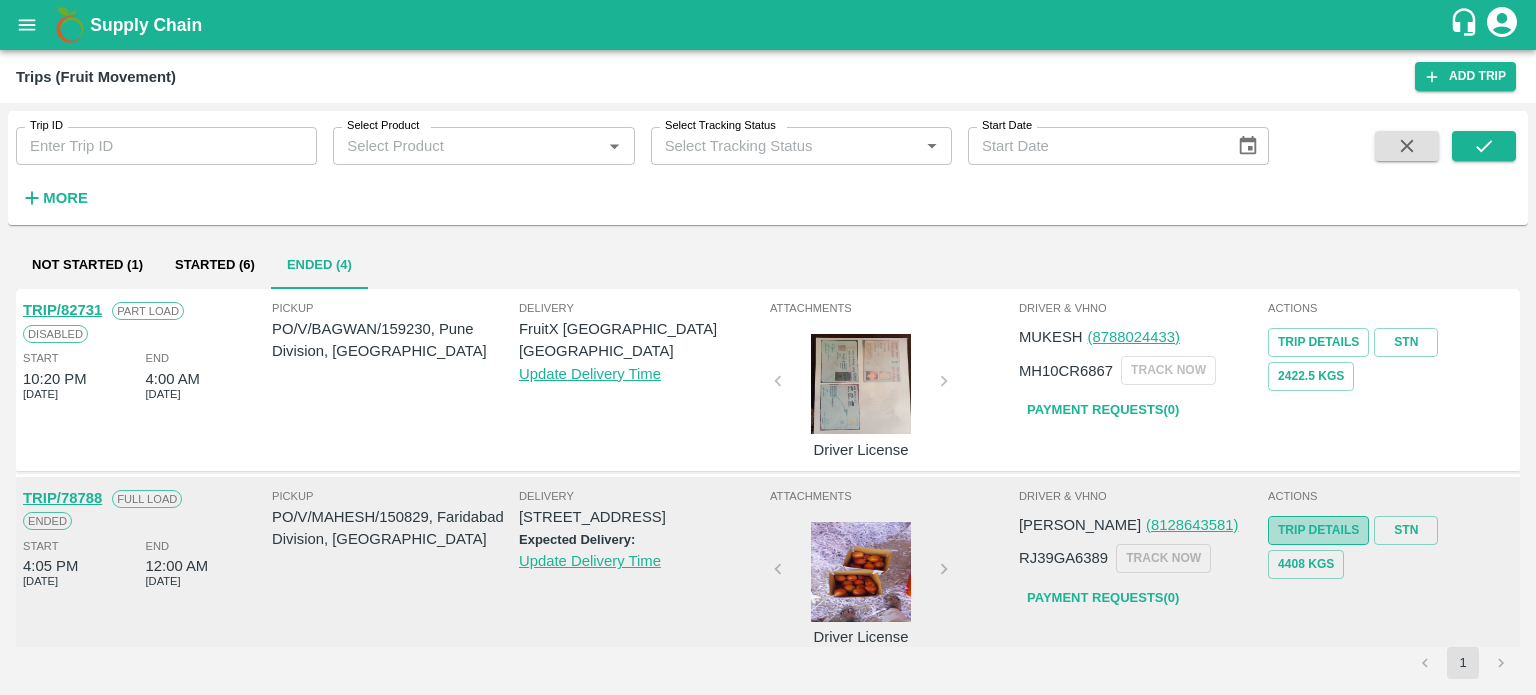 click on "Trip Details" at bounding box center [1318, 530] 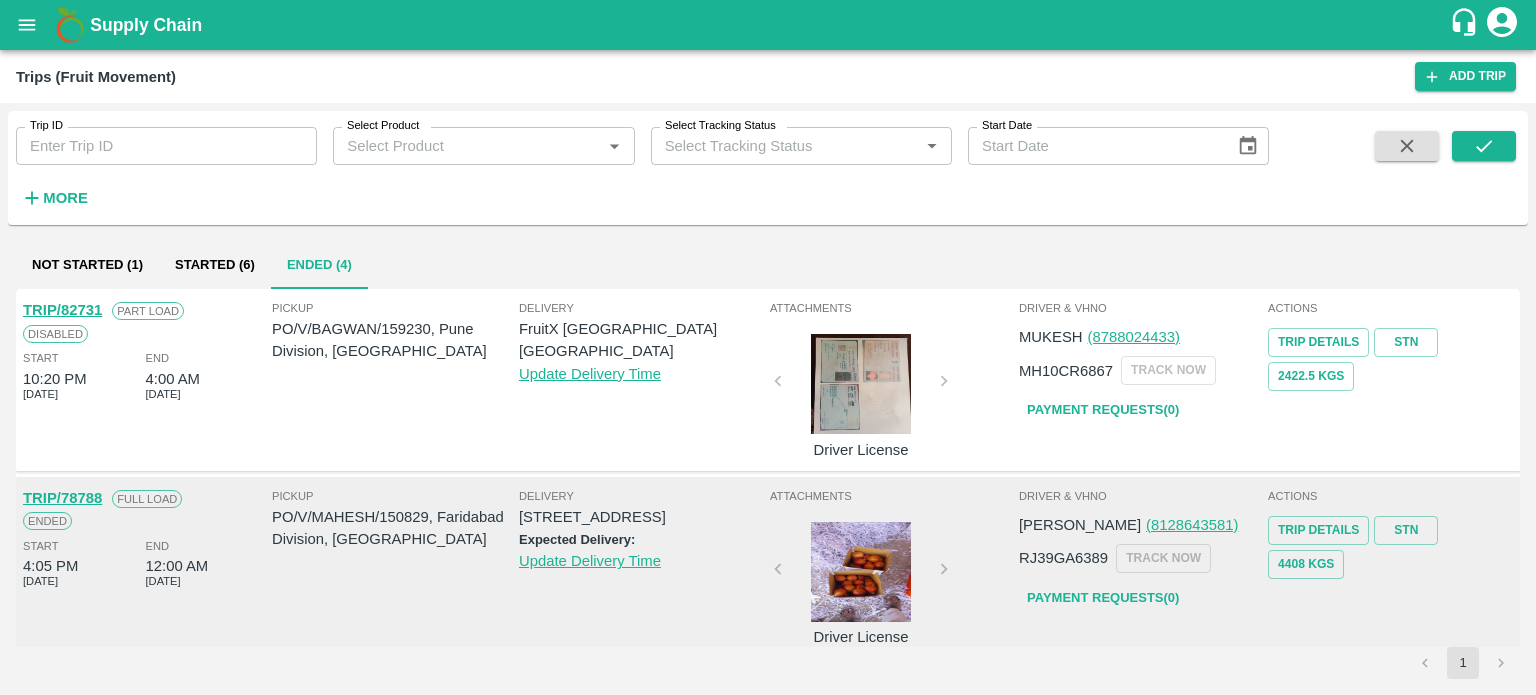 click on "Pickup PO/V/BAGWAN/159230, Pune Division, [GEOGRAPHIC_DATA]" at bounding box center [395, 377] 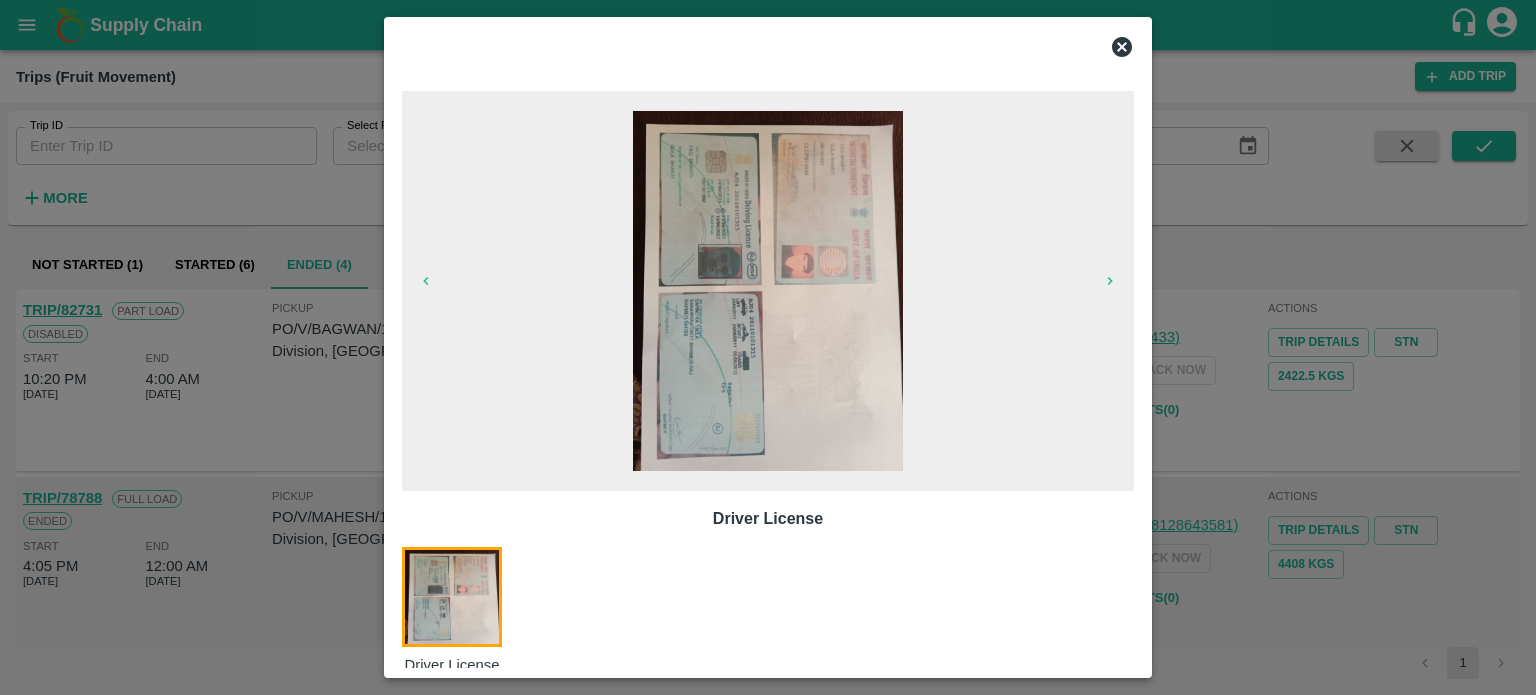 click at bounding box center (768, 347) 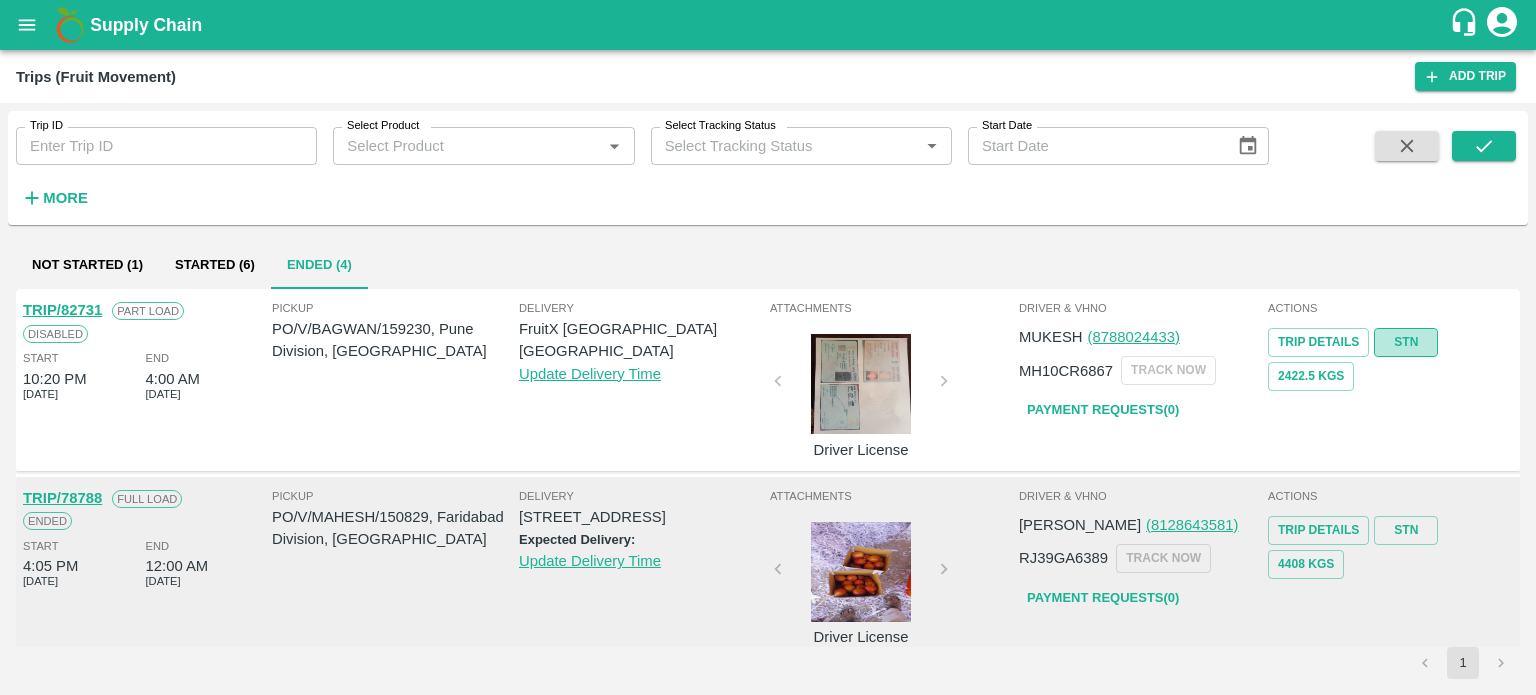 click on "STN" at bounding box center (1406, 342) 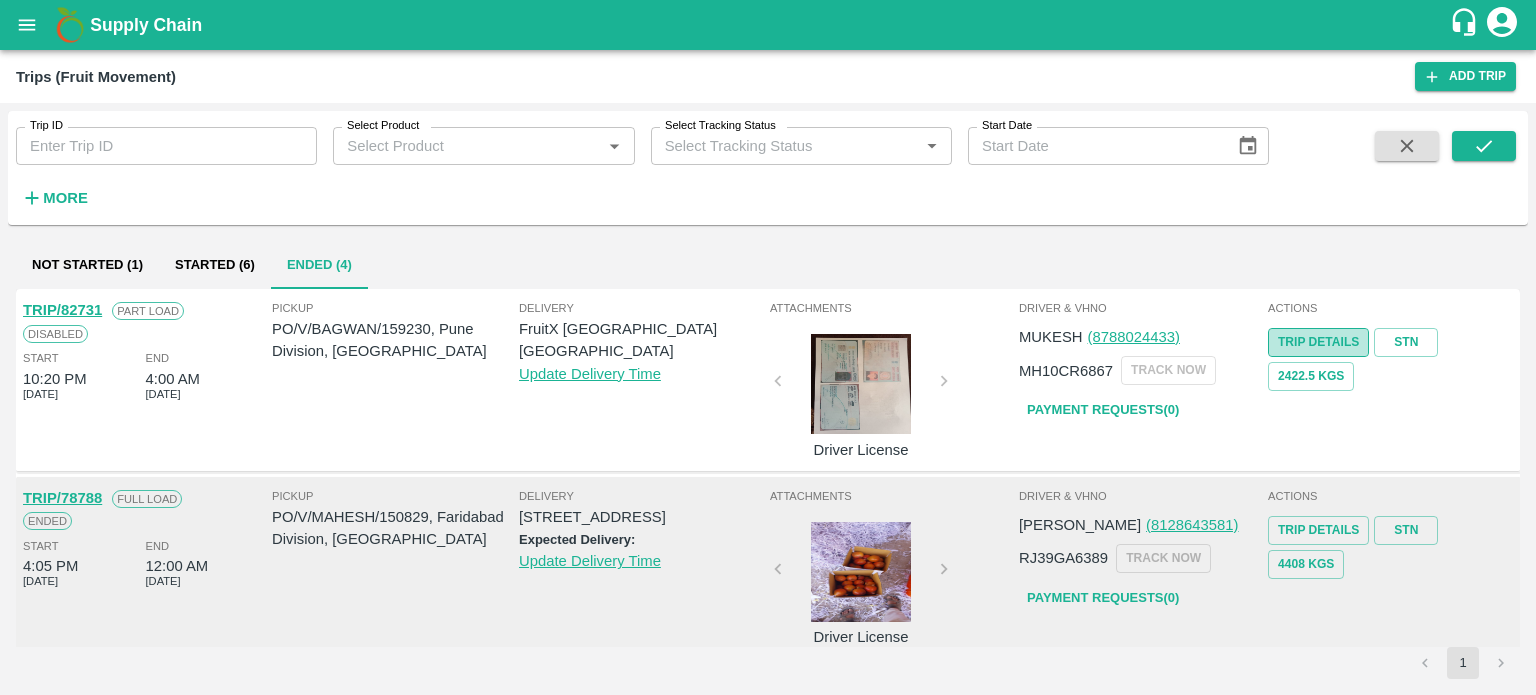 click on "Trip Details" at bounding box center (1318, 342) 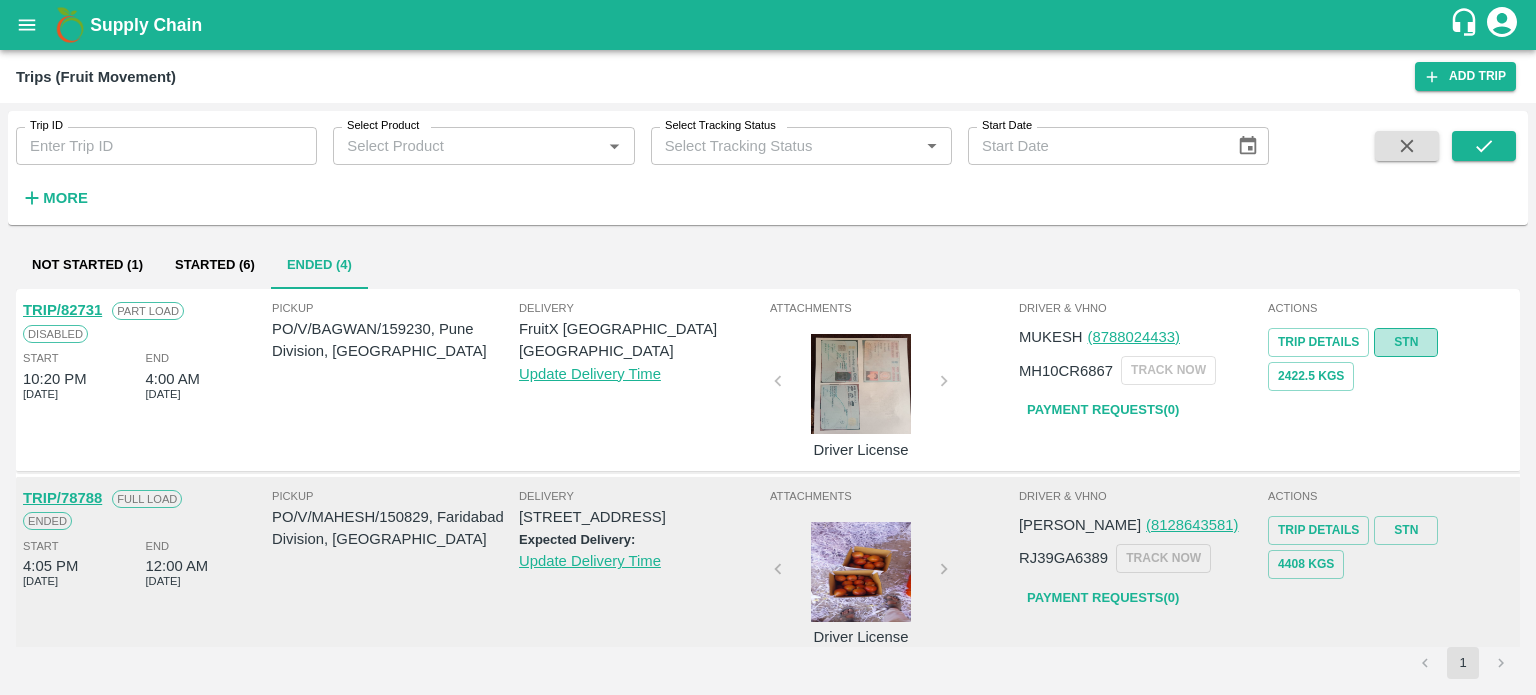 click on "STN" at bounding box center [1406, 342] 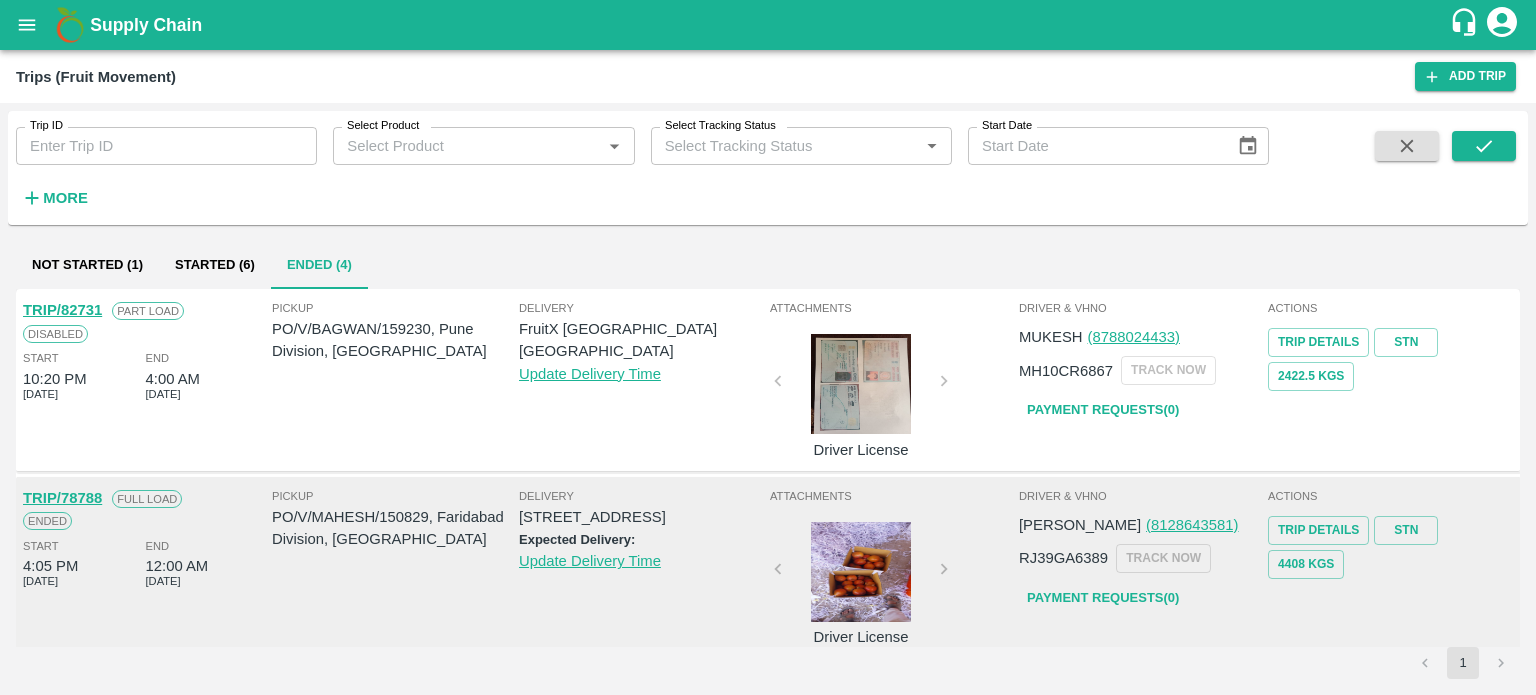 type 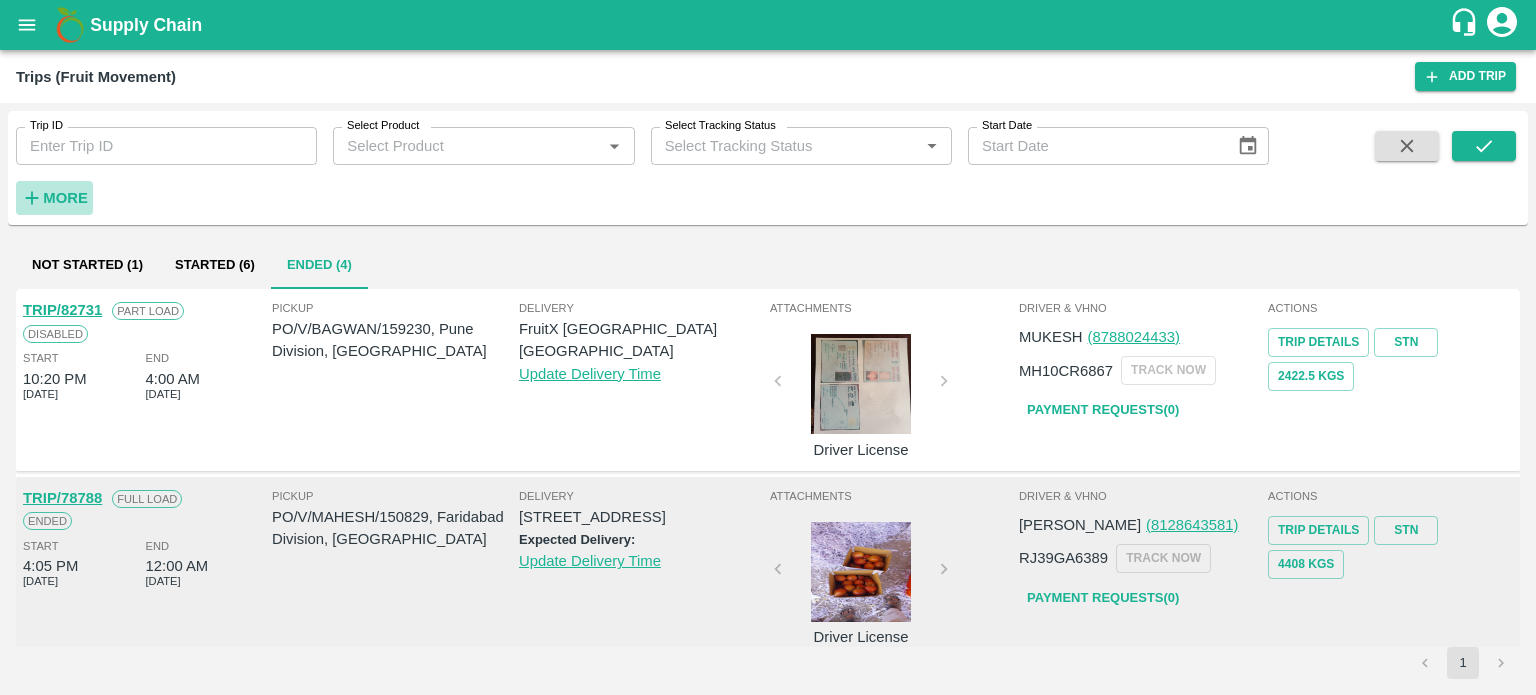 click on "More" at bounding box center [65, 198] 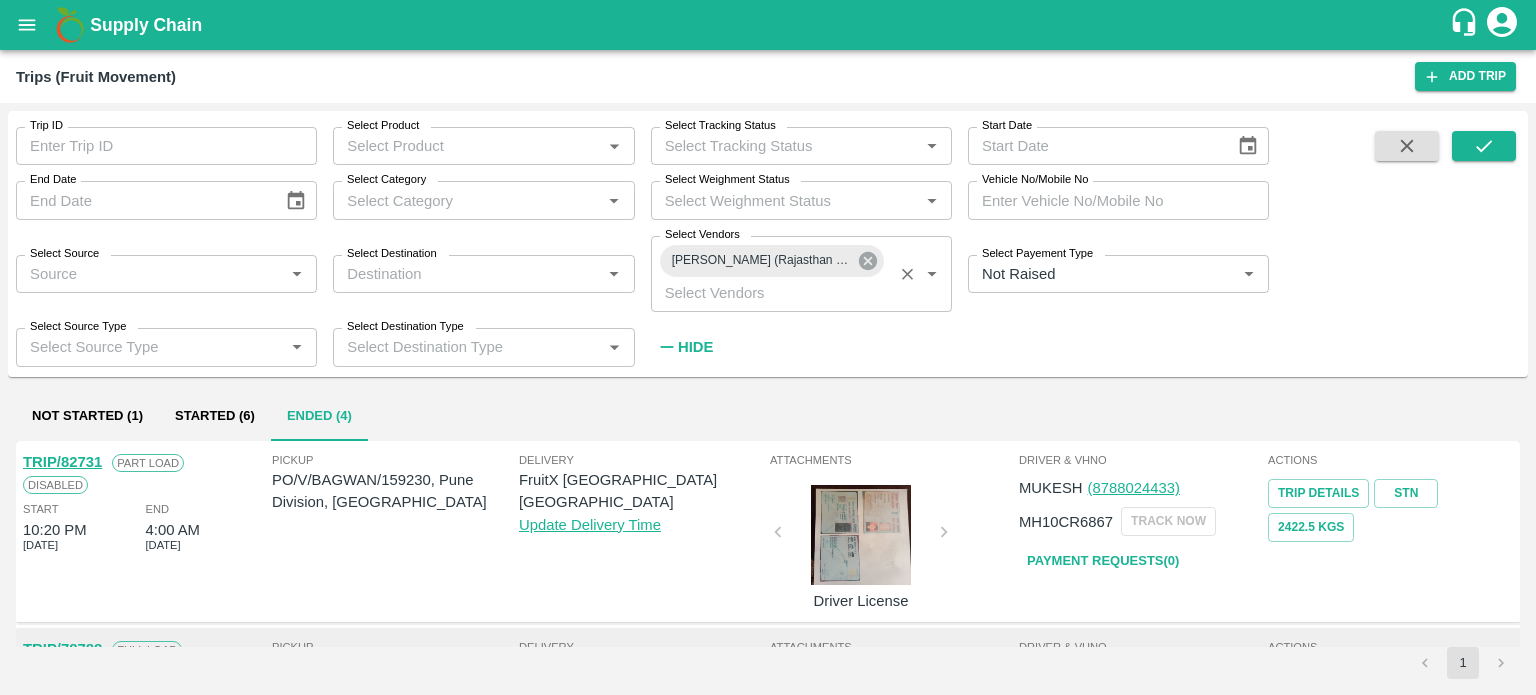 click 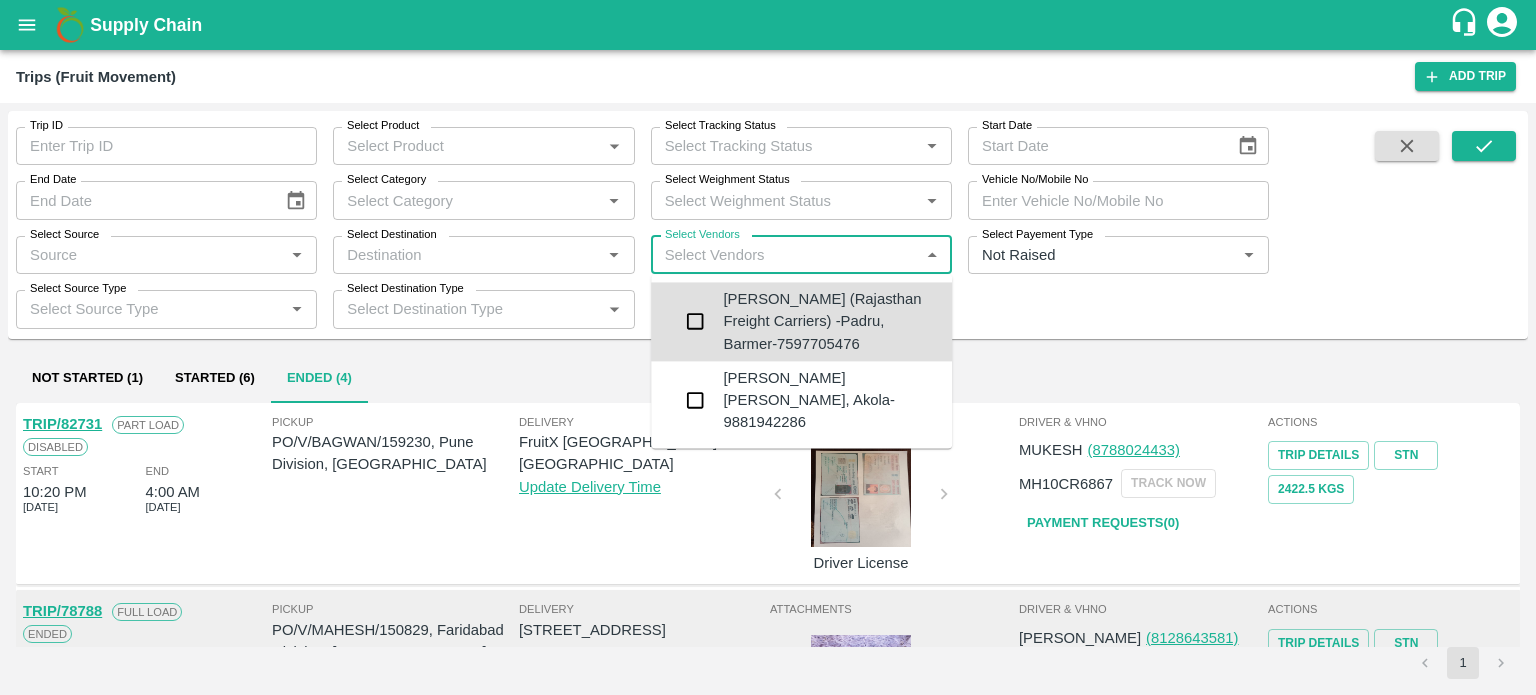 click on "Select Vendors" at bounding box center [785, 255] 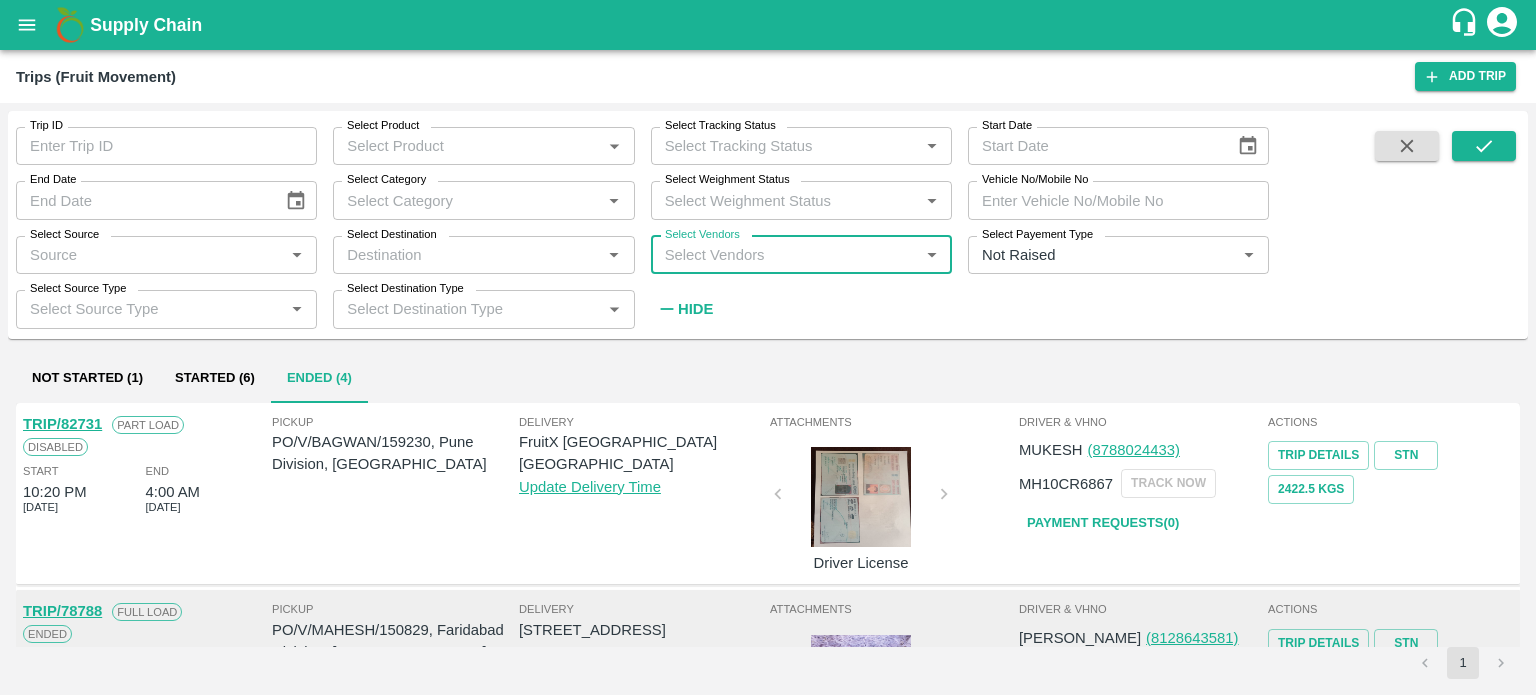 click on "Select Vendors" at bounding box center (785, 255) 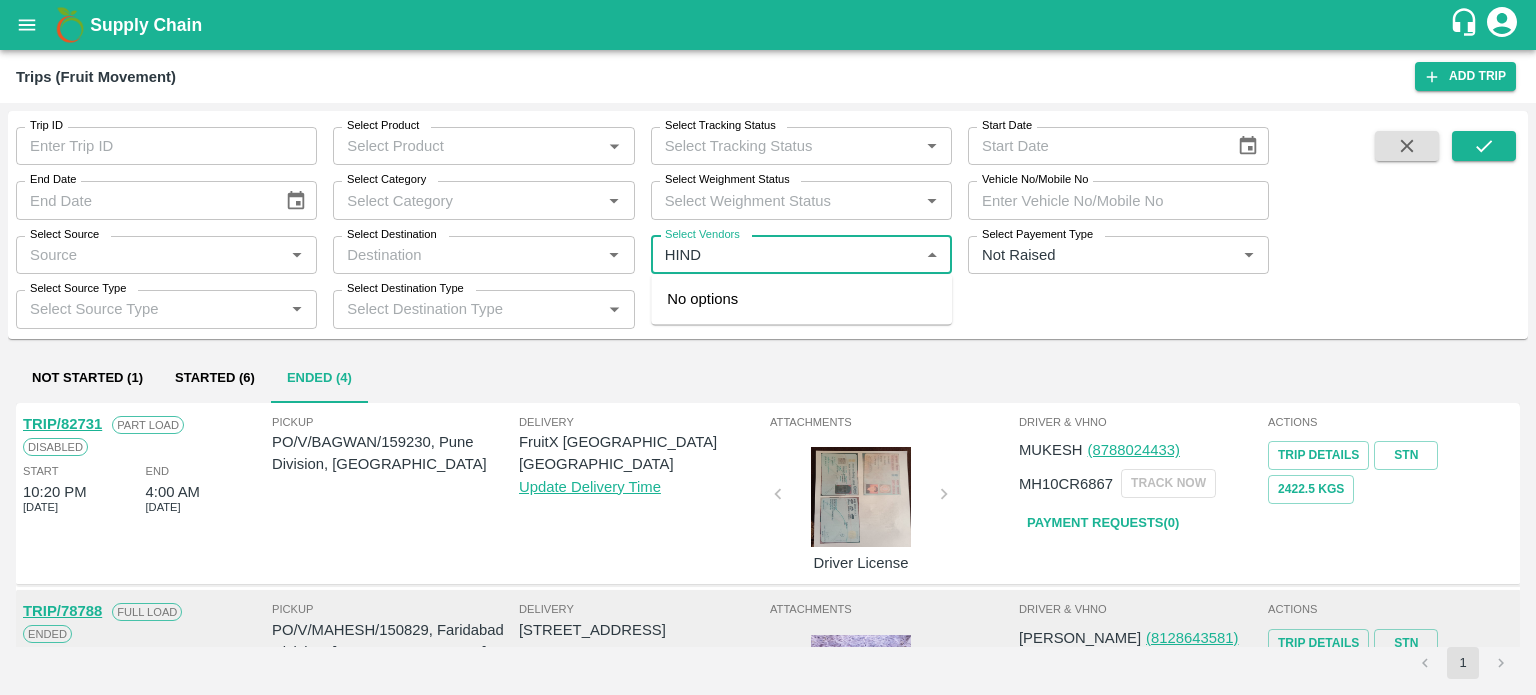 type on "HINDU" 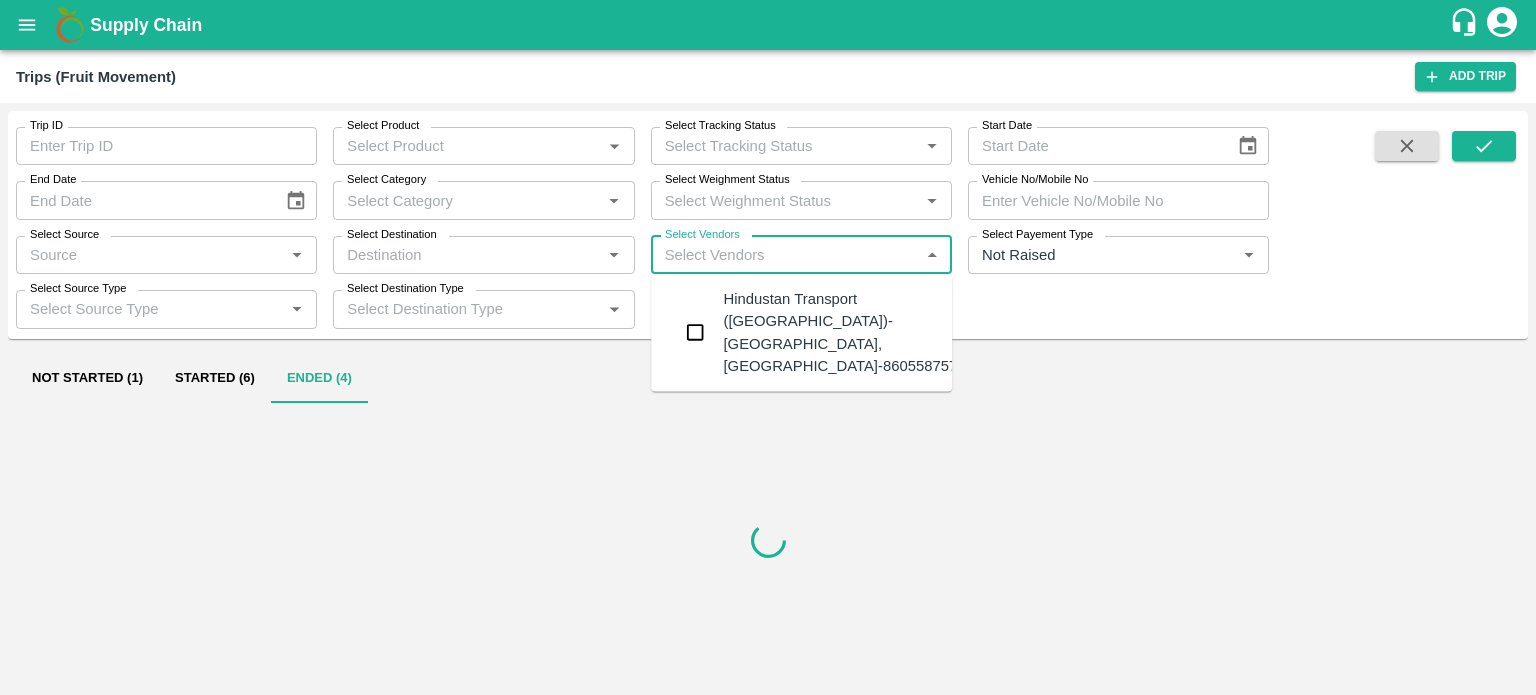 click on "Hindustan Transport (Ahmednagar)-Sarjepura, Ahmednagar-8605587575" at bounding box center (844, 332) 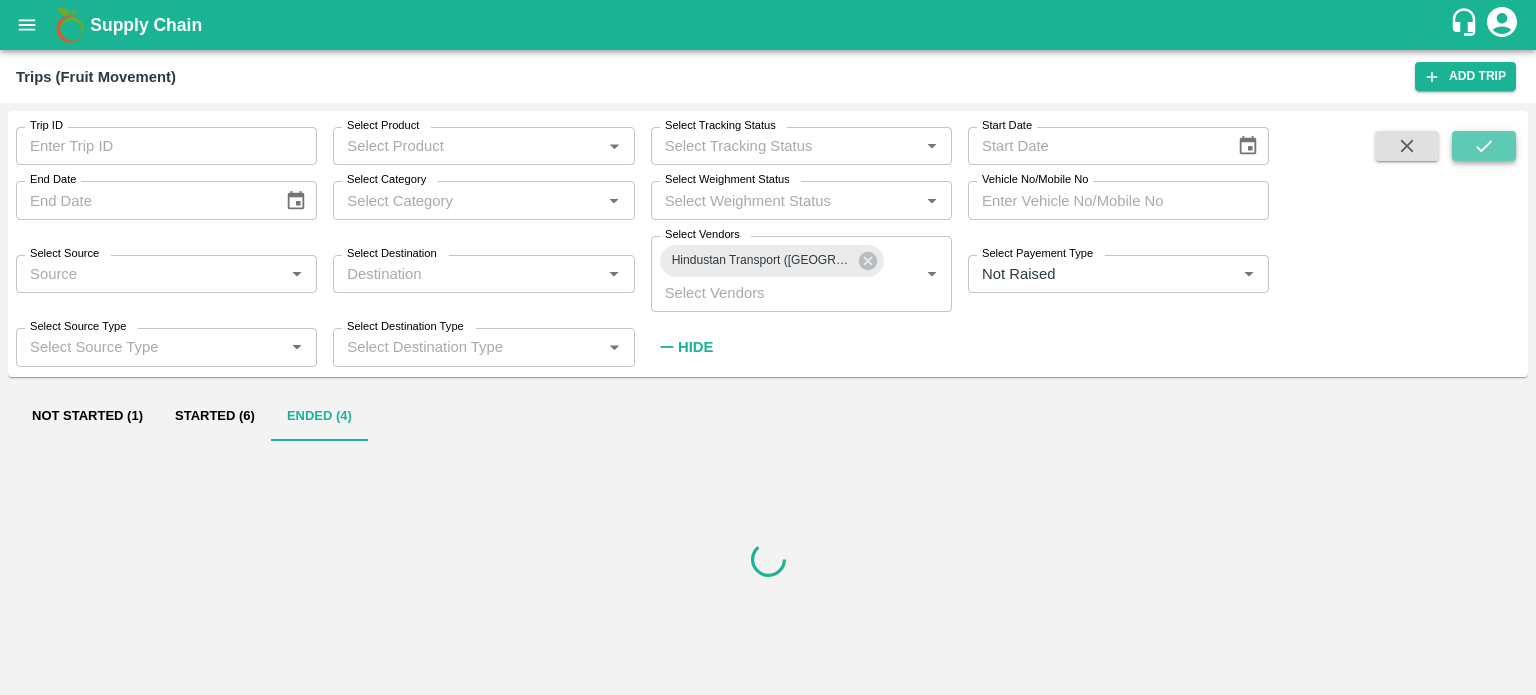 click at bounding box center (1484, 146) 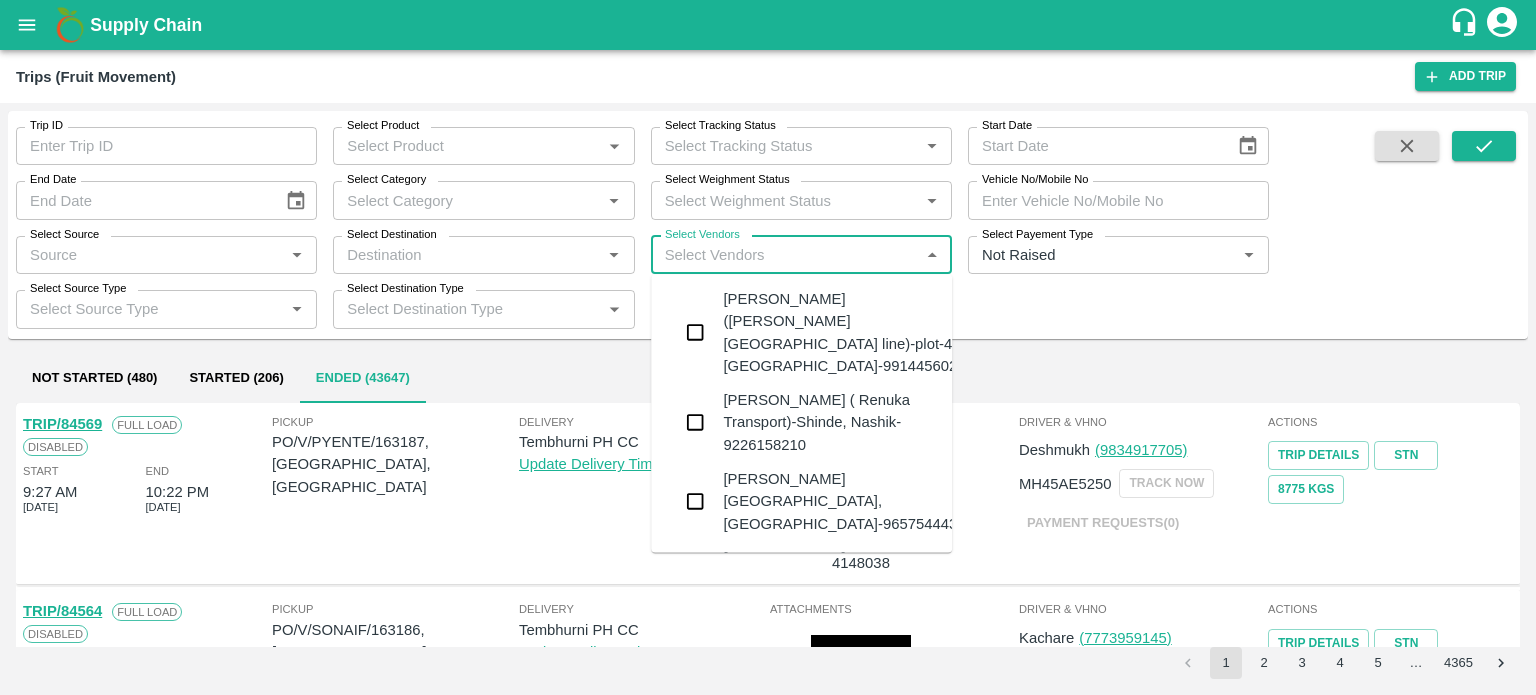click on "Select Vendors" at bounding box center (785, 255) 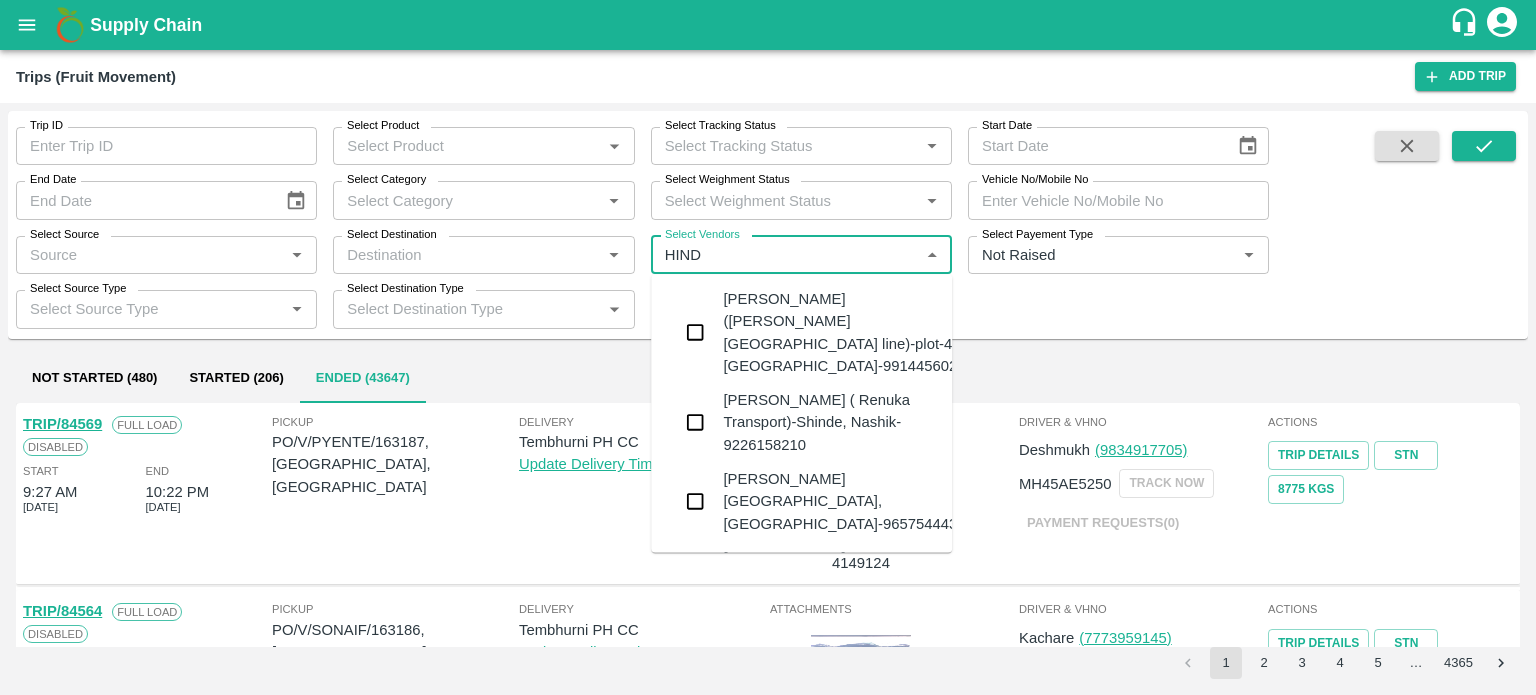 type on "HINDU" 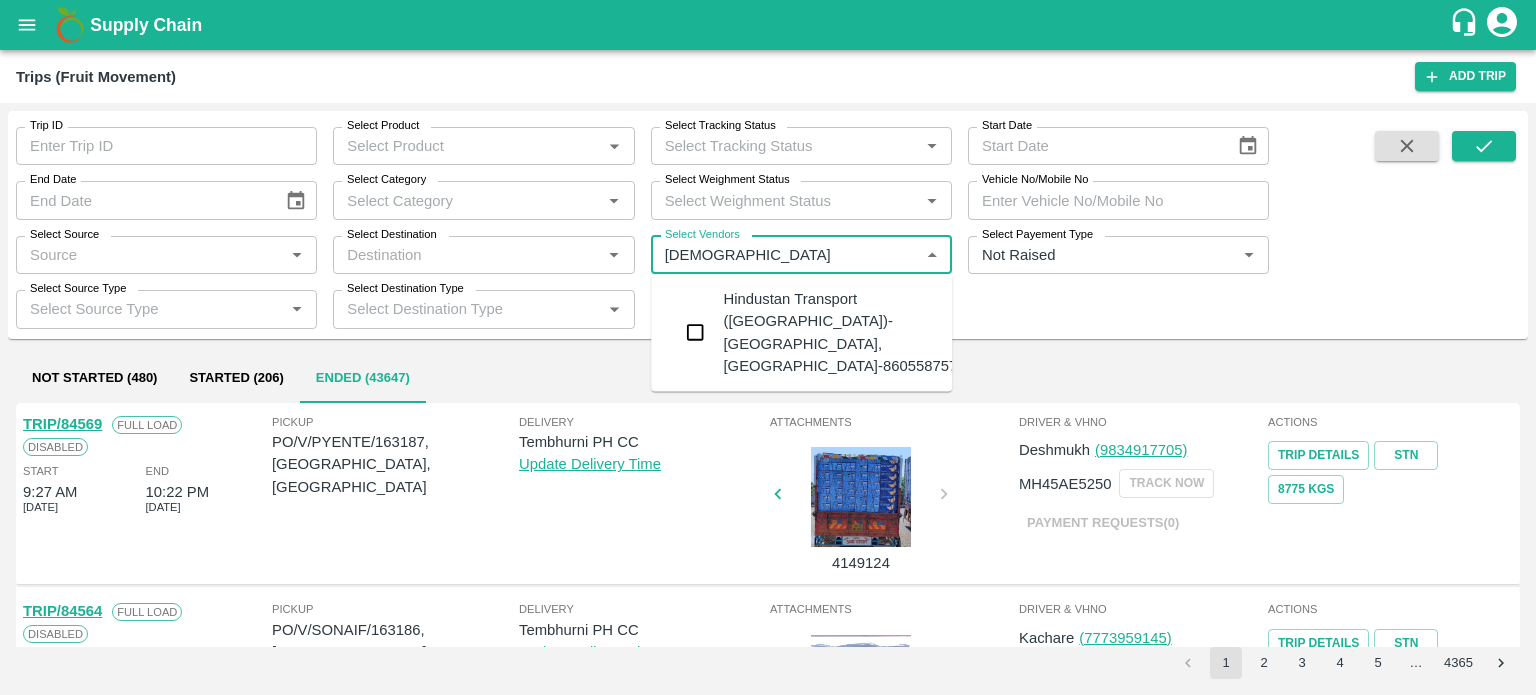 type 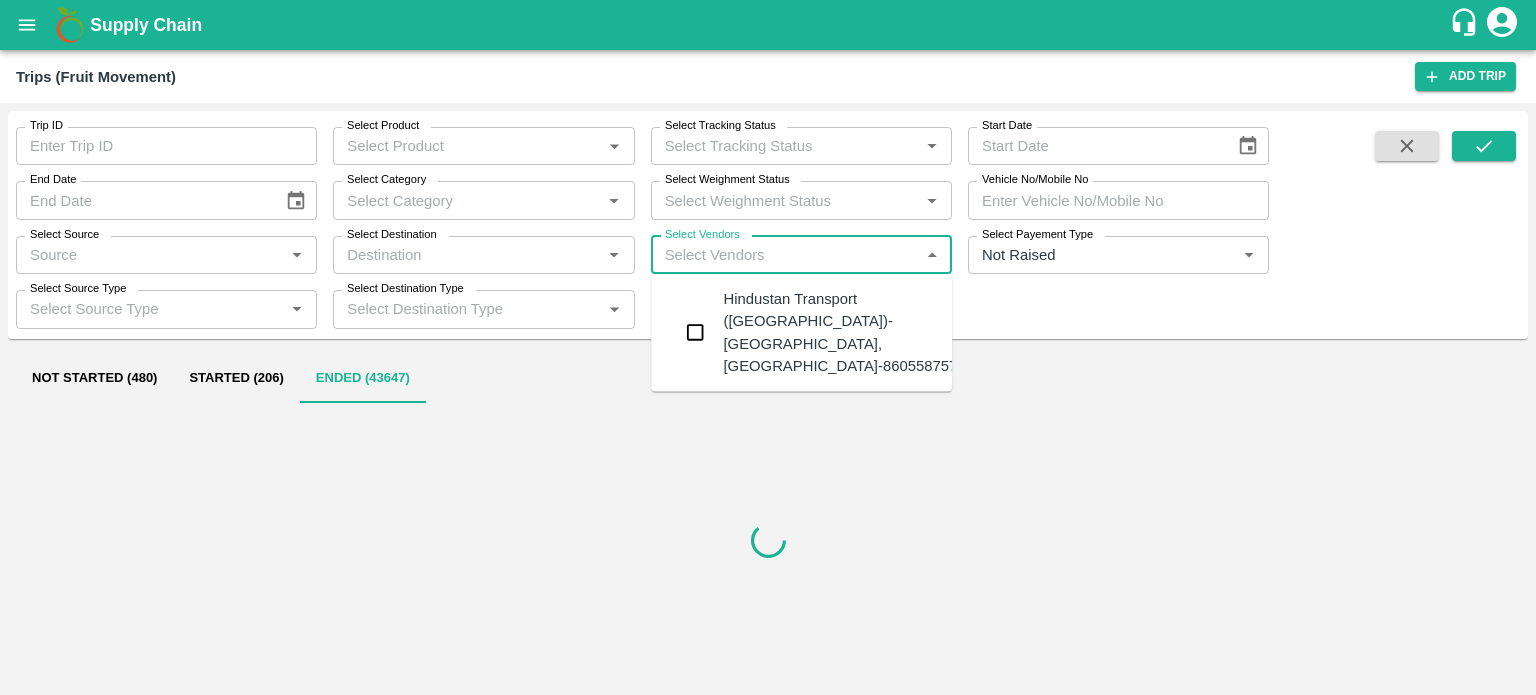 click on "Hindustan Transport (Ahmednagar)-Sarjepura, Ahmednagar-8605587575" at bounding box center (844, 332) 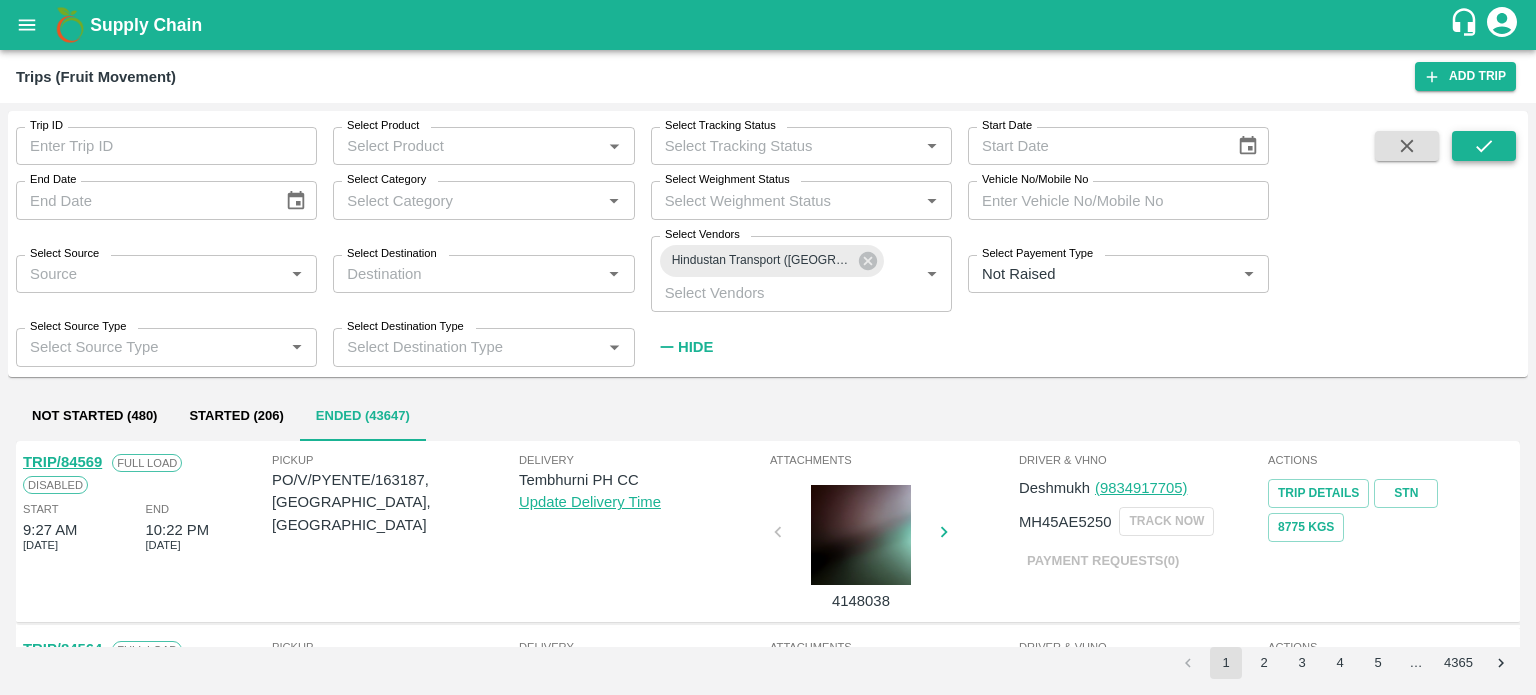 drag, startPoint x: 1510, startPoint y: 129, endPoint x: 1486, endPoint y: 147, distance: 30 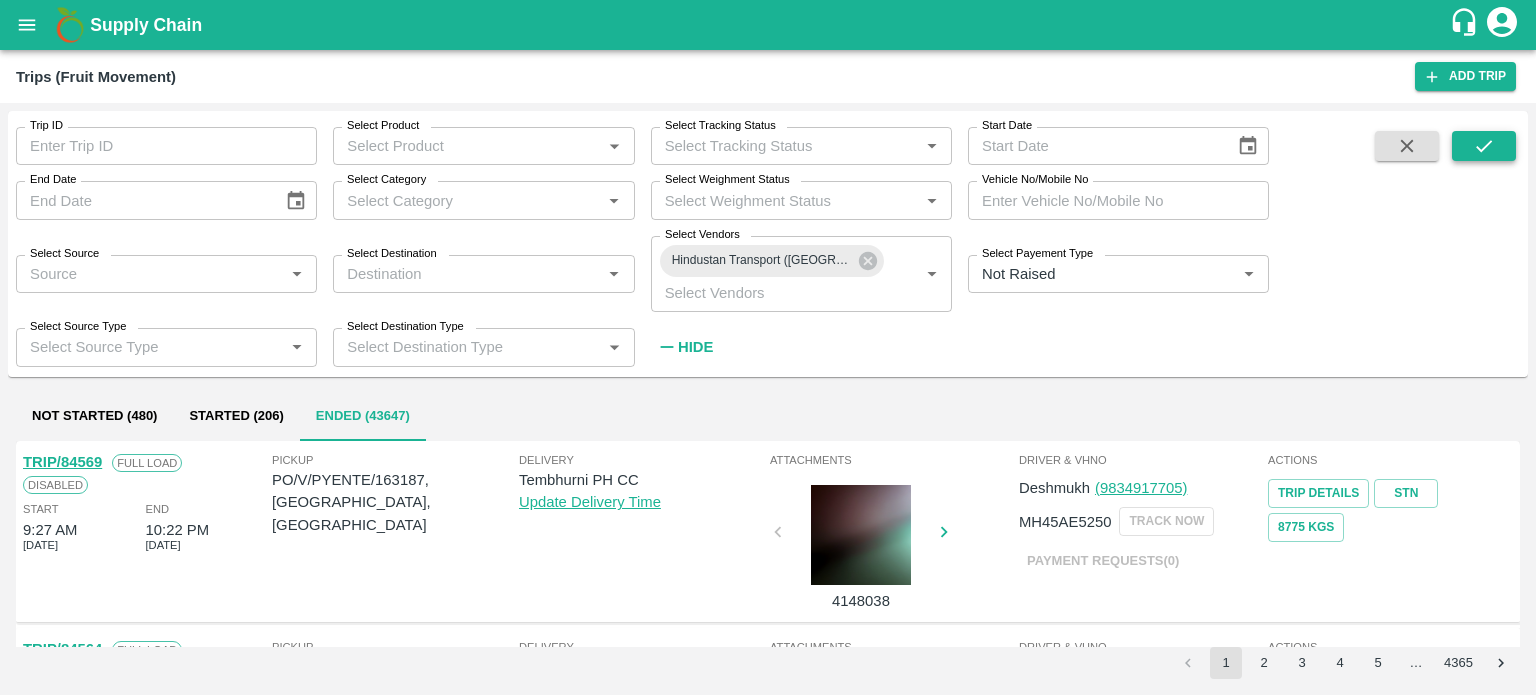 click on "Trip ID Trip ID Select Product Select Product   * Select Tracking Status Select Tracking Status   * Start Date Start Date End Date End Date Select Category Select Category   * Select Weighment Status Select Weighment Status   * Vehicle No/Mobile No Vehicle No/Mobile No Select Source Select Source   * Select Destination Select Destination   * Select Vendors Hindustan Transport (Ahmednagar)-Sarjepura, Ahmednagar-8605587575 Select Vendors   * Select Payement Type Select Payement Type   * Select Source Type Select Source Type   * Select Destination Type Select Destination Type   * Hide" at bounding box center [768, 243] 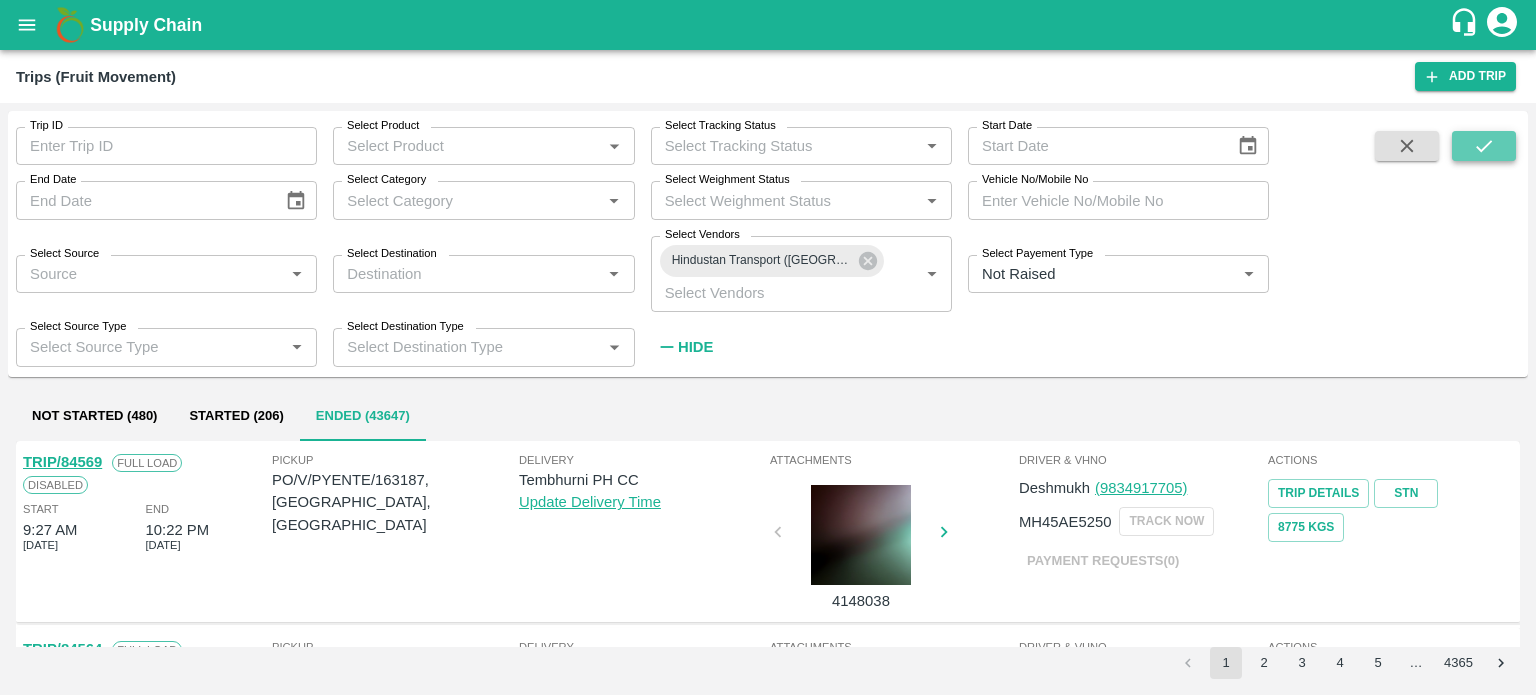 click 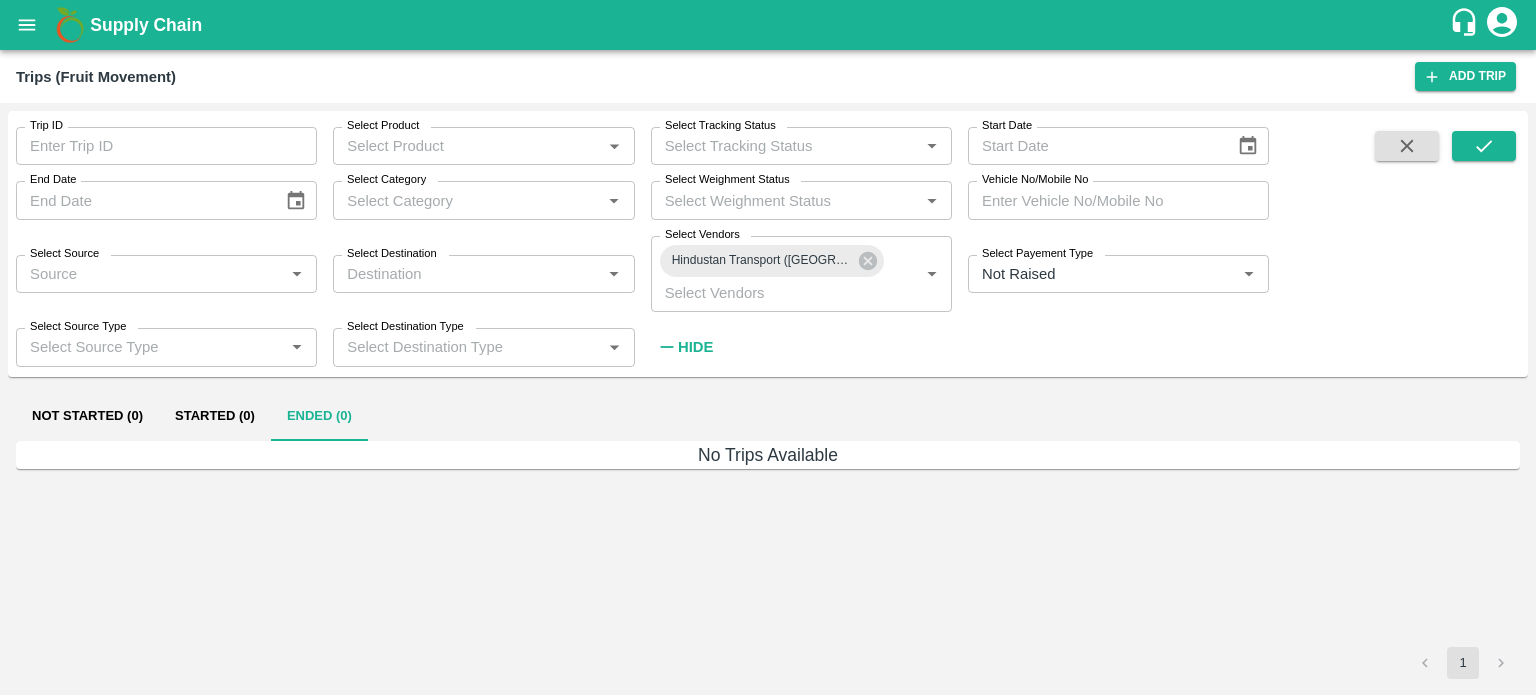 click on "Hide" at bounding box center [695, 347] 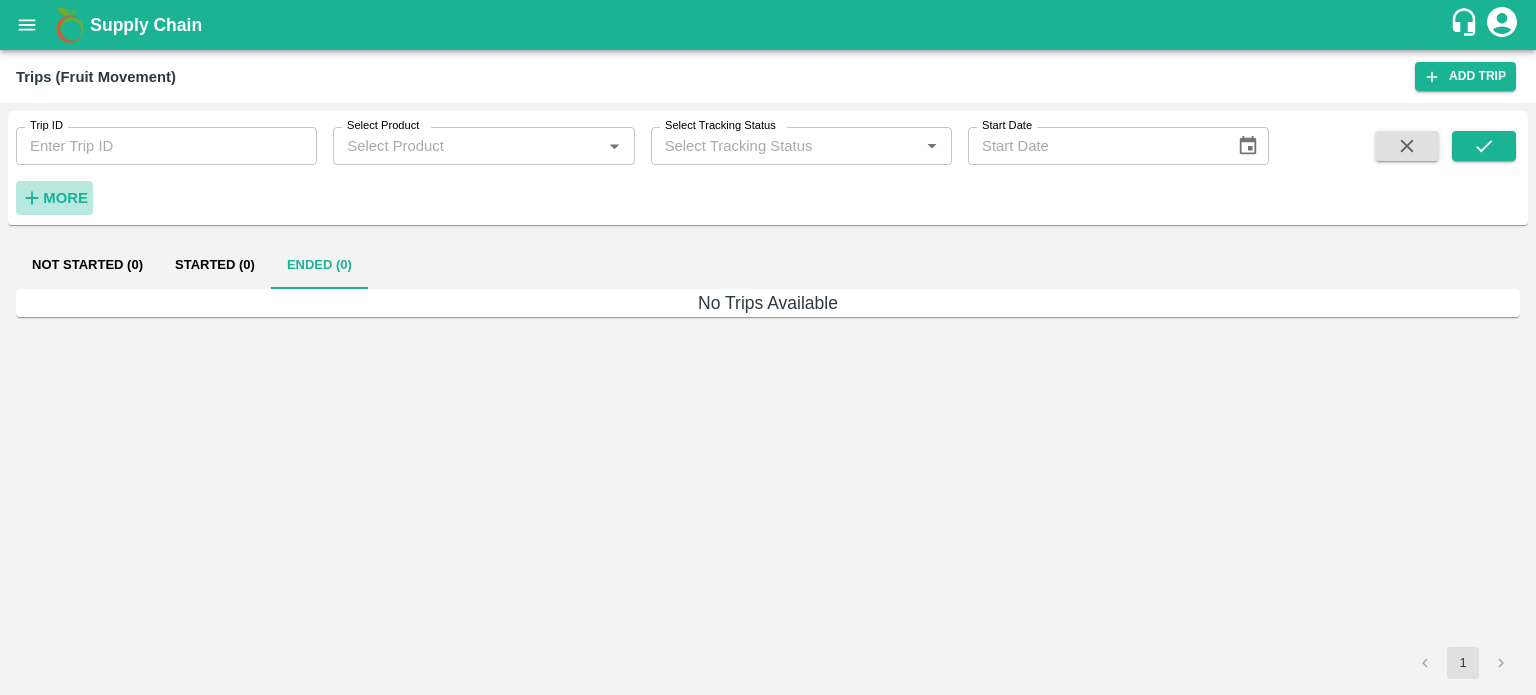 click on "More" at bounding box center [65, 198] 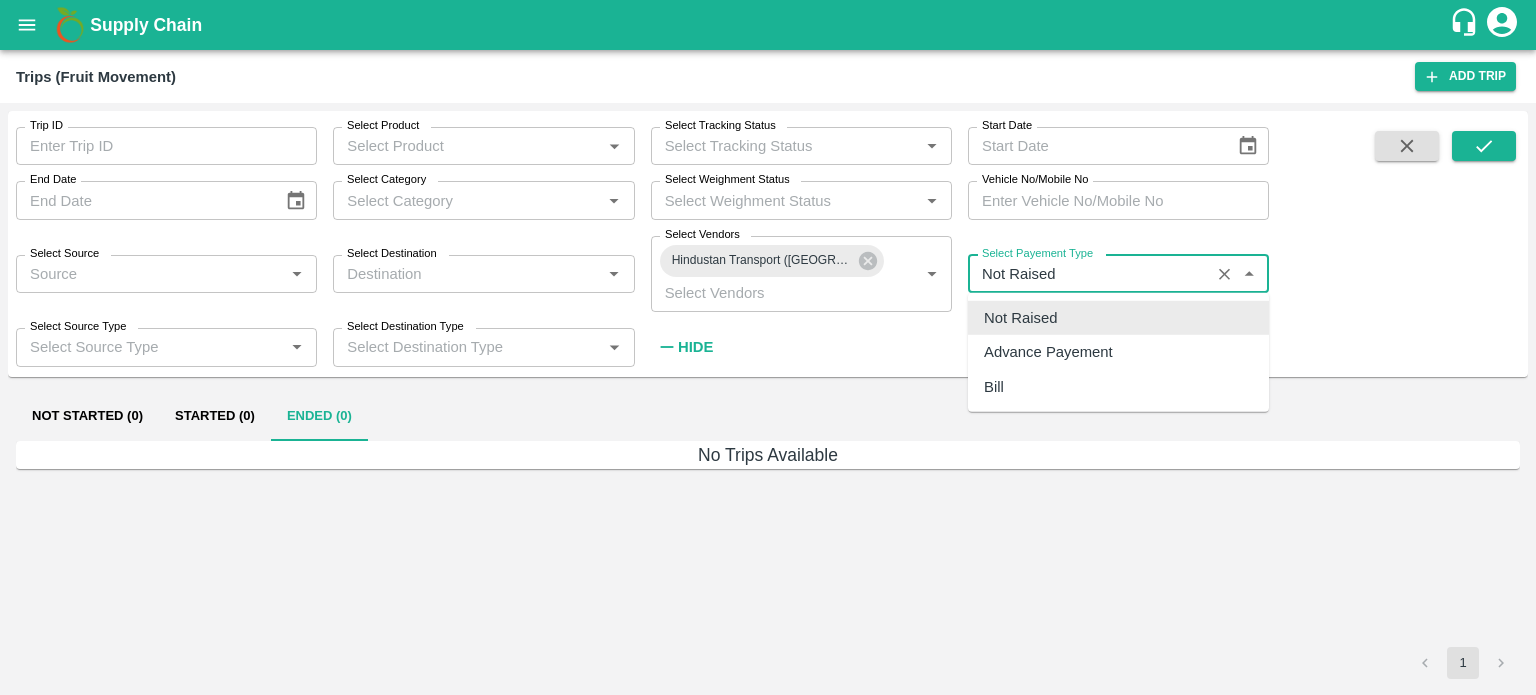 click on "Select Payement Type" at bounding box center (1089, 274) 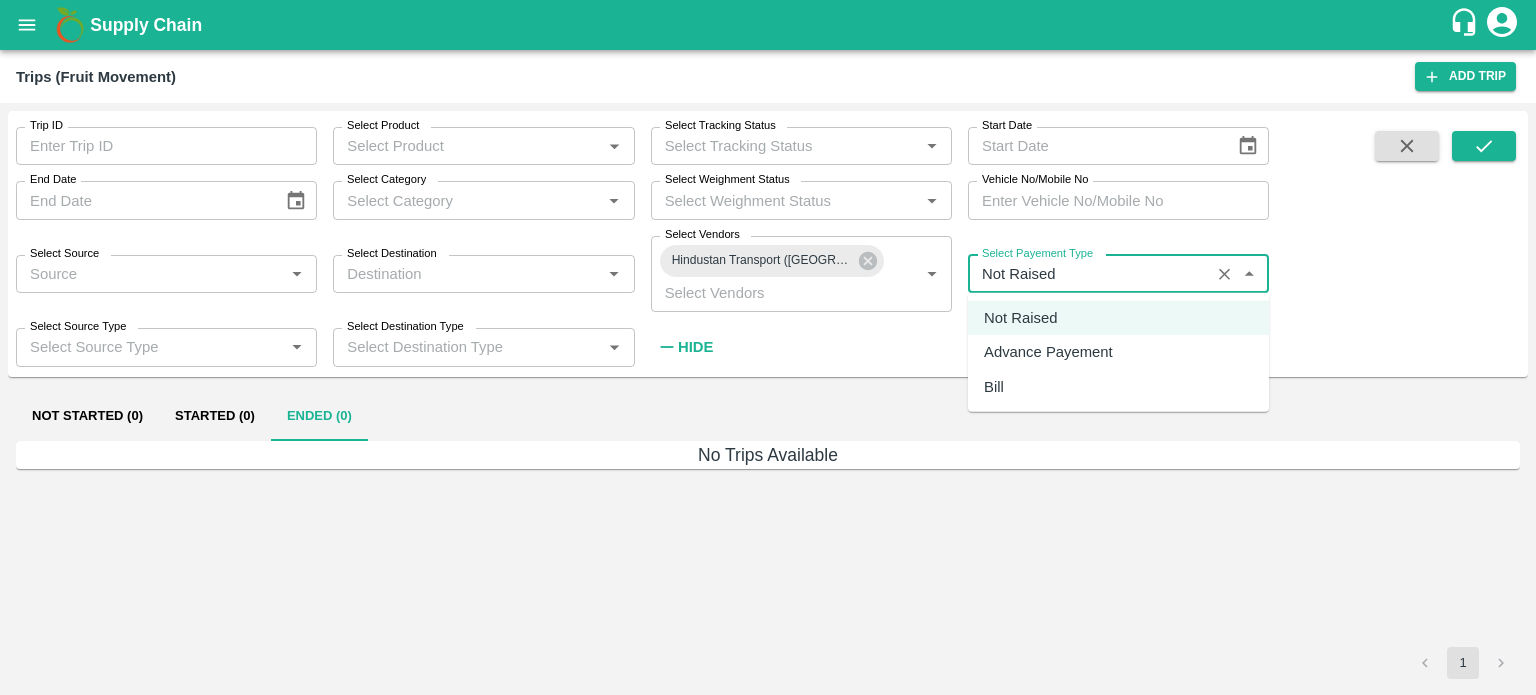 click on "Advance Payement" at bounding box center (1048, 352) 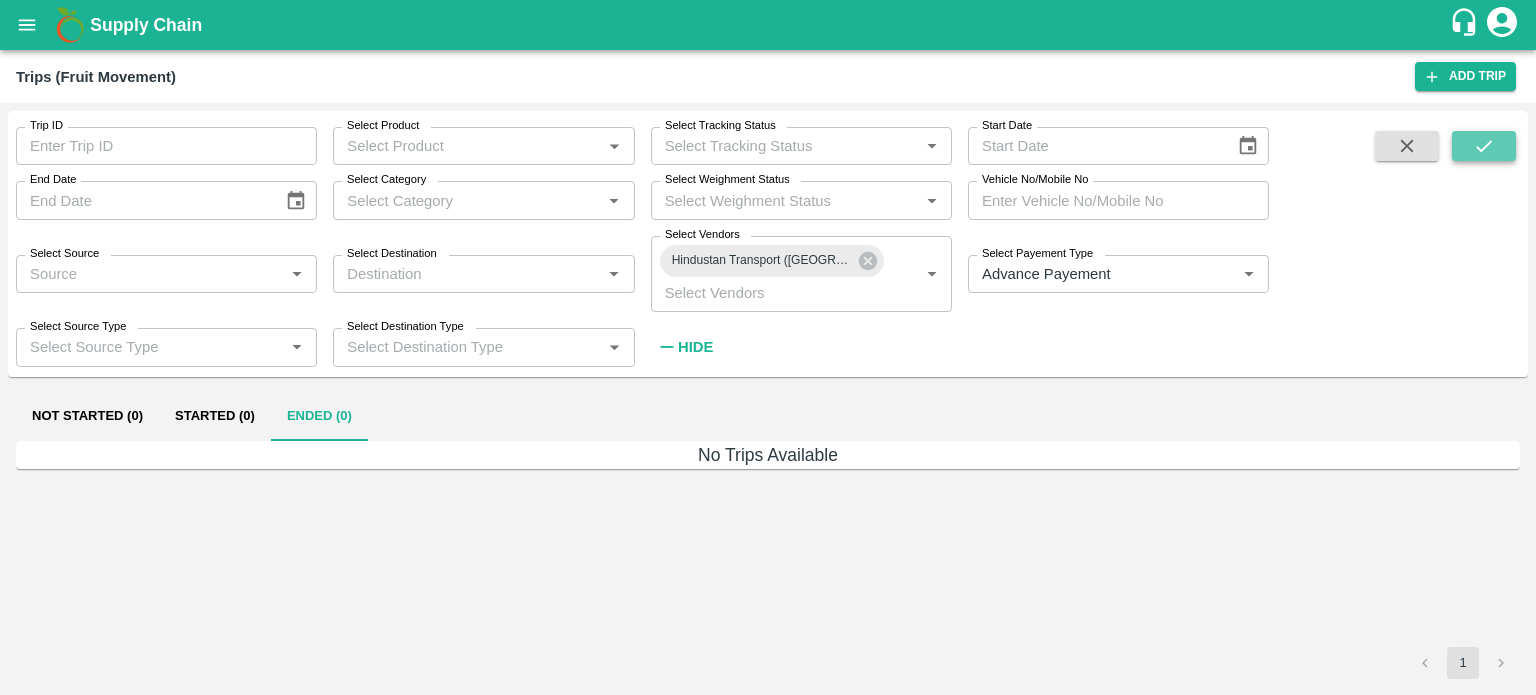 click 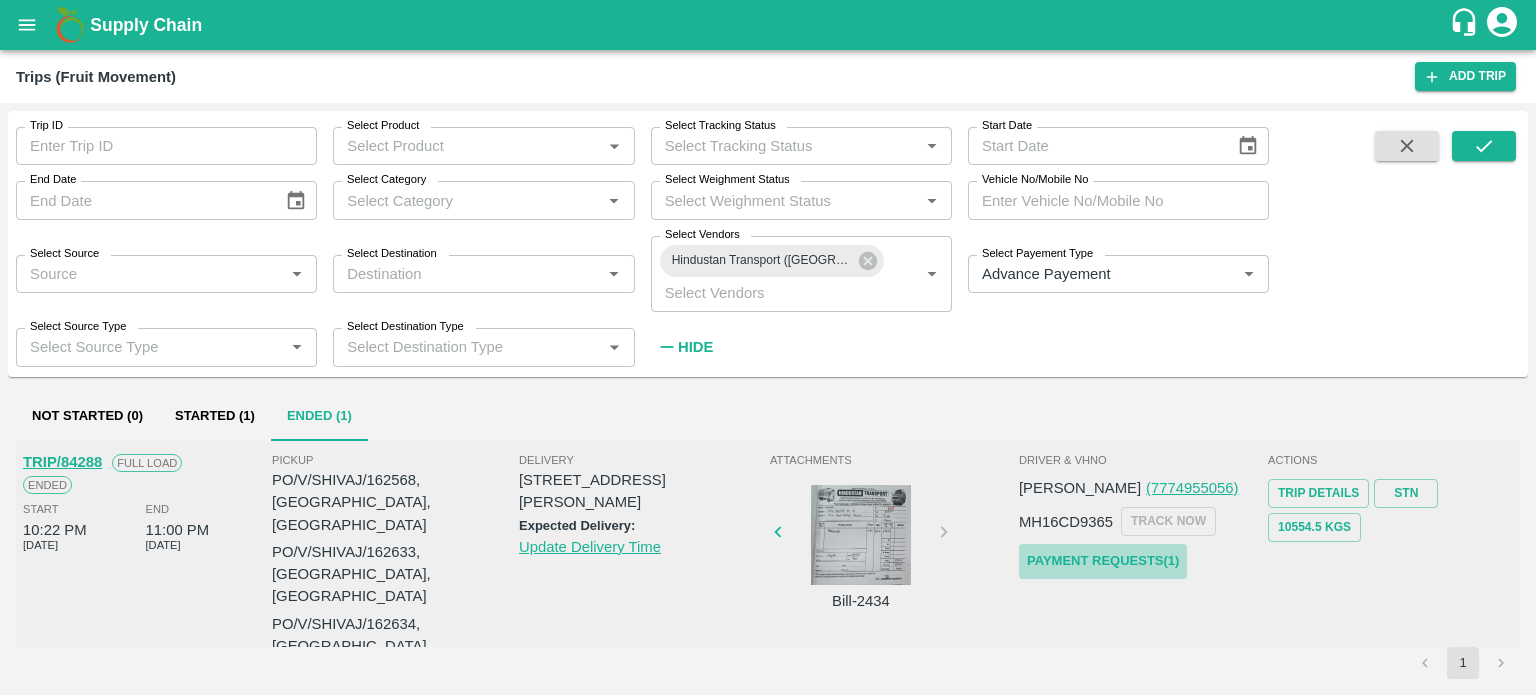click on "Payment Requests( 1 )" at bounding box center [1103, 561] 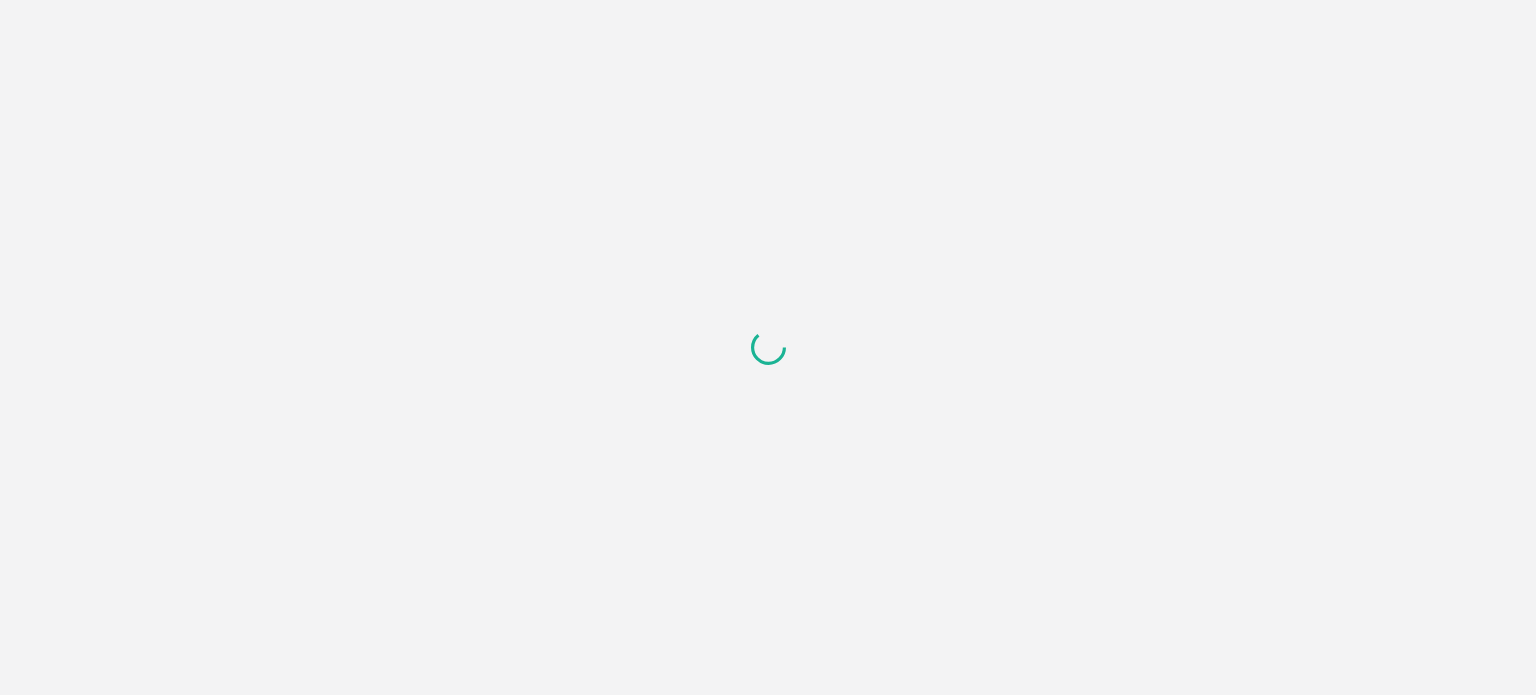 scroll, scrollTop: 0, scrollLeft: 0, axis: both 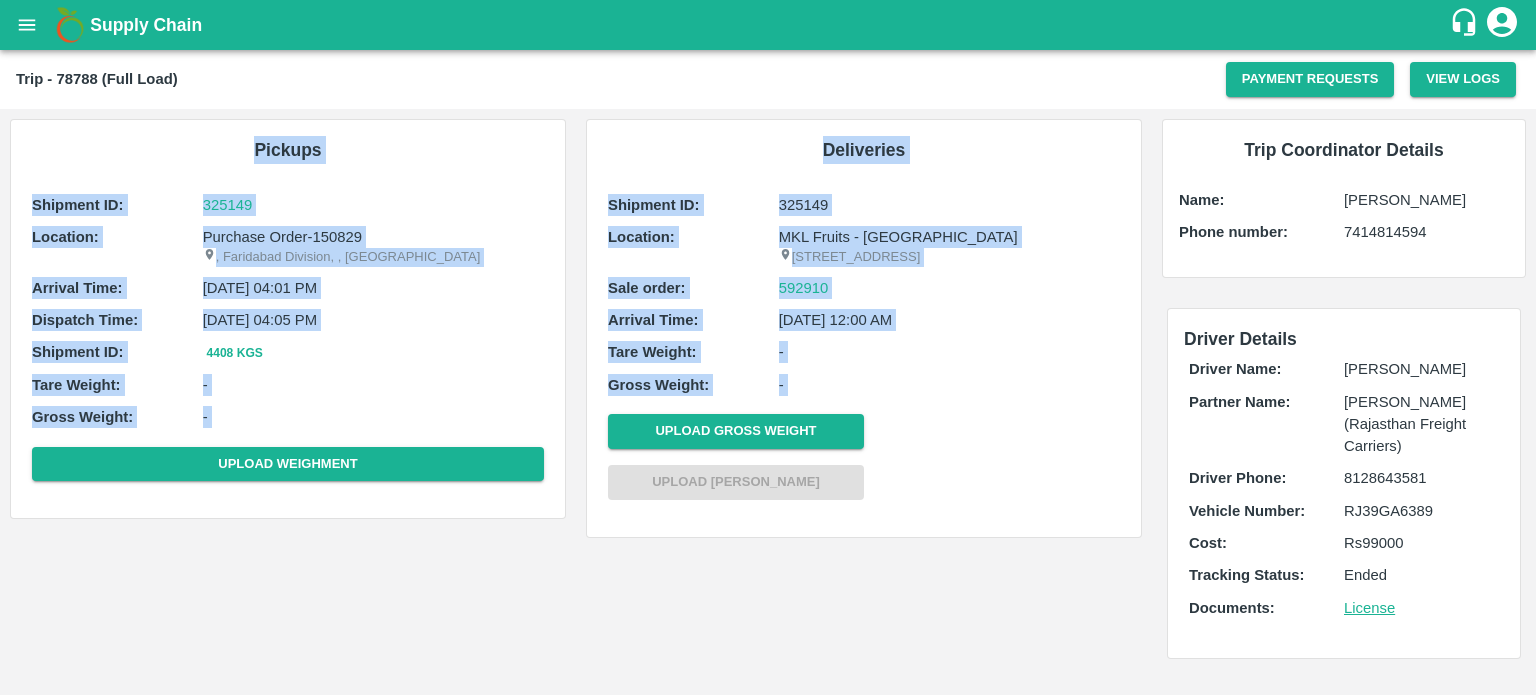 click on "Shipment ID: 325149 Location: MKL Fruits - [GEOGRAPHIC_DATA] F -[STREET_ADDRESS] Sale order: 592910 Arrival Time: [DATE] 12:00 AM Tare Weight: - Gross Weight: - Upload Gross Weight Upload Tare Weight" at bounding box center (864, 351) 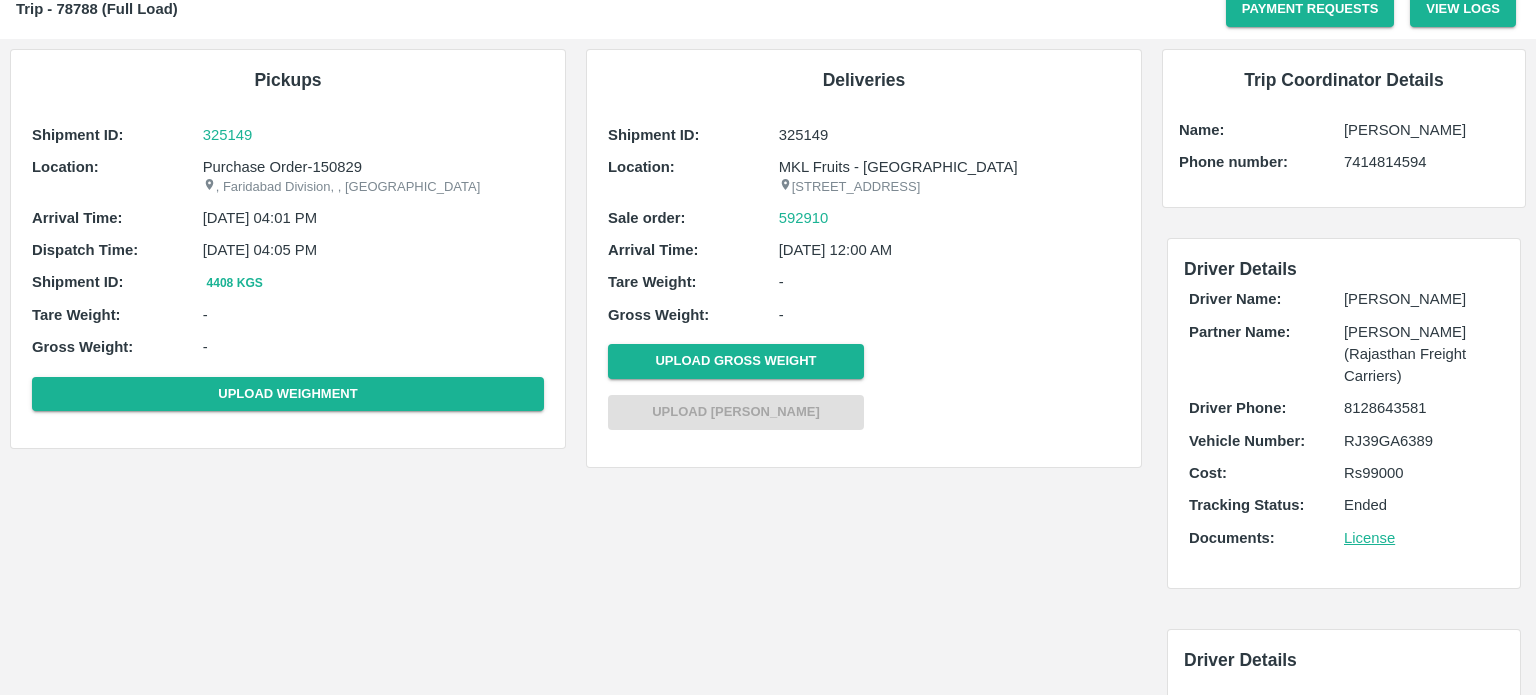 scroll, scrollTop: 0, scrollLeft: 0, axis: both 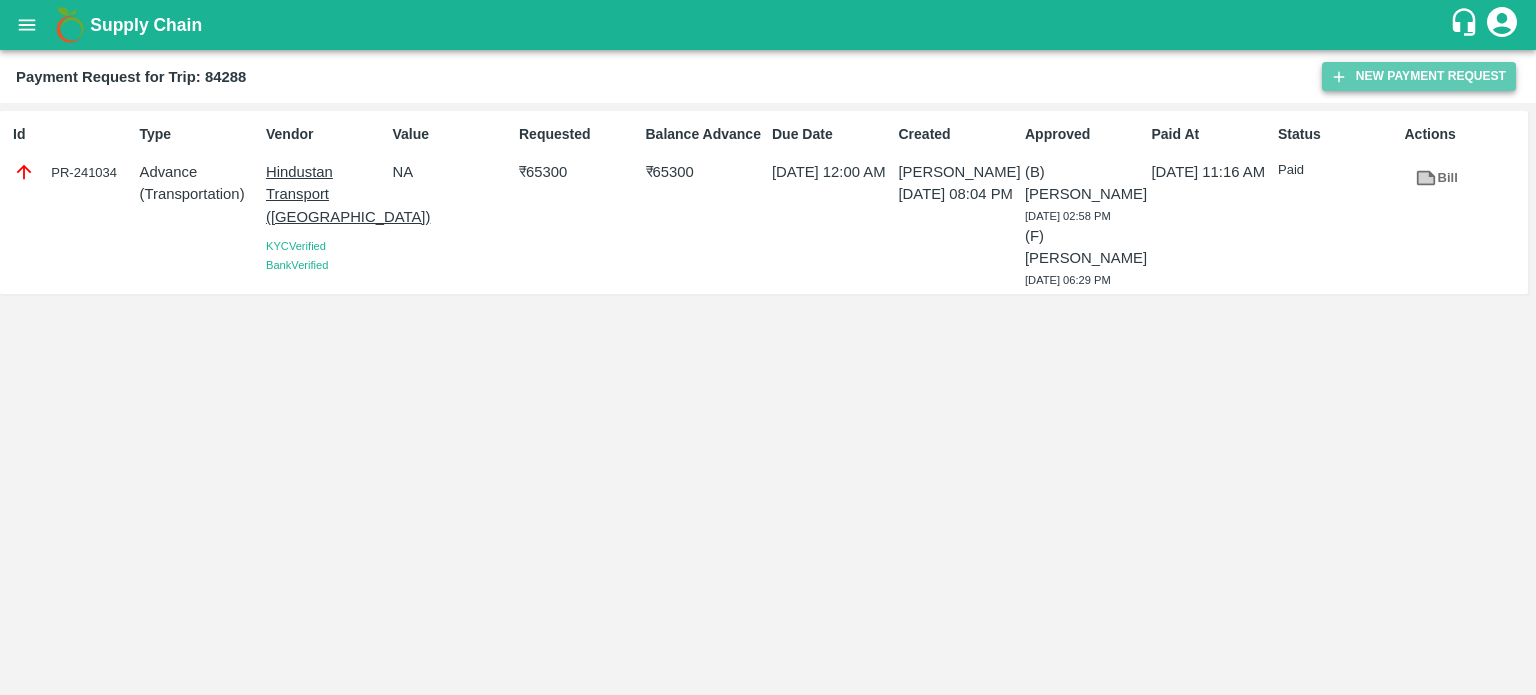 click on "New Payment Request" at bounding box center (1419, 76) 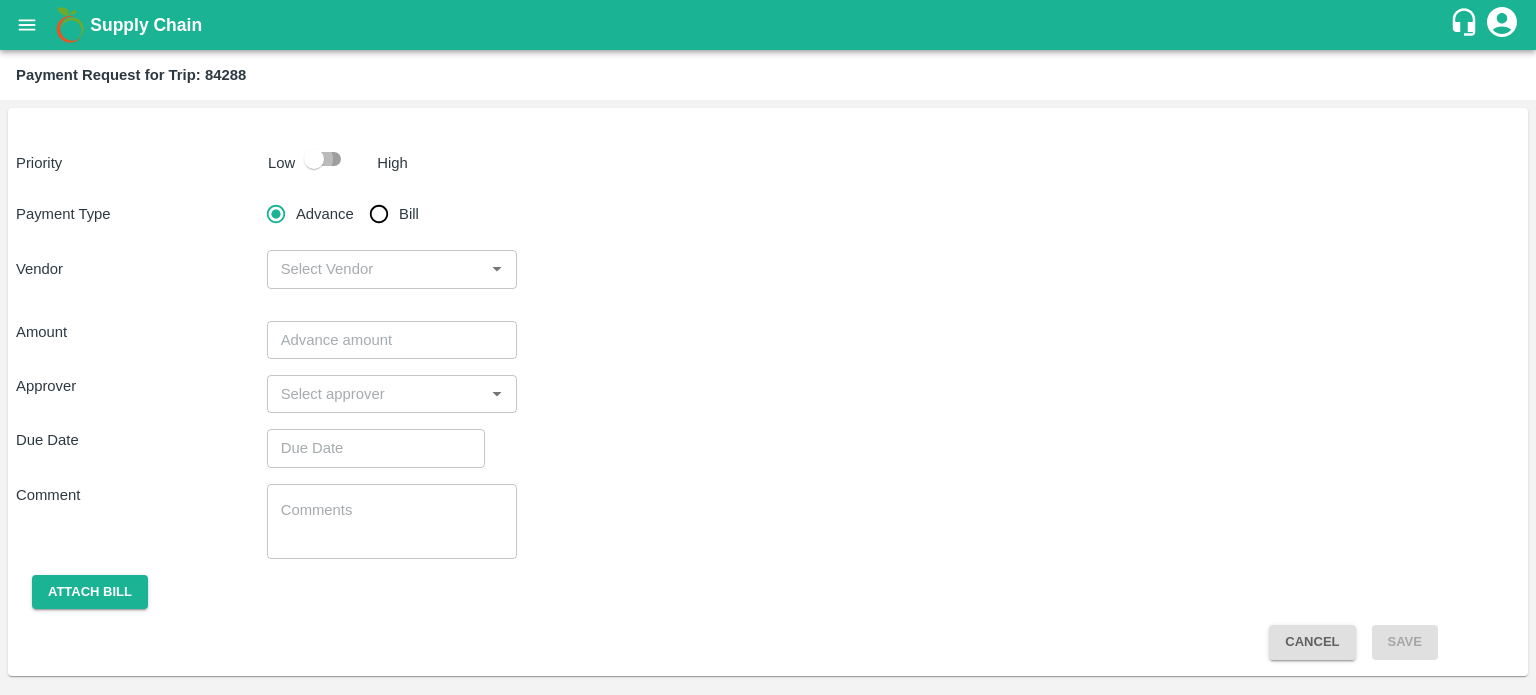 click at bounding box center (314, 159) 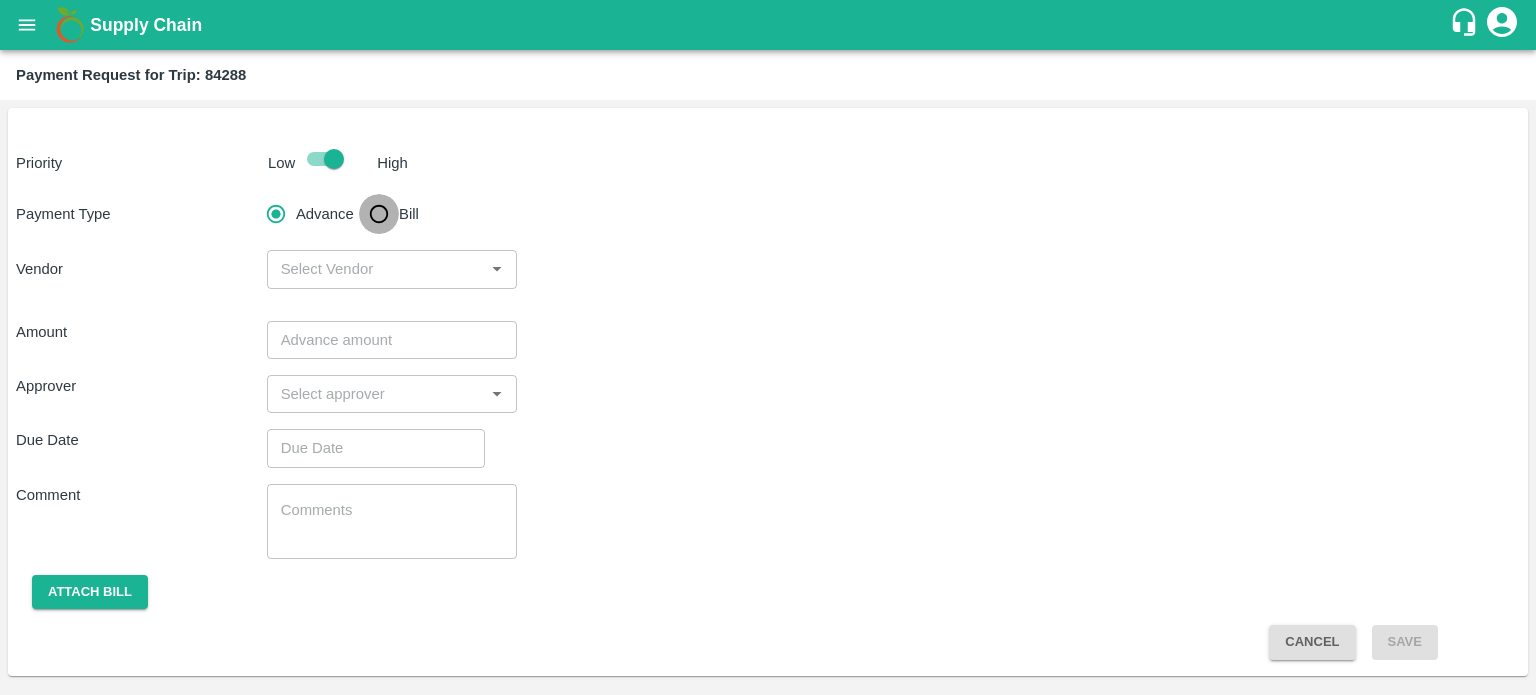 click on "Bill" at bounding box center (379, 214) 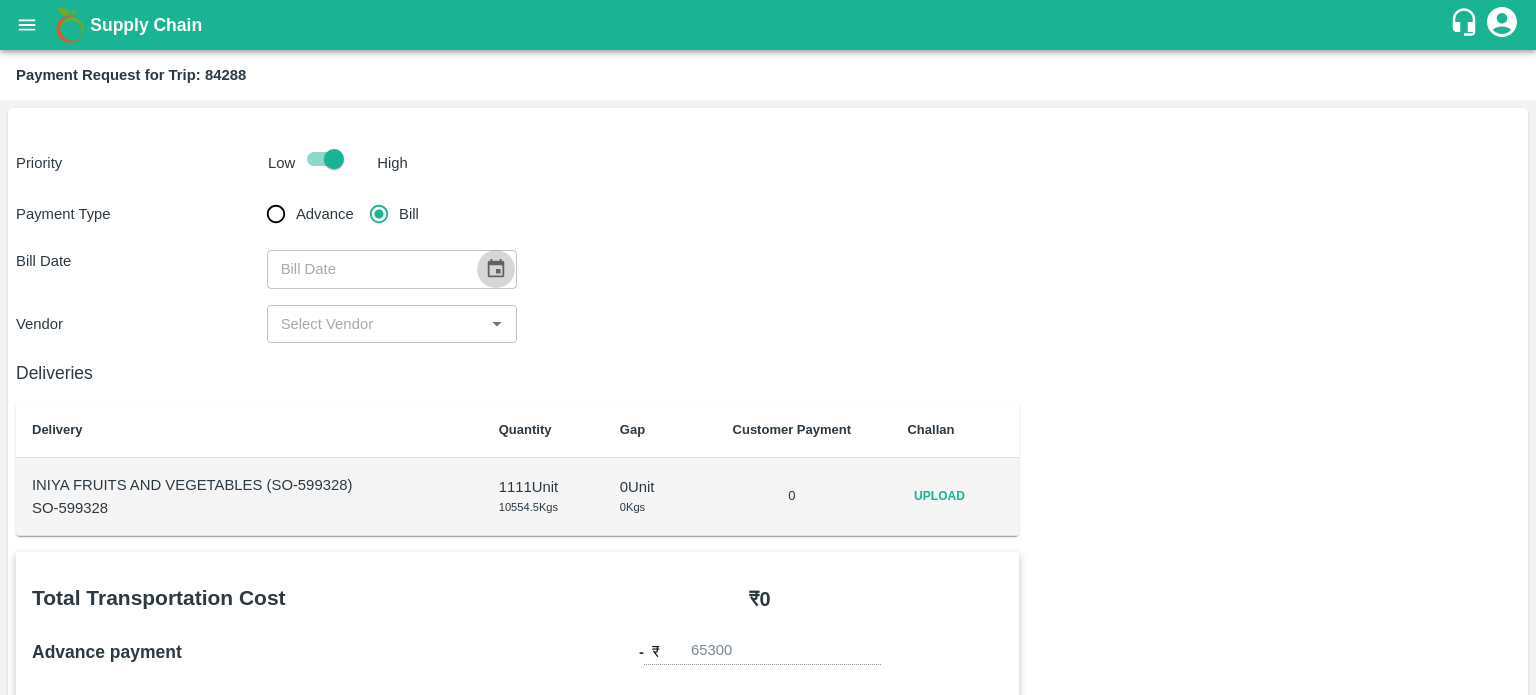 click 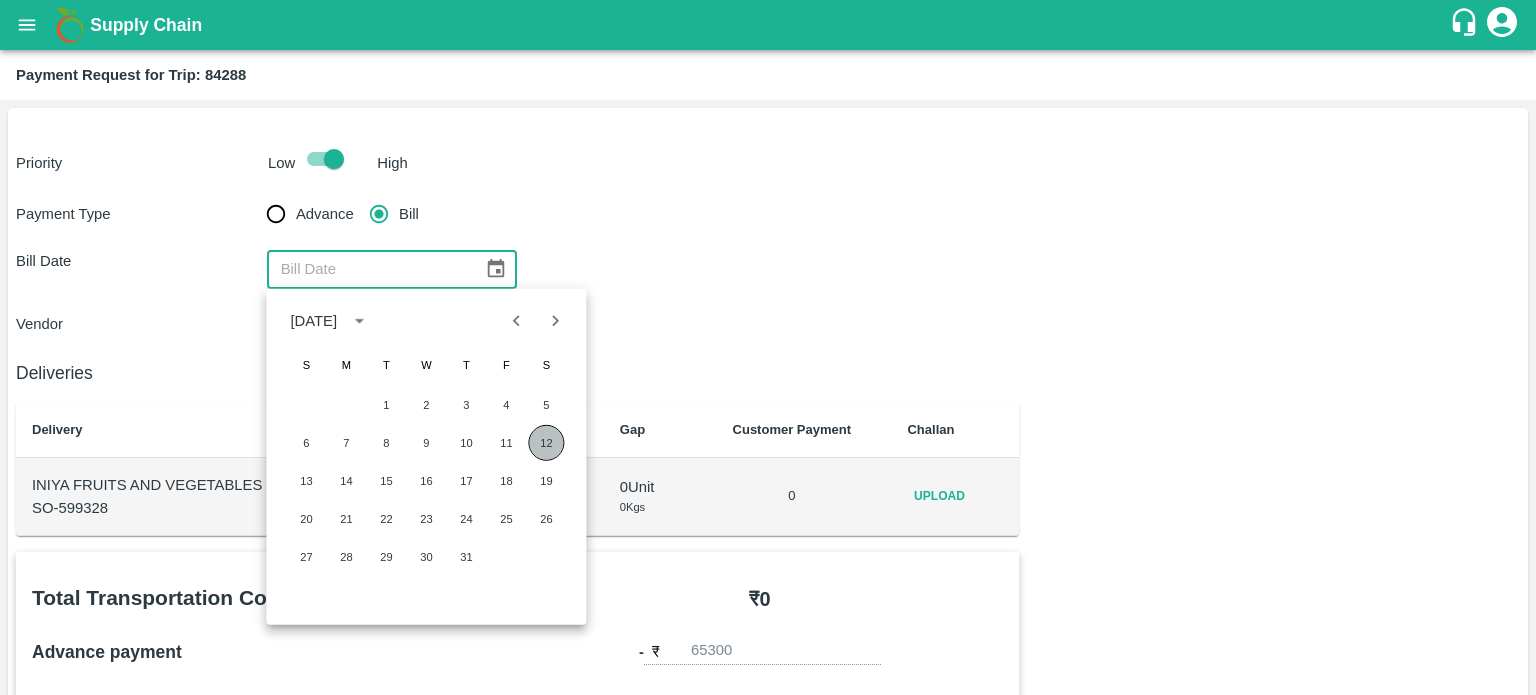 click on "12" at bounding box center (546, 443) 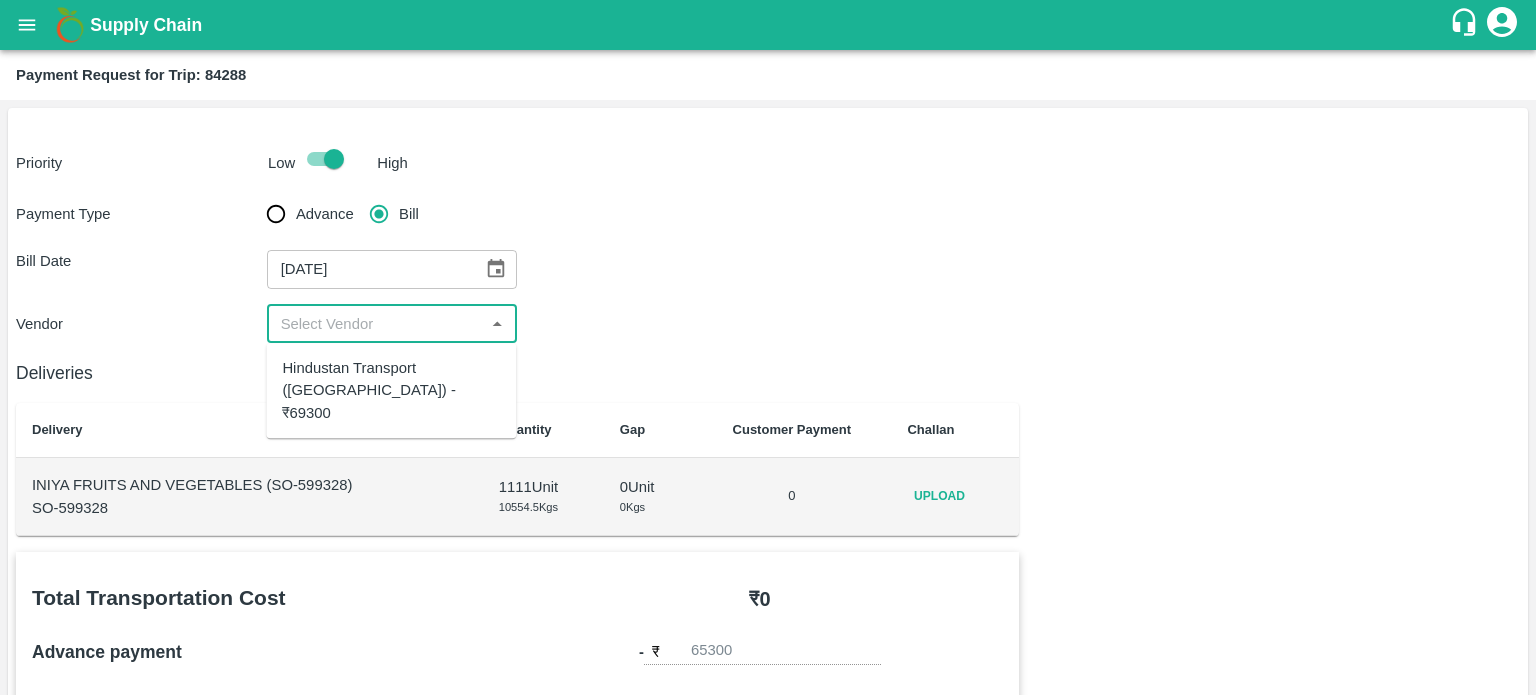 click at bounding box center (376, 324) 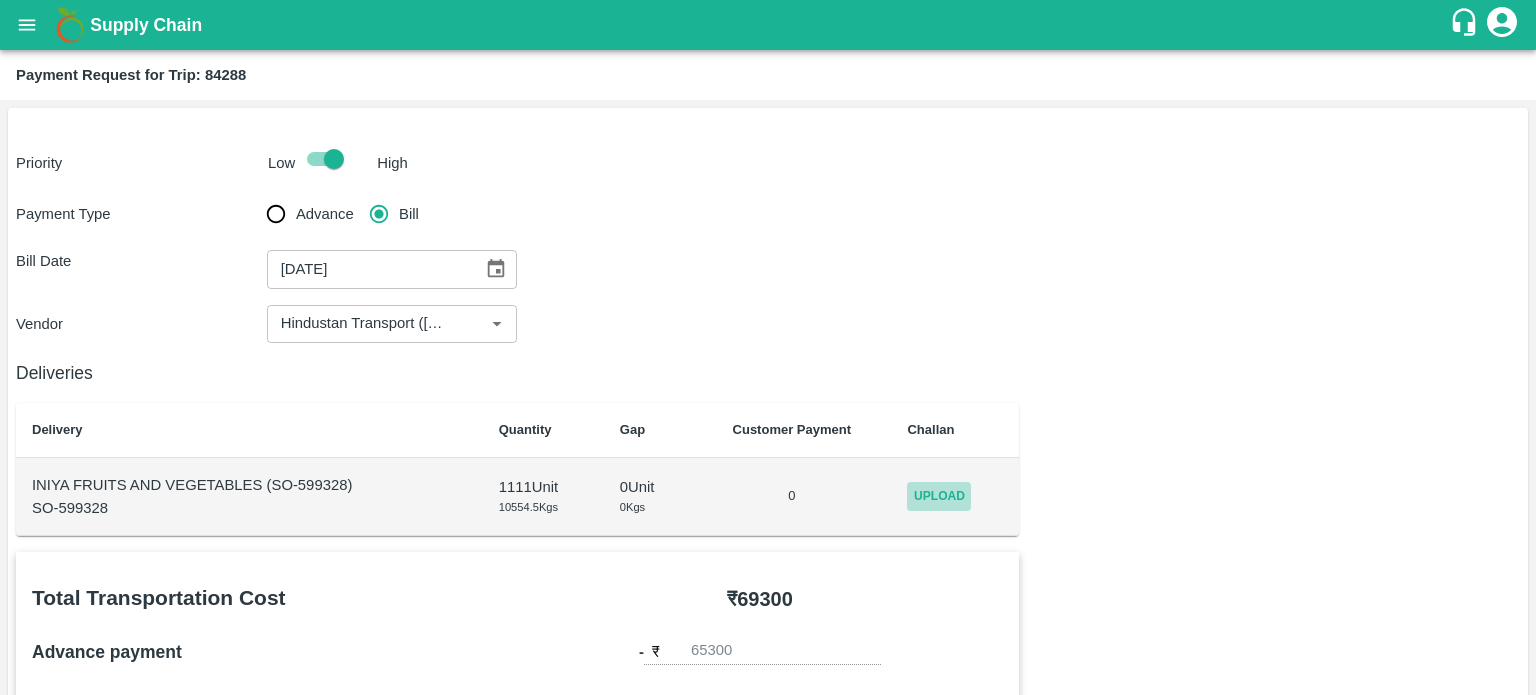 click on "Upload" at bounding box center [939, 496] 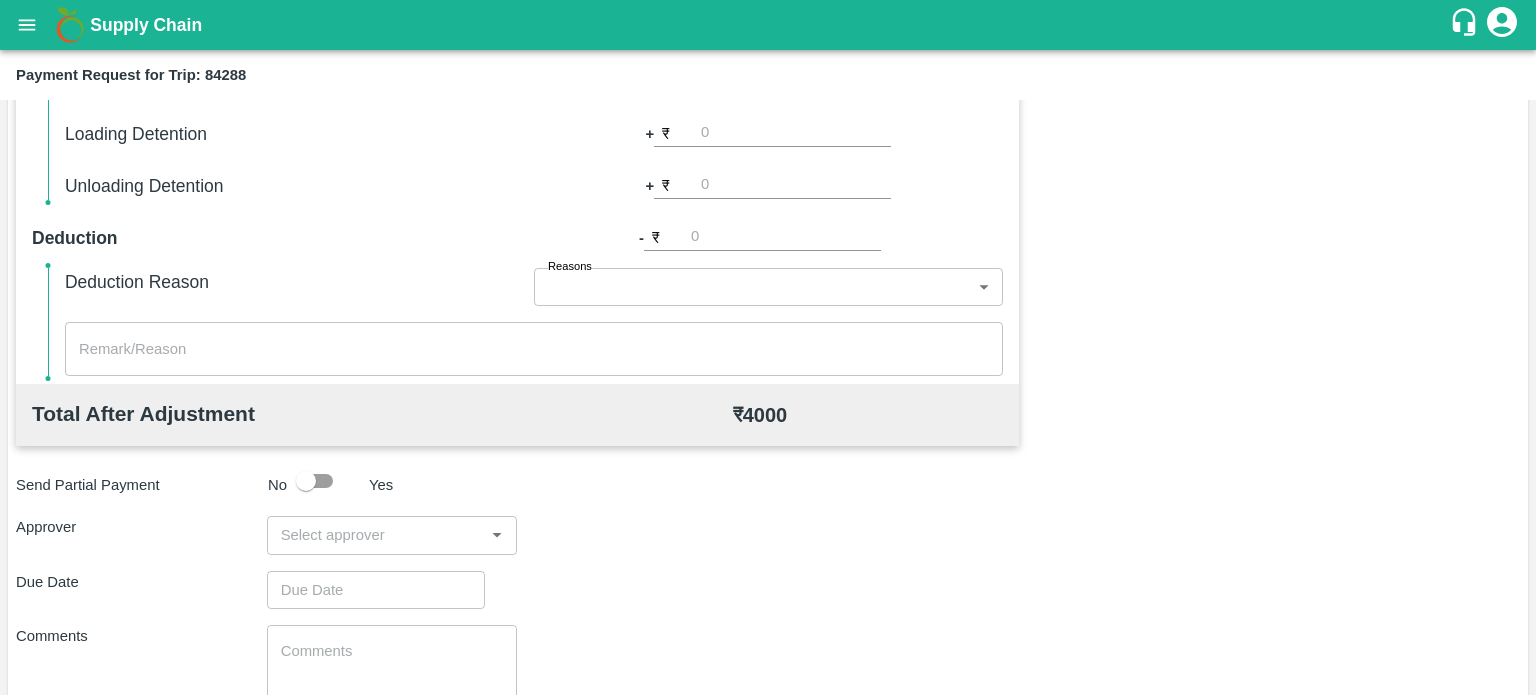 scroll, scrollTop: 719, scrollLeft: 0, axis: vertical 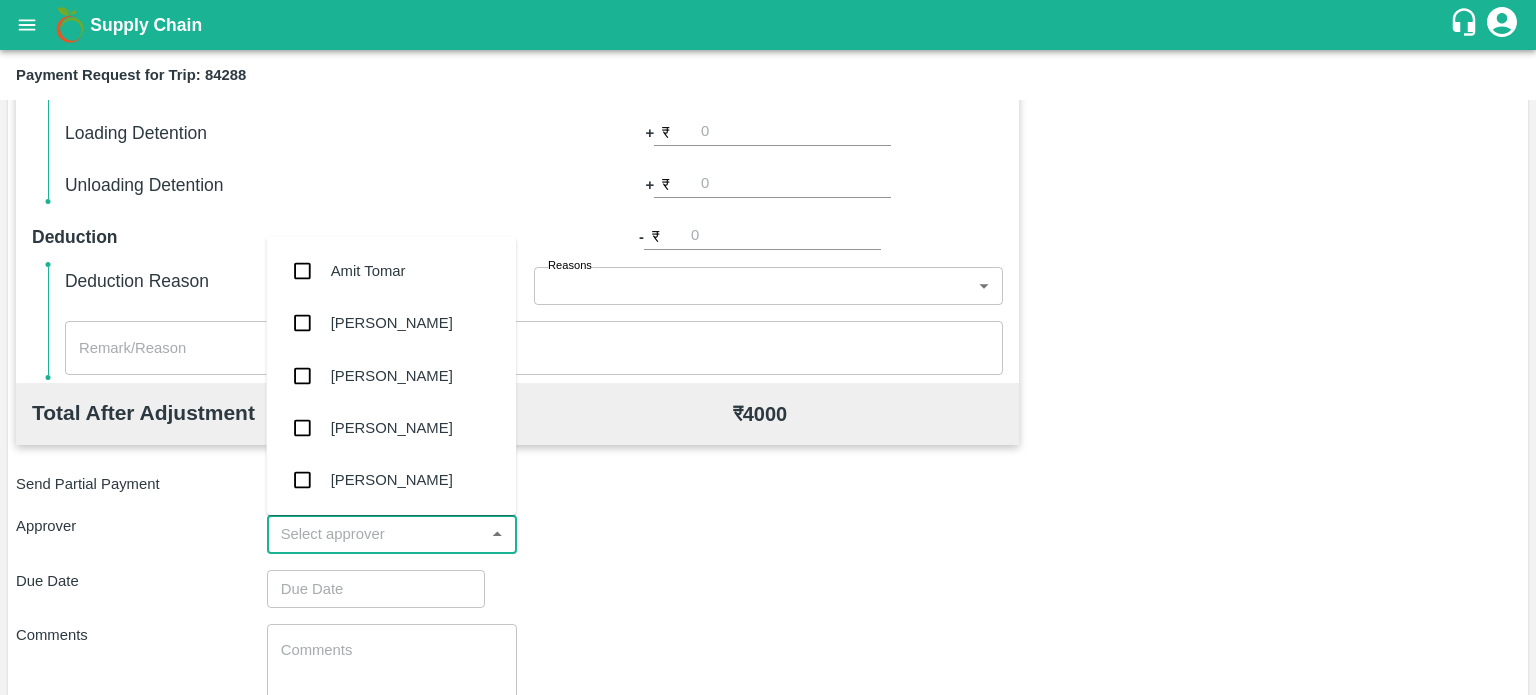 click at bounding box center [376, 534] 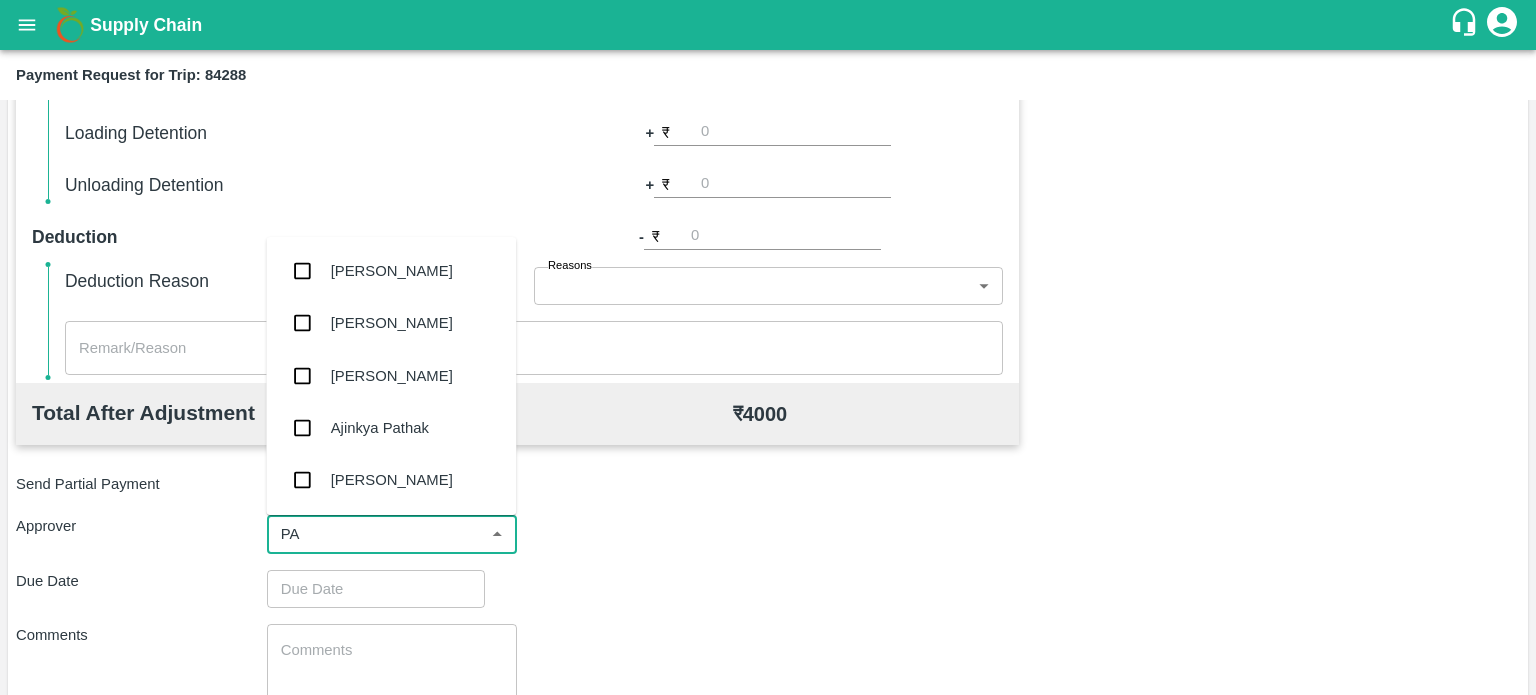 type on "PAL" 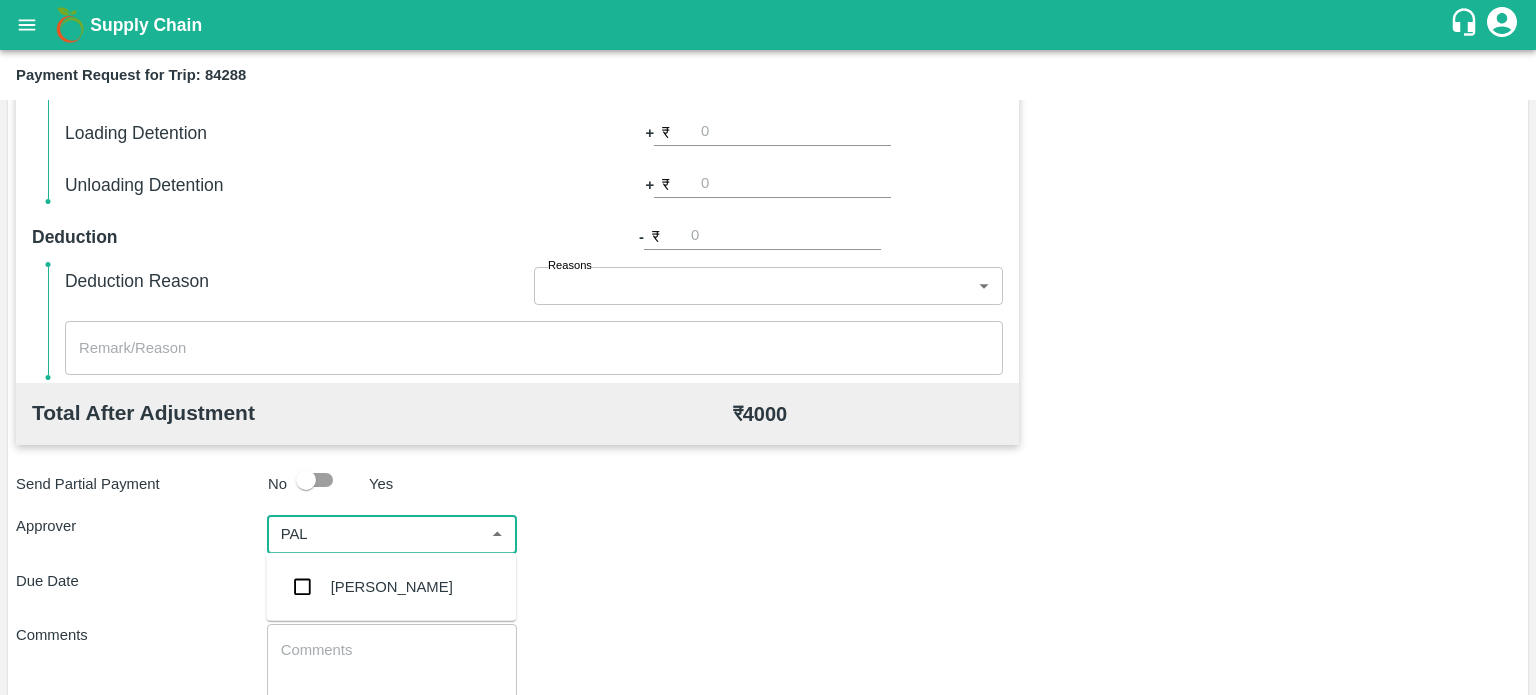 click on "[PERSON_NAME]" at bounding box center (391, 587) 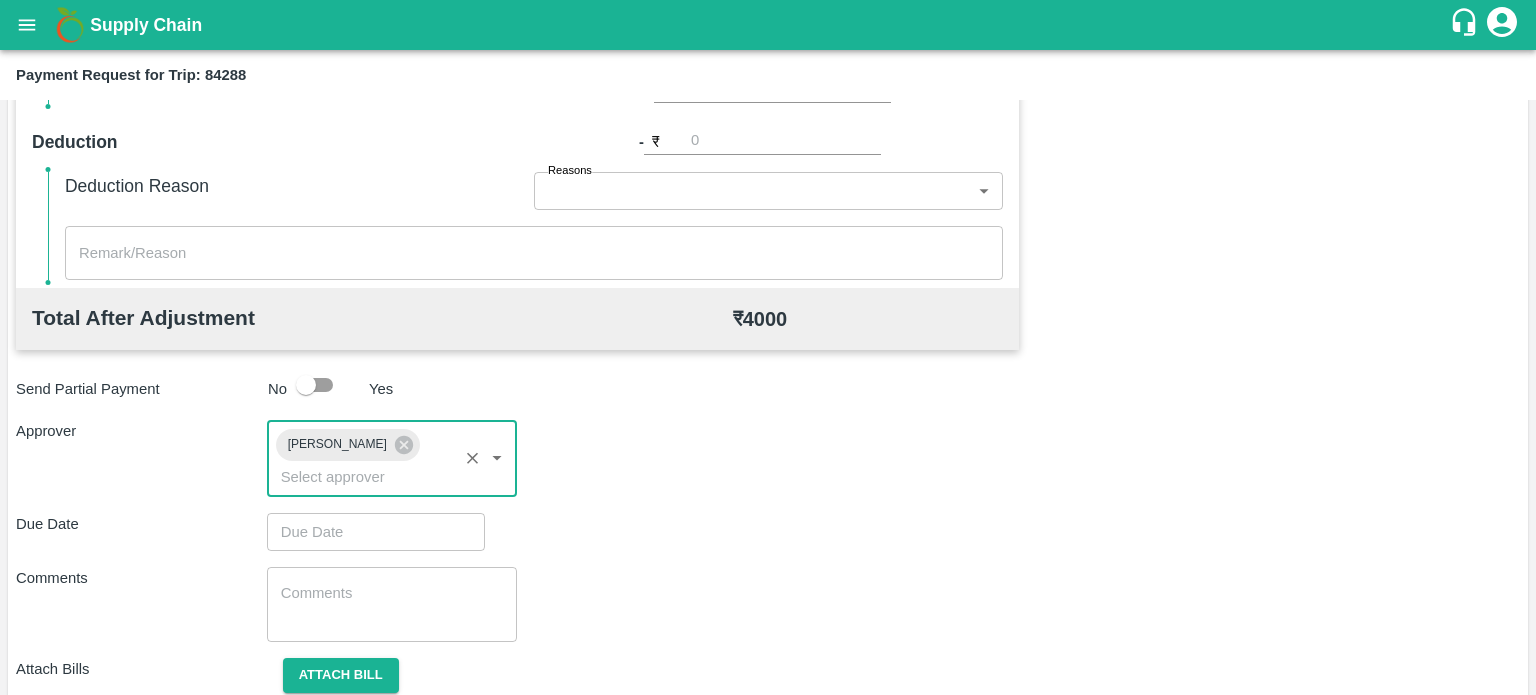 scroll, scrollTop: 815, scrollLeft: 0, axis: vertical 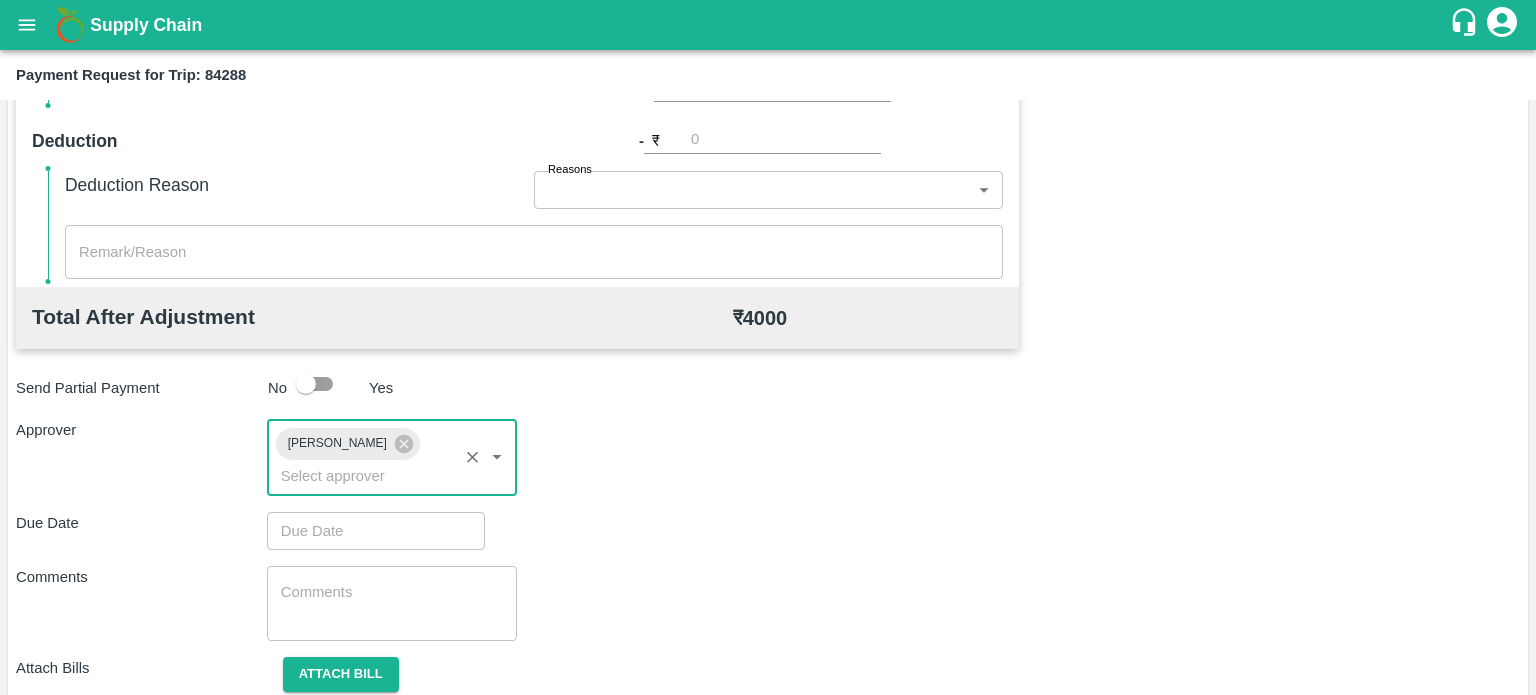 type on "DD/MM/YYYY hh:mm aa" 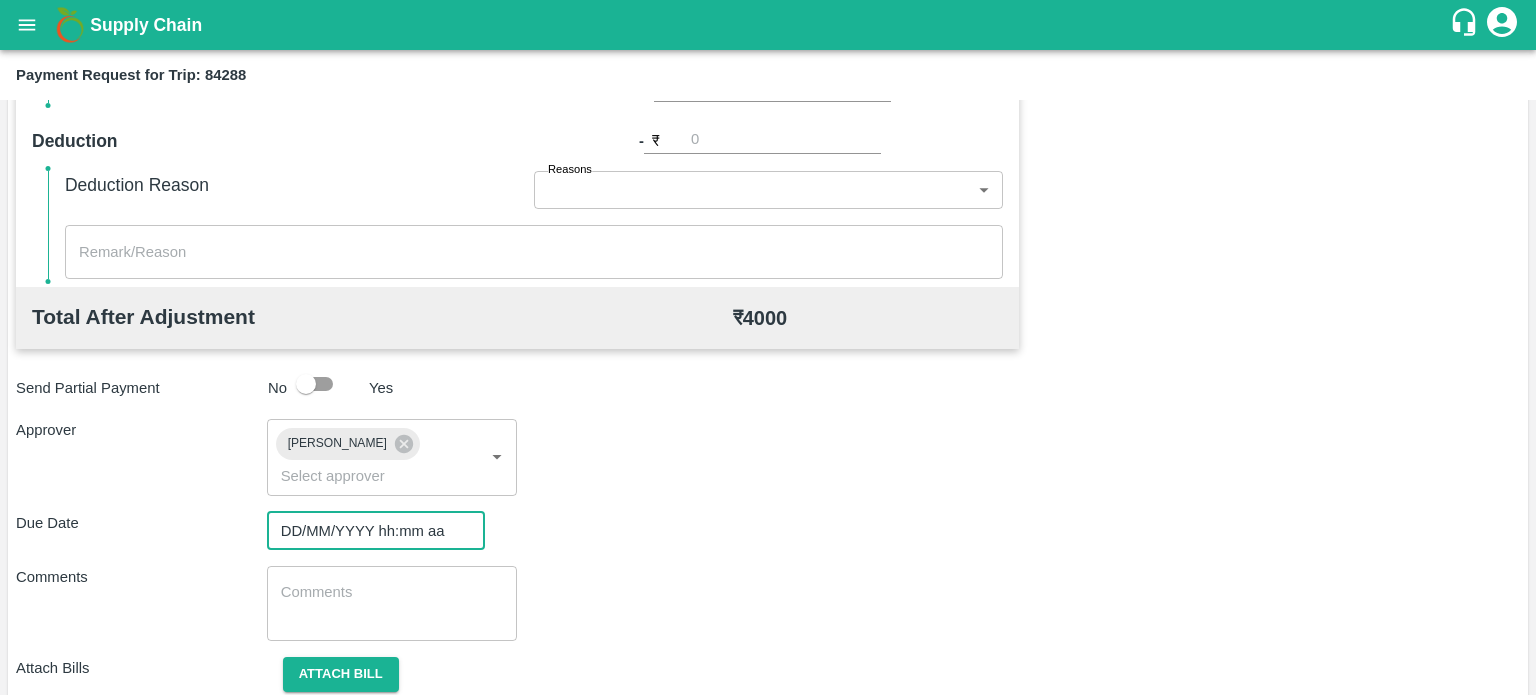 click on "DD/MM/YYYY hh:mm aa" at bounding box center [369, 531] 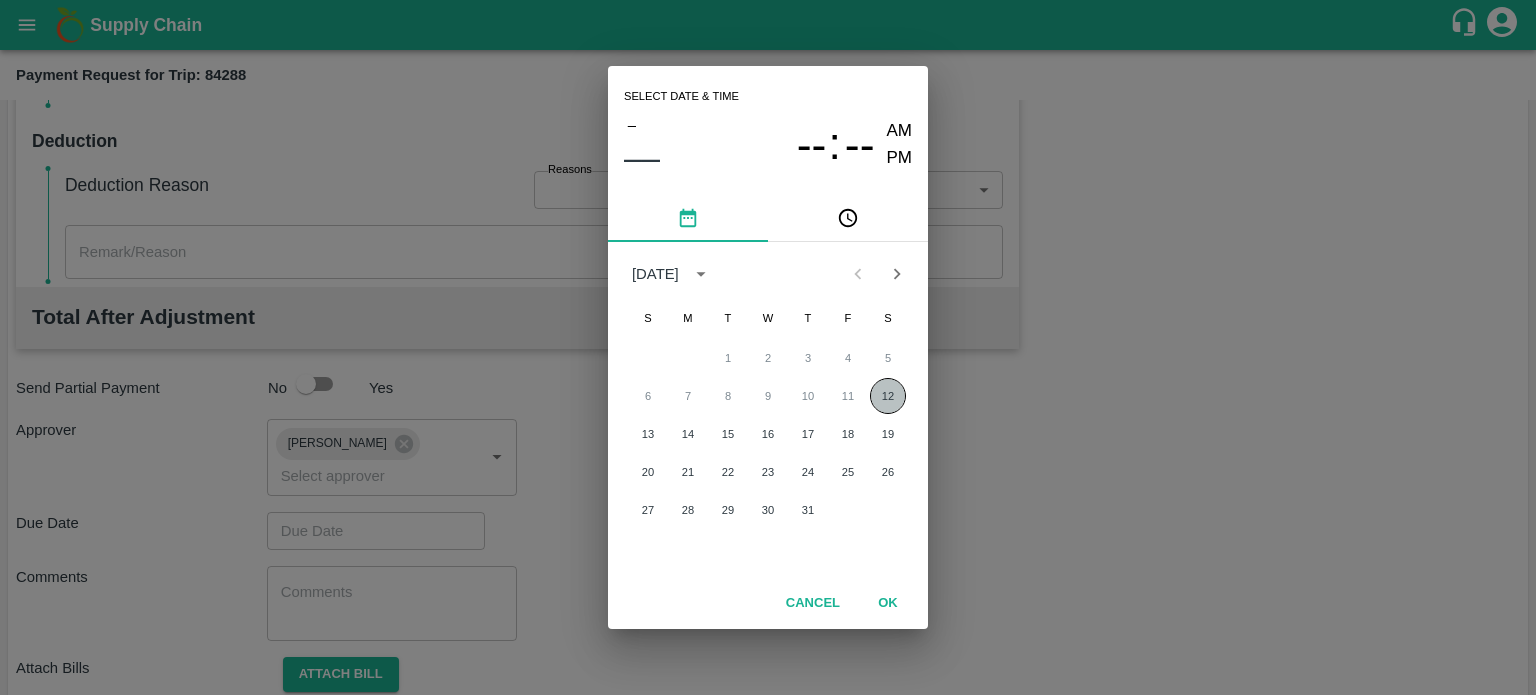 click on "12" at bounding box center [888, 396] 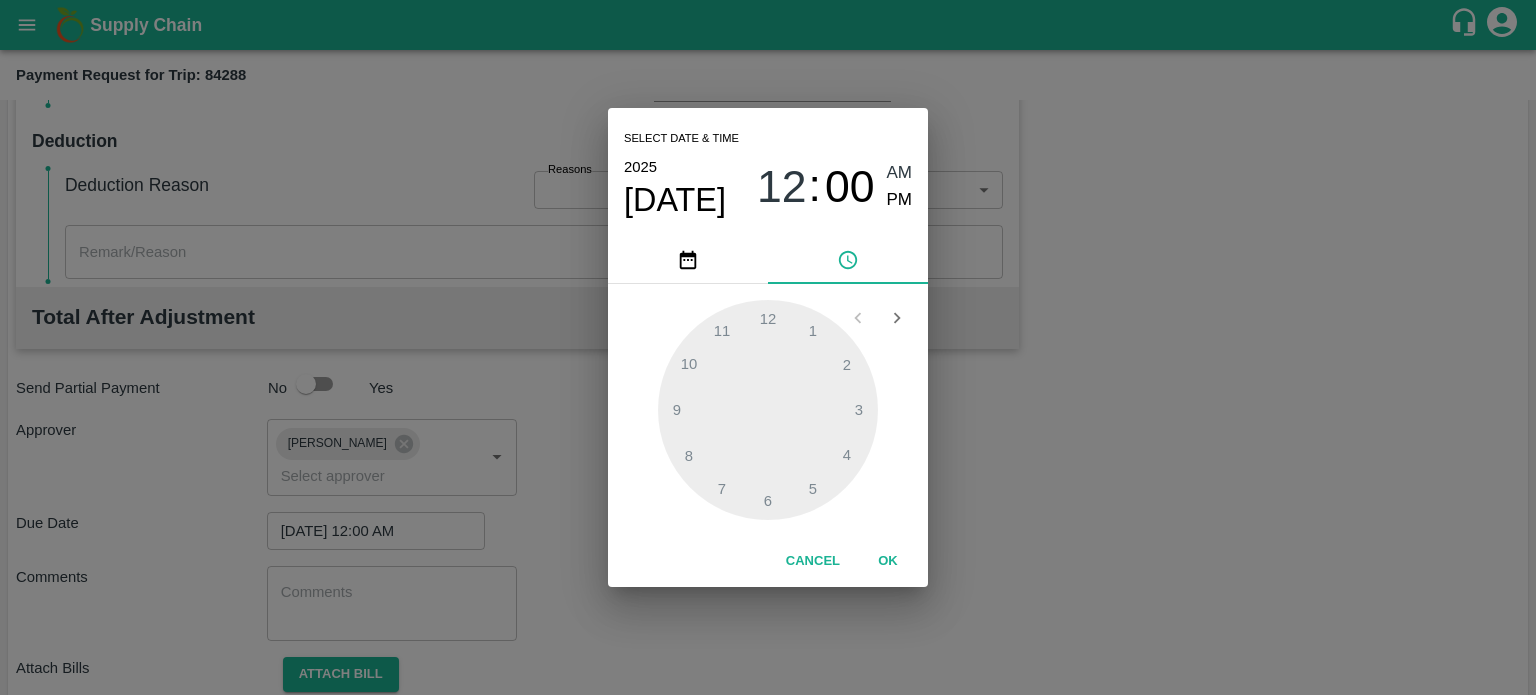 click on "OK" at bounding box center (888, 561) 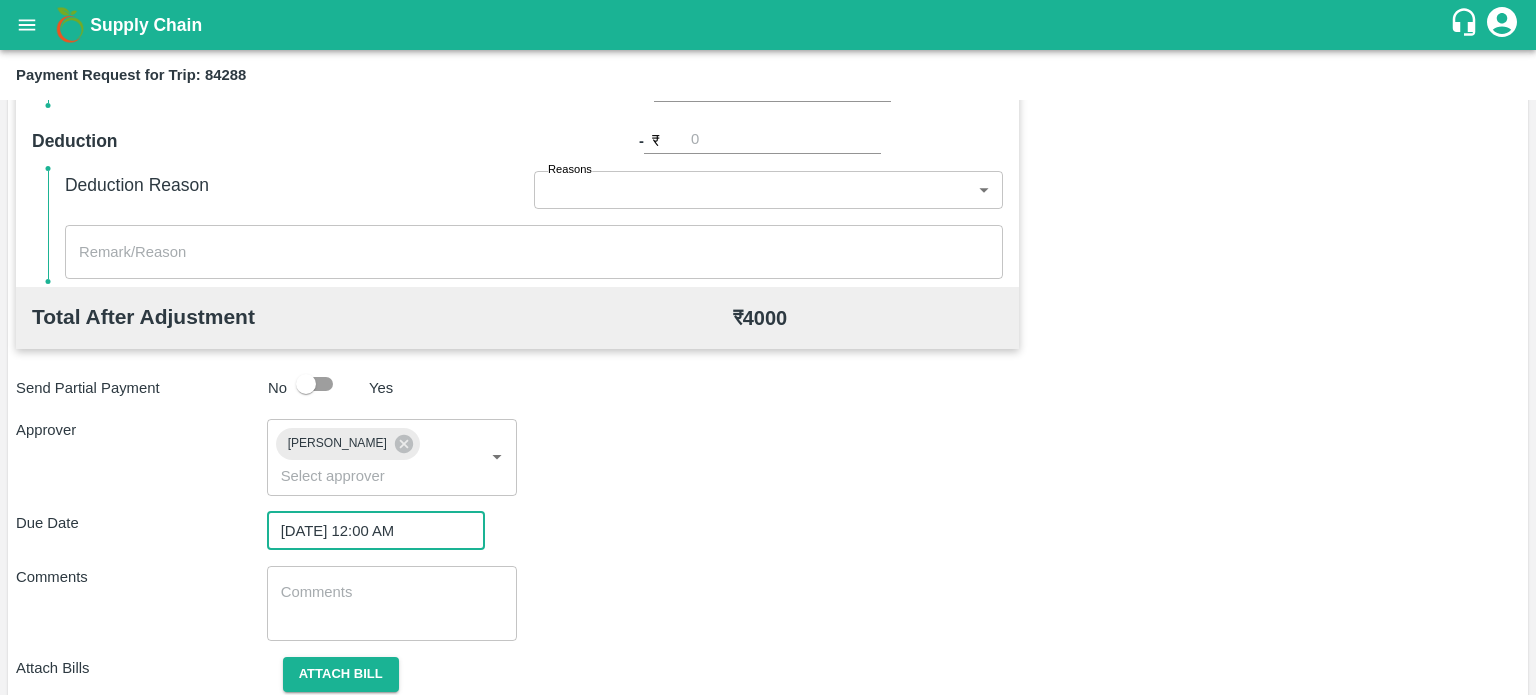 scroll, scrollTop: 885, scrollLeft: 0, axis: vertical 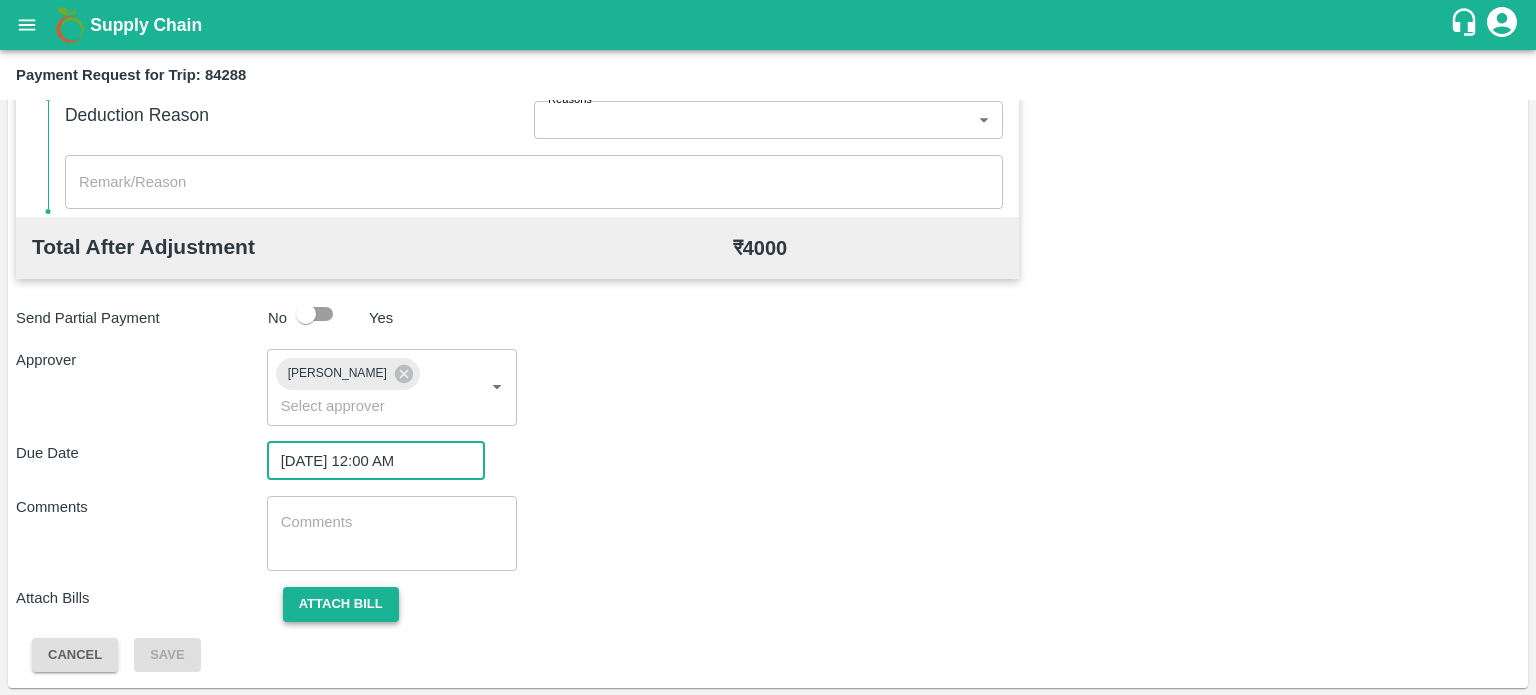 click on "Attach bill" at bounding box center [341, 604] 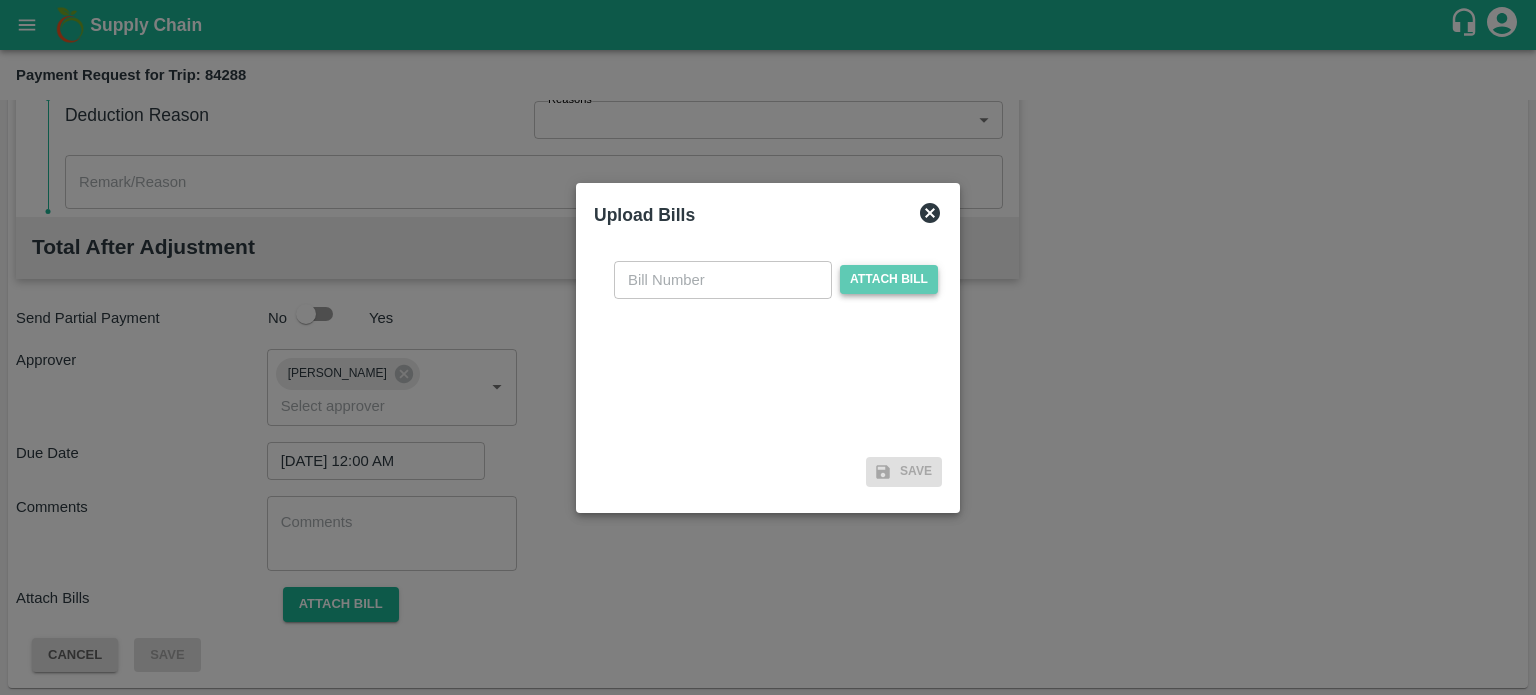 click on "Attach bill" at bounding box center (889, 279) 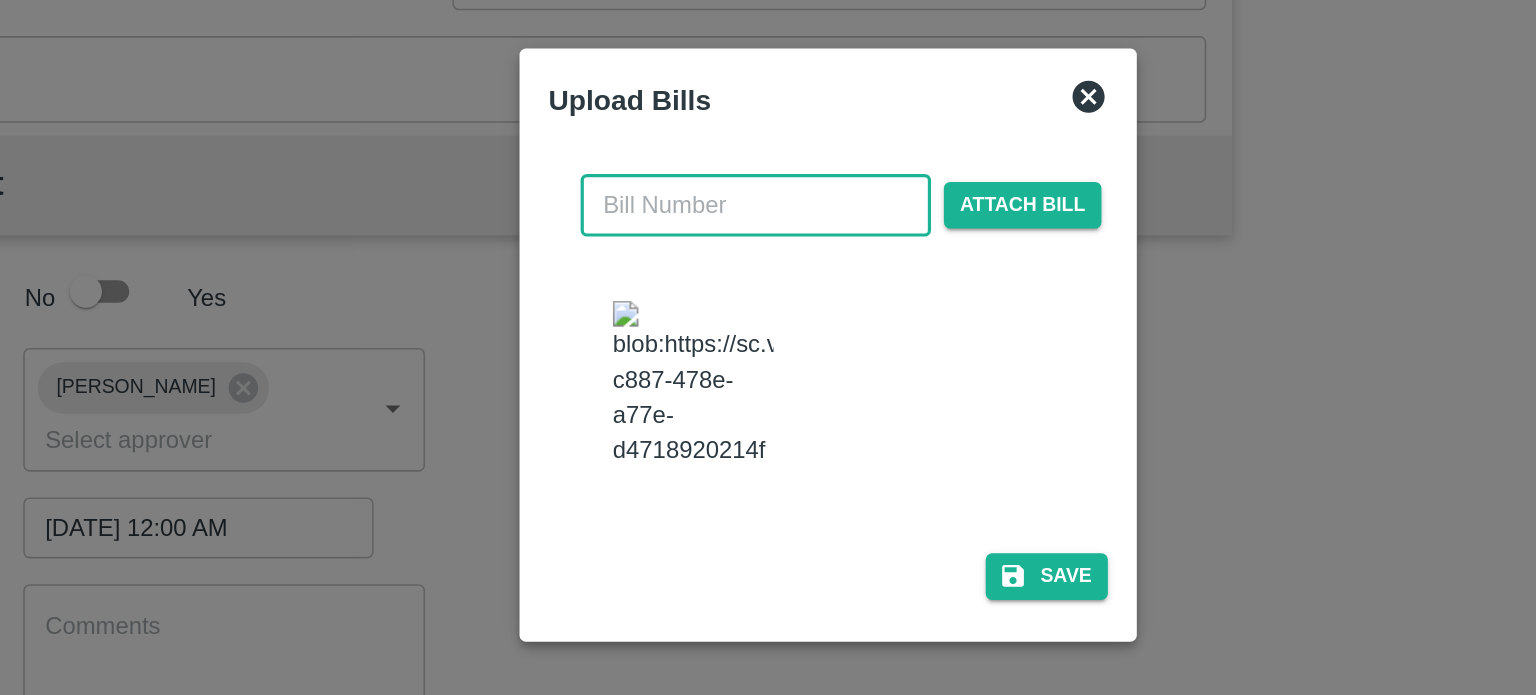click at bounding box center [723, 260] 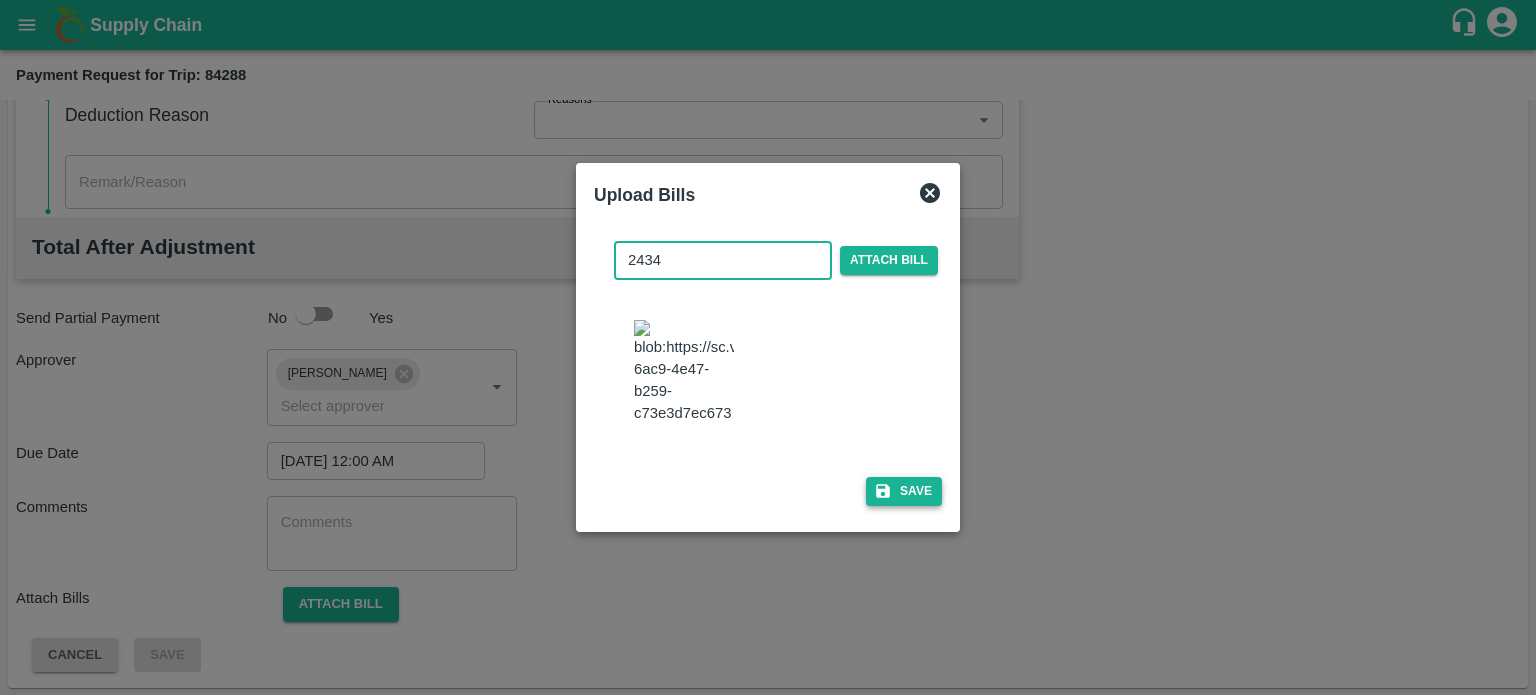 type on "2434" 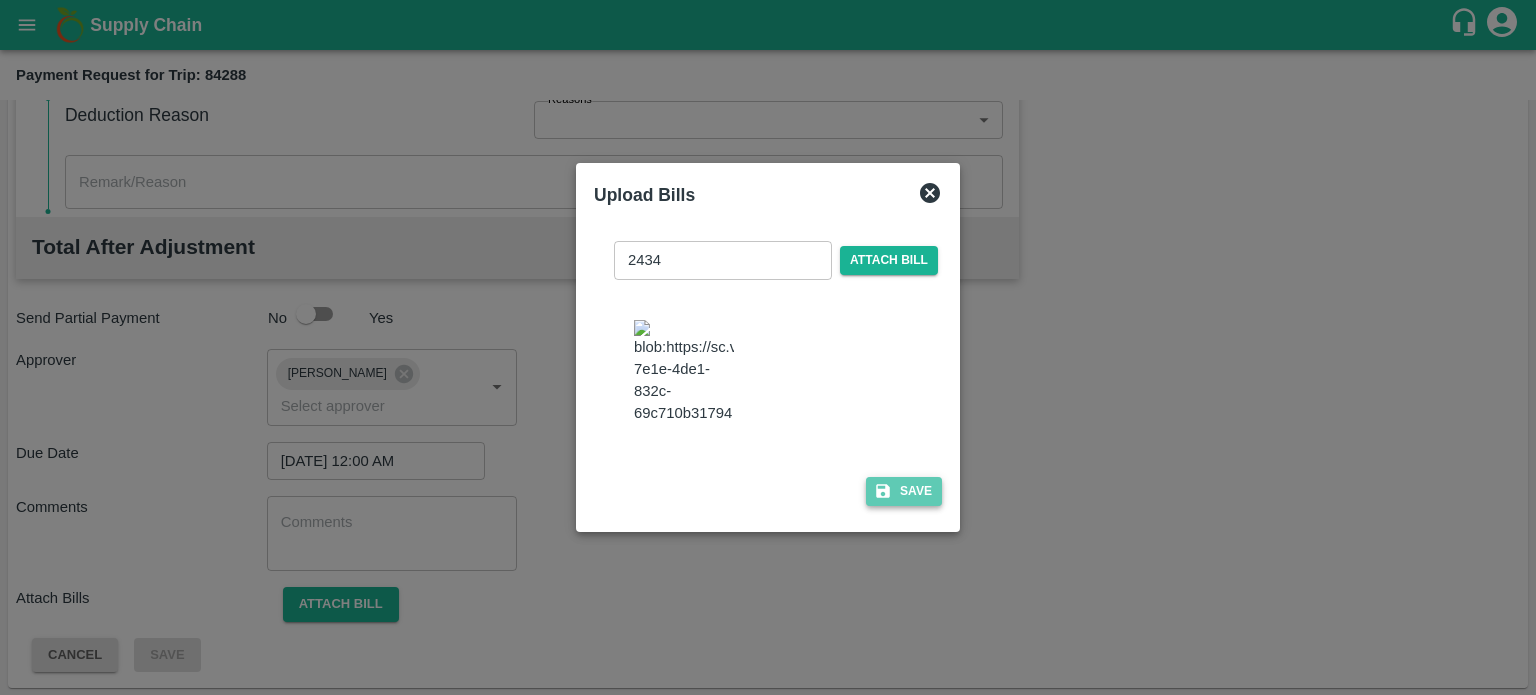 click on "Save" at bounding box center (904, 491) 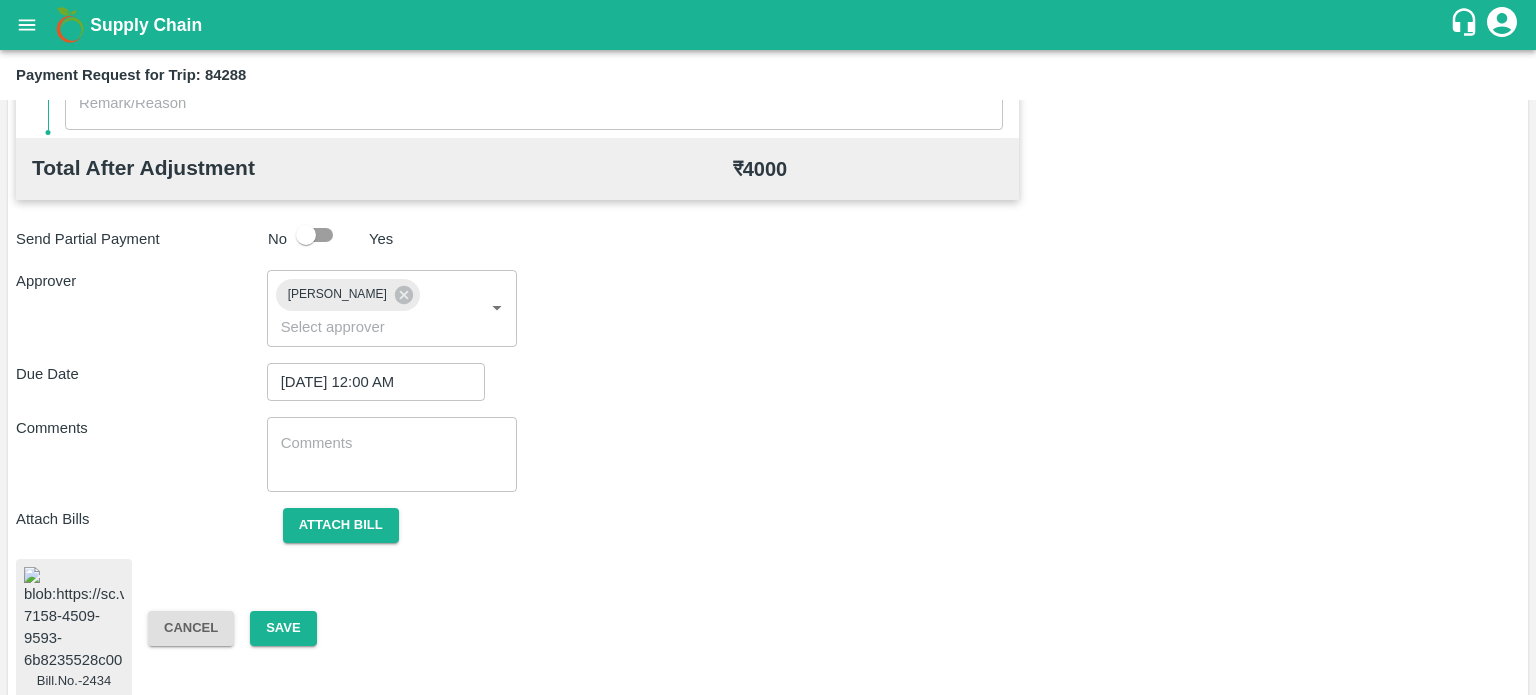 scroll, scrollTop: 963, scrollLeft: 0, axis: vertical 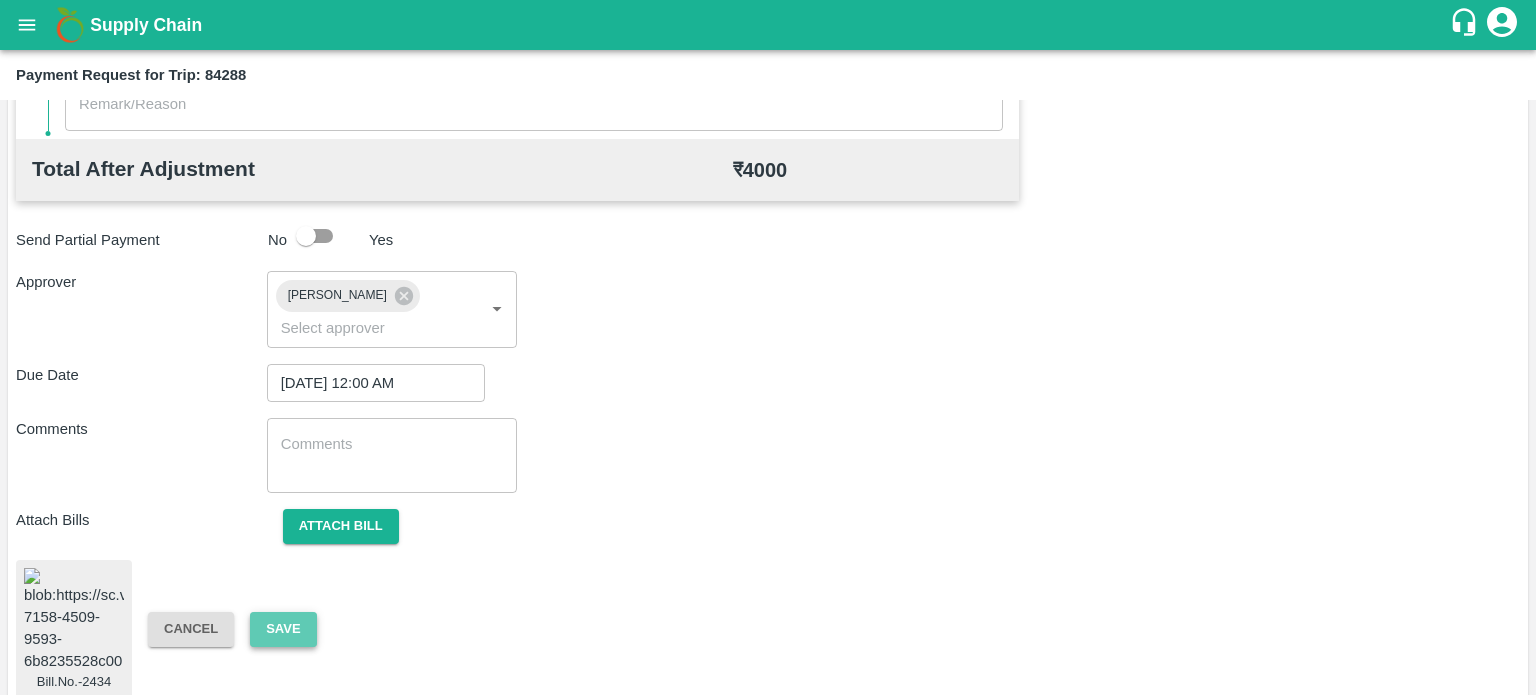 click on "Save" at bounding box center [283, 629] 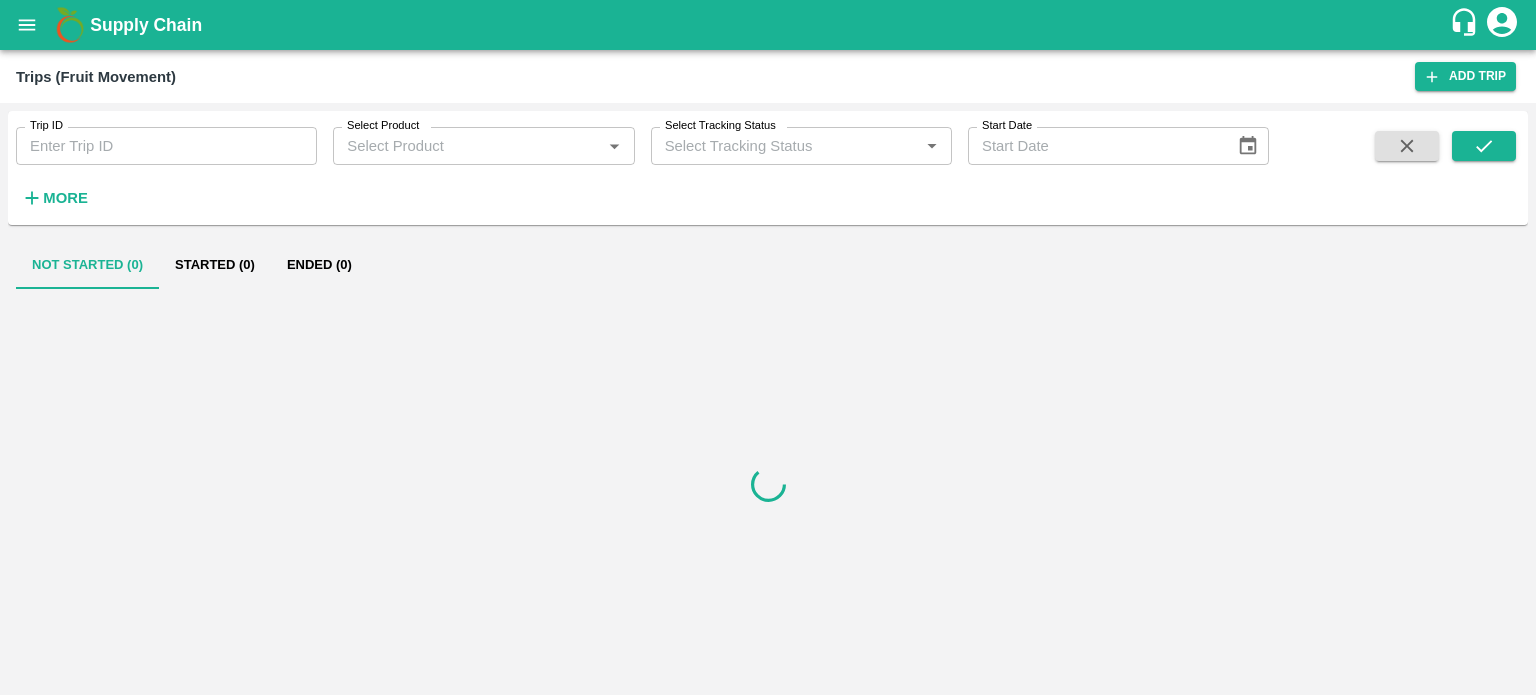 scroll, scrollTop: 0, scrollLeft: 0, axis: both 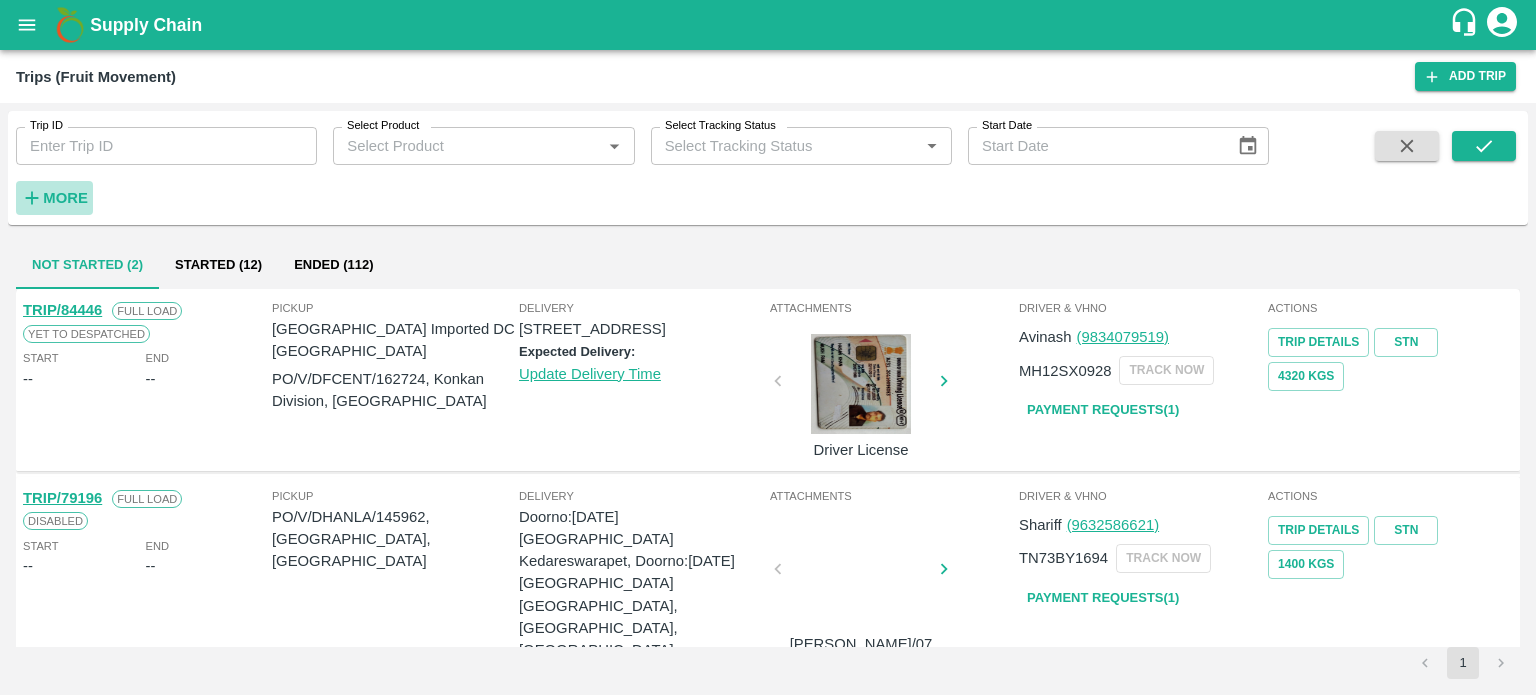 click on "More" at bounding box center [65, 198] 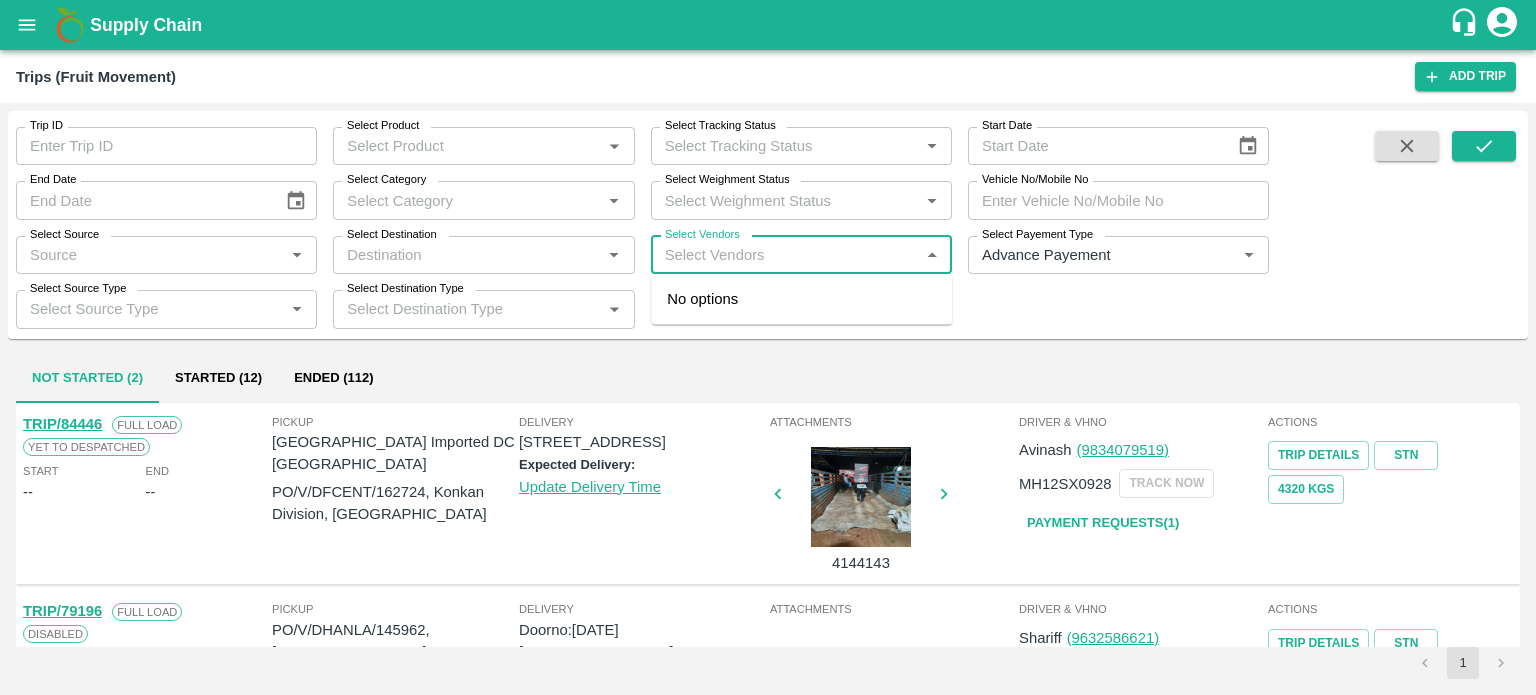click on "Select Vendors" at bounding box center [785, 255] 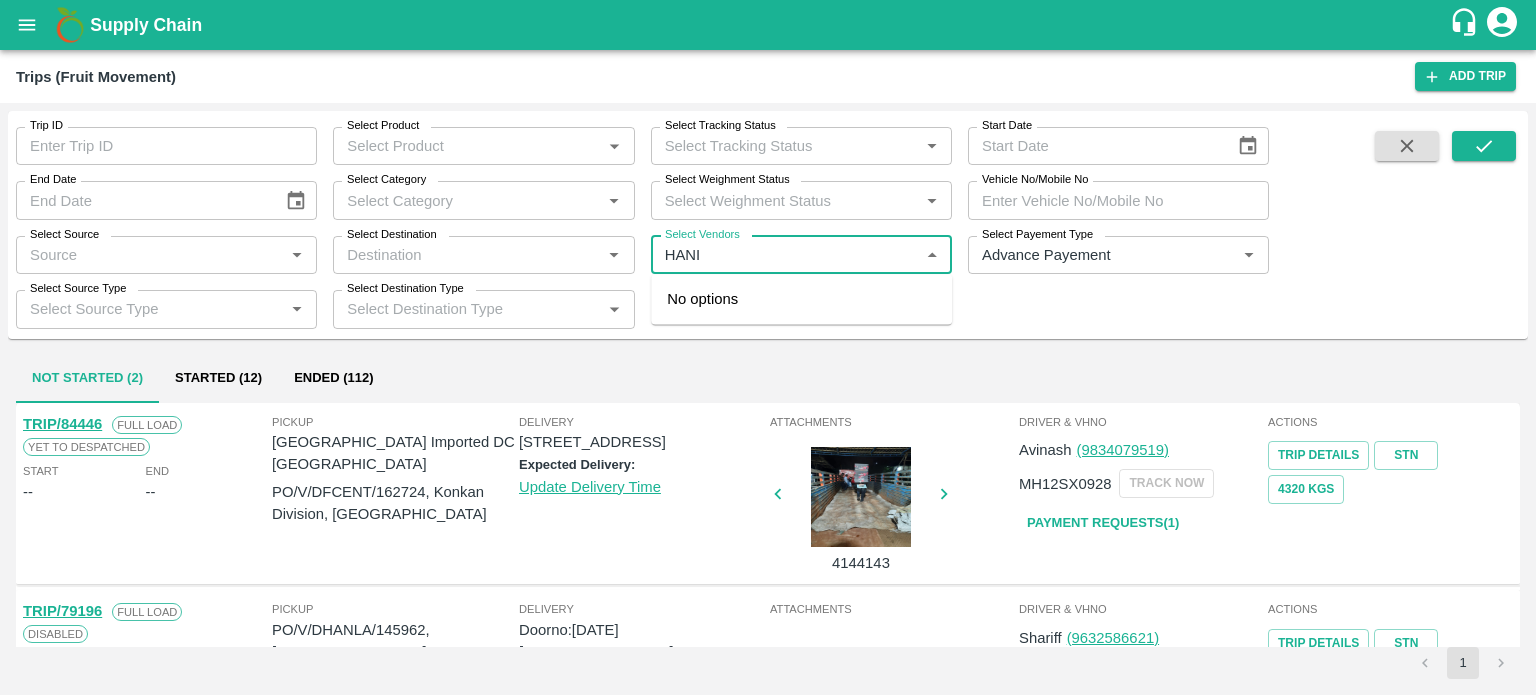 type on "HANIF" 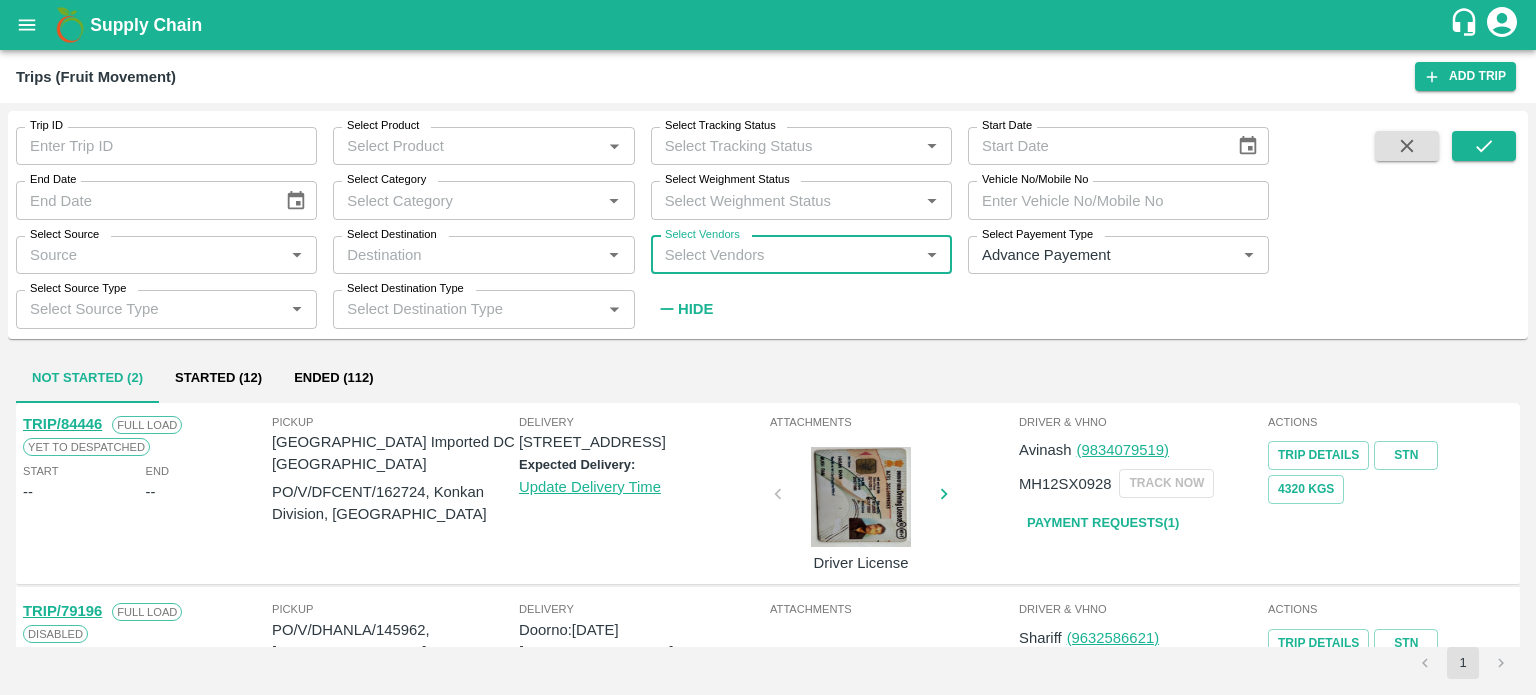 click on "Select Vendors" at bounding box center [785, 255] 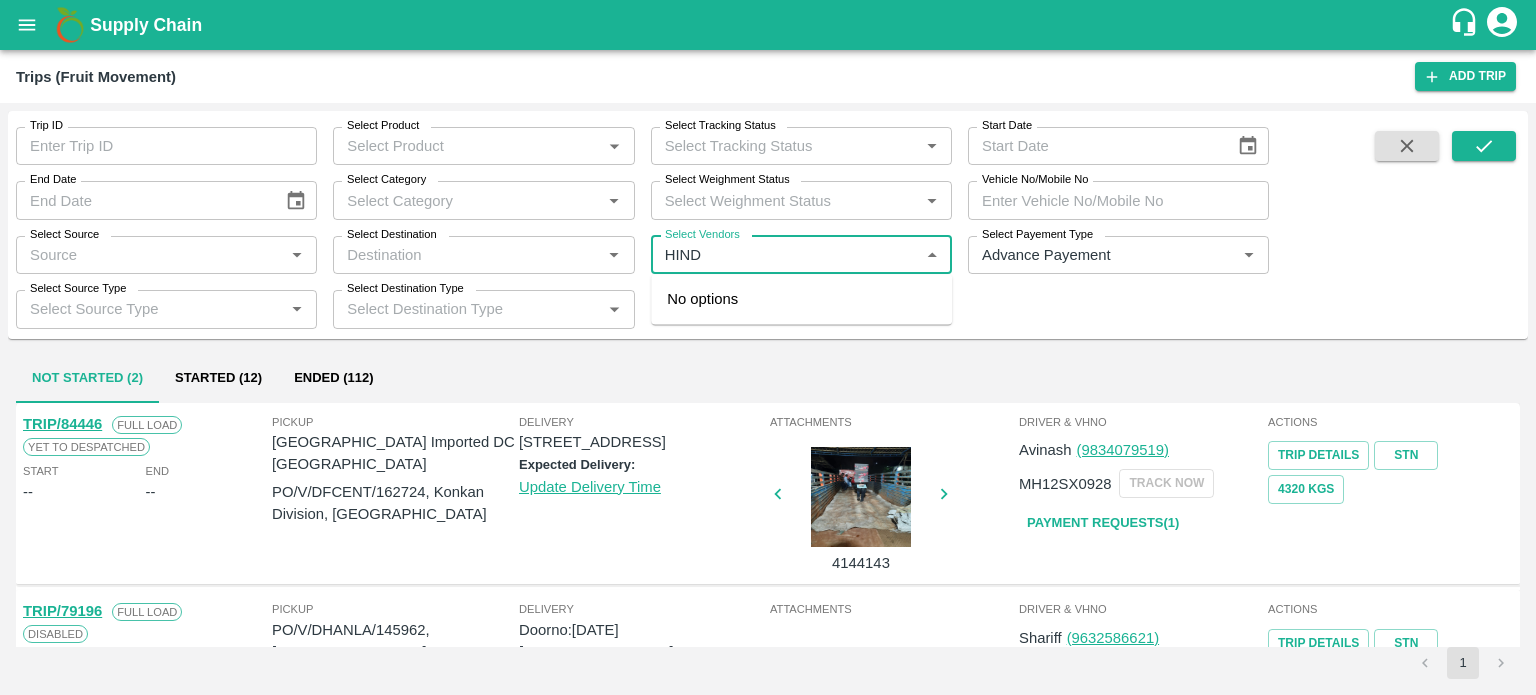 type on "HINDU" 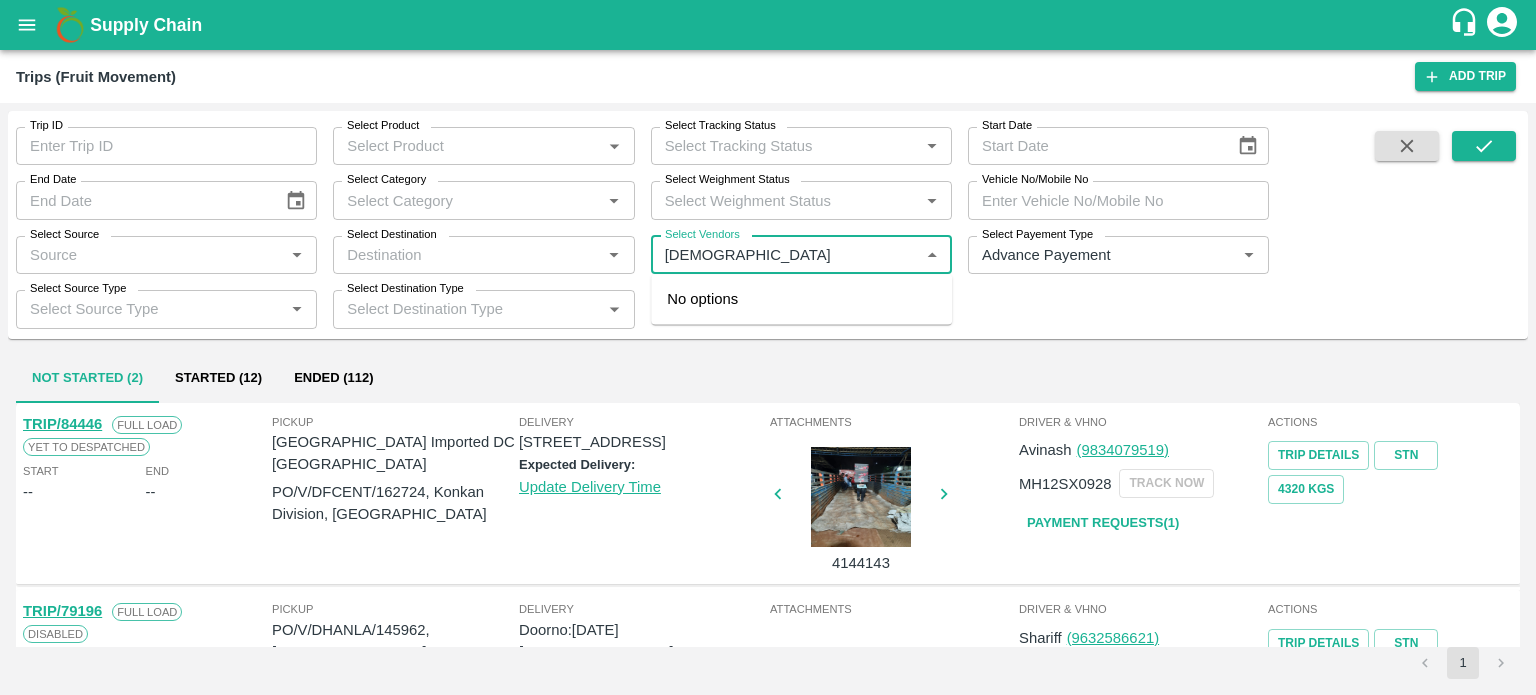 type 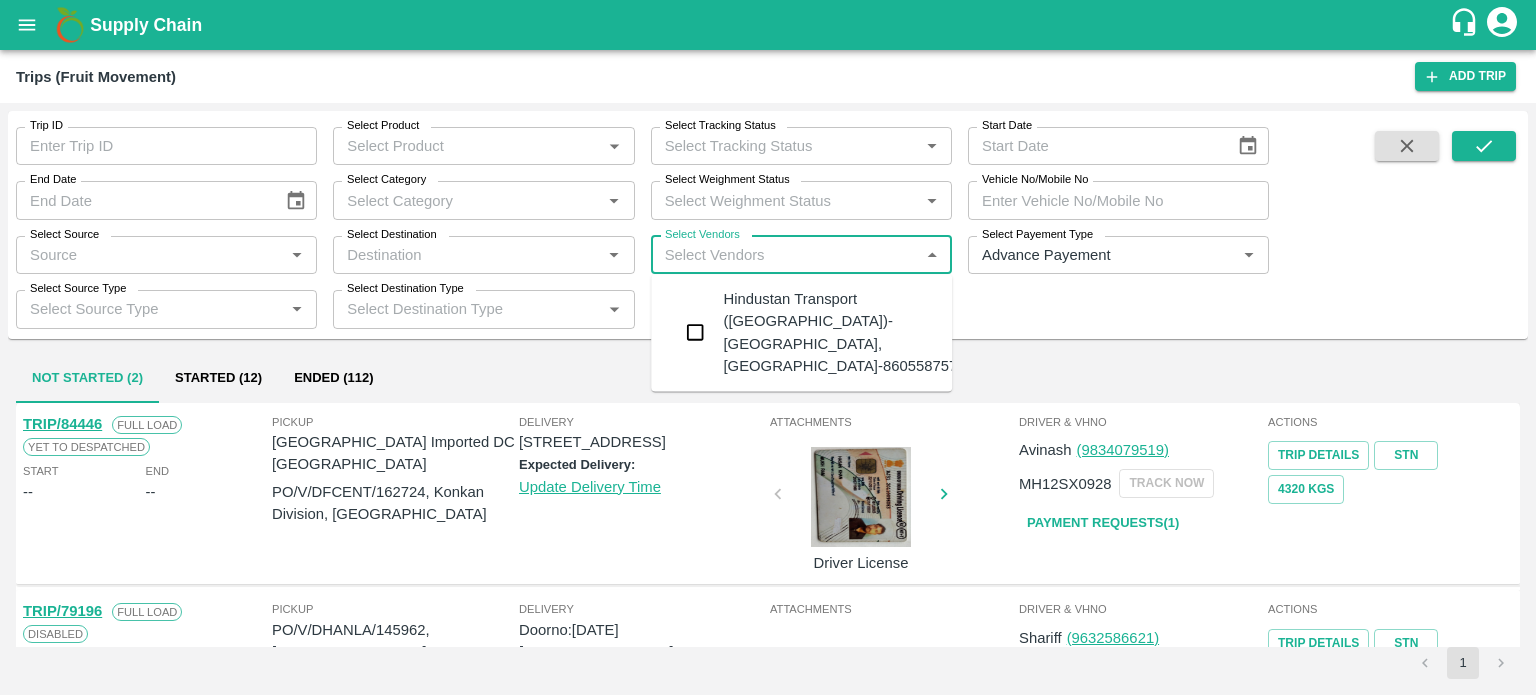 click on "Hindustan Transport (Ahmednagar)-Sarjepura, Ahmednagar-8605587575" at bounding box center [844, 332] 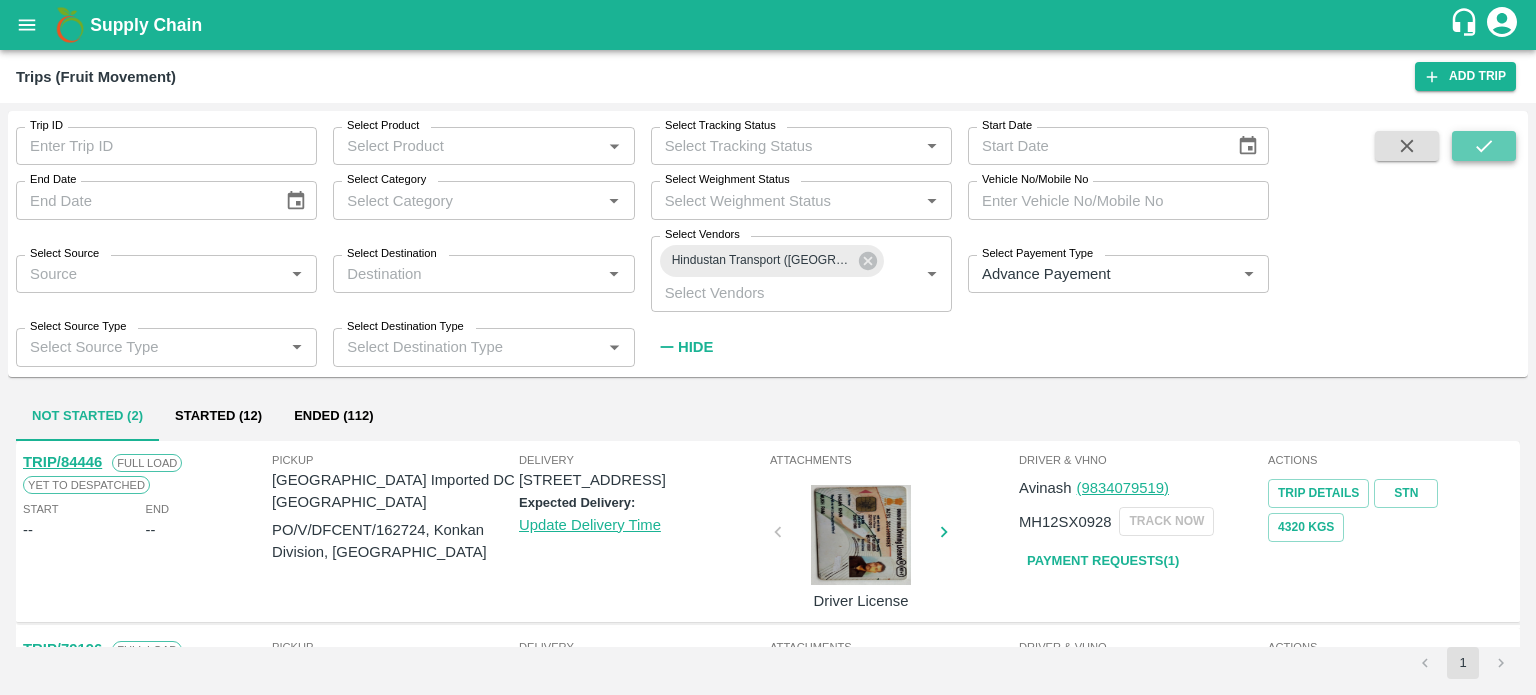 click 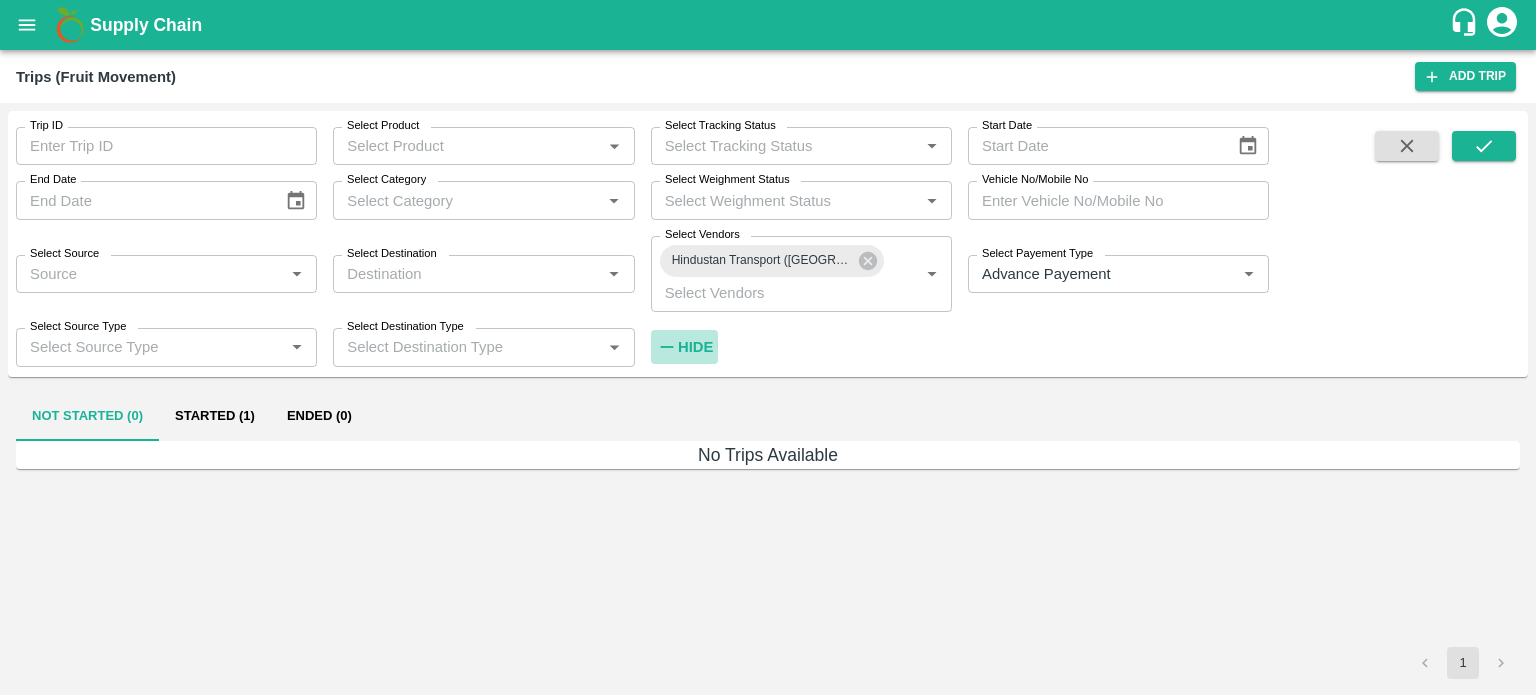 click on "Hide" at bounding box center [695, 347] 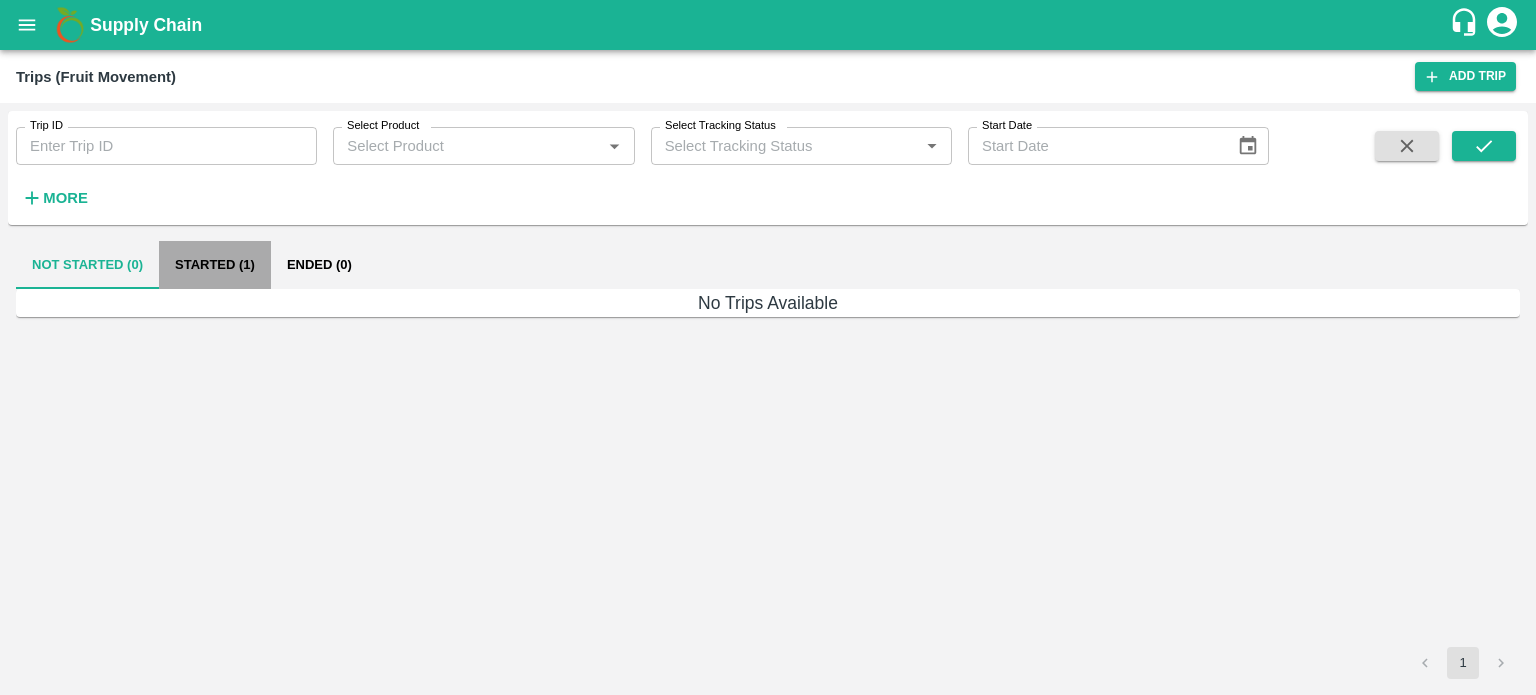 click on "Started (1)" at bounding box center [215, 265] 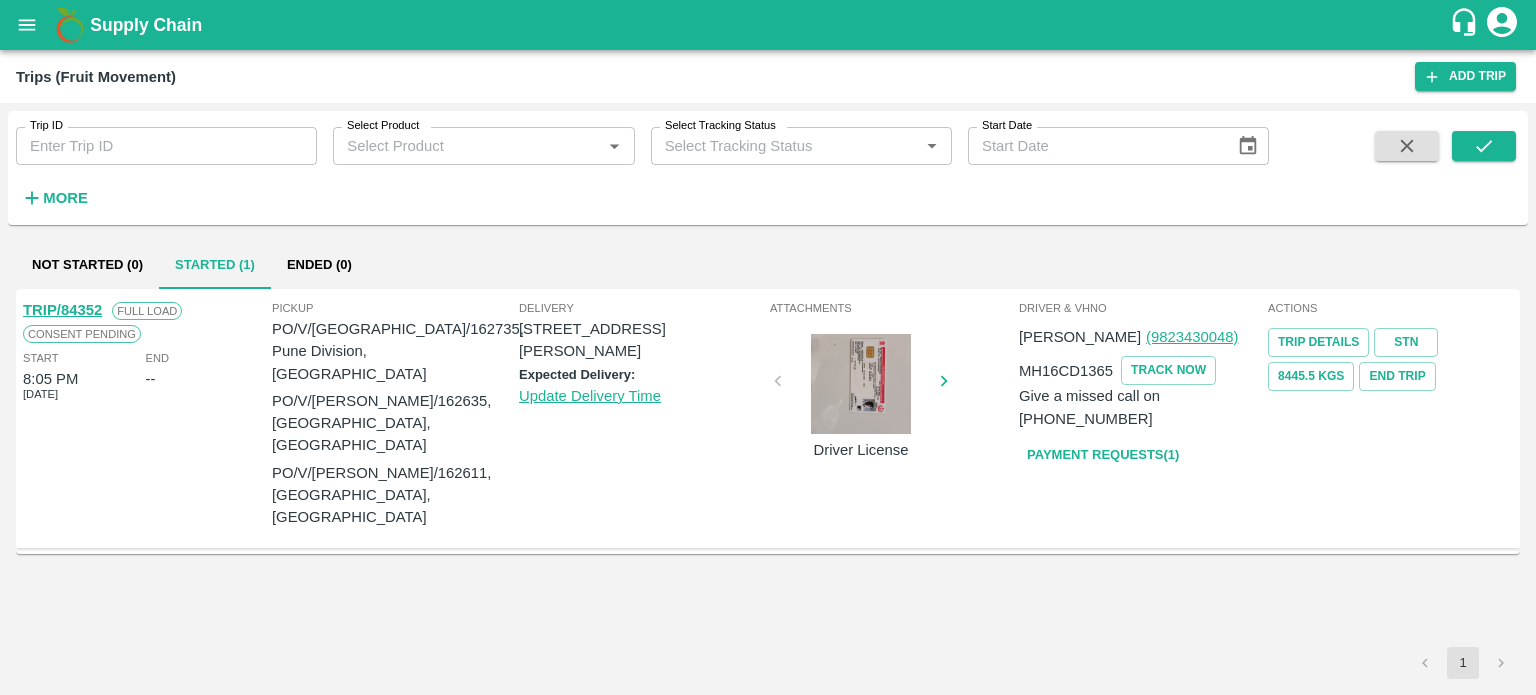 click on "TRIP/84352 Full Load Consent Pending Start 8:05 PM 07 Jul 2025 End -- Pickup PO/V/GANESH/162735, Pune Division, Maharashtra PO/V/TEJASV/162635, Ahilyanagar, Maharashtra PO/V/TEJASV/162611, Ahilyanagar, Maharashtra Delivery TC/73,  ANNA FRUITS MARKET KOYAMBEDU, Chennai, Chennai, TAMILNADU, 600092 Expected Delivery: Update Delivery Time Attachments Driver License Driver & VHNo HAFIJ KHAN (9823430048) MH16CD1365 TRACK NOW Give a missed call on 9982256700 Payment Requests( 1 ) Actions Trip Details STN 8445.5  Kgs End Trip" at bounding box center (768, 468) 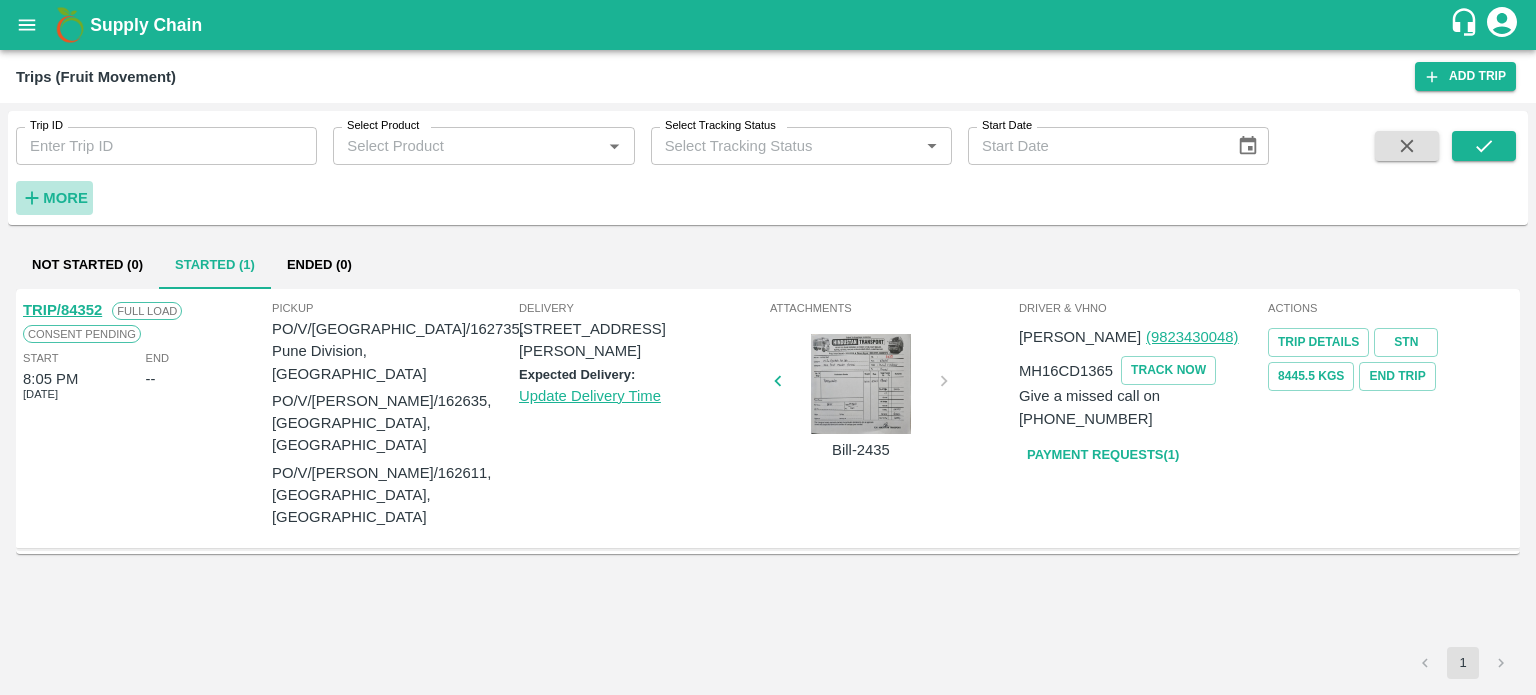 click on "More" at bounding box center (65, 198) 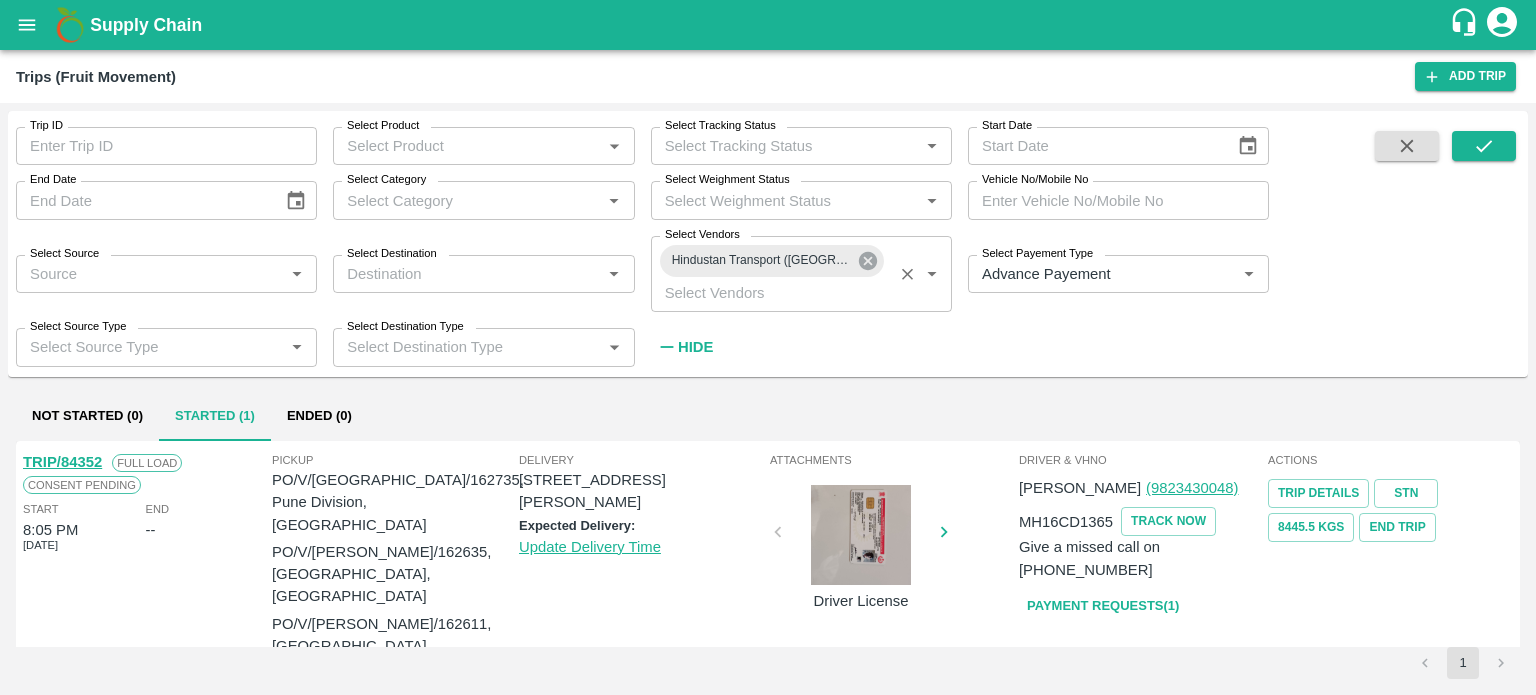 click 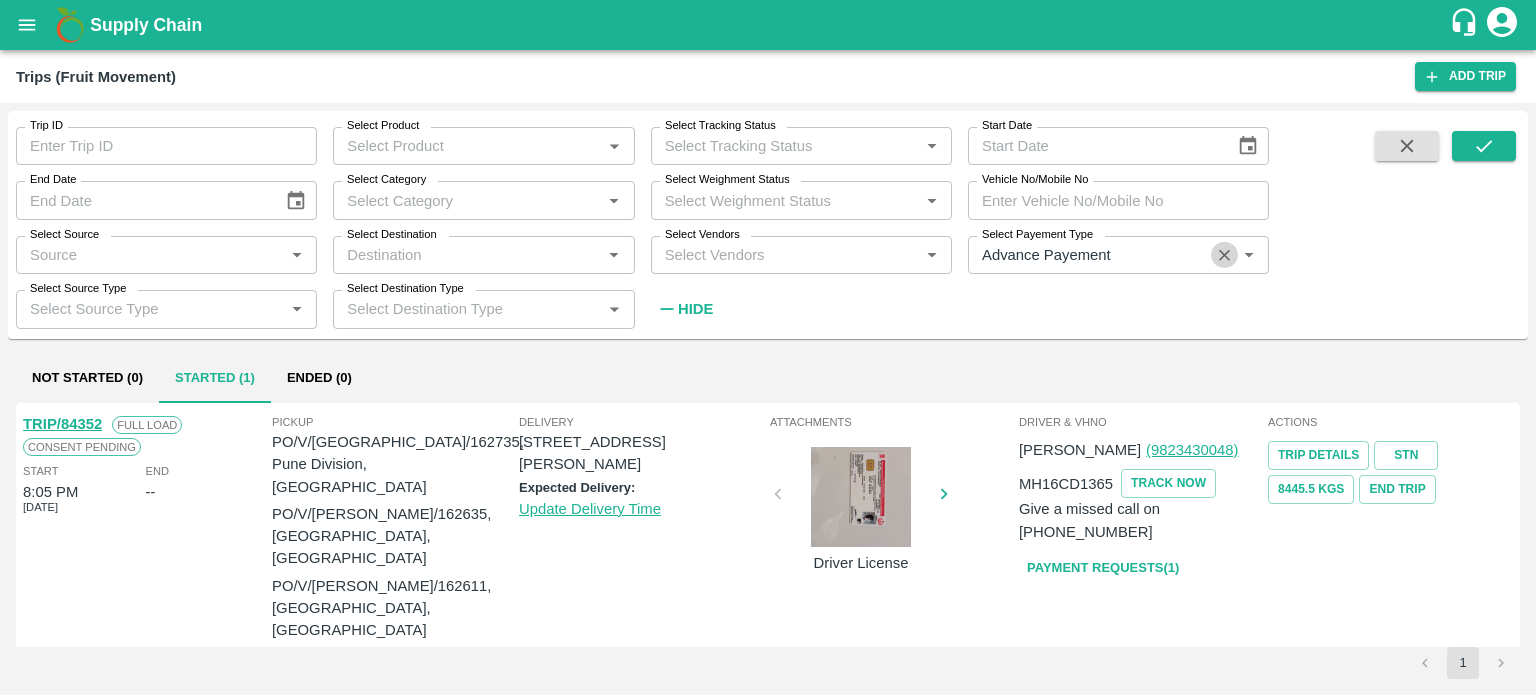 click 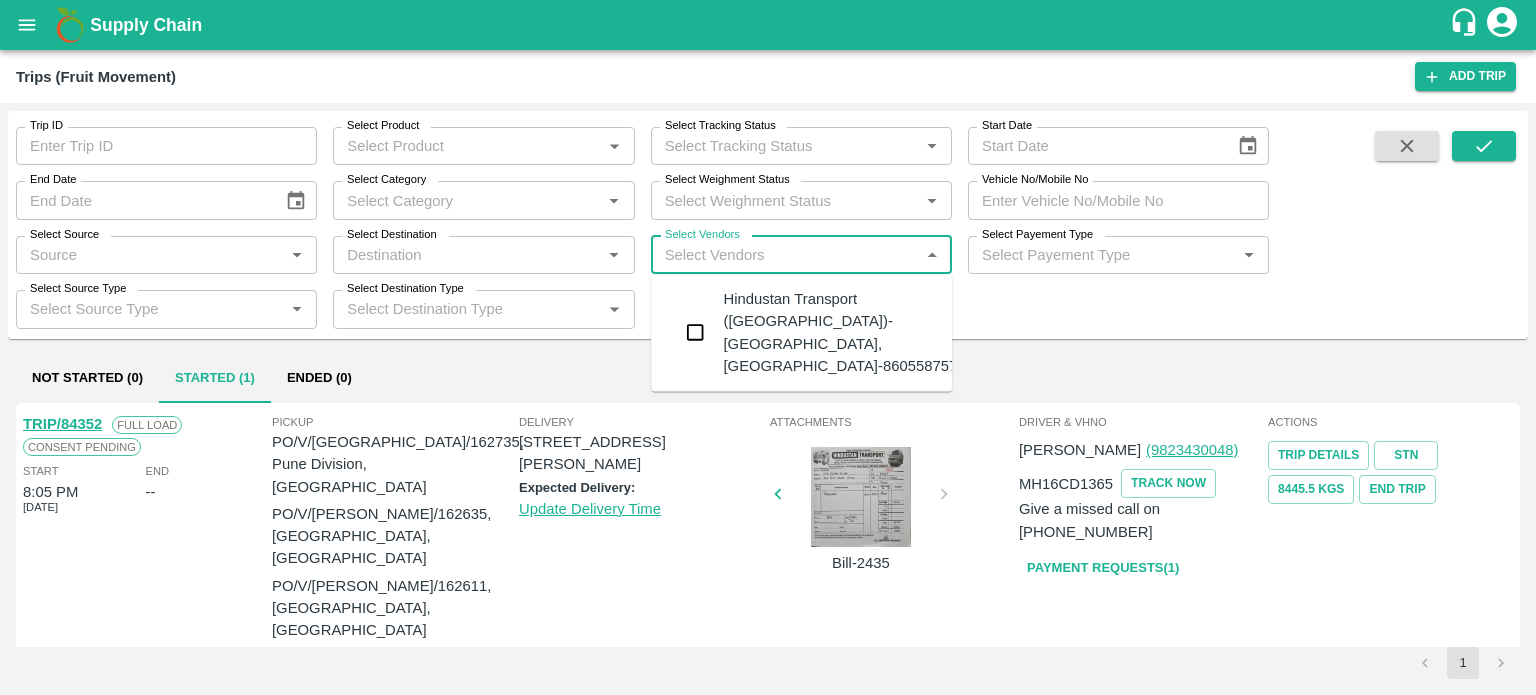 click on "Select Vendors" at bounding box center [785, 255] 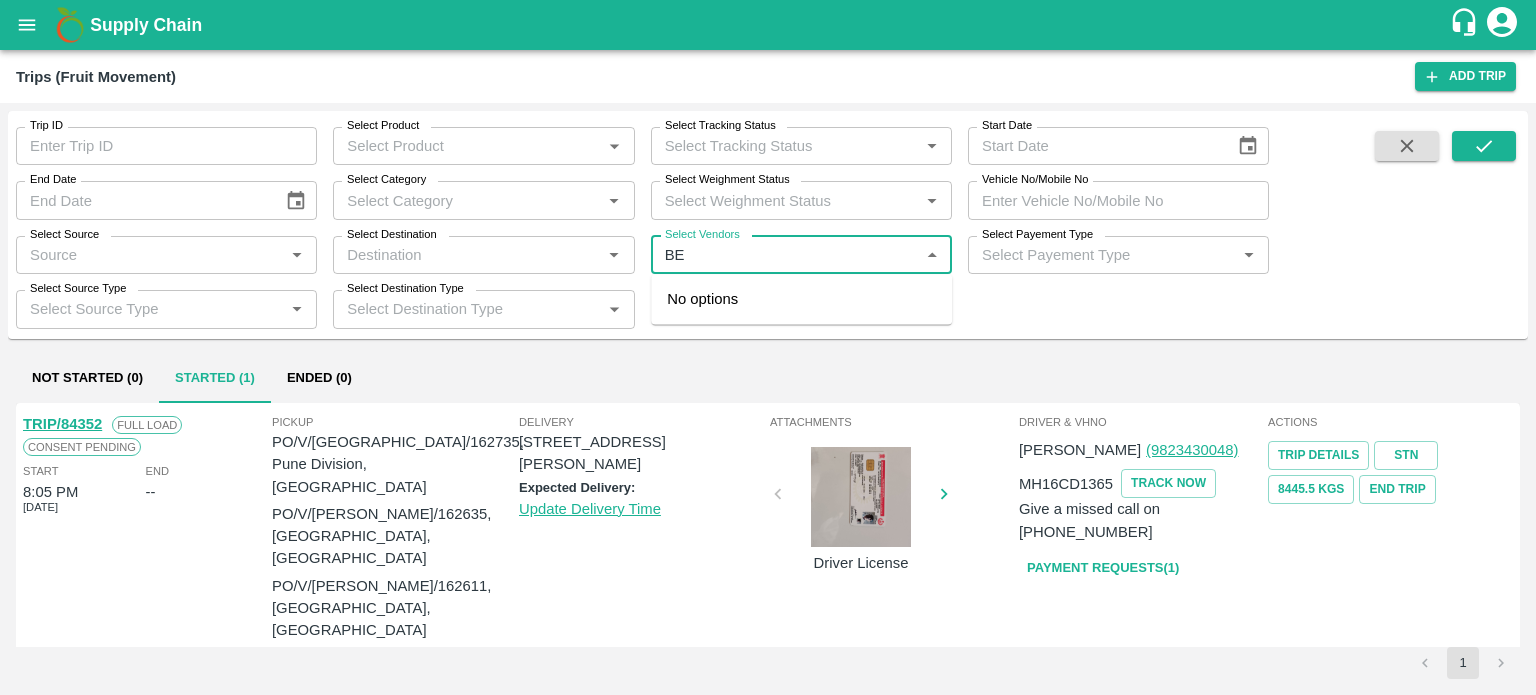 type on "BE" 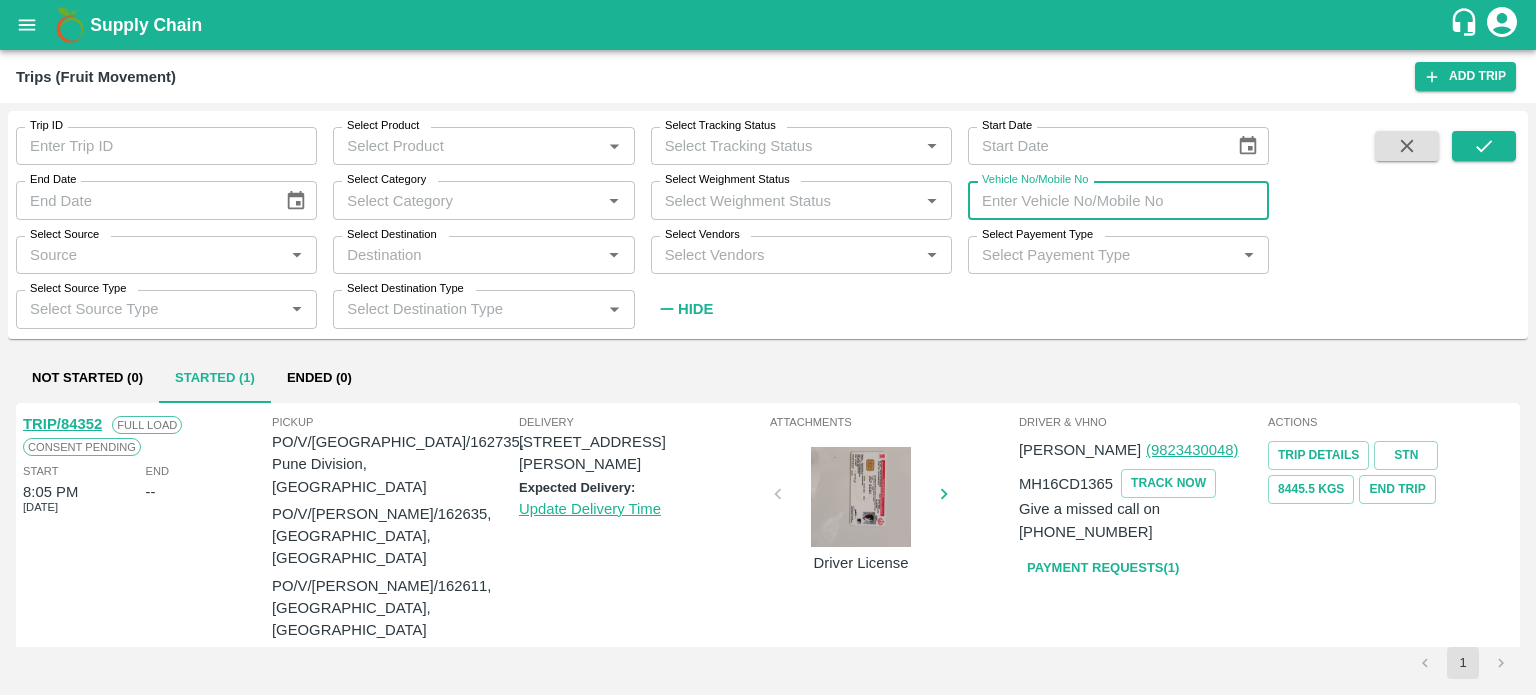 click on "Vehicle No/Mobile No" at bounding box center [1118, 200] 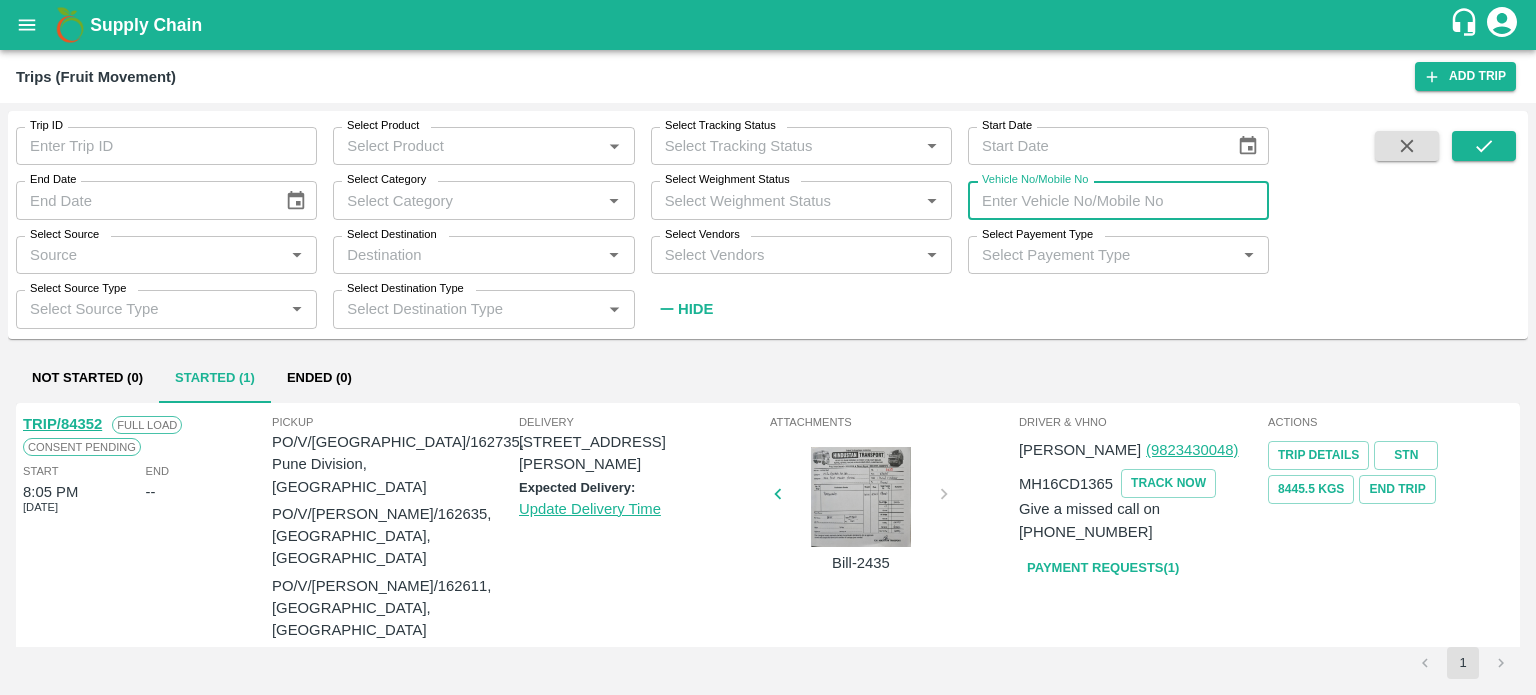 click on "Vehicle No/Mobile No" at bounding box center (1118, 200) 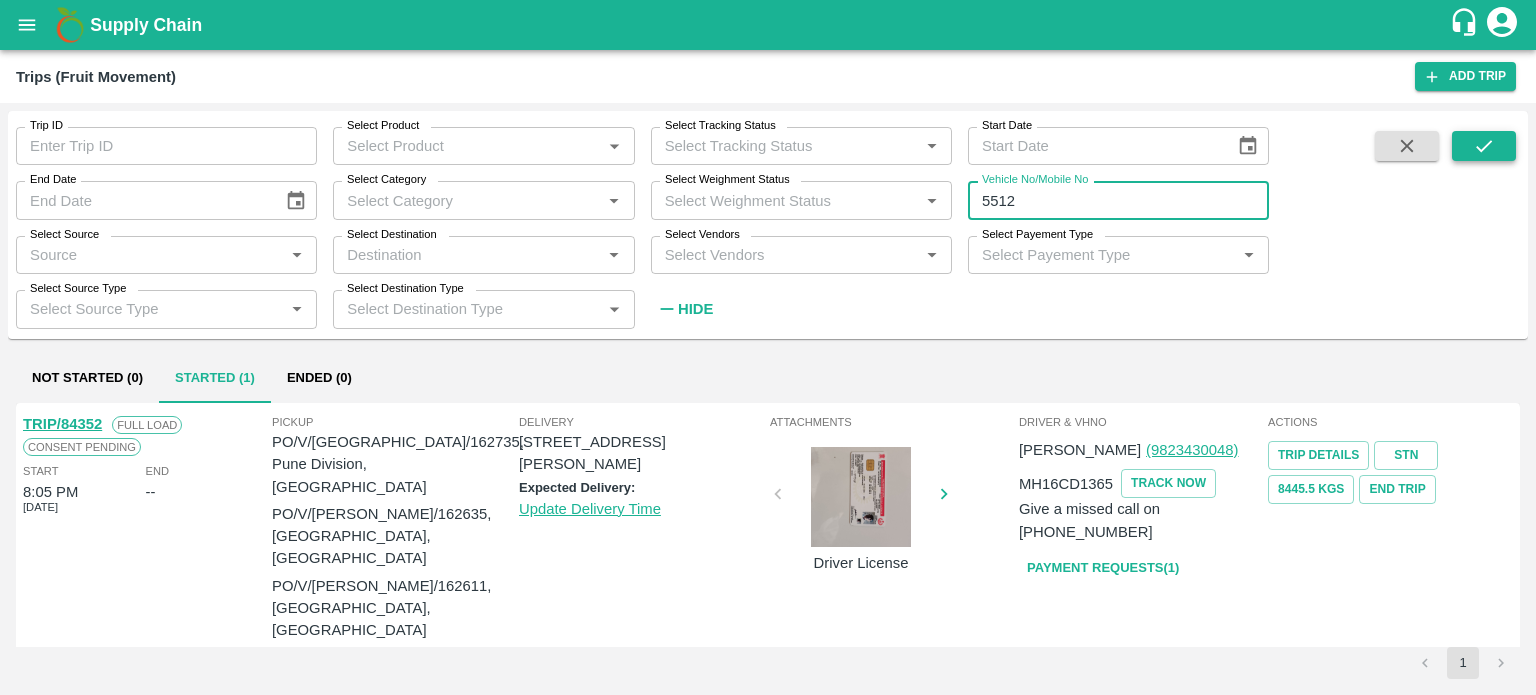 type on "5512" 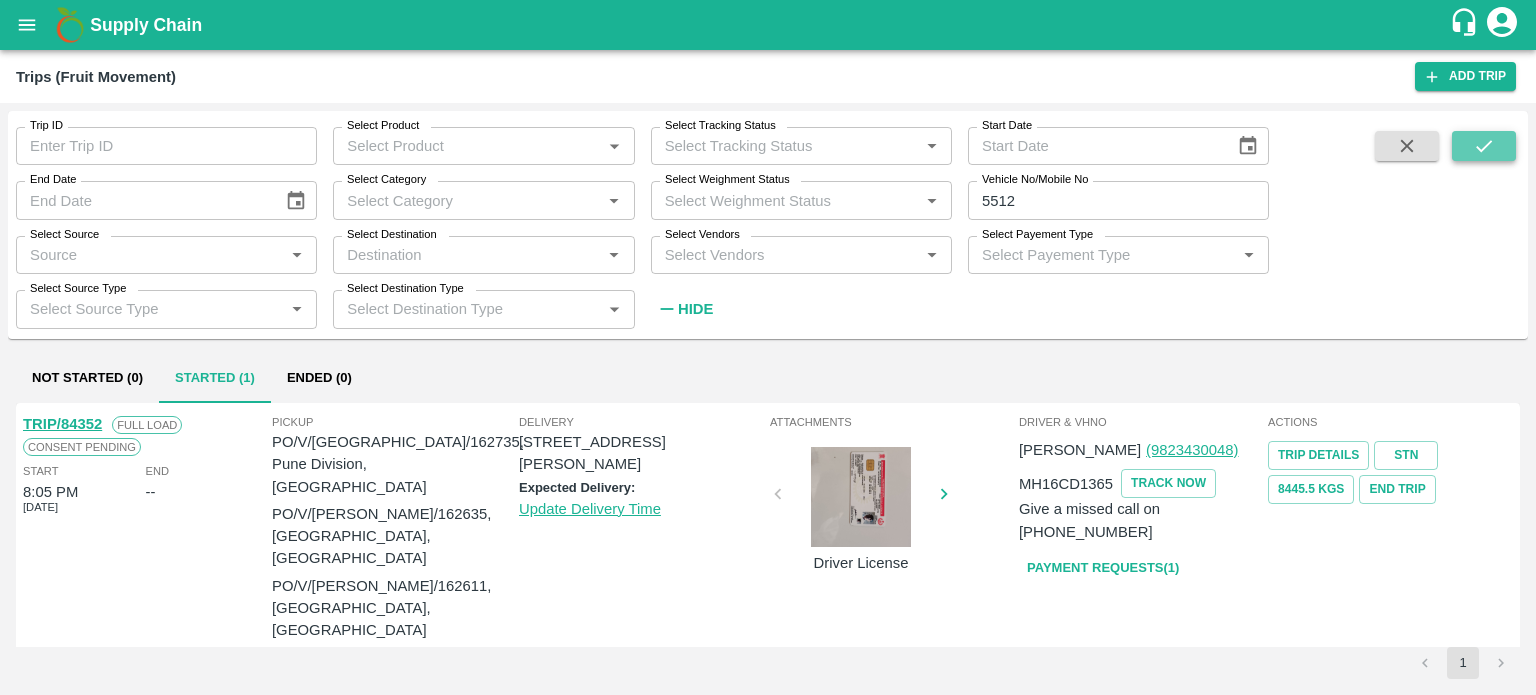 click at bounding box center [1484, 146] 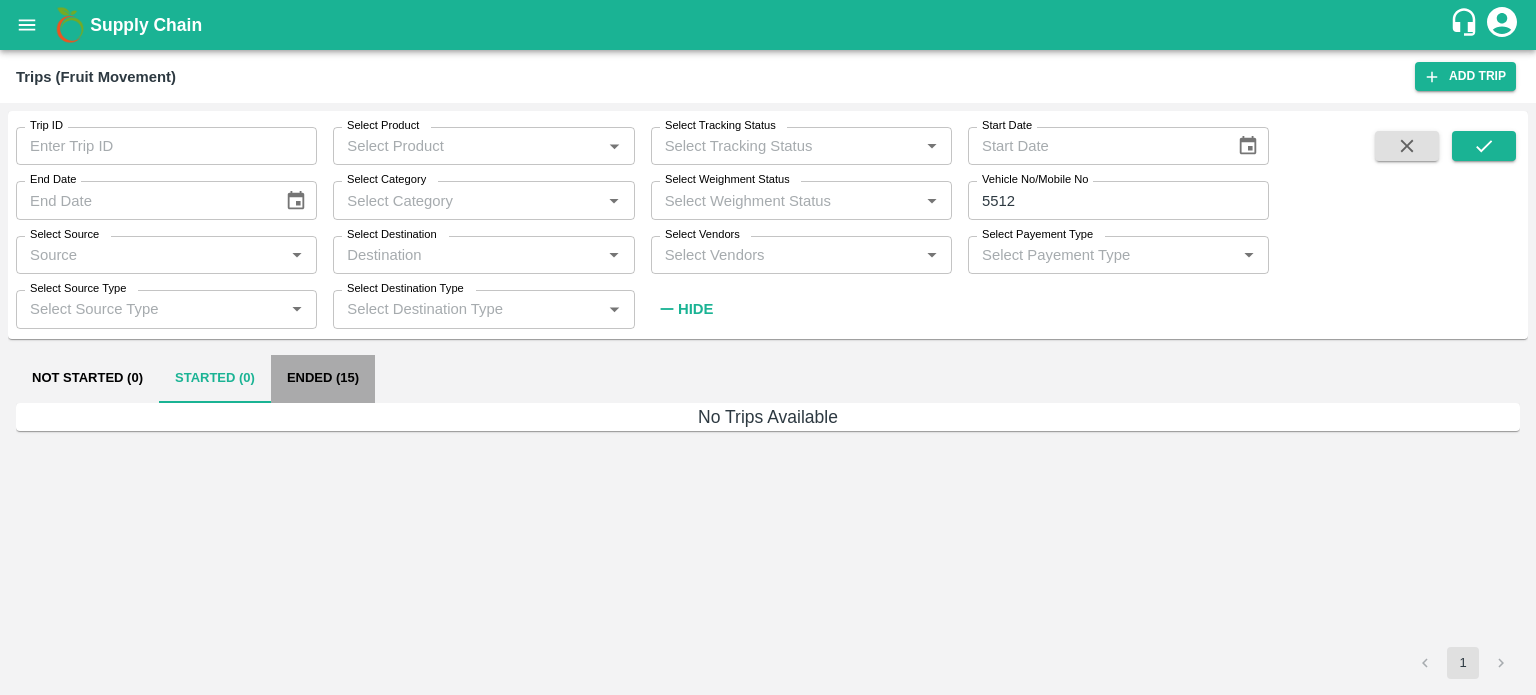 click on "Ended (15)" at bounding box center [323, 379] 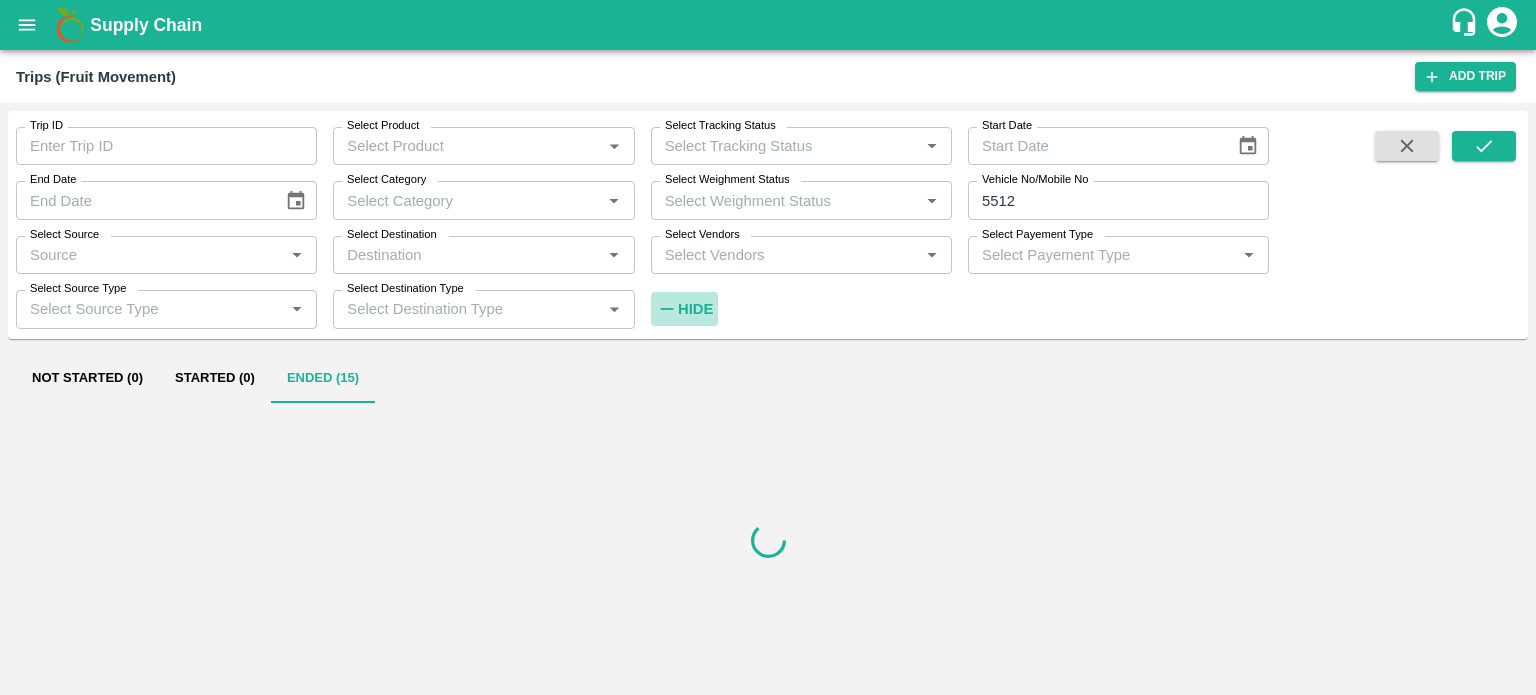 click on "Hide" at bounding box center (695, 309) 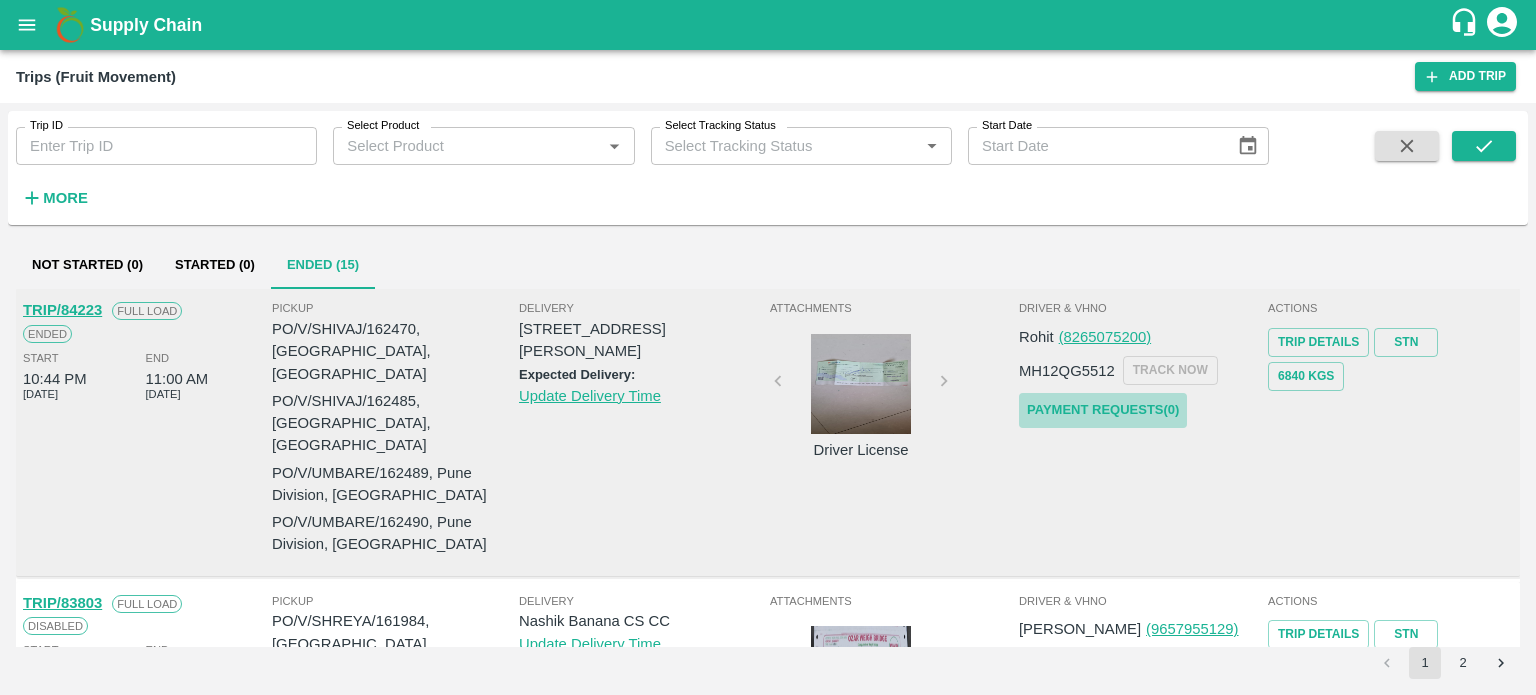 click on "Payment Requests( 0 )" at bounding box center [1103, 410] 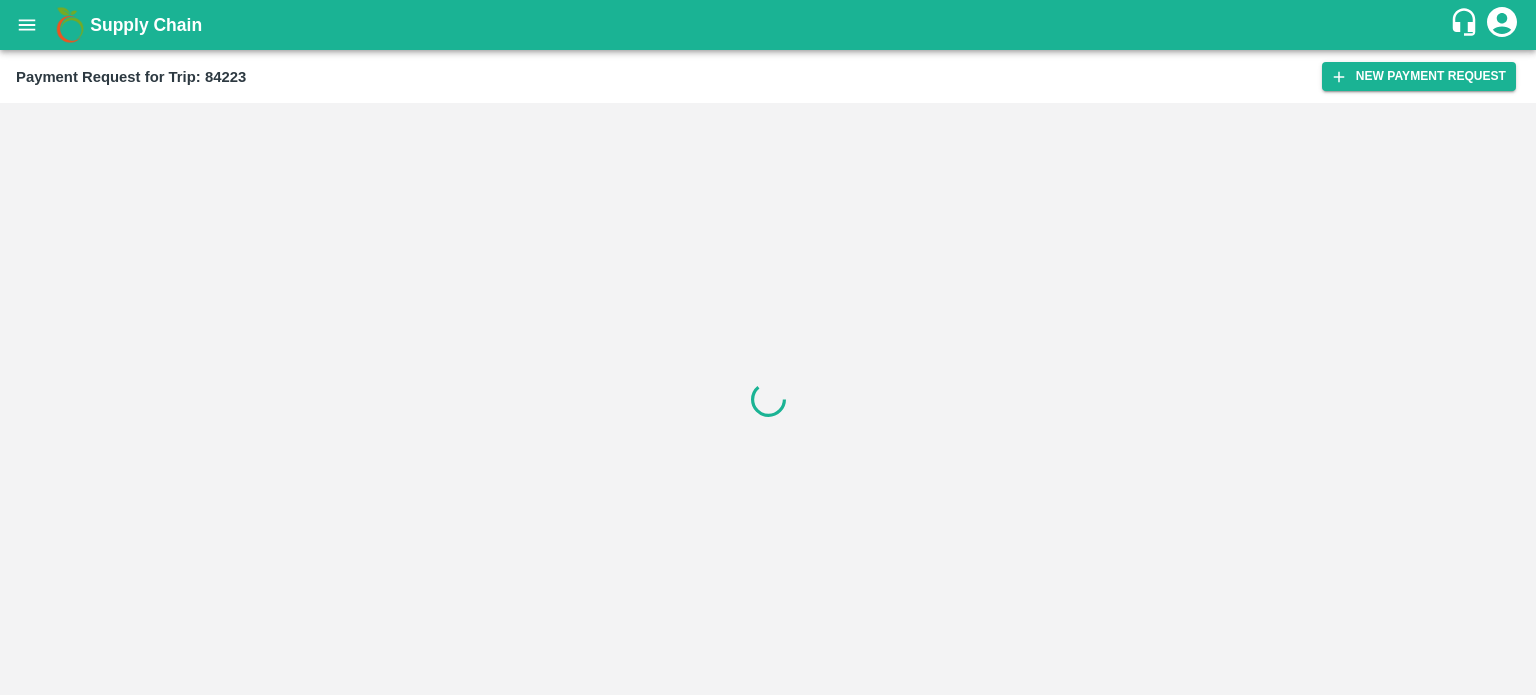 scroll, scrollTop: 0, scrollLeft: 0, axis: both 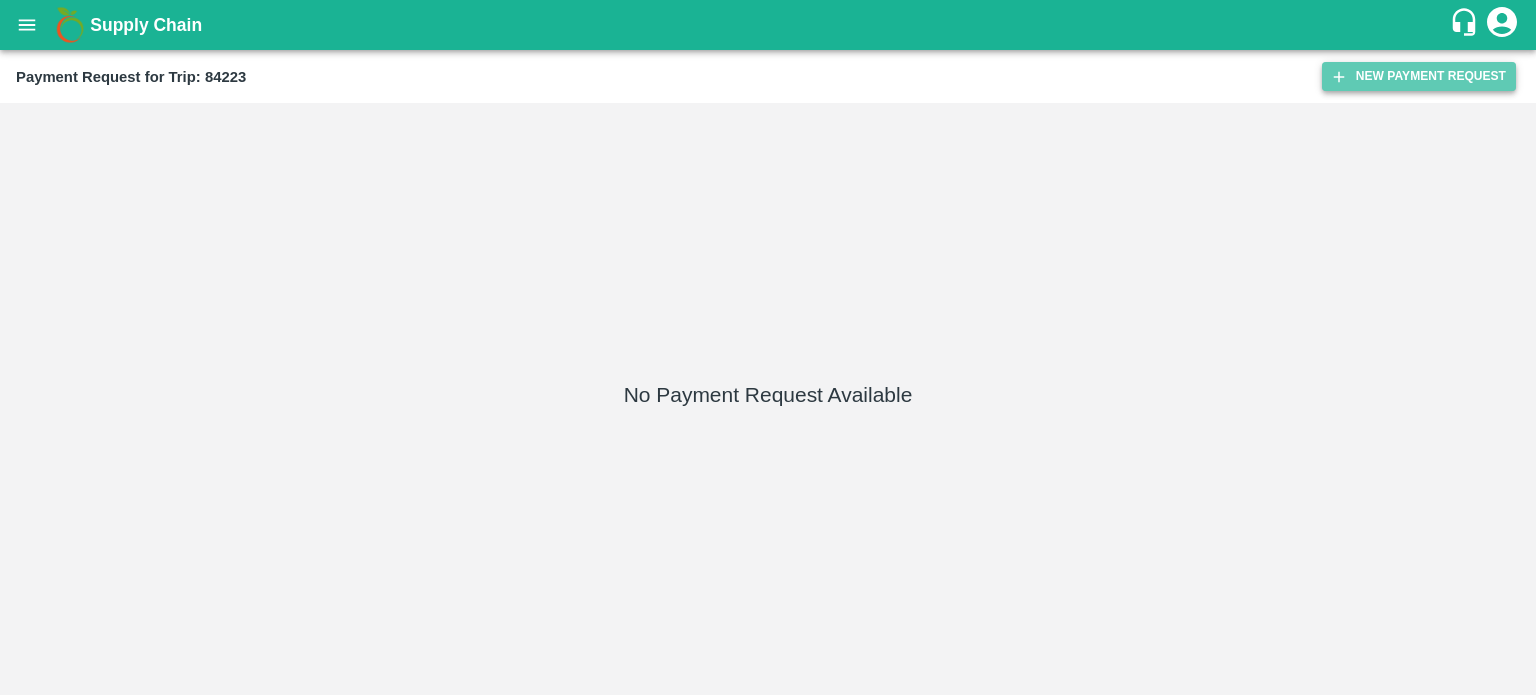 click on "New Payment Request" at bounding box center [1419, 76] 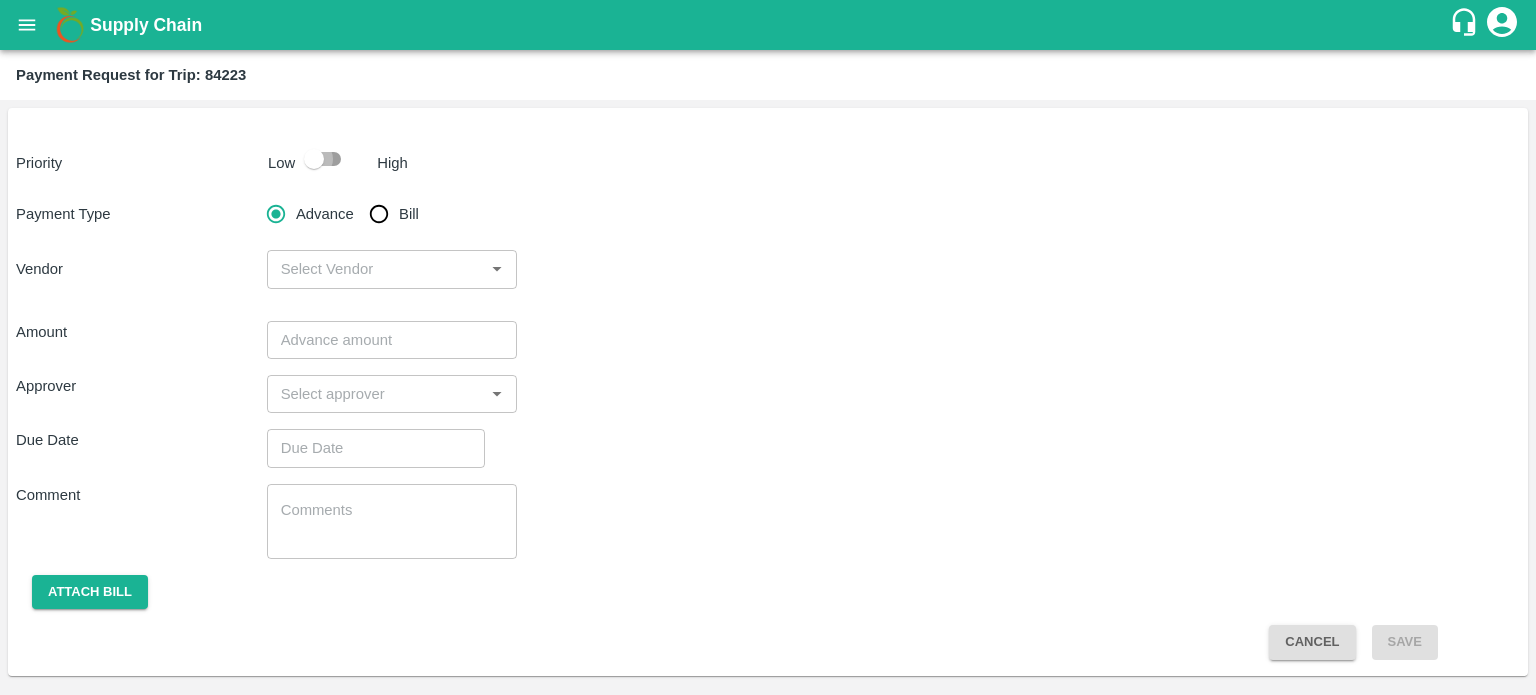 click at bounding box center (314, 159) 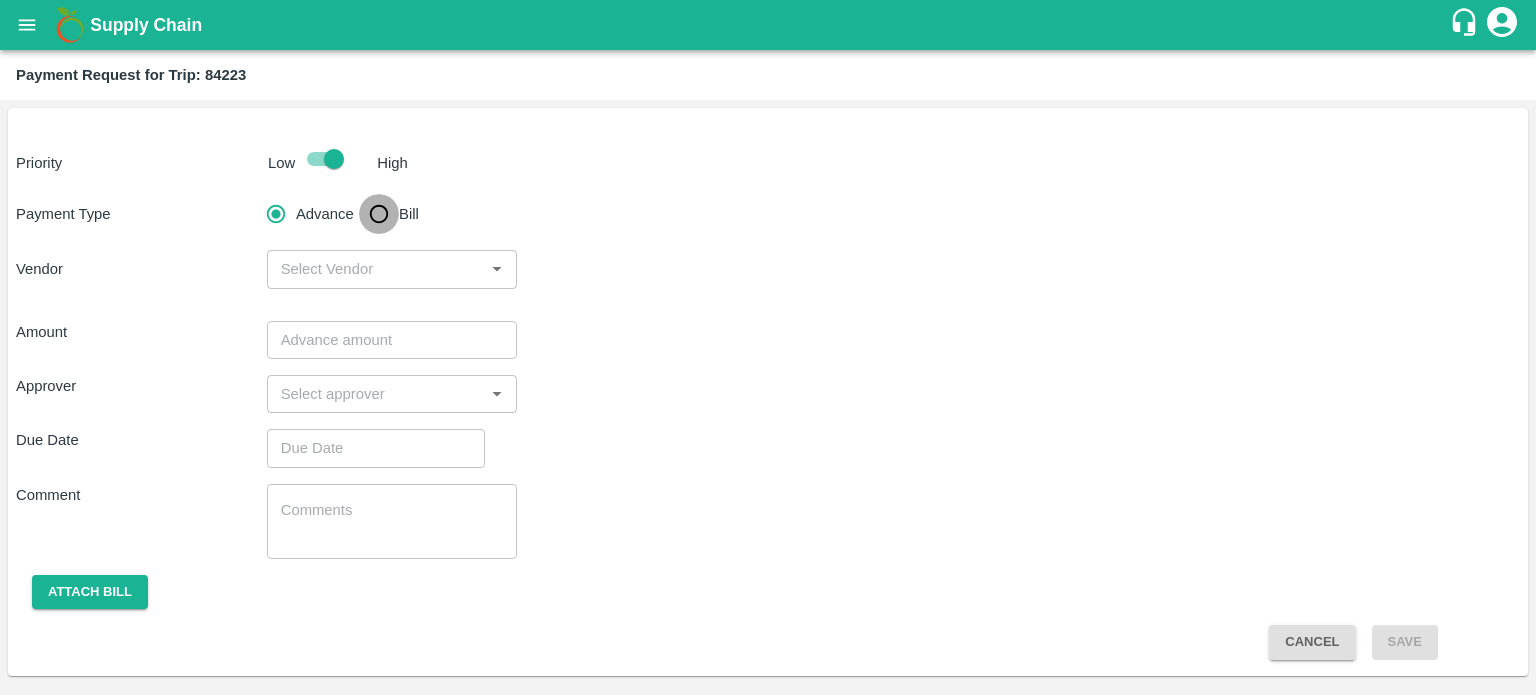 click on "Bill" at bounding box center [379, 214] 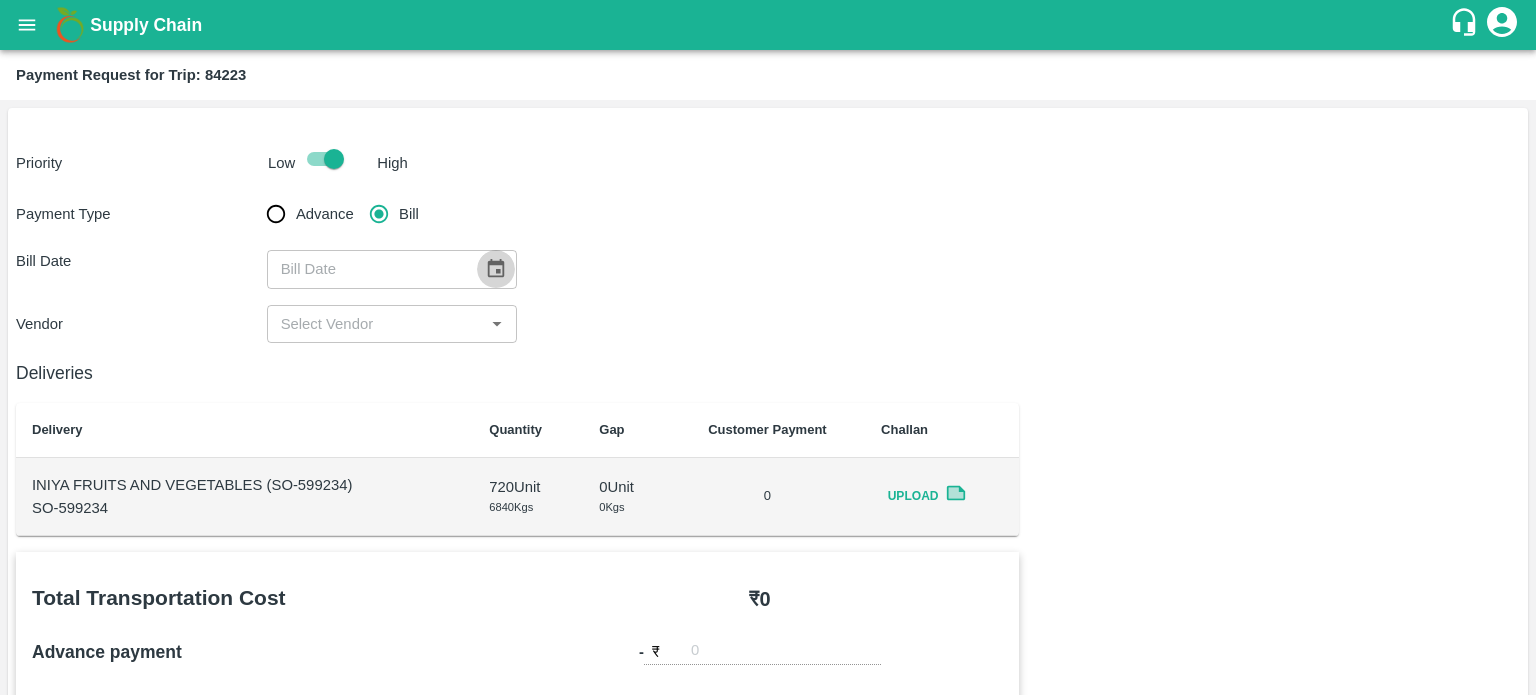click 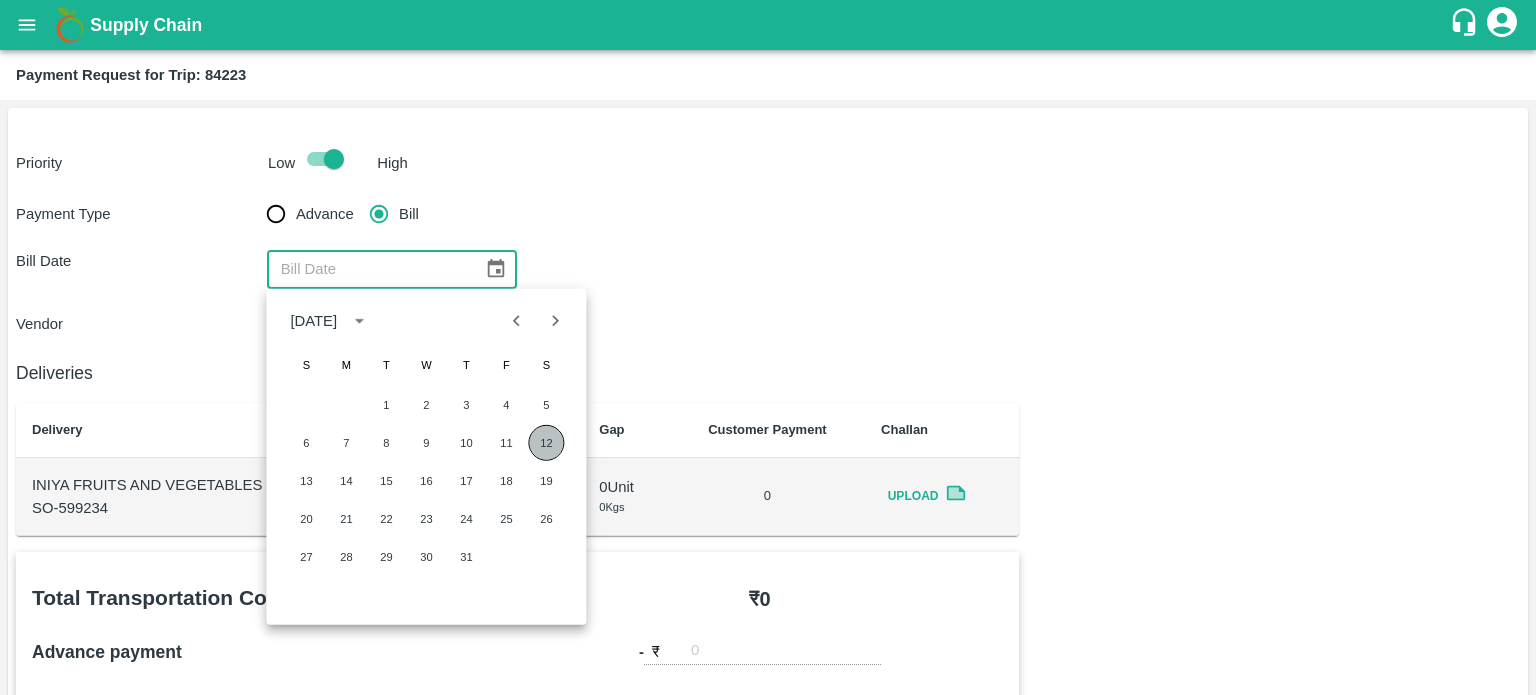 click on "12" at bounding box center (546, 443) 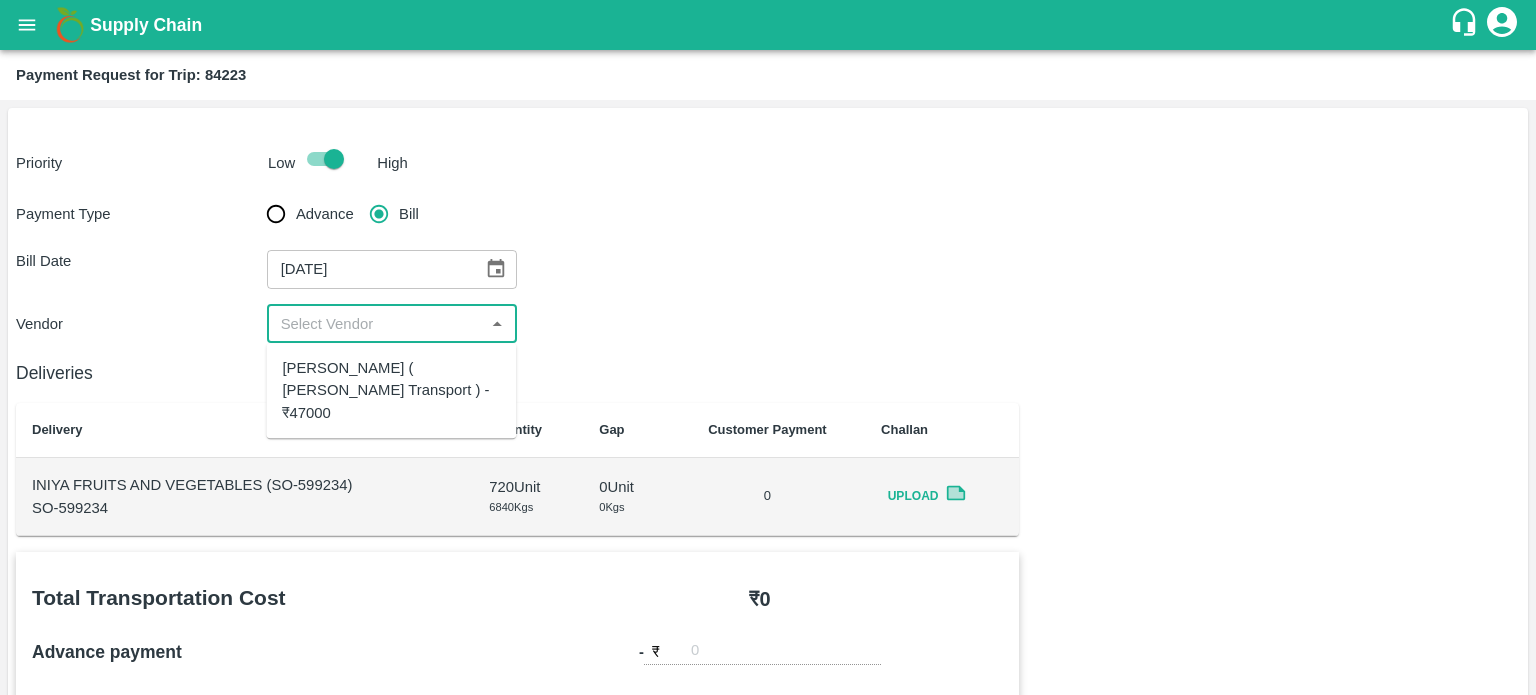 click at bounding box center [376, 324] 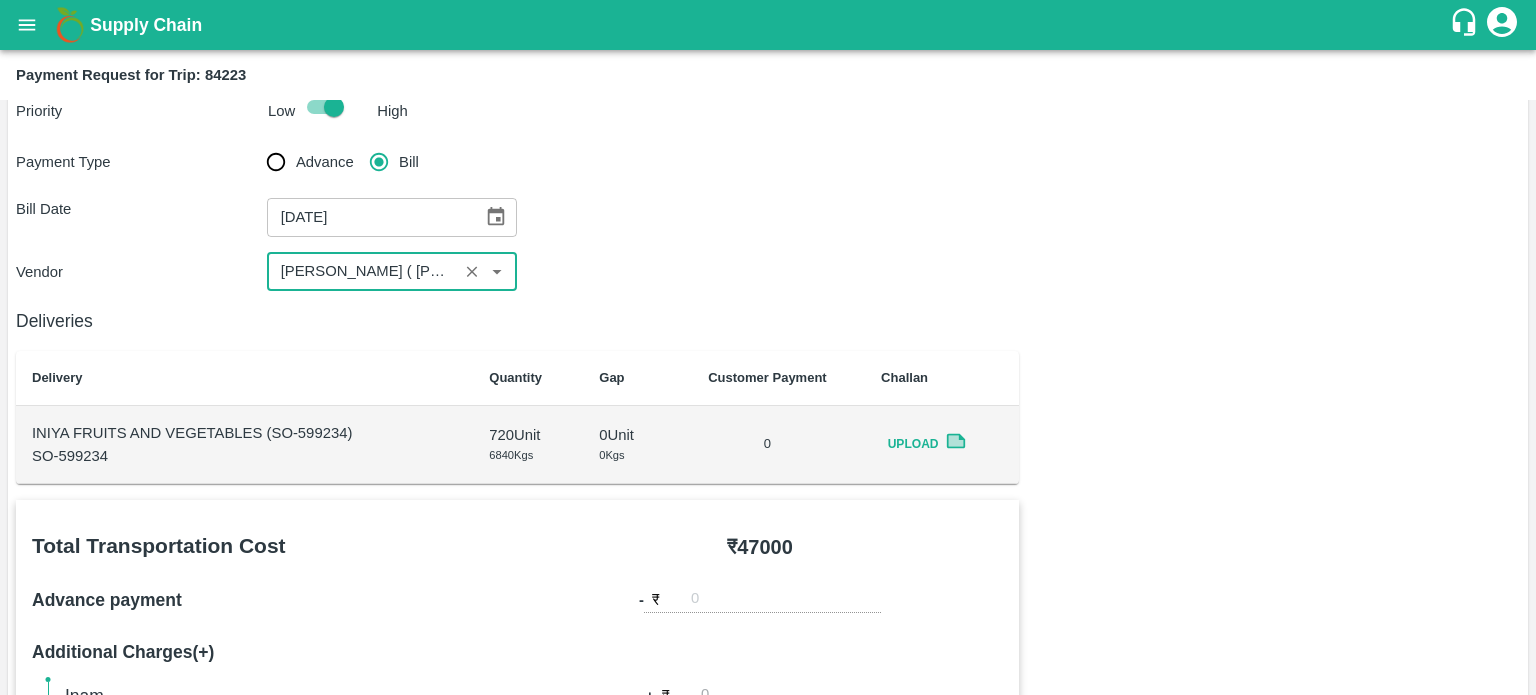 scroll, scrollTop: 52, scrollLeft: 0, axis: vertical 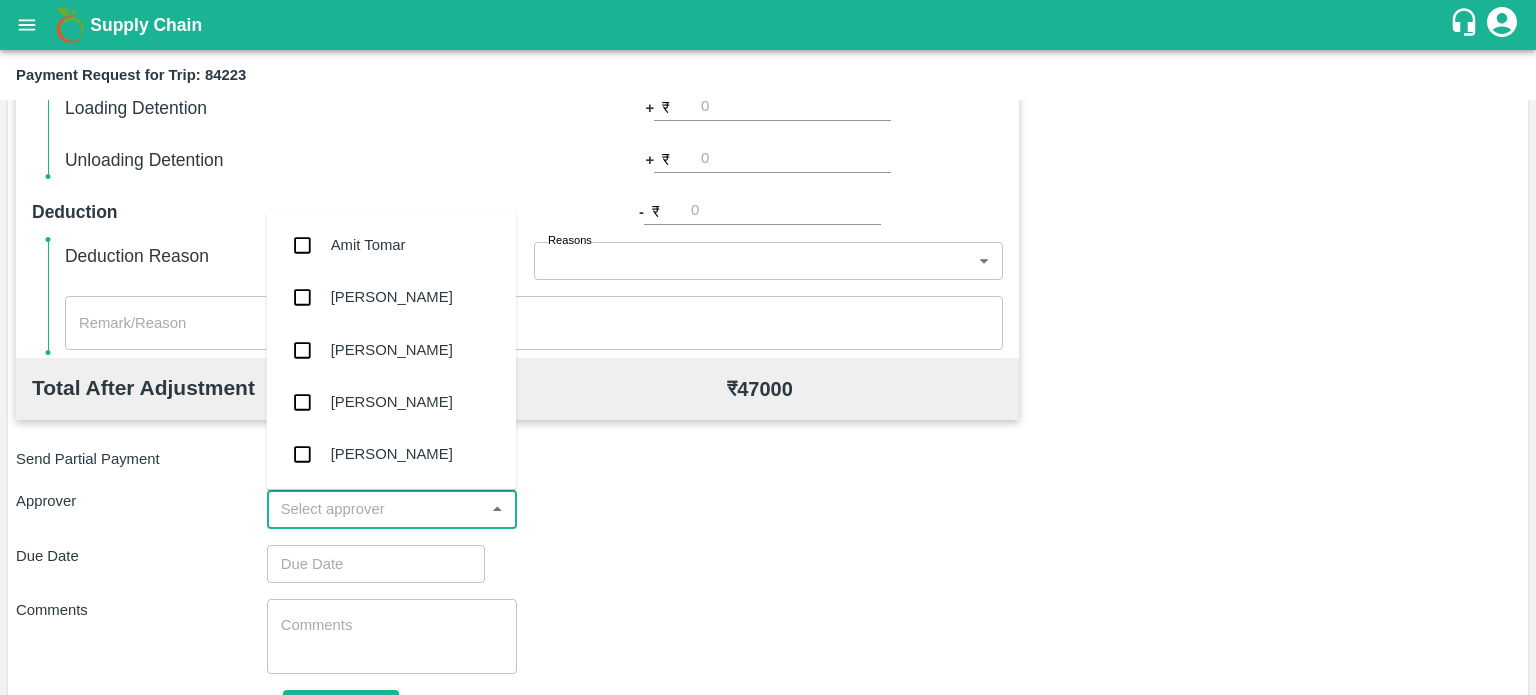 click at bounding box center [376, 509] 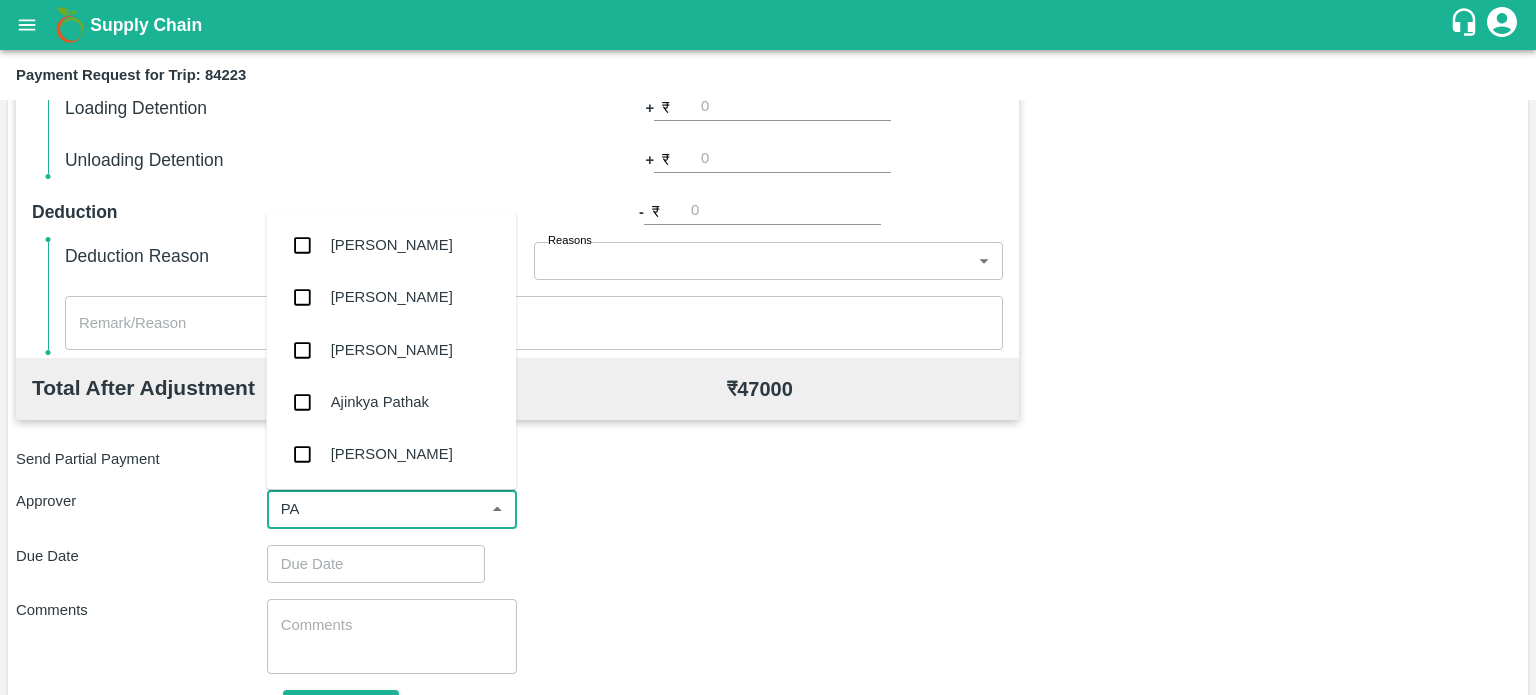 type on "PAL" 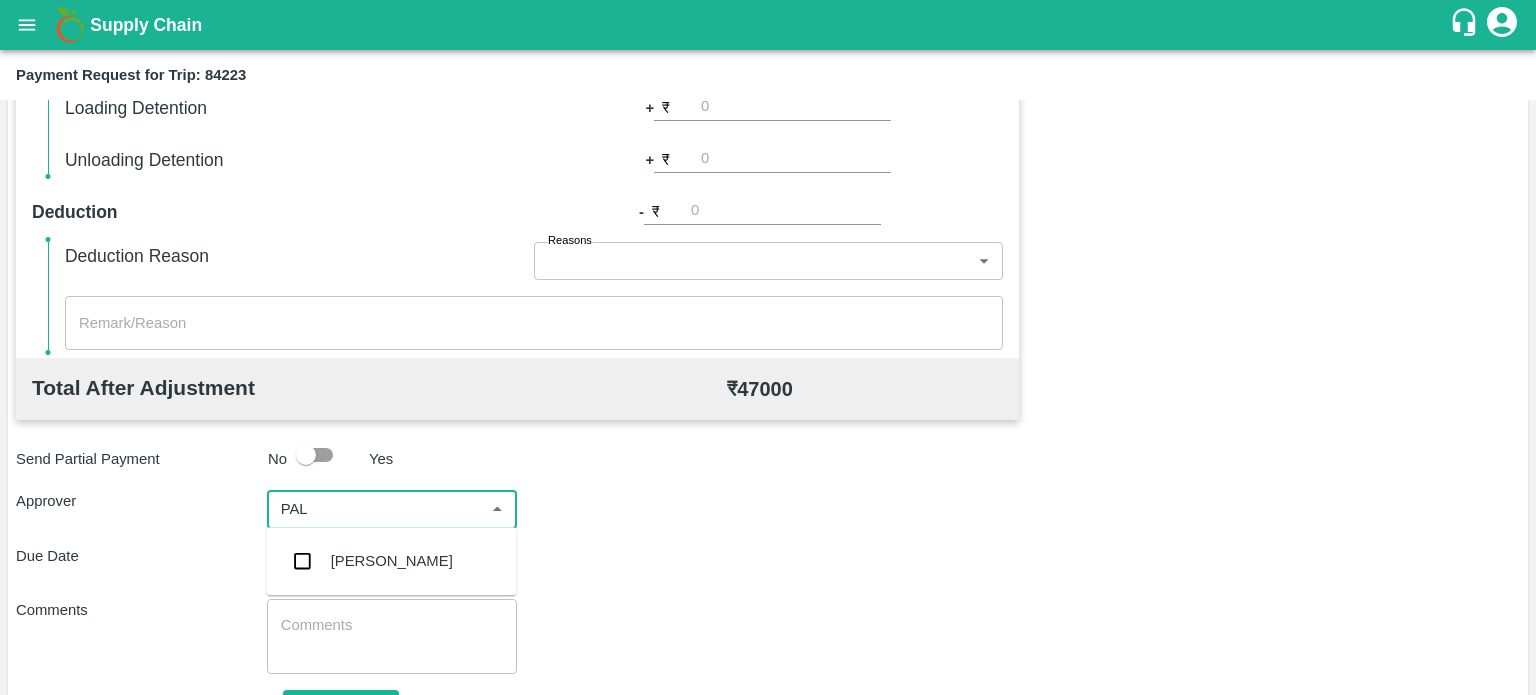 click on "[PERSON_NAME]" at bounding box center [392, 561] 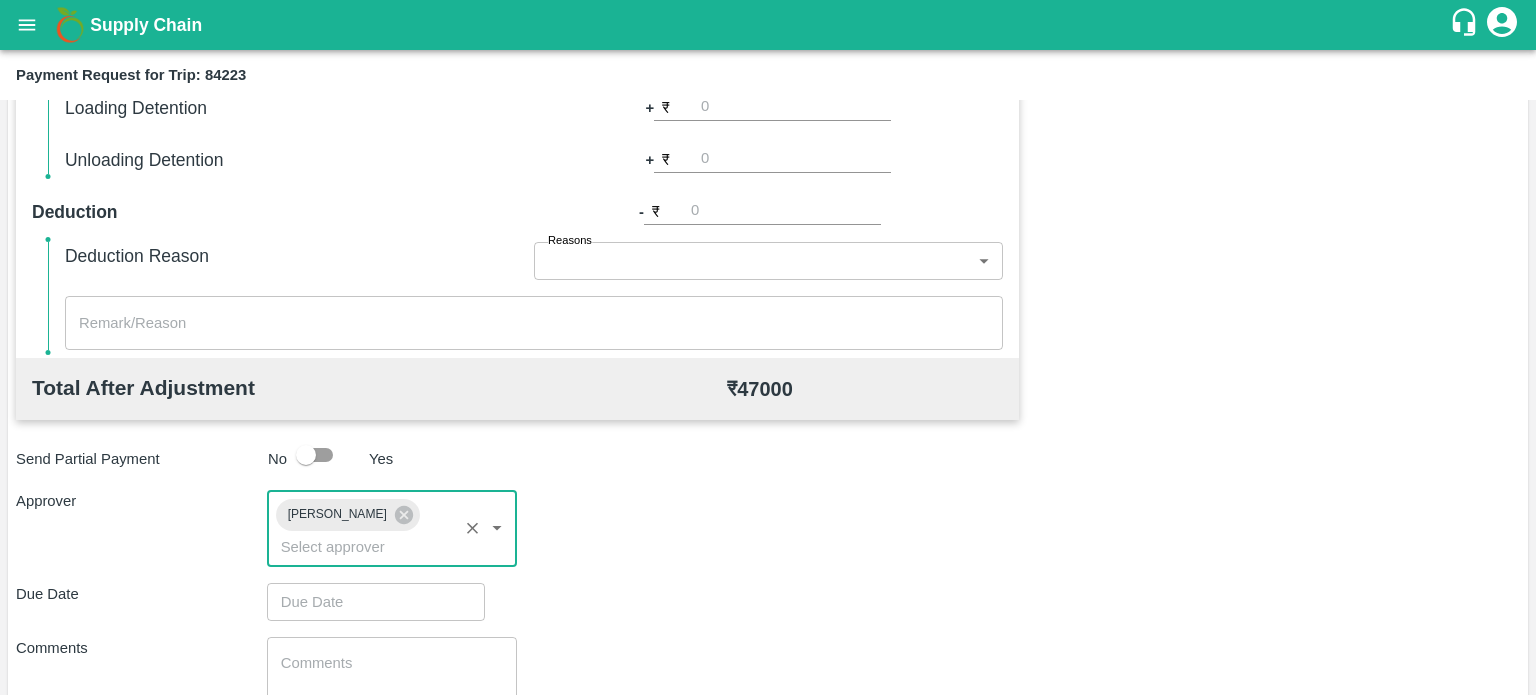 scroll, scrollTop: 885, scrollLeft: 0, axis: vertical 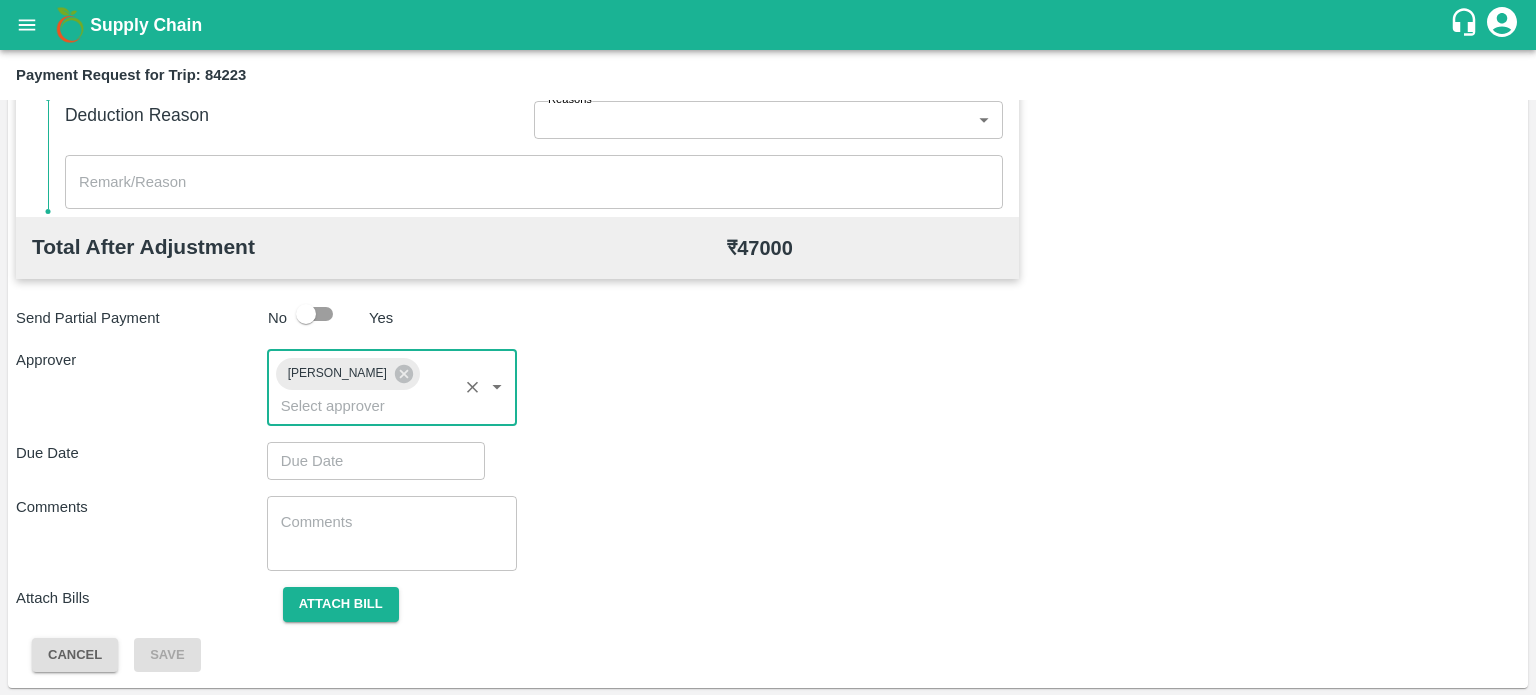 type on "DD/MM/YYYY hh:mm aa" 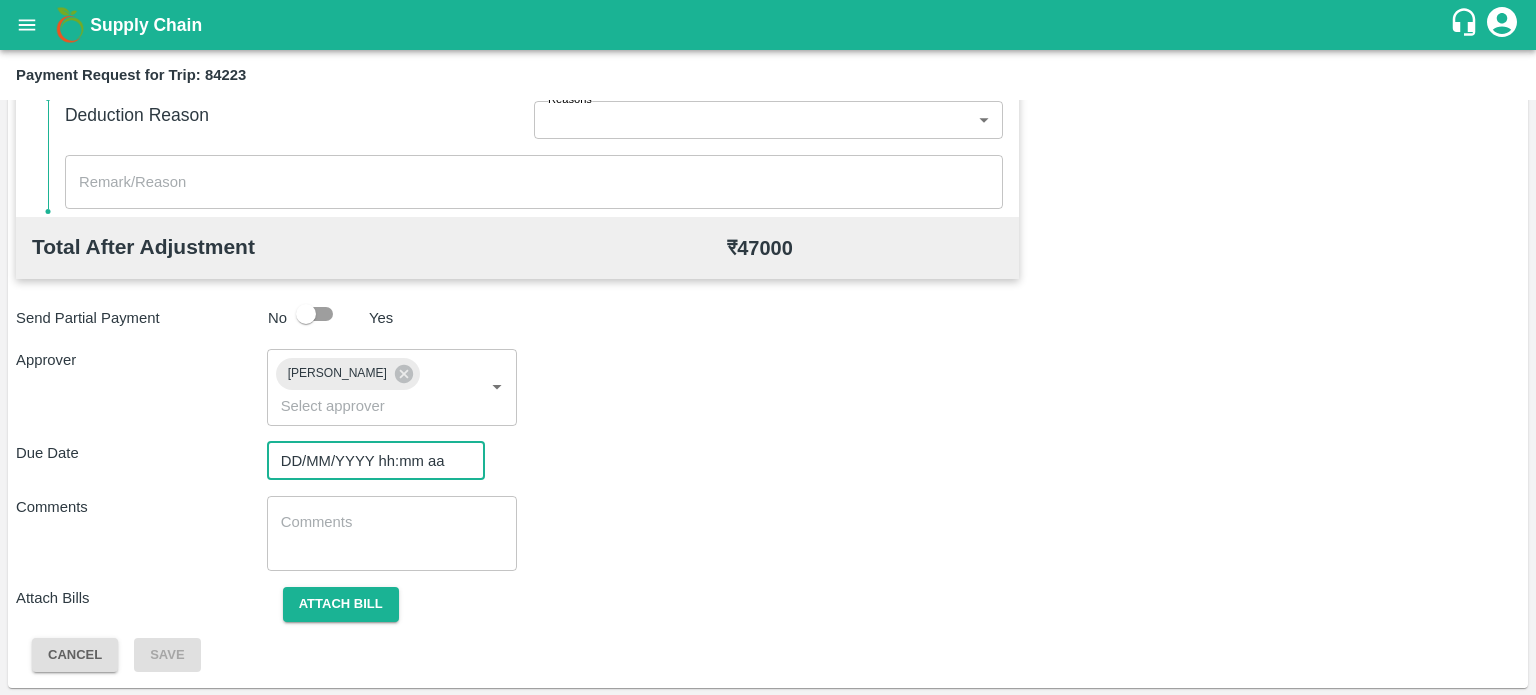 click on "DD/MM/YYYY hh:mm aa" at bounding box center (369, 461) 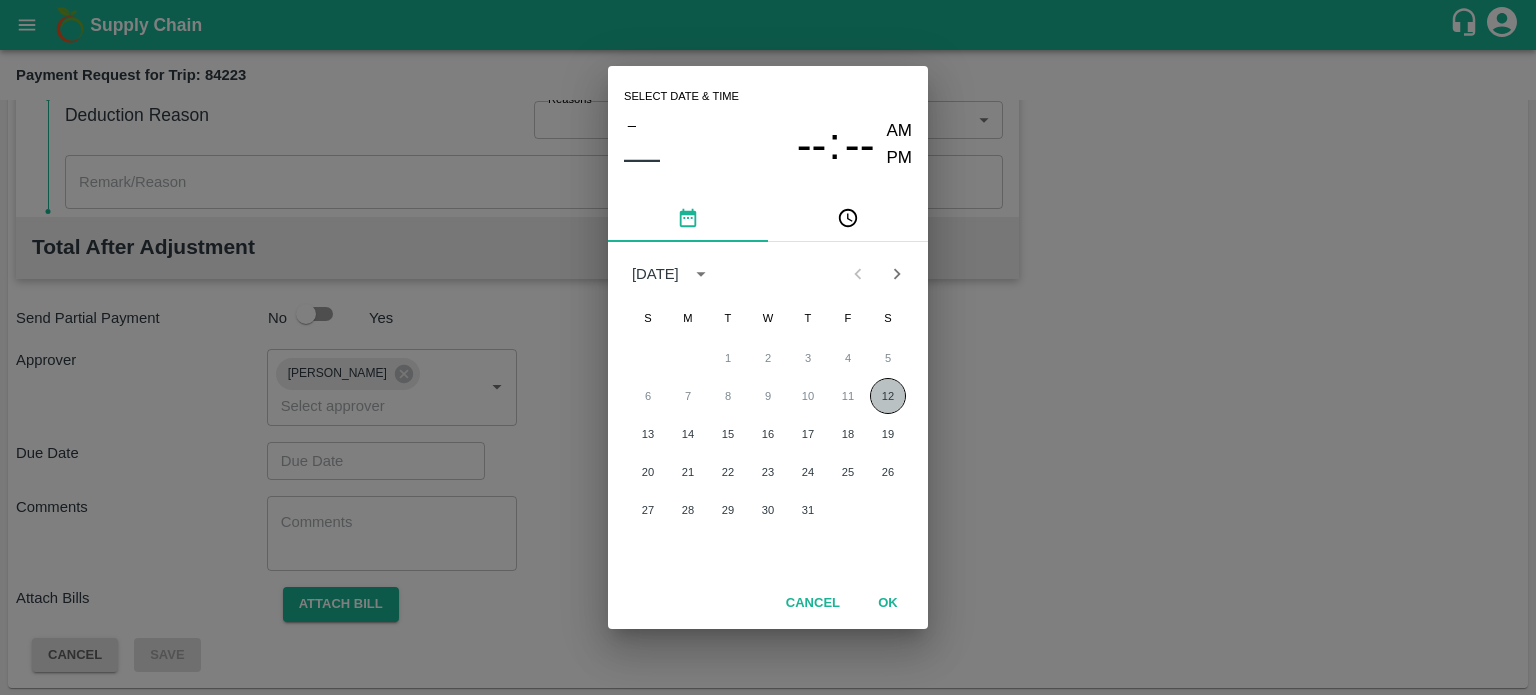 click on "12" at bounding box center (888, 396) 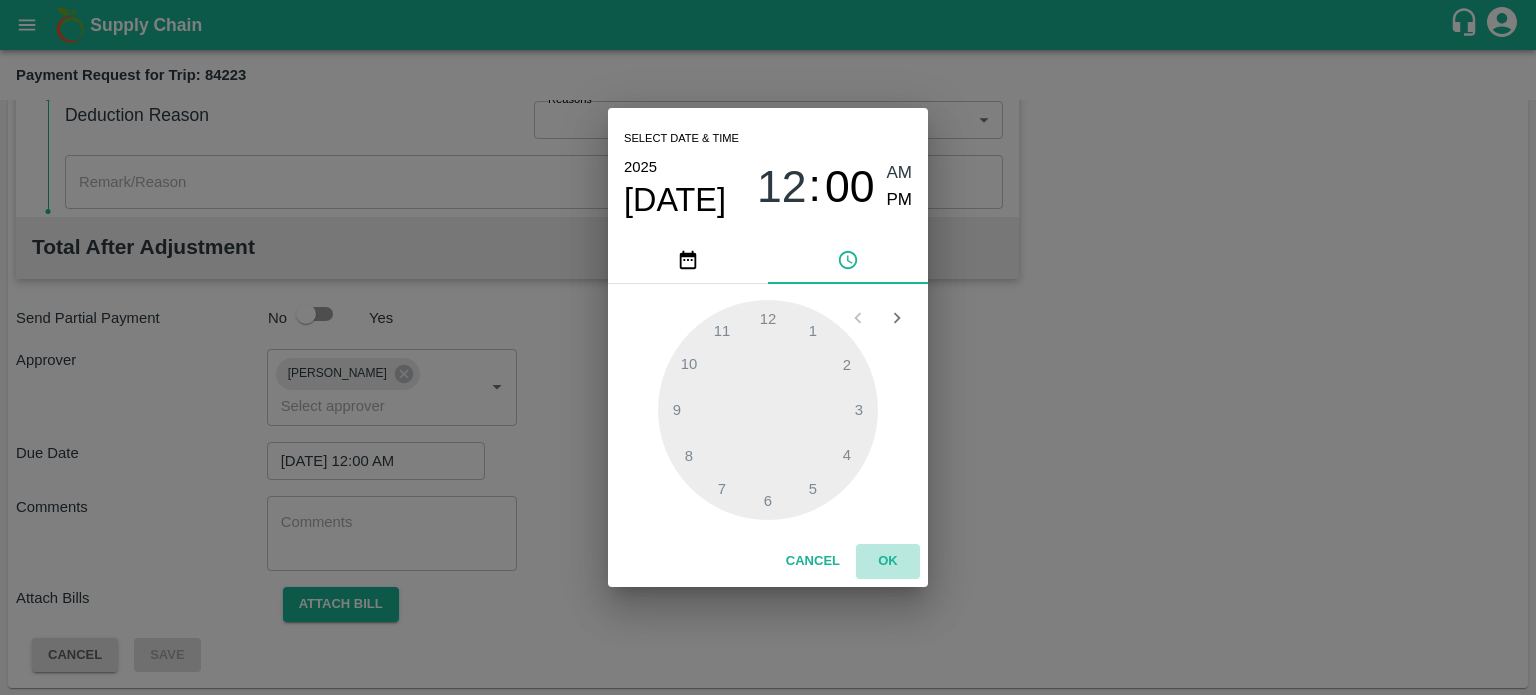 click on "OK" at bounding box center (888, 561) 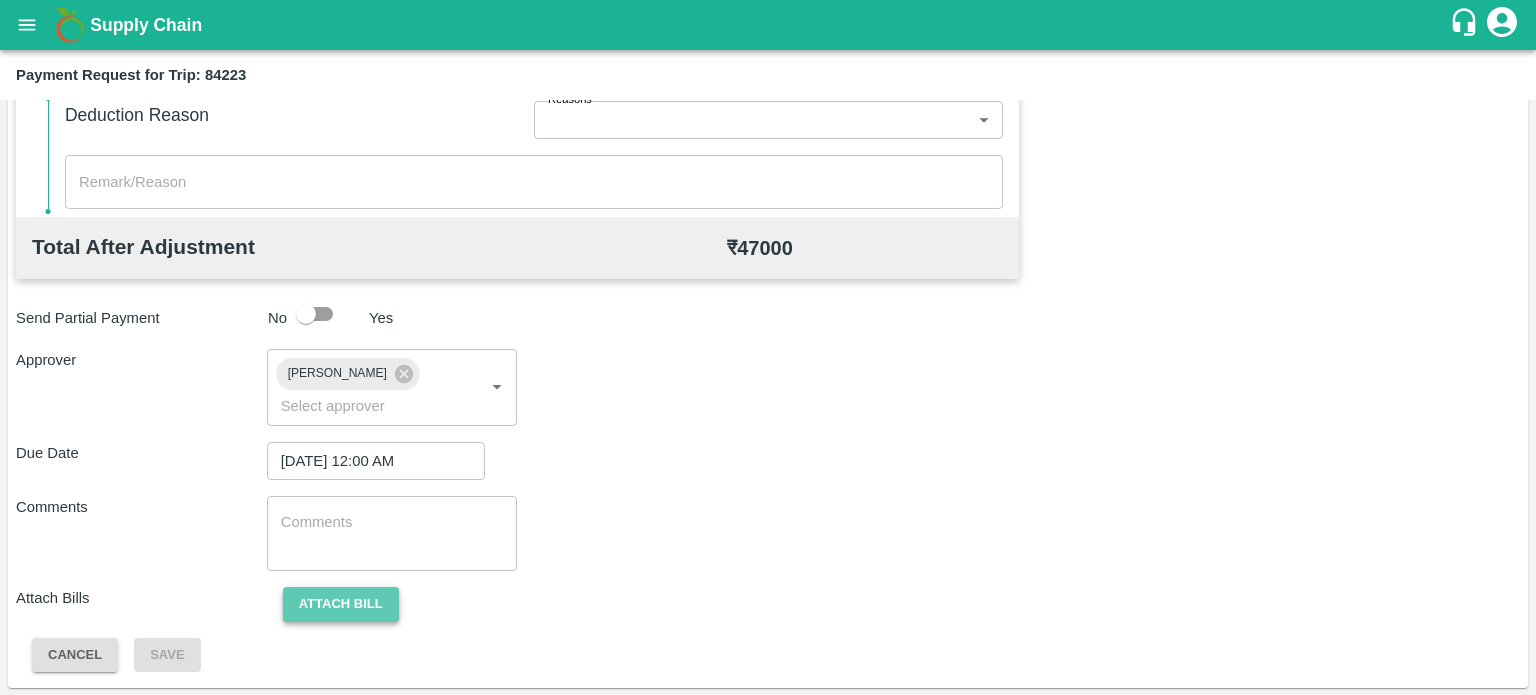 click on "Attach bill" at bounding box center (341, 604) 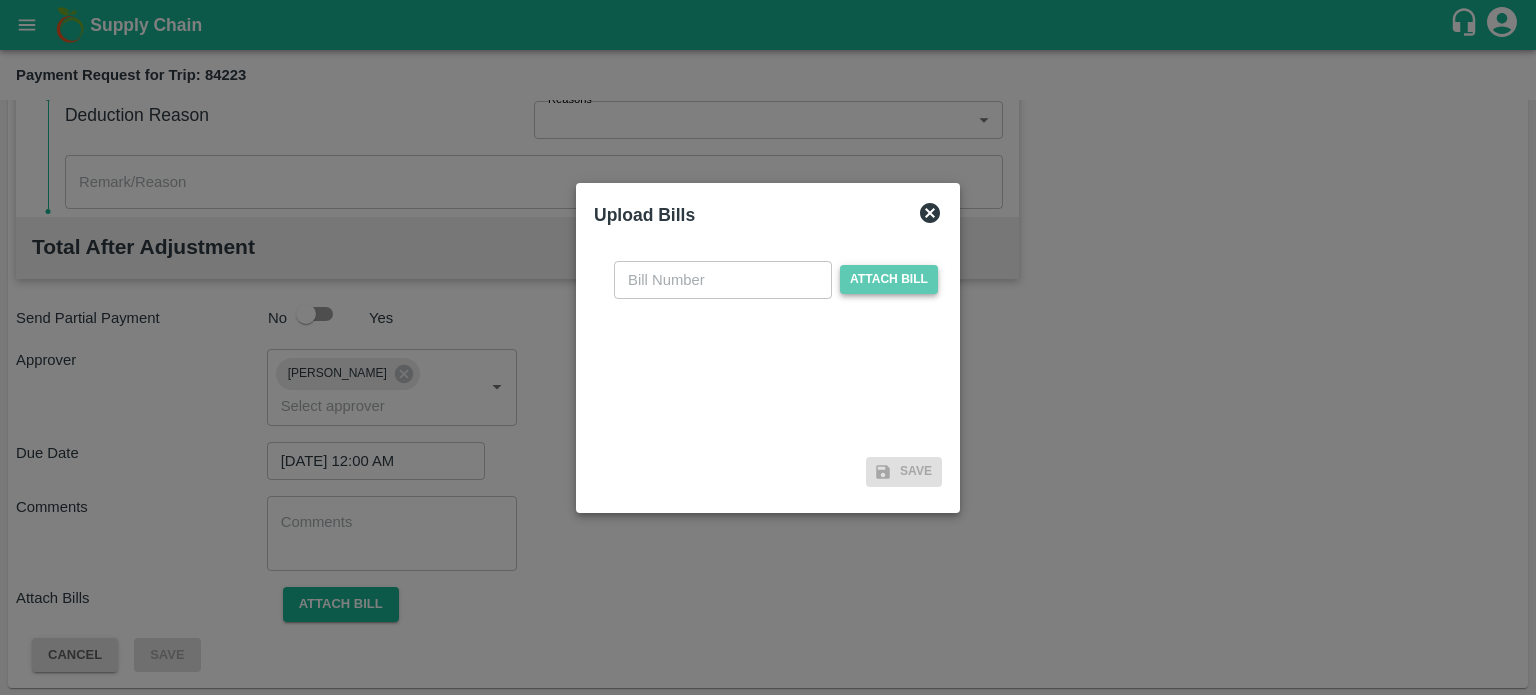 click on "Attach bill" at bounding box center (889, 279) 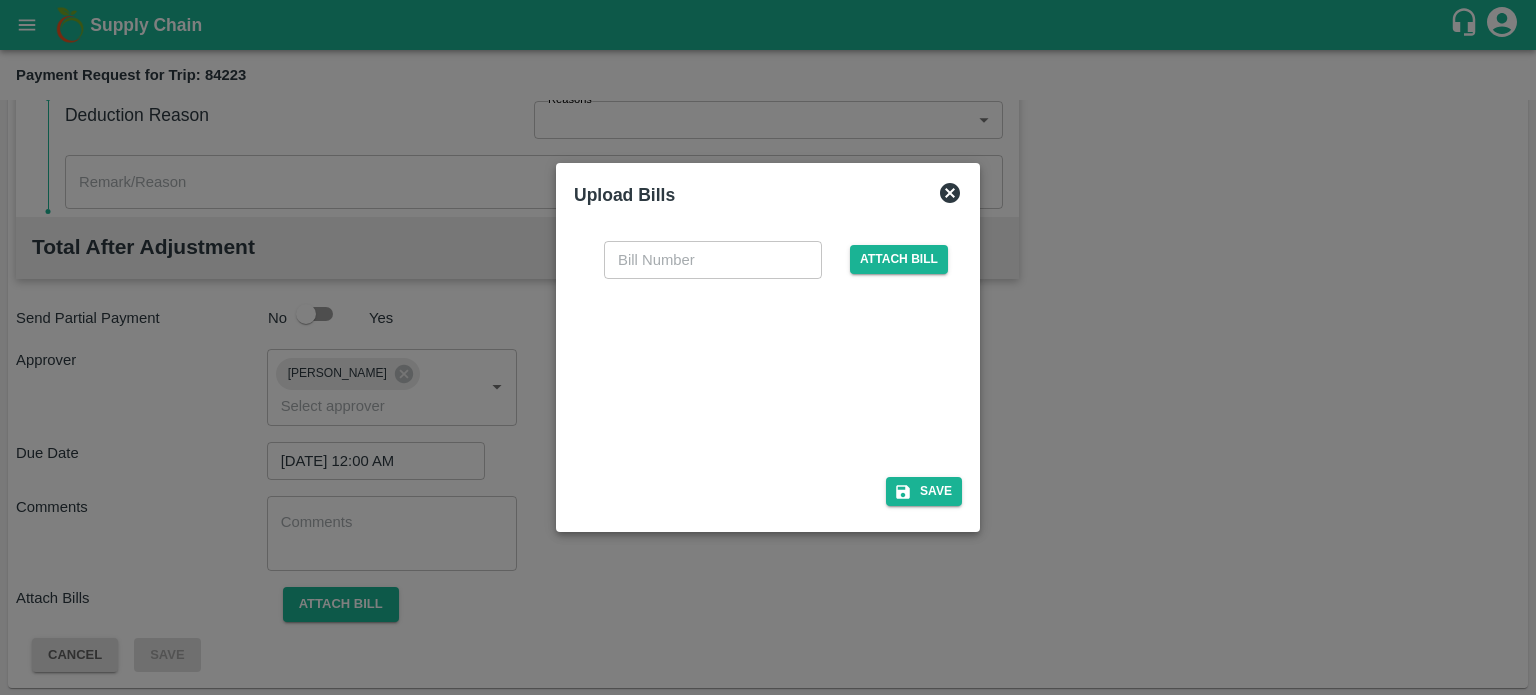 click at bounding box center [764, 372] 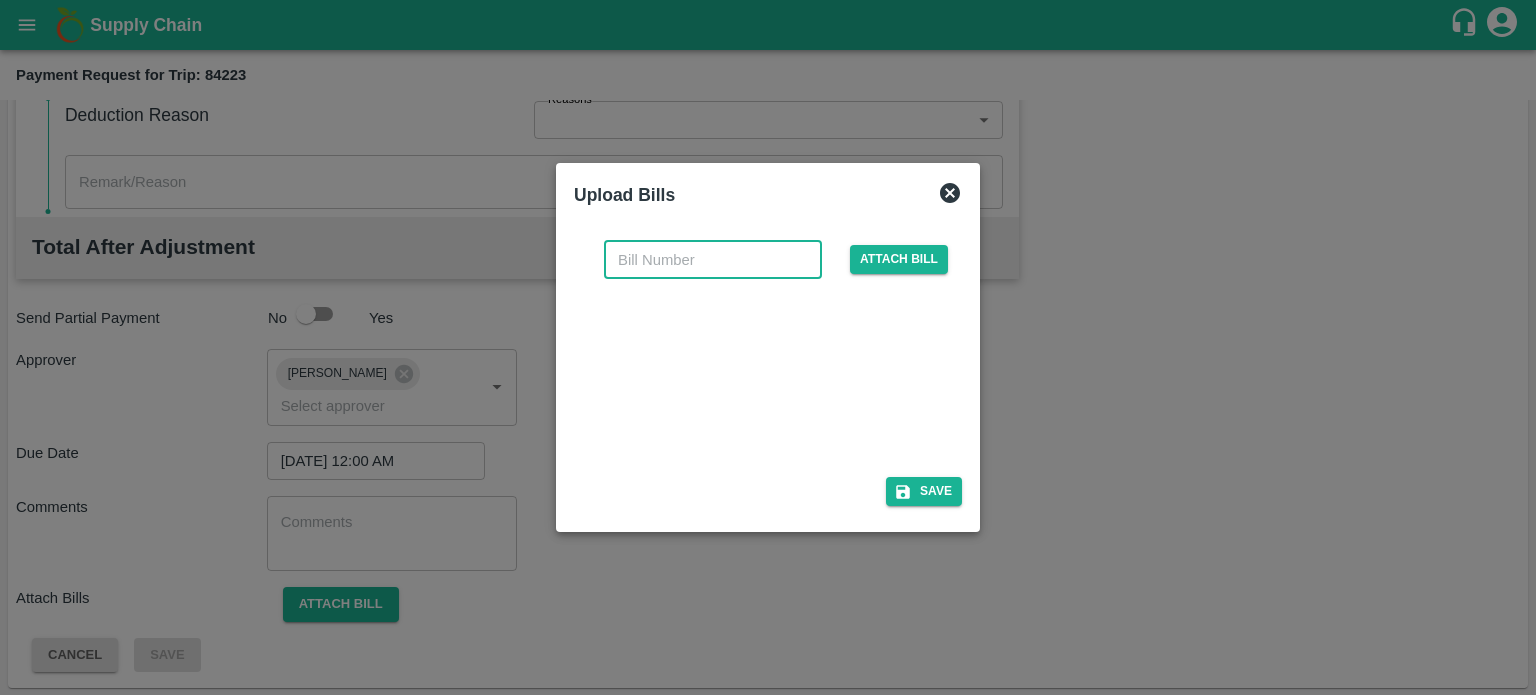 click at bounding box center [713, 260] 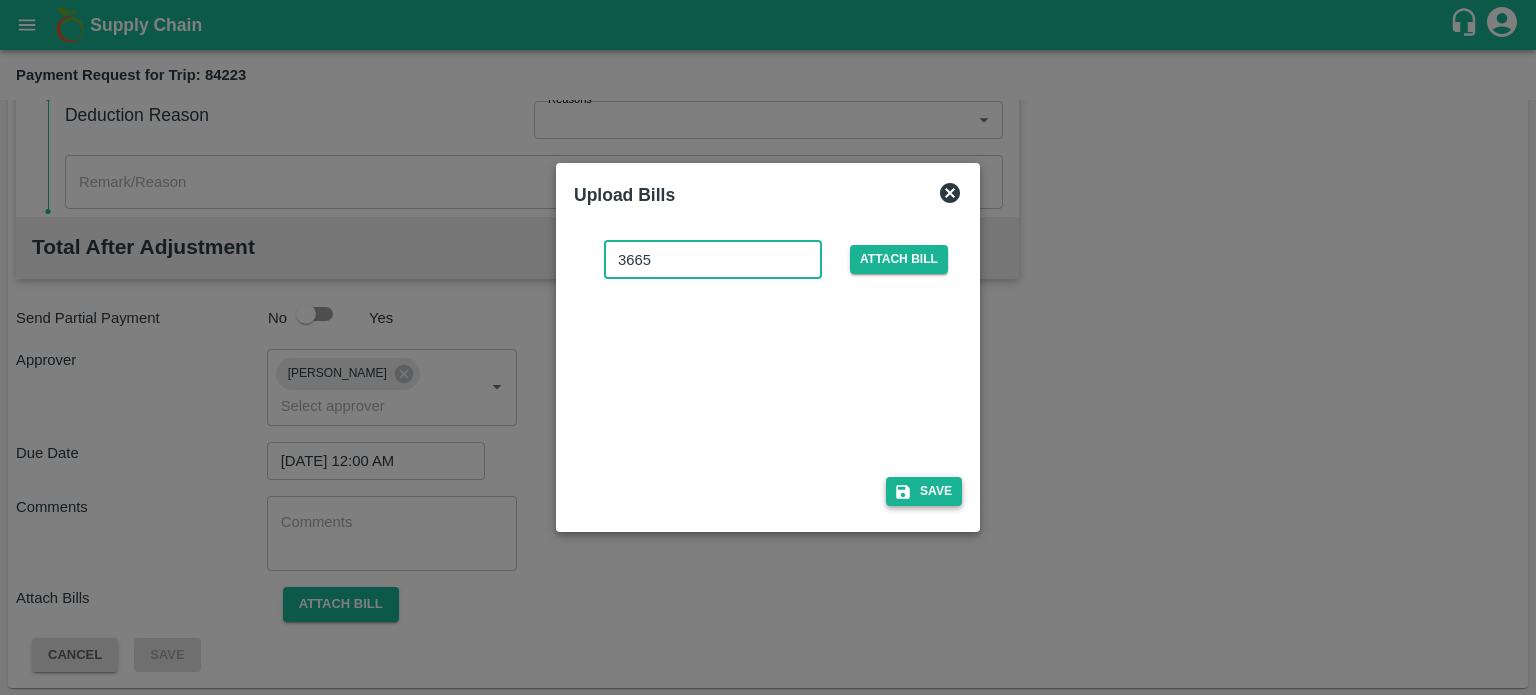 type on "3665" 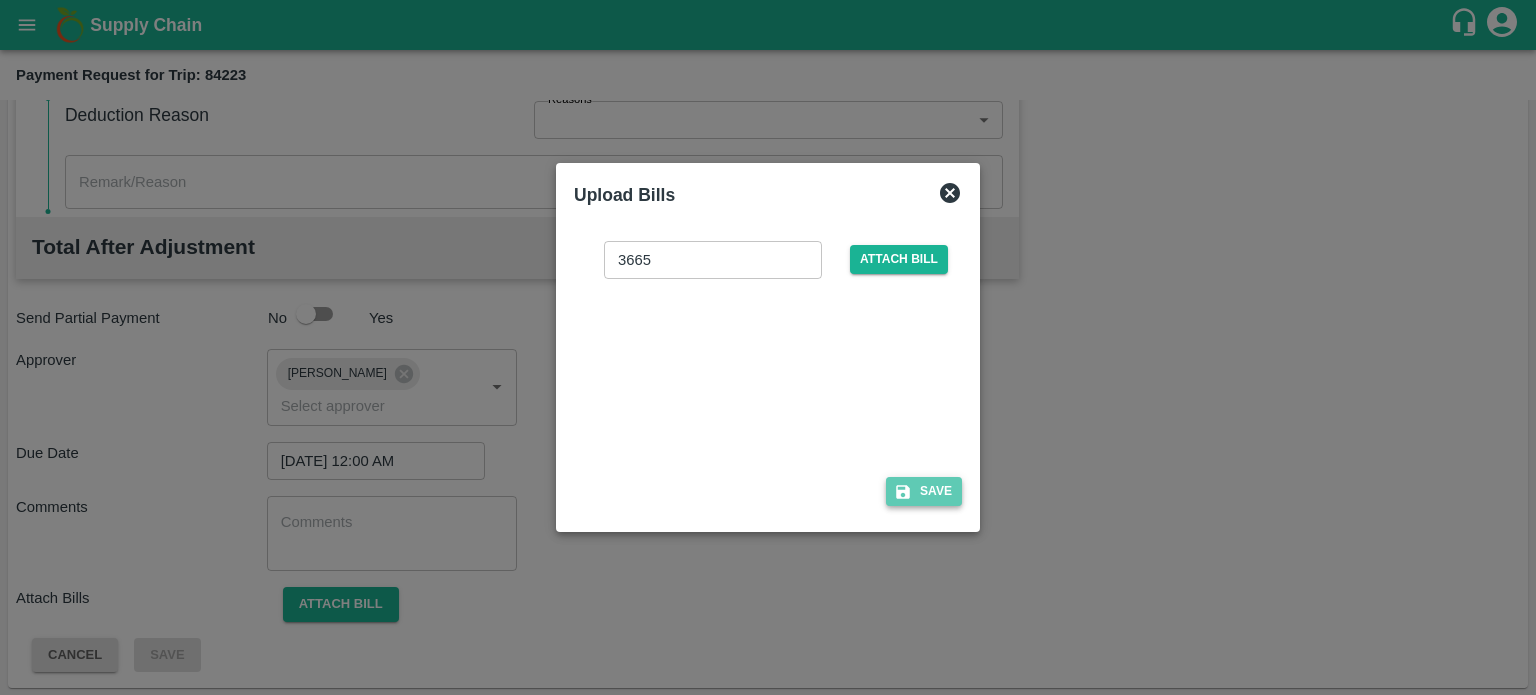 click on "Save" at bounding box center [924, 491] 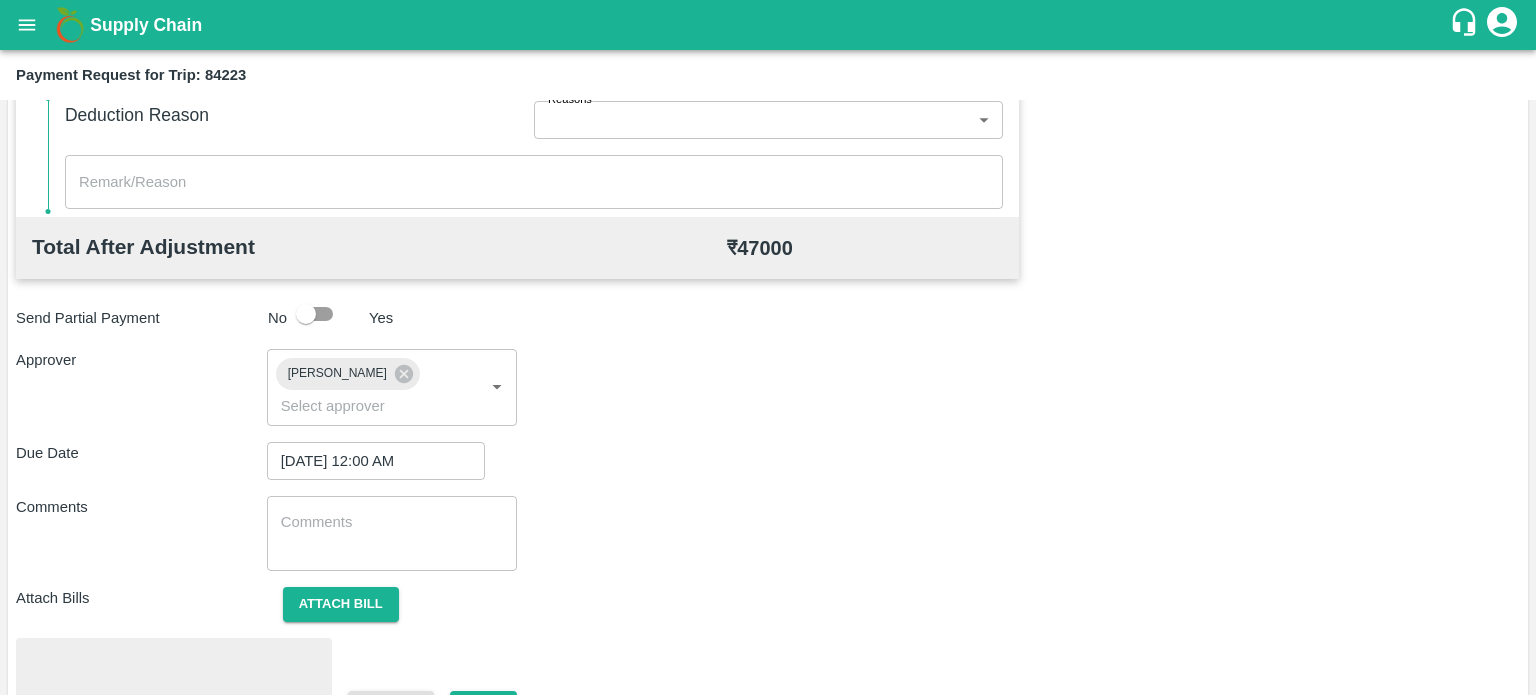scroll, scrollTop: 992, scrollLeft: 0, axis: vertical 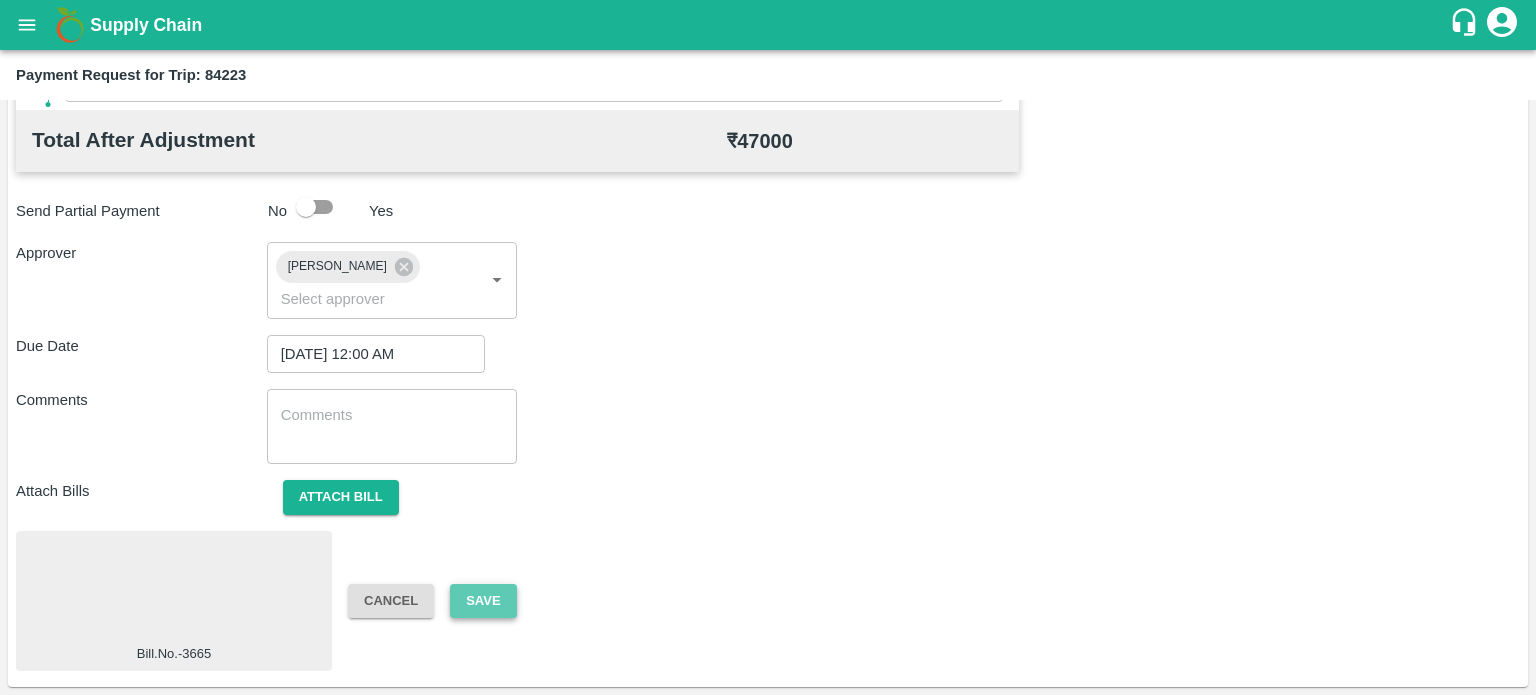 click on "Save" at bounding box center (483, 601) 